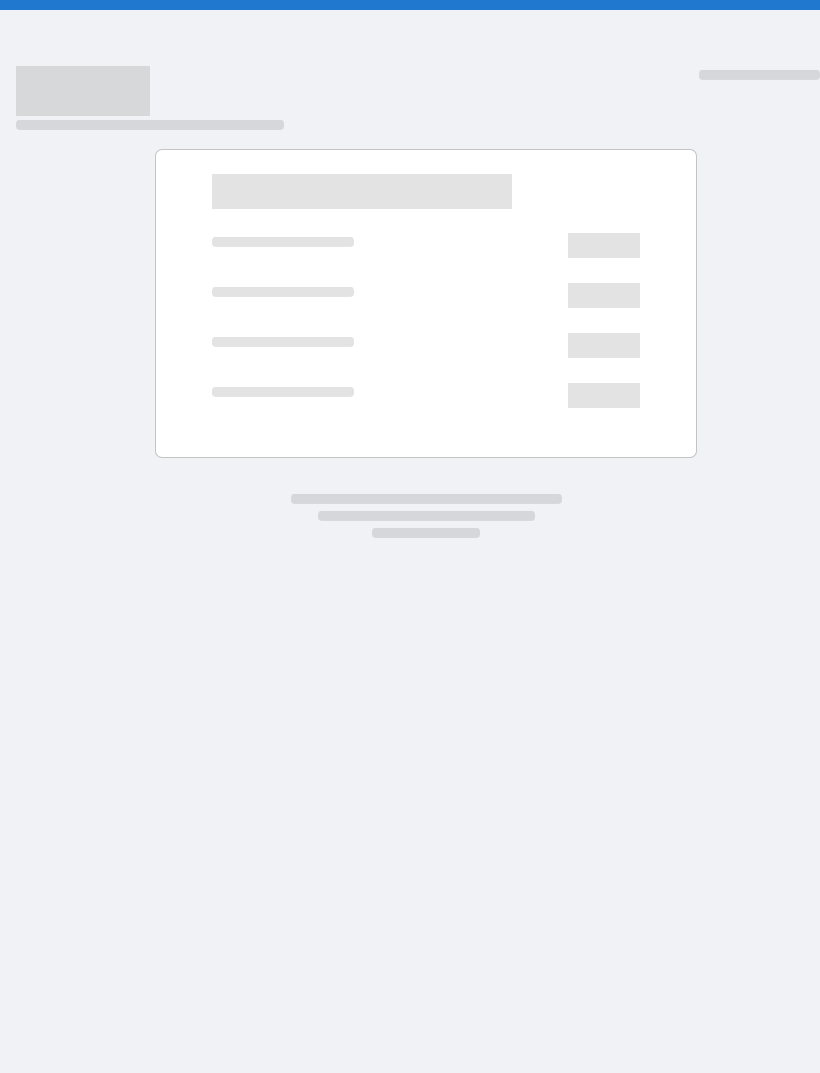 scroll, scrollTop: 0, scrollLeft: 0, axis: both 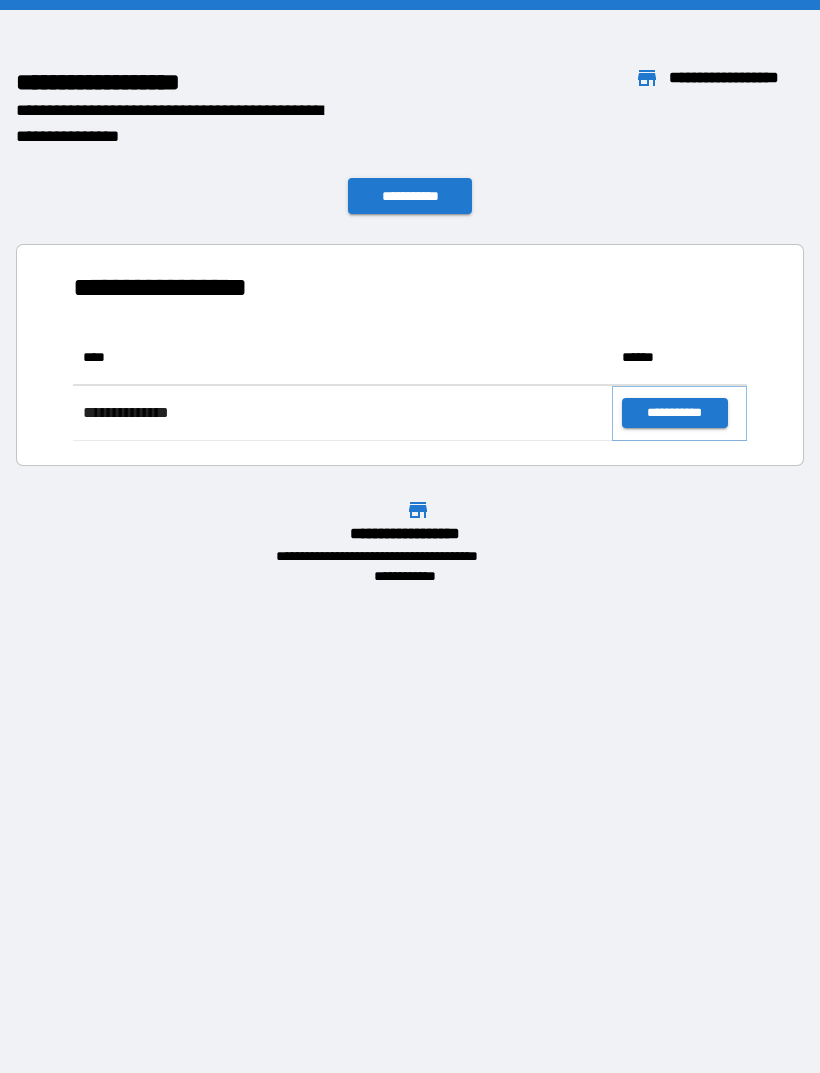 click on "**********" at bounding box center [674, 413] 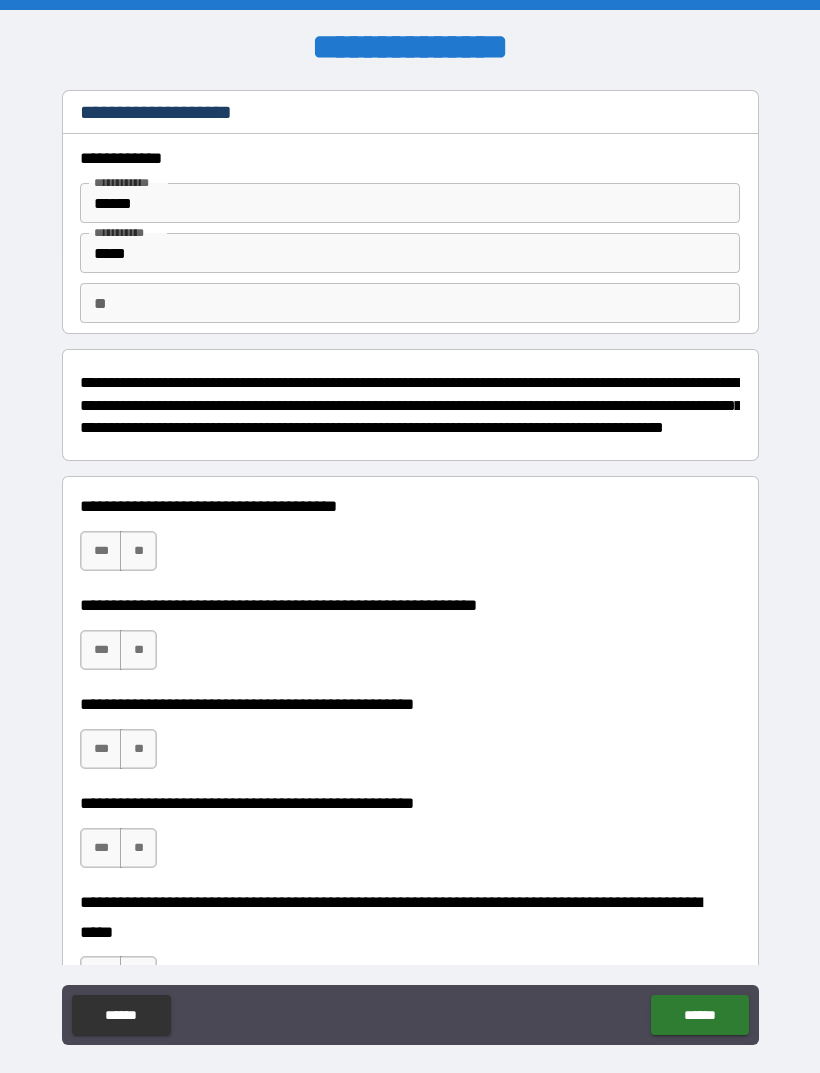 click on "**" at bounding box center [138, 551] 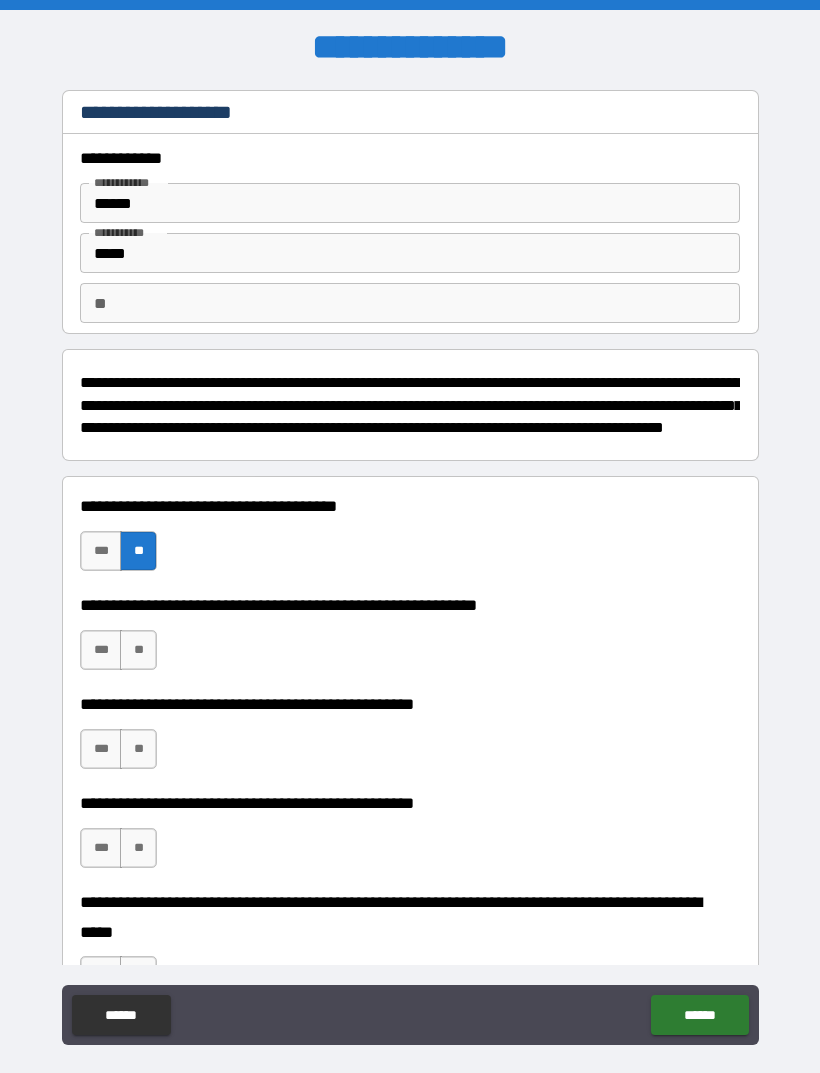 click on "**" at bounding box center (138, 650) 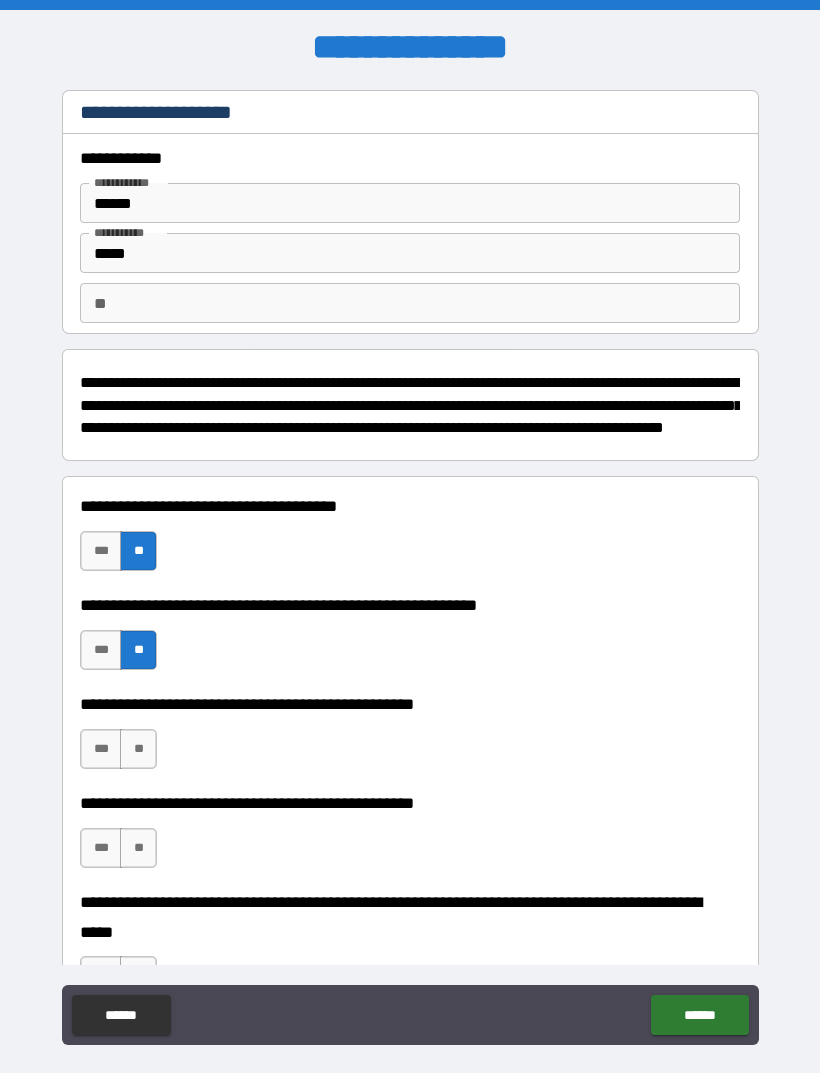 click on "**" at bounding box center [138, 650] 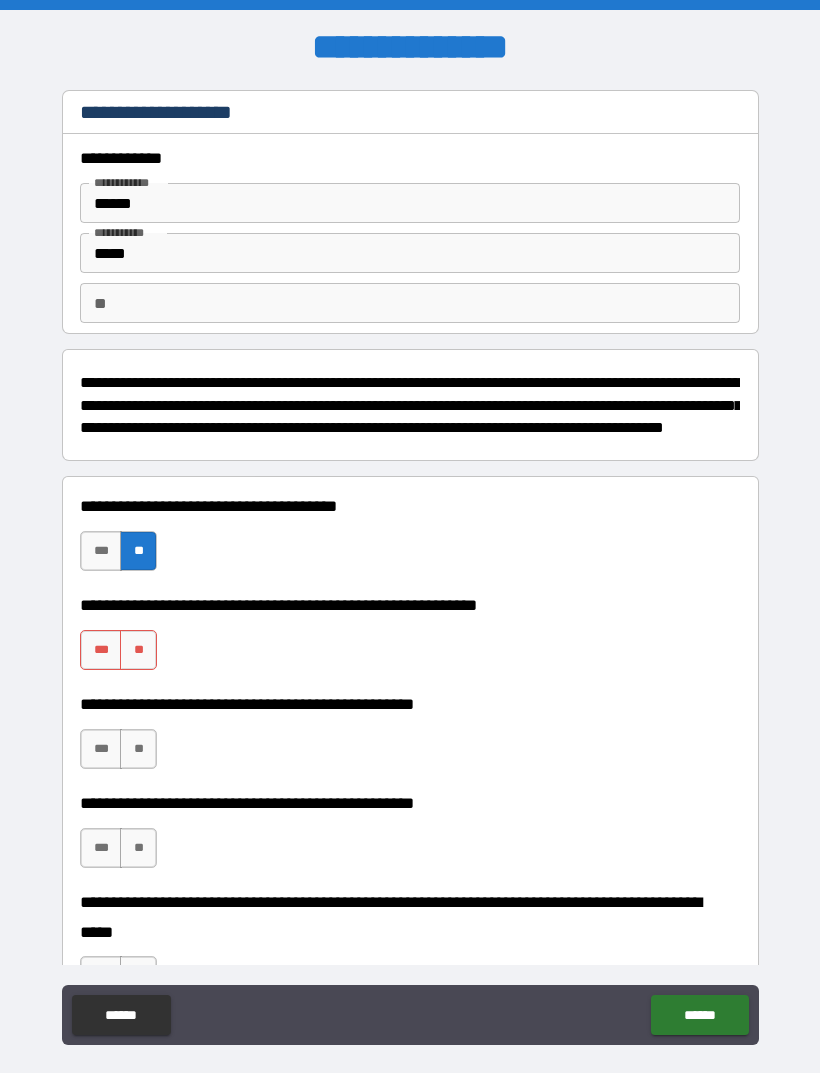 click on "**" at bounding box center [138, 650] 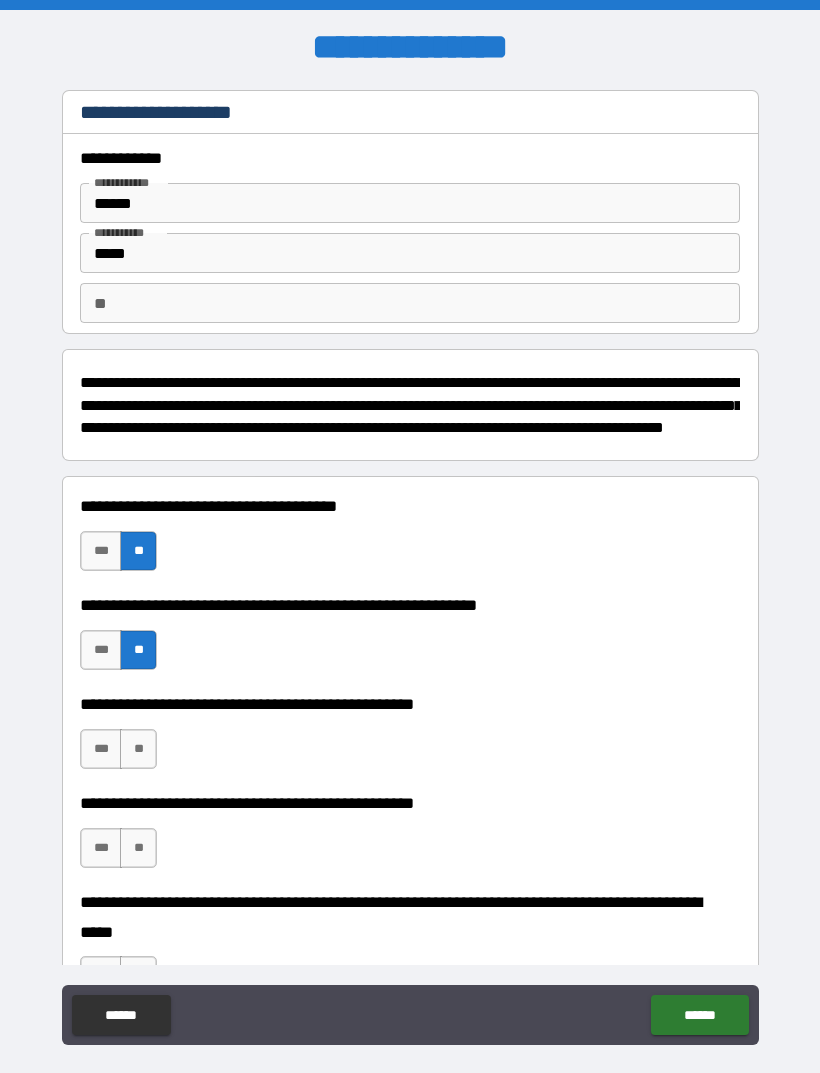 click on "**" at bounding box center (138, 749) 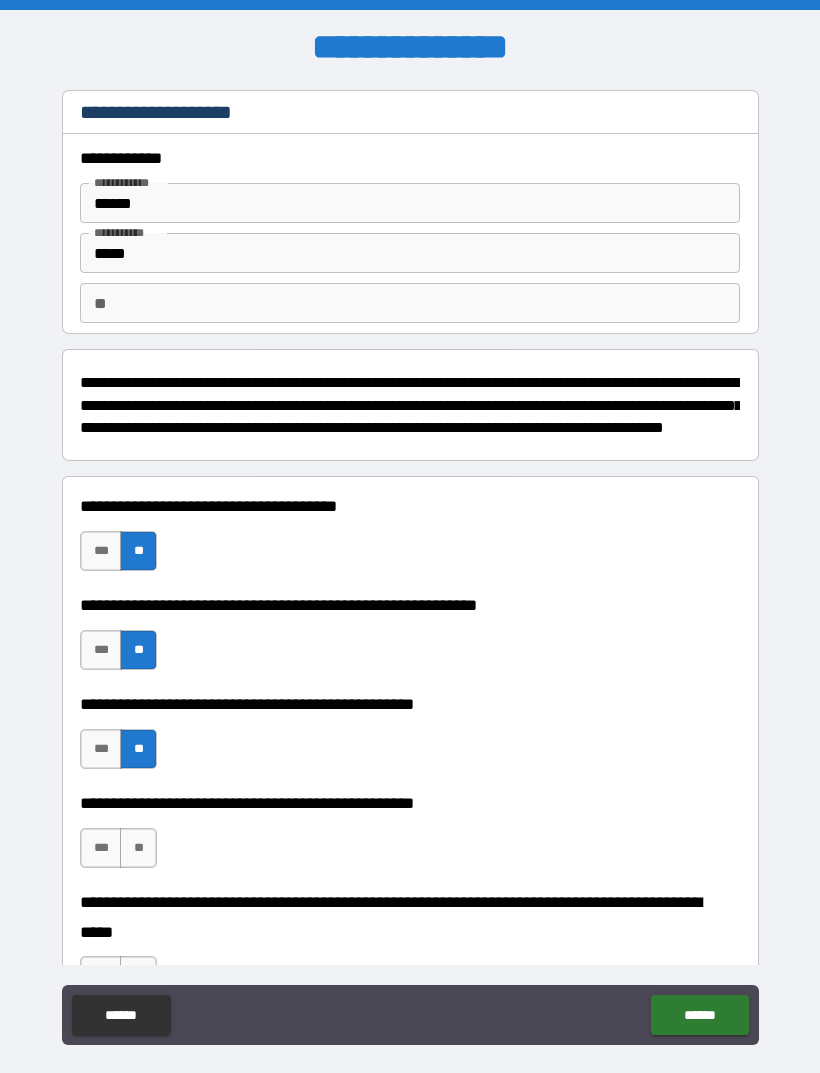 click on "**" at bounding box center [138, 848] 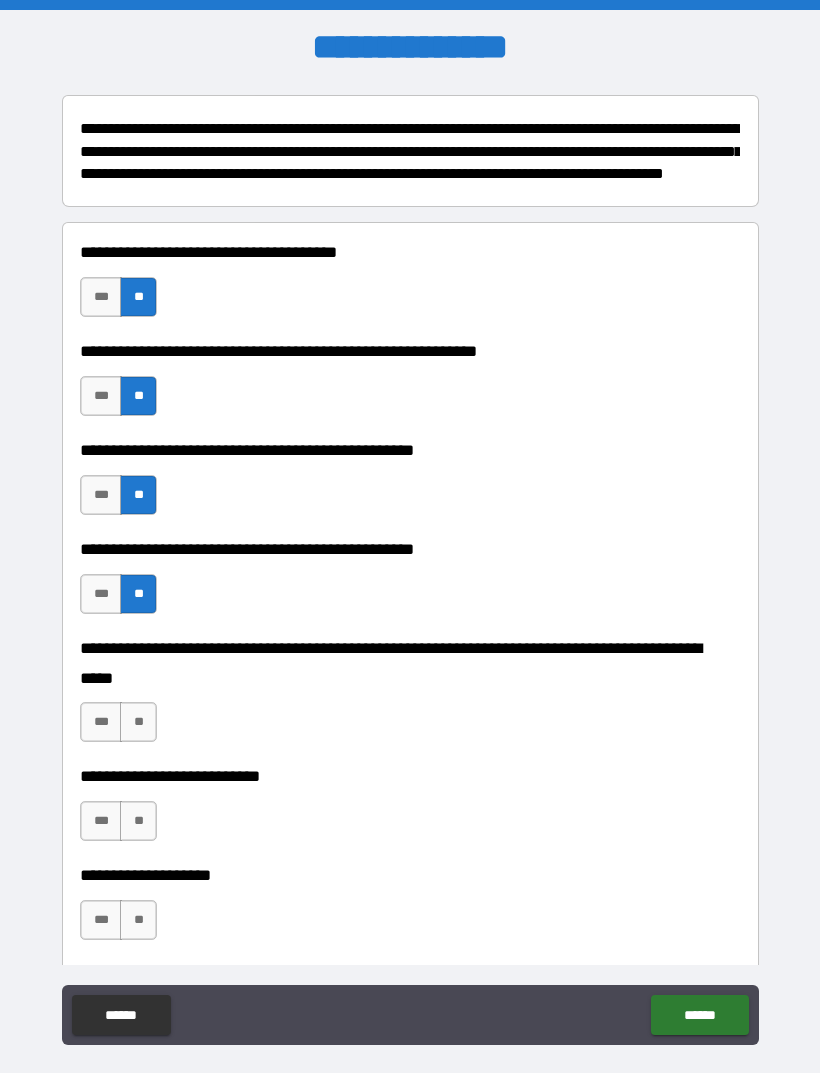 scroll, scrollTop: 256, scrollLeft: 0, axis: vertical 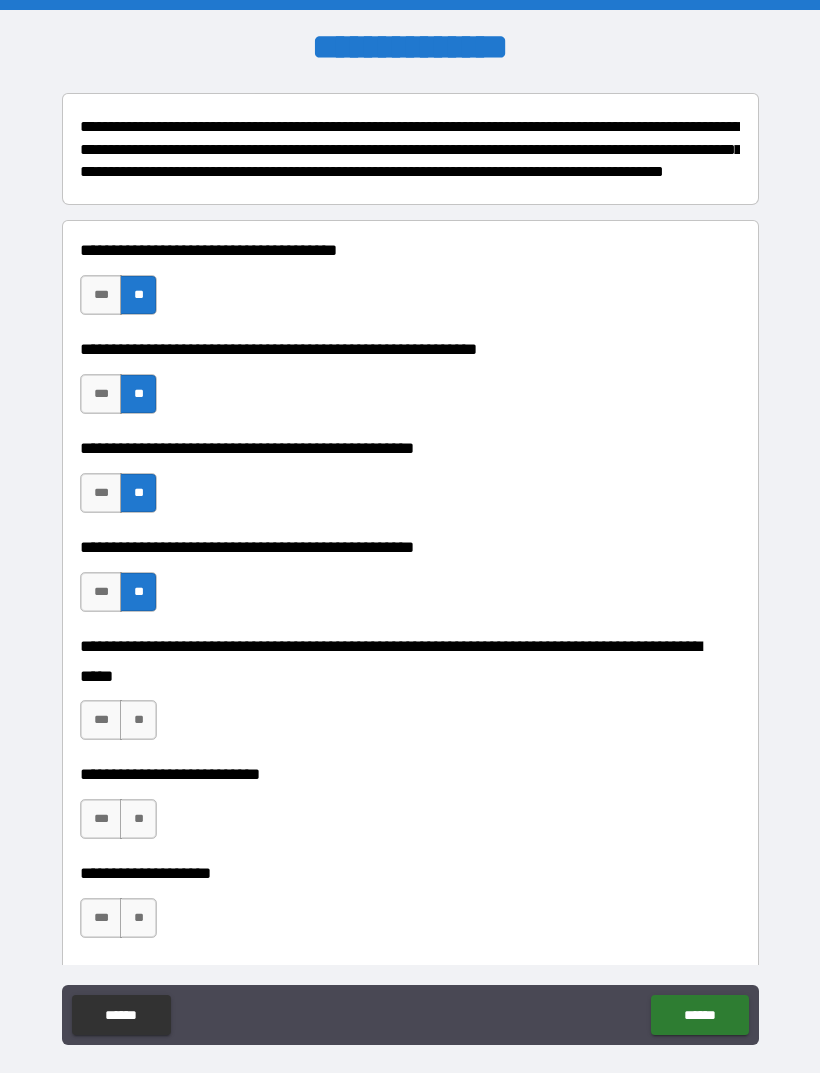 click on "**" at bounding box center (138, 720) 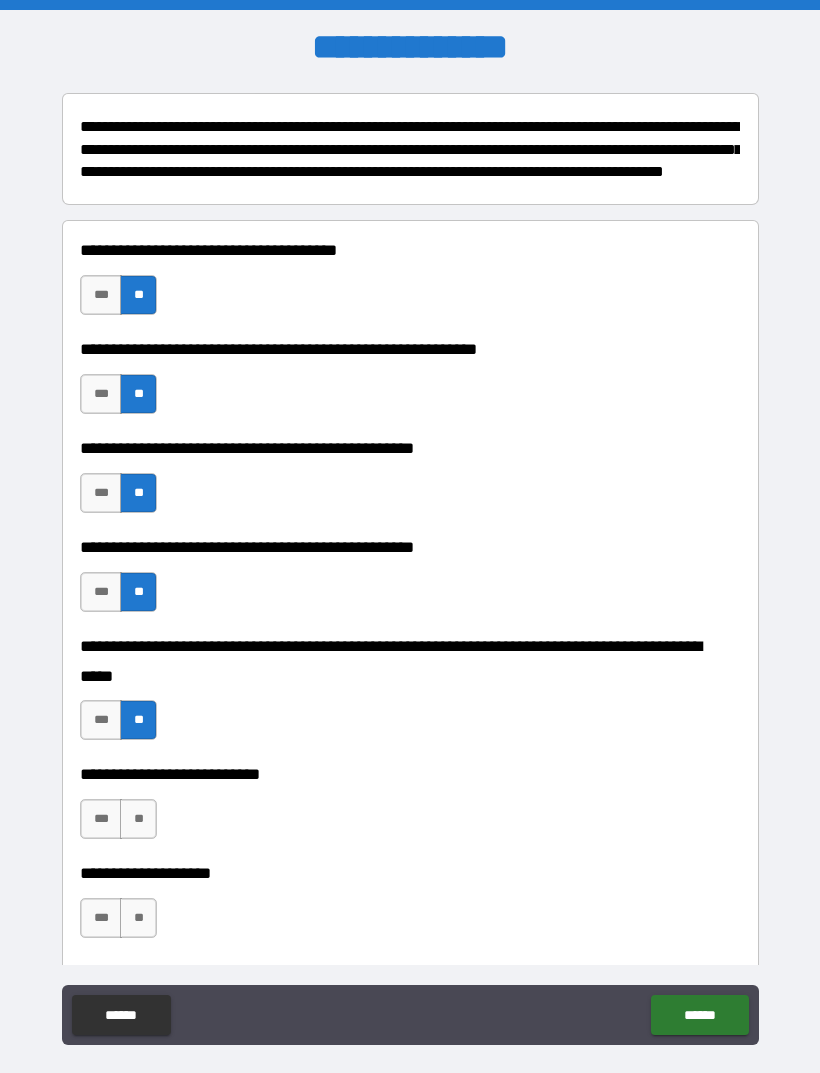 click on "**" at bounding box center [138, 819] 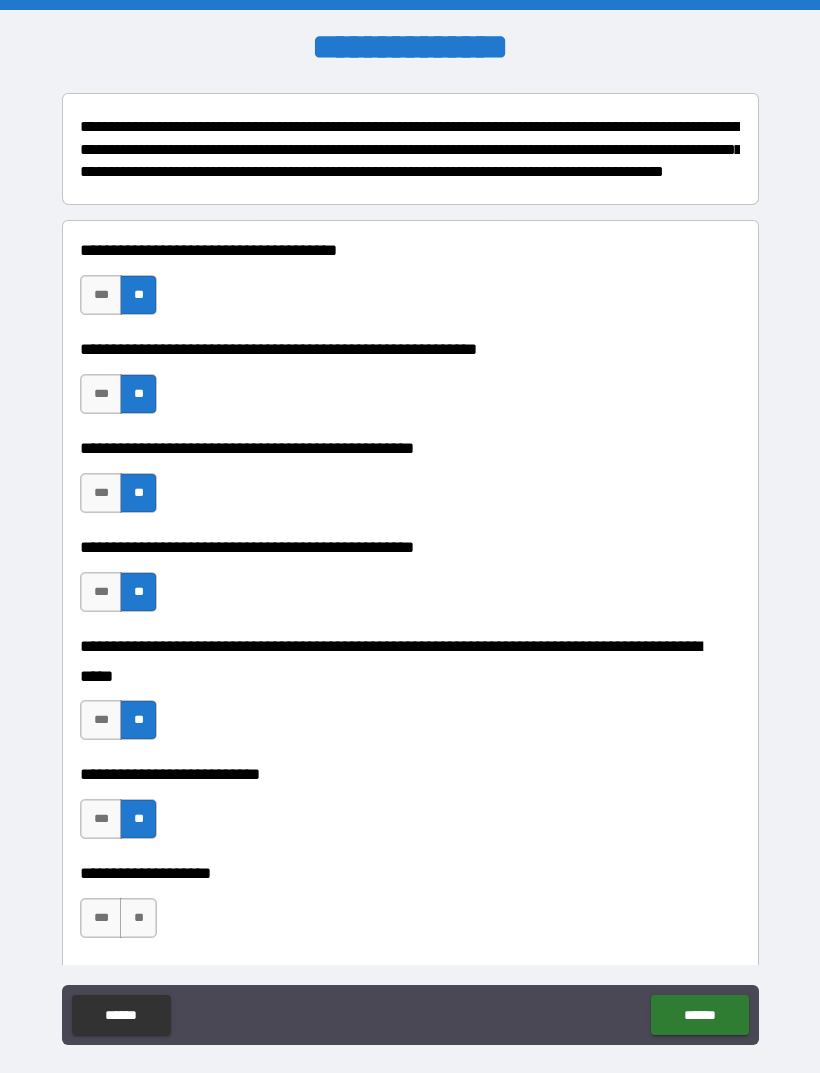 click on "**" at bounding box center [138, 918] 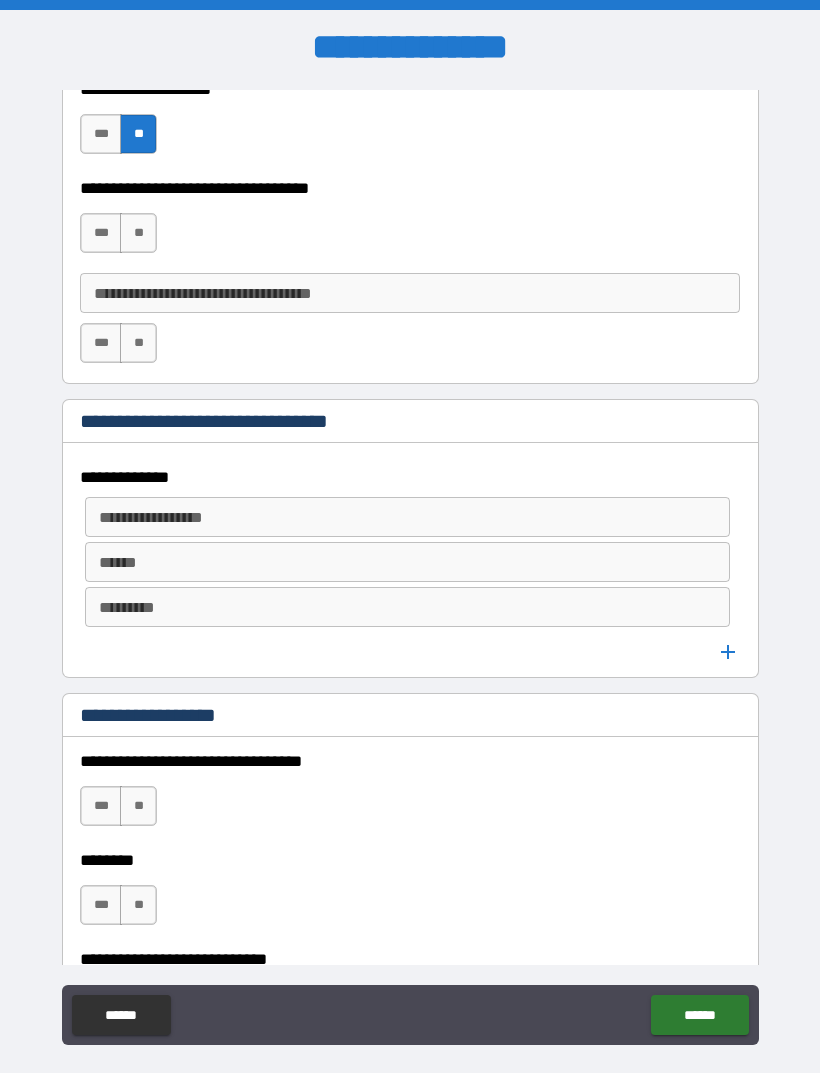 scroll, scrollTop: 1007, scrollLeft: 0, axis: vertical 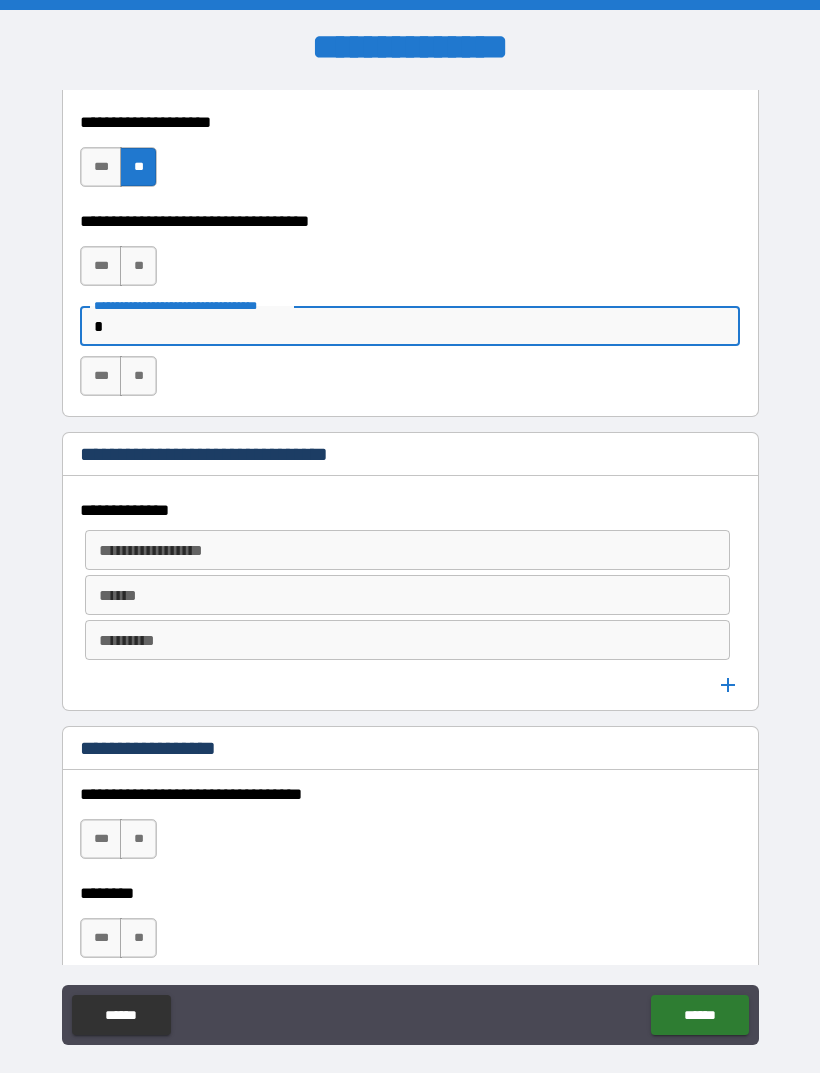 type on "*" 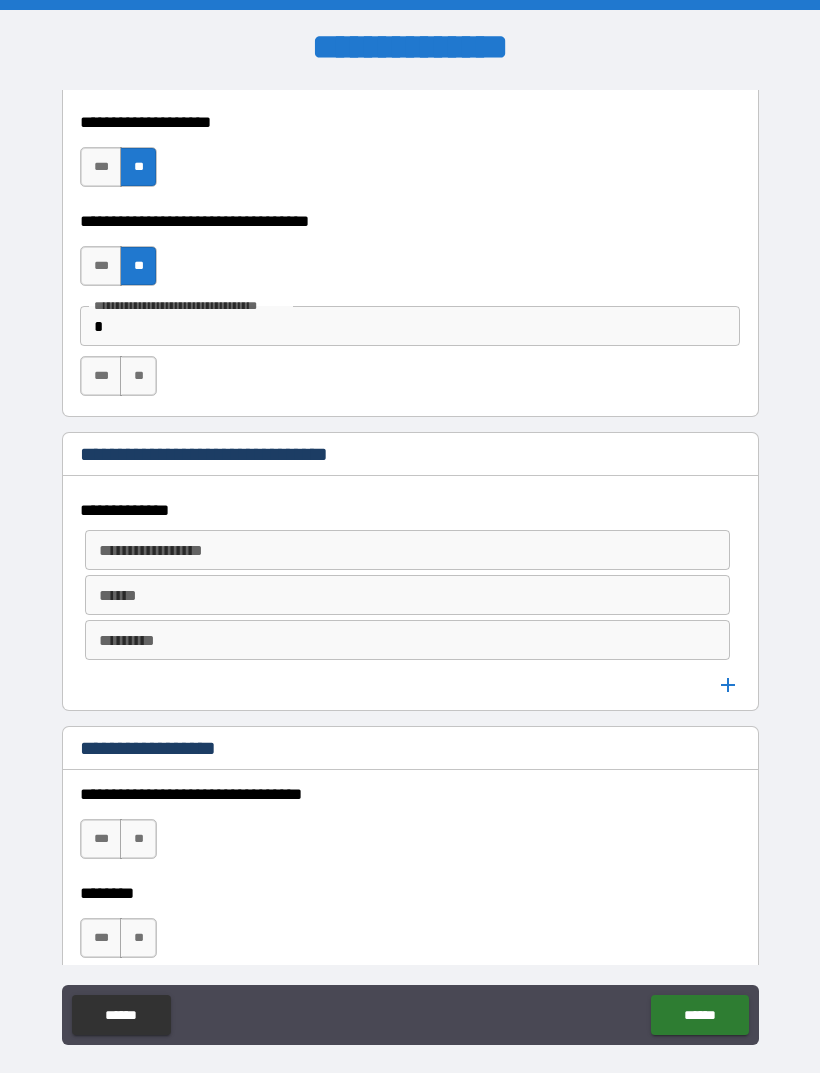 click on "**" at bounding box center (138, 376) 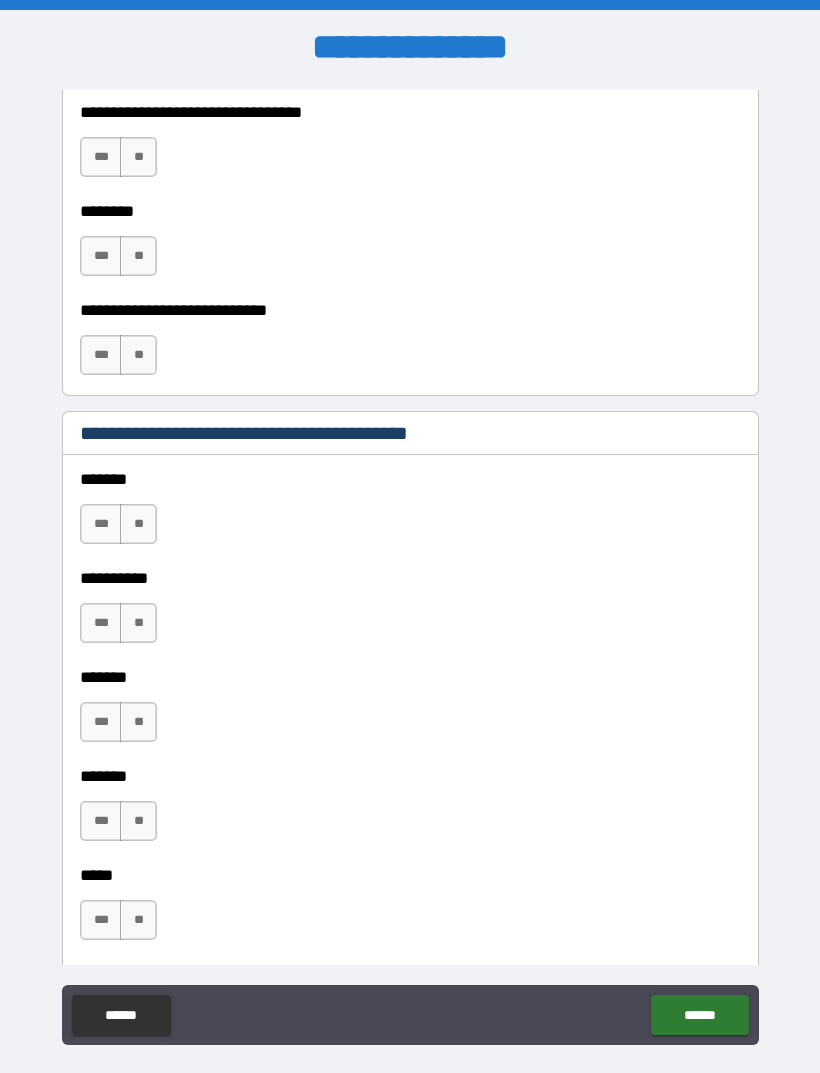 scroll, scrollTop: 1710, scrollLeft: 0, axis: vertical 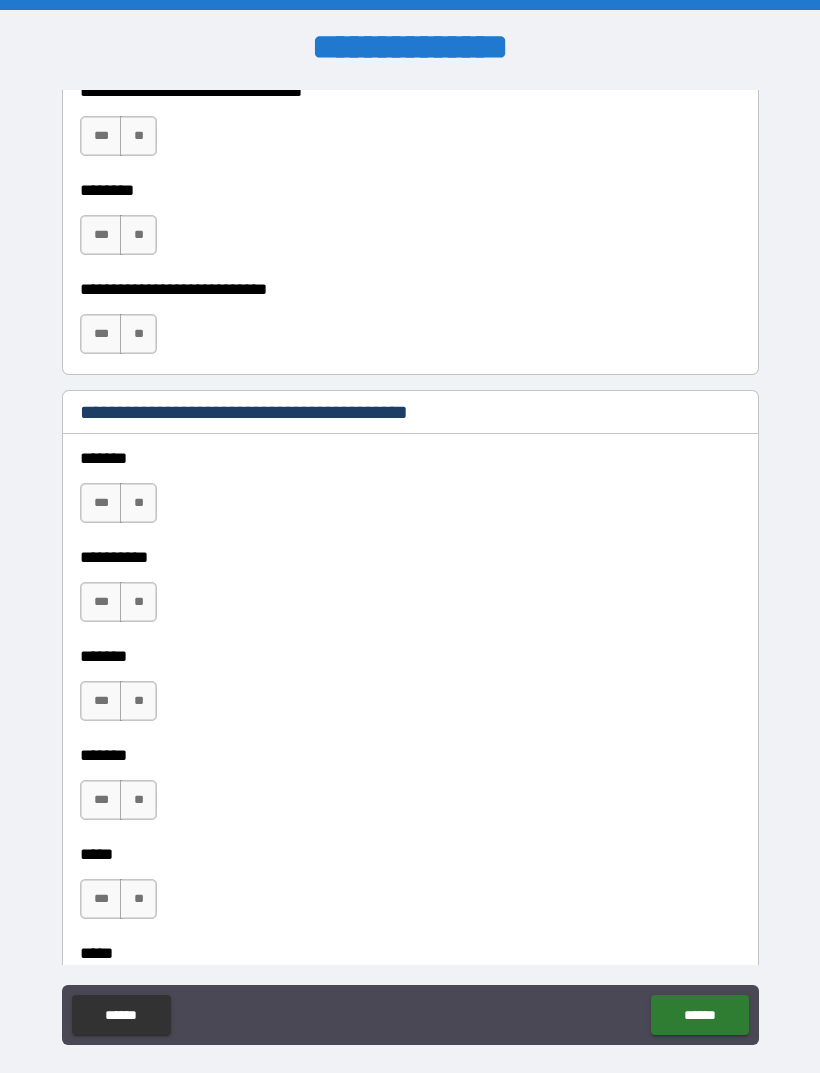 click on "**" at bounding box center (138, 503) 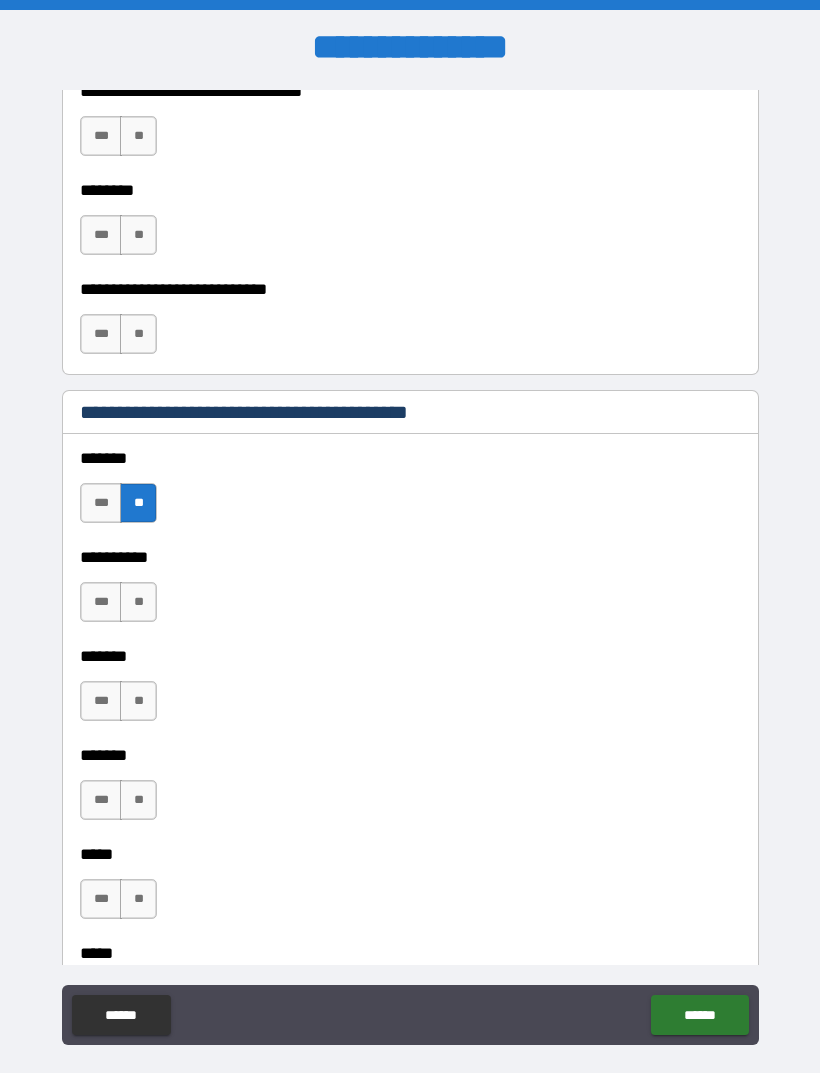 click on "**" at bounding box center (138, 602) 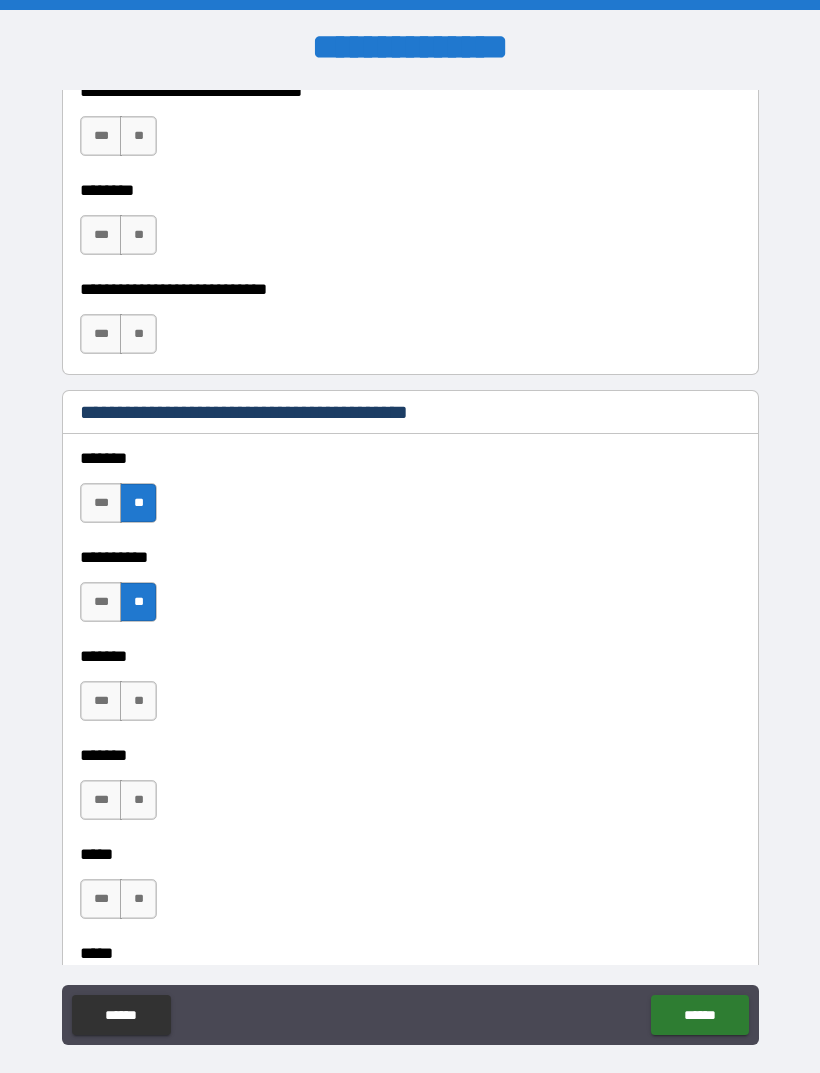 click on "**" at bounding box center [138, 701] 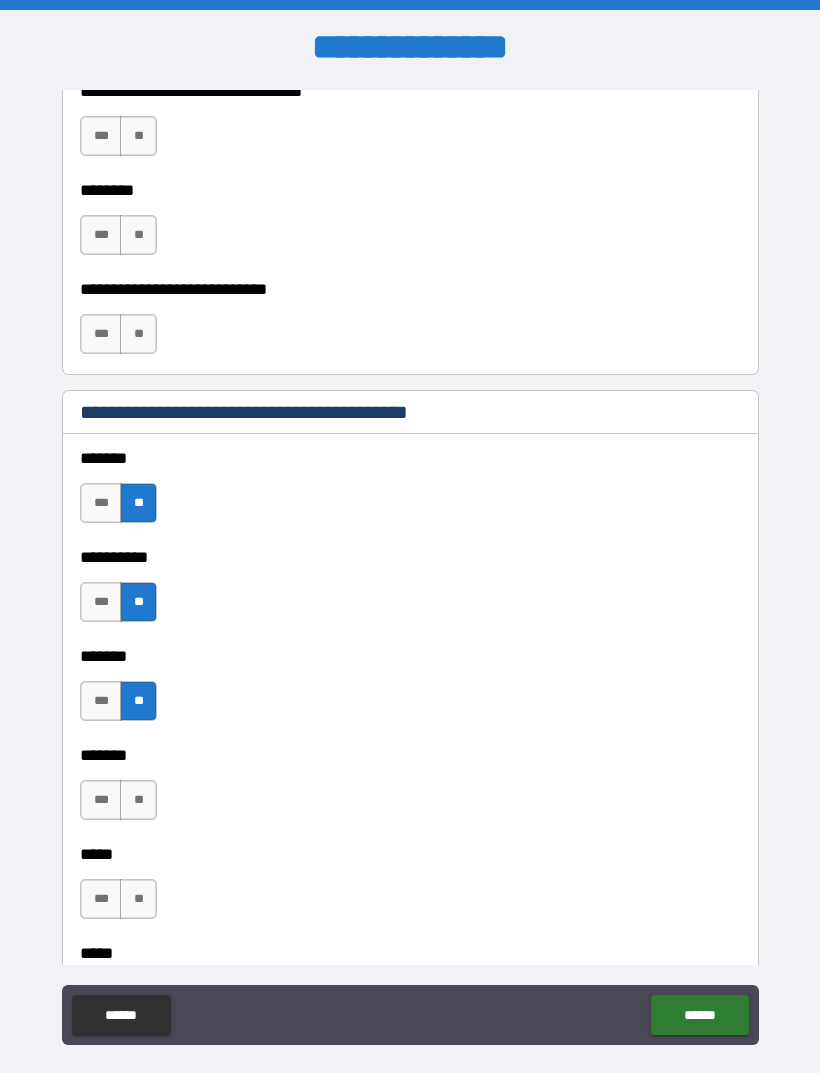 click on "**" at bounding box center (138, 800) 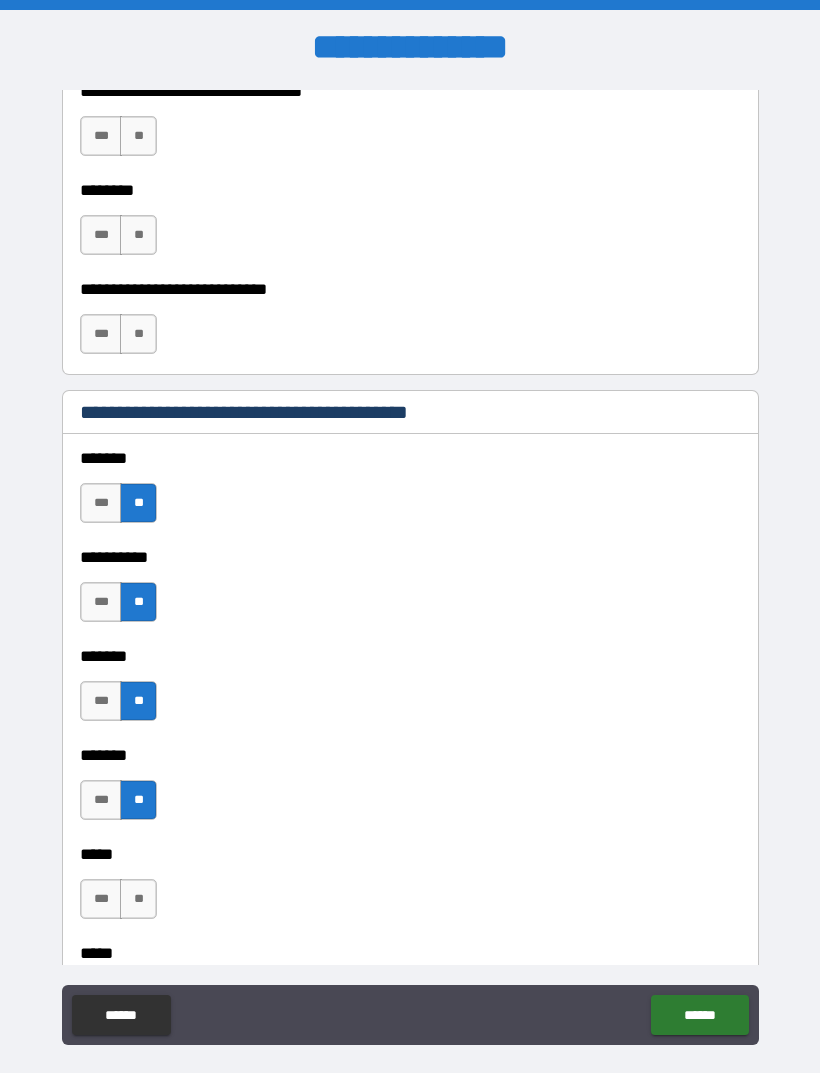 click on "**" at bounding box center [138, 899] 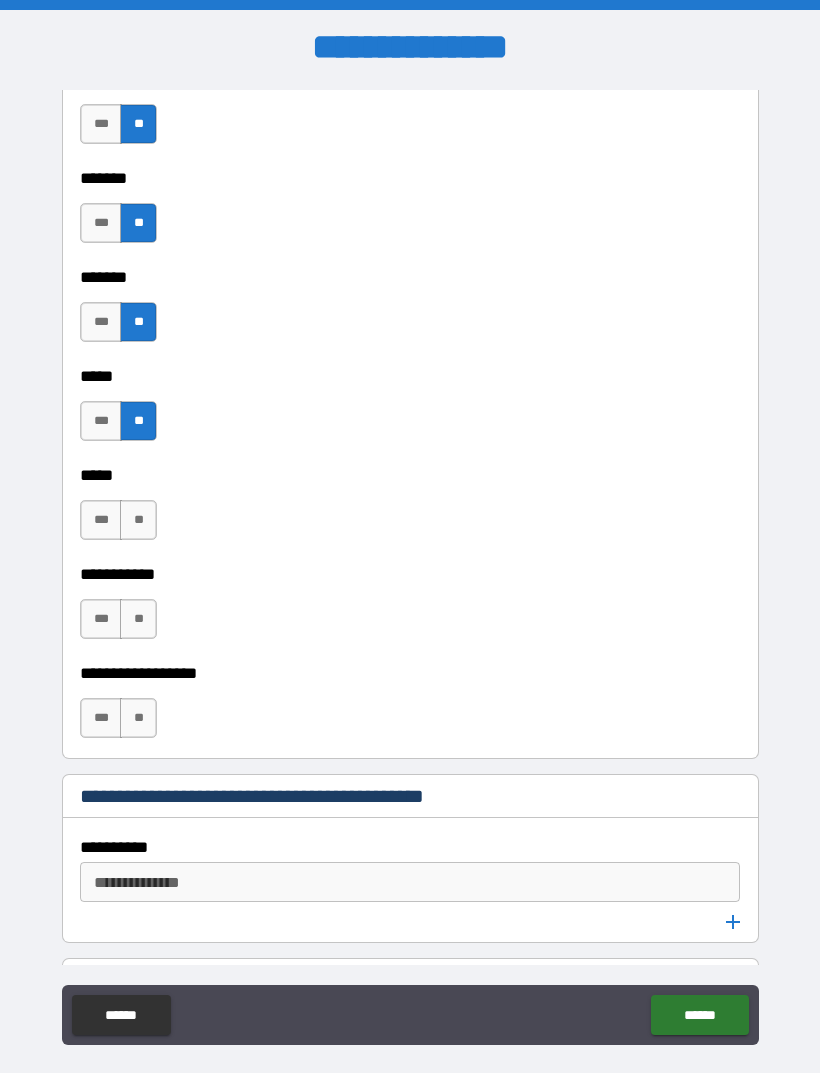 scroll, scrollTop: 2193, scrollLeft: 0, axis: vertical 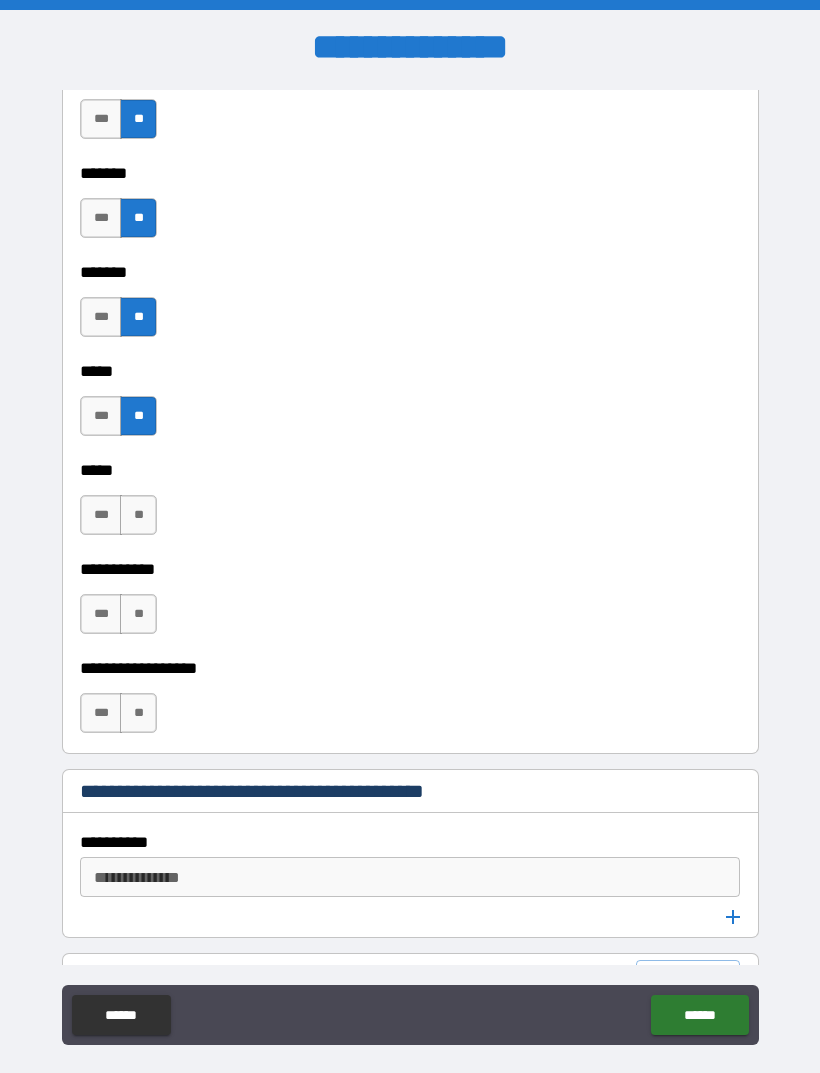 click on "**" at bounding box center (138, 515) 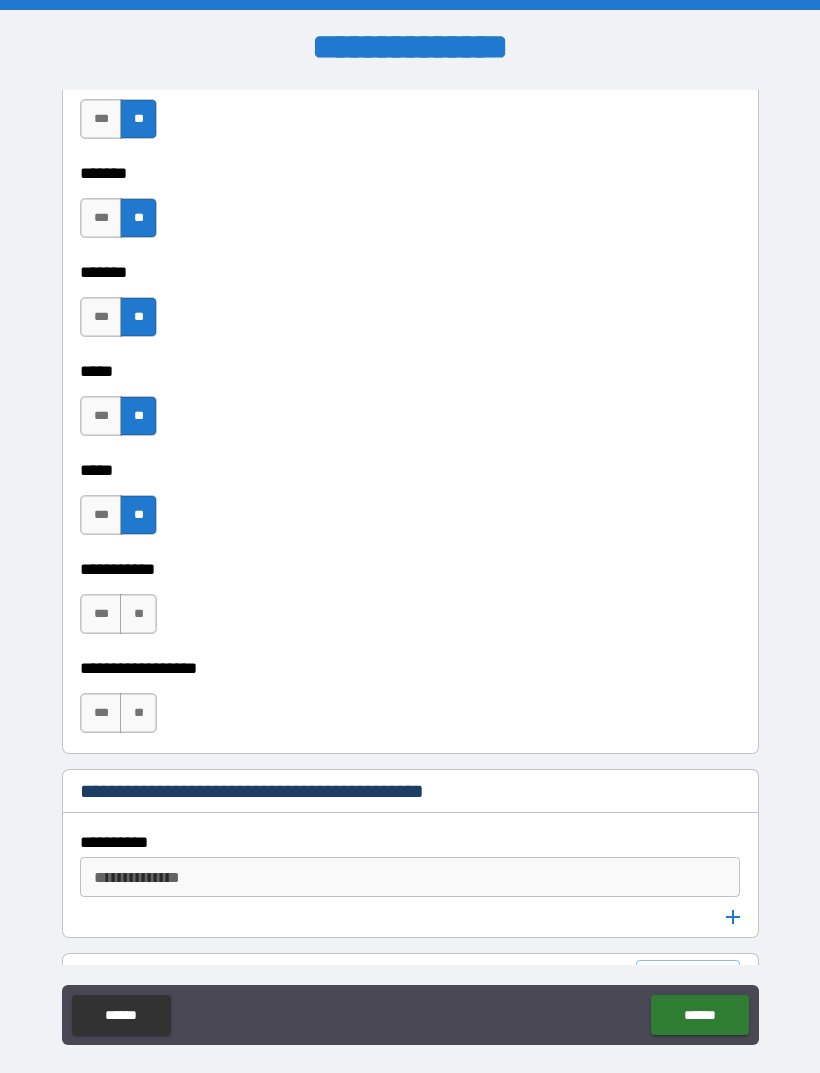 click on "**" at bounding box center [138, 614] 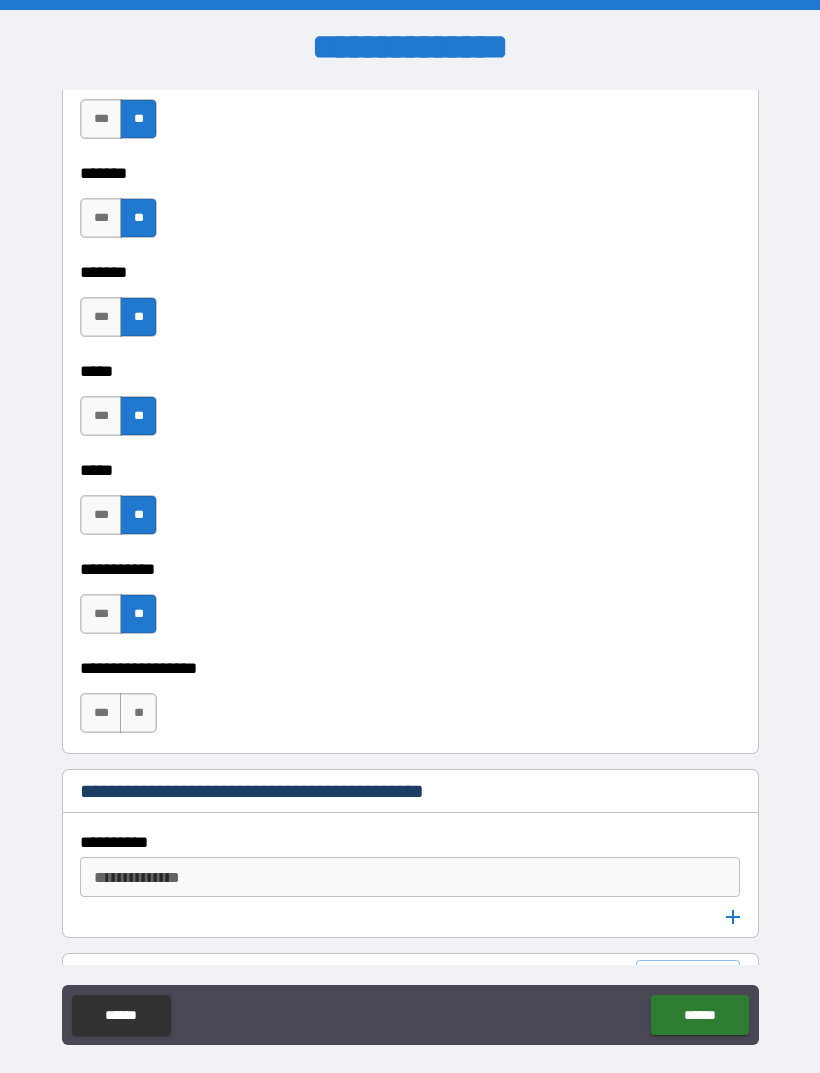click on "**" at bounding box center (138, 713) 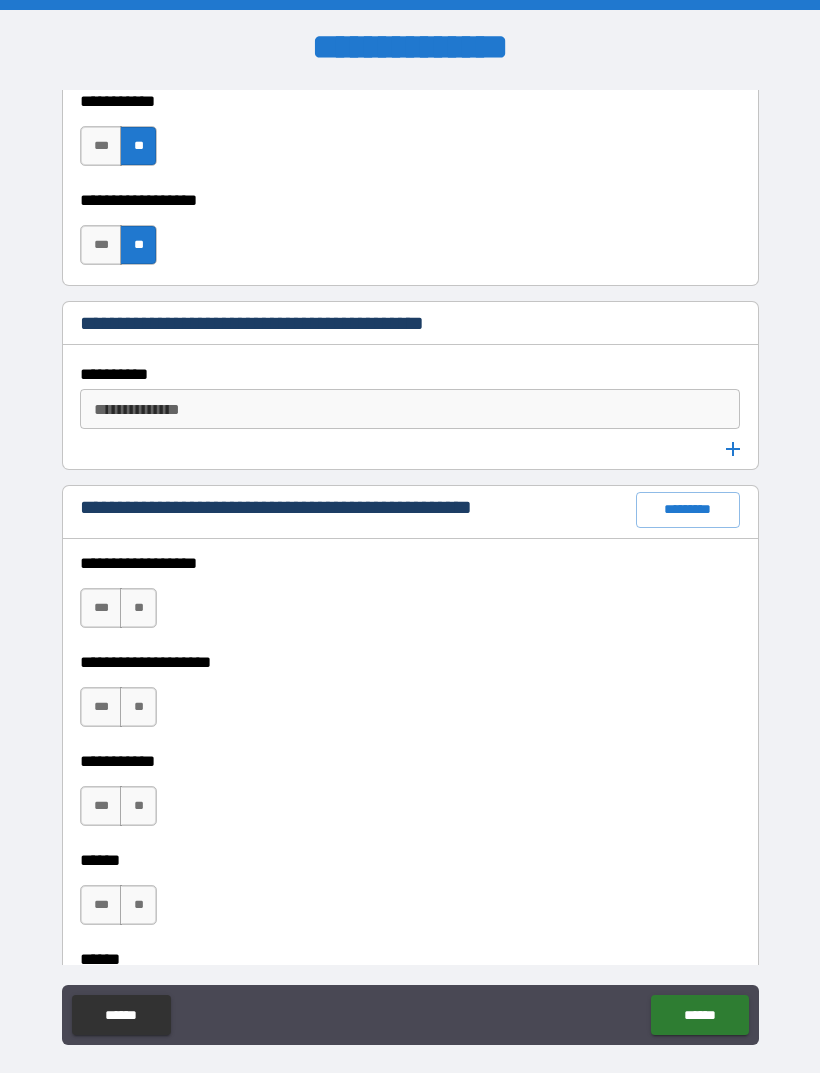 scroll, scrollTop: 2662, scrollLeft: 0, axis: vertical 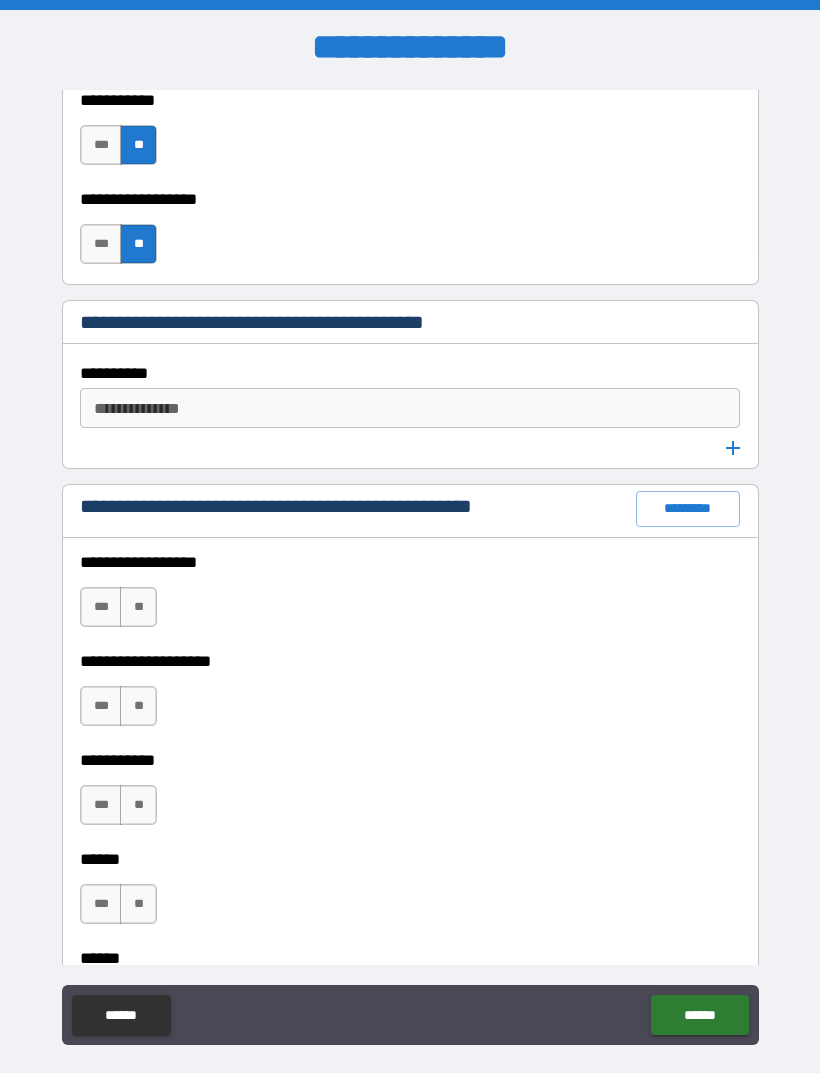 click on "**" at bounding box center (138, 607) 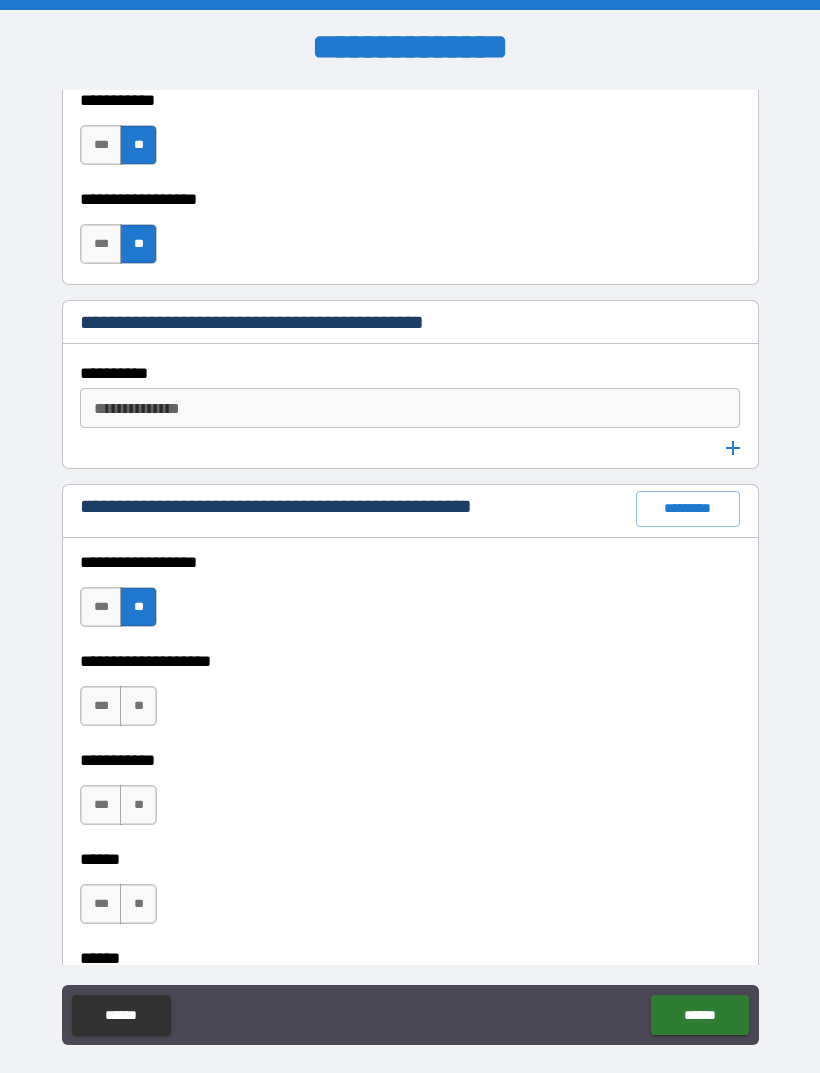 click on "**" at bounding box center [138, 706] 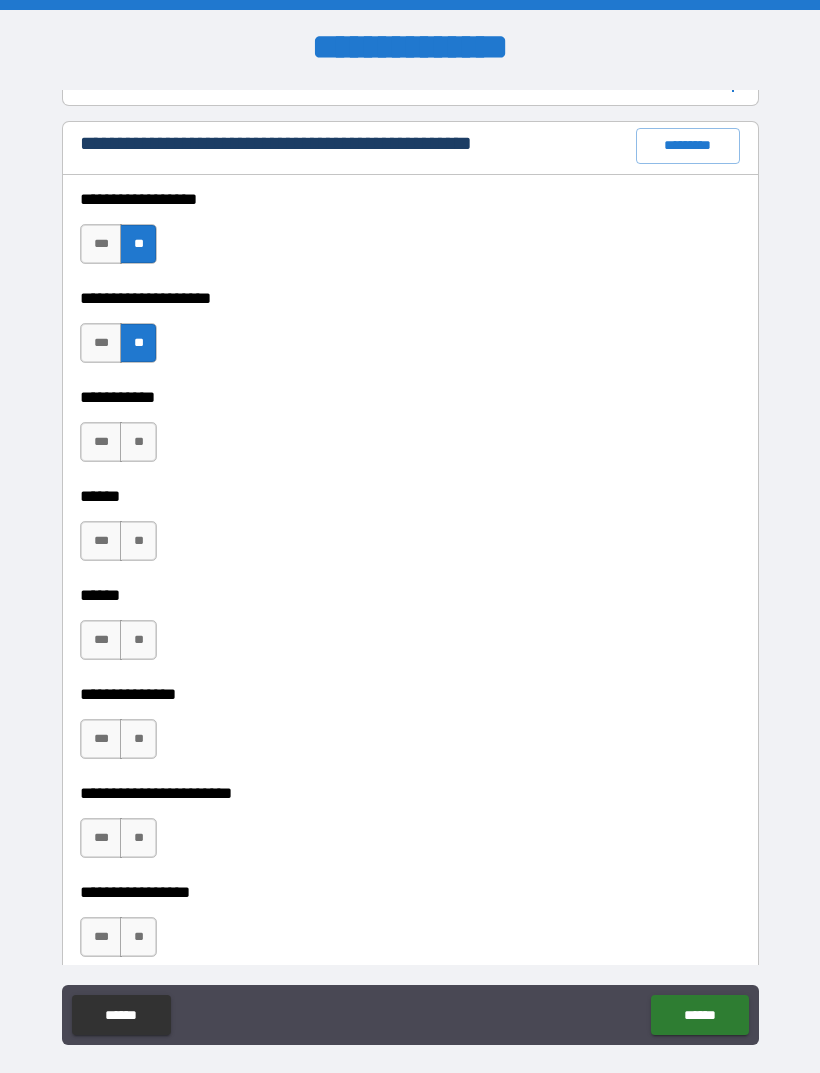 scroll, scrollTop: 3029, scrollLeft: 0, axis: vertical 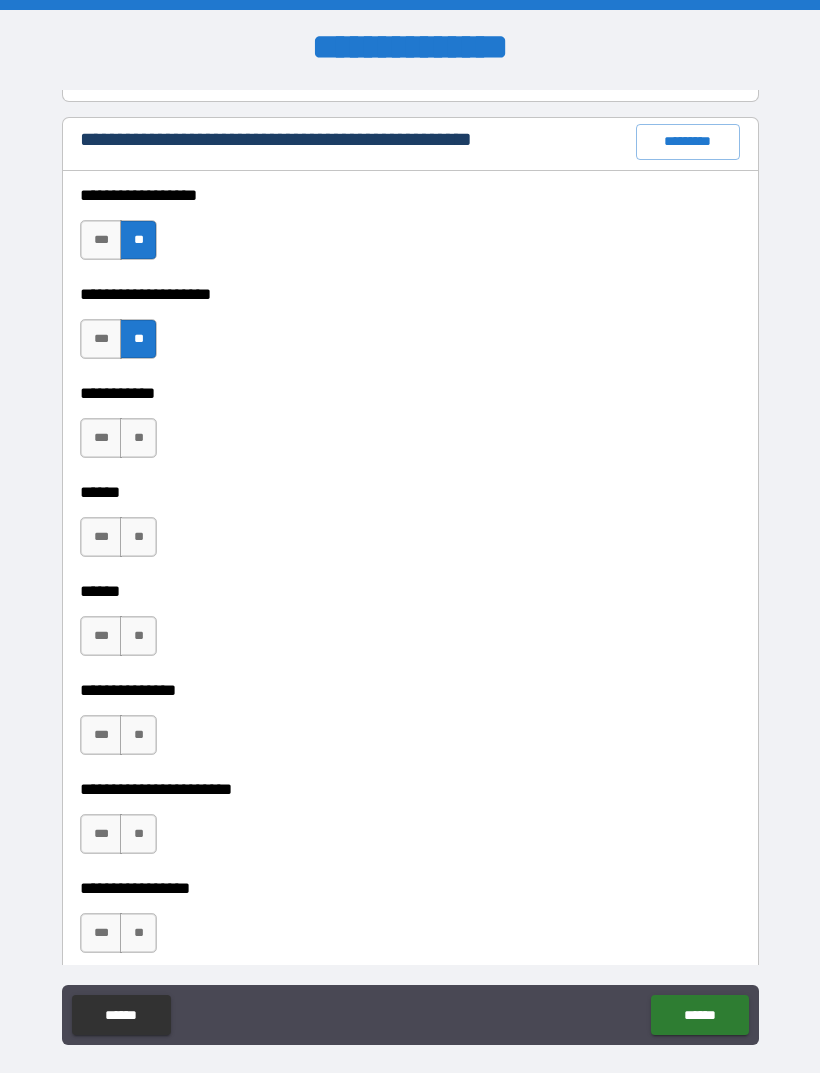 click on "**" at bounding box center [138, 438] 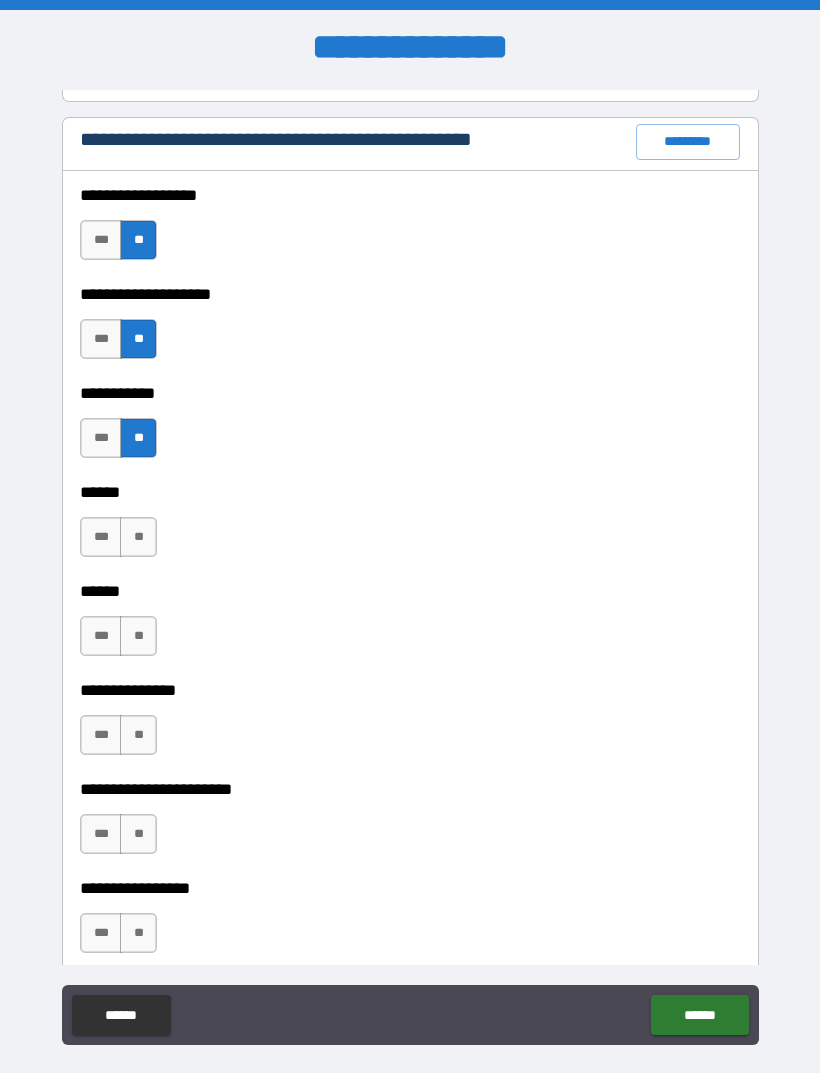 click on "**" at bounding box center [138, 537] 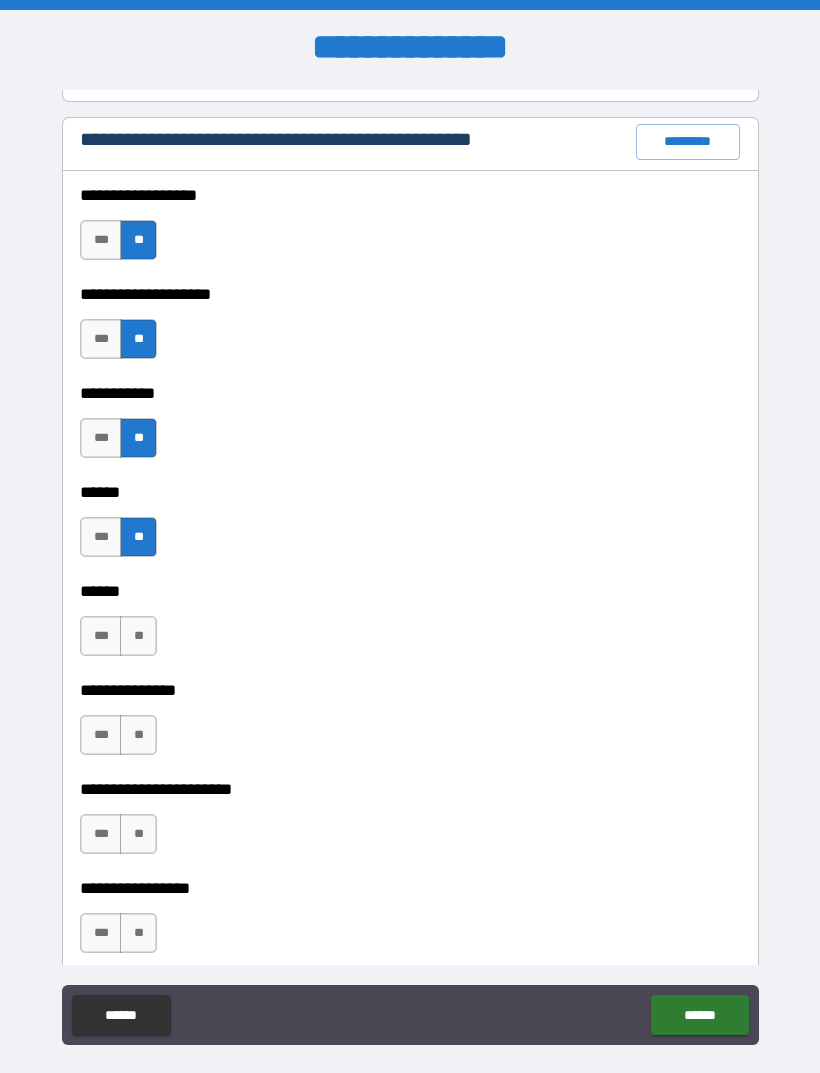click on "**" at bounding box center [138, 636] 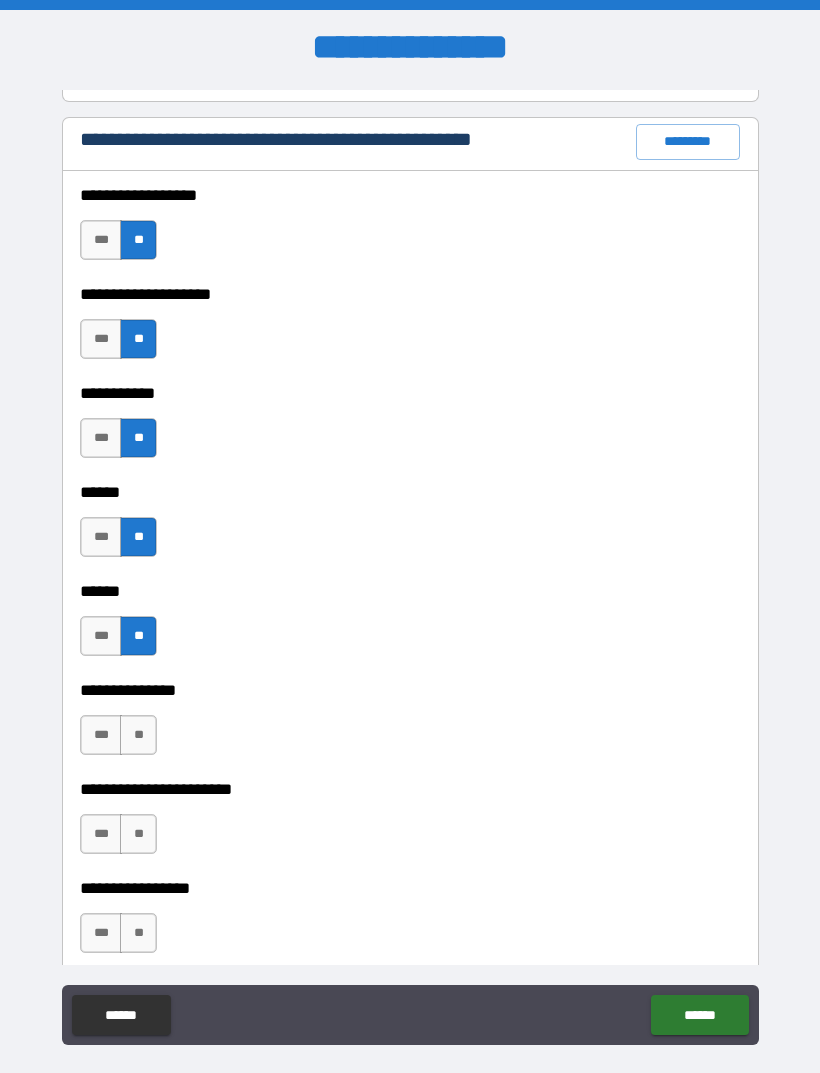 click on "**" at bounding box center (138, 735) 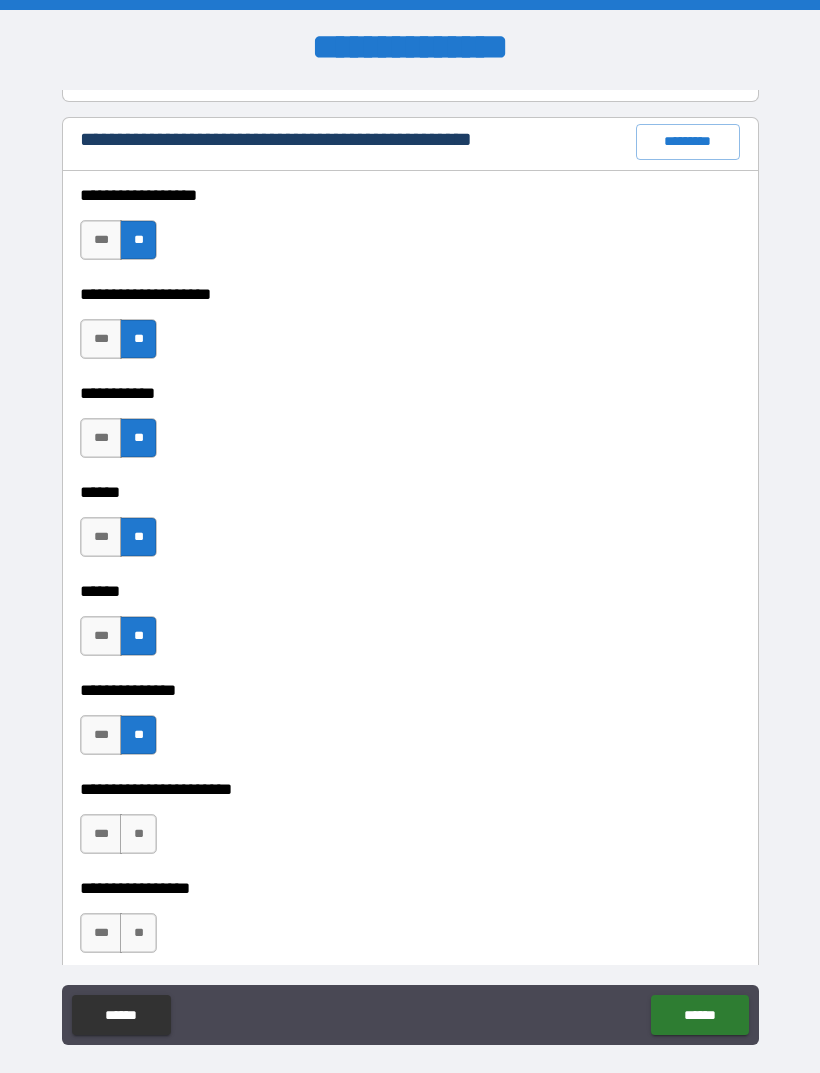 click on "**" at bounding box center [138, 834] 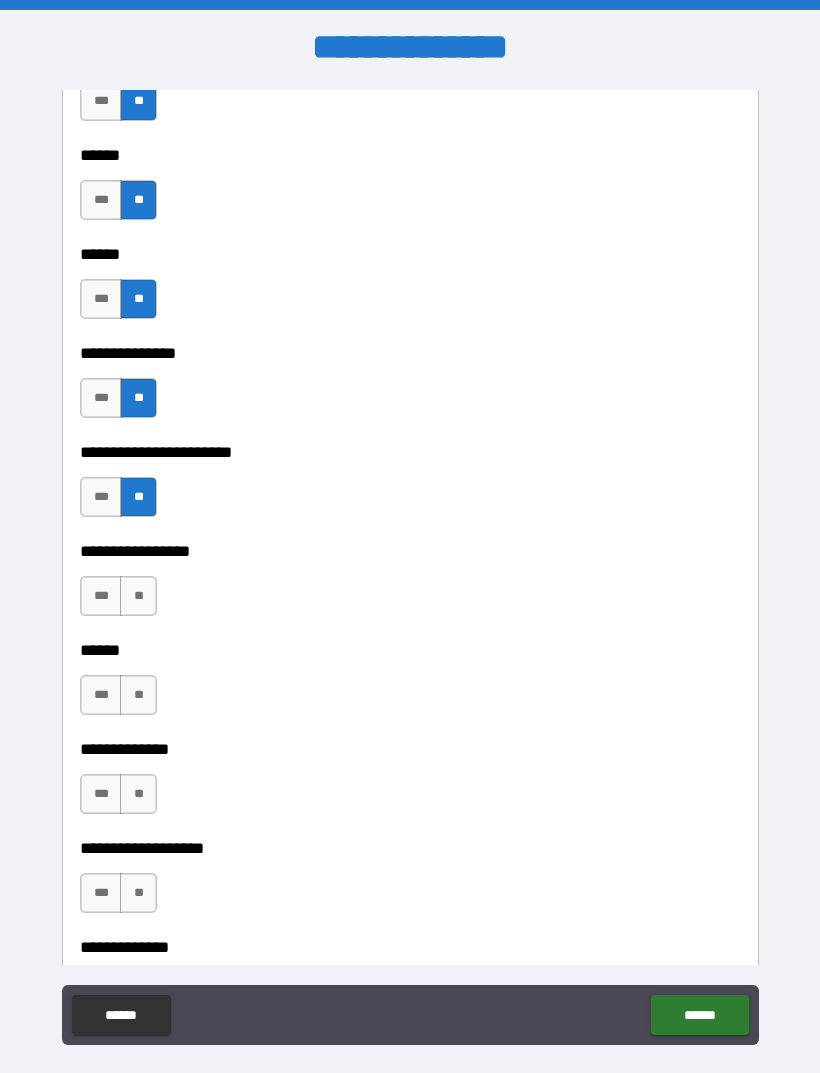 scroll, scrollTop: 3367, scrollLeft: 0, axis: vertical 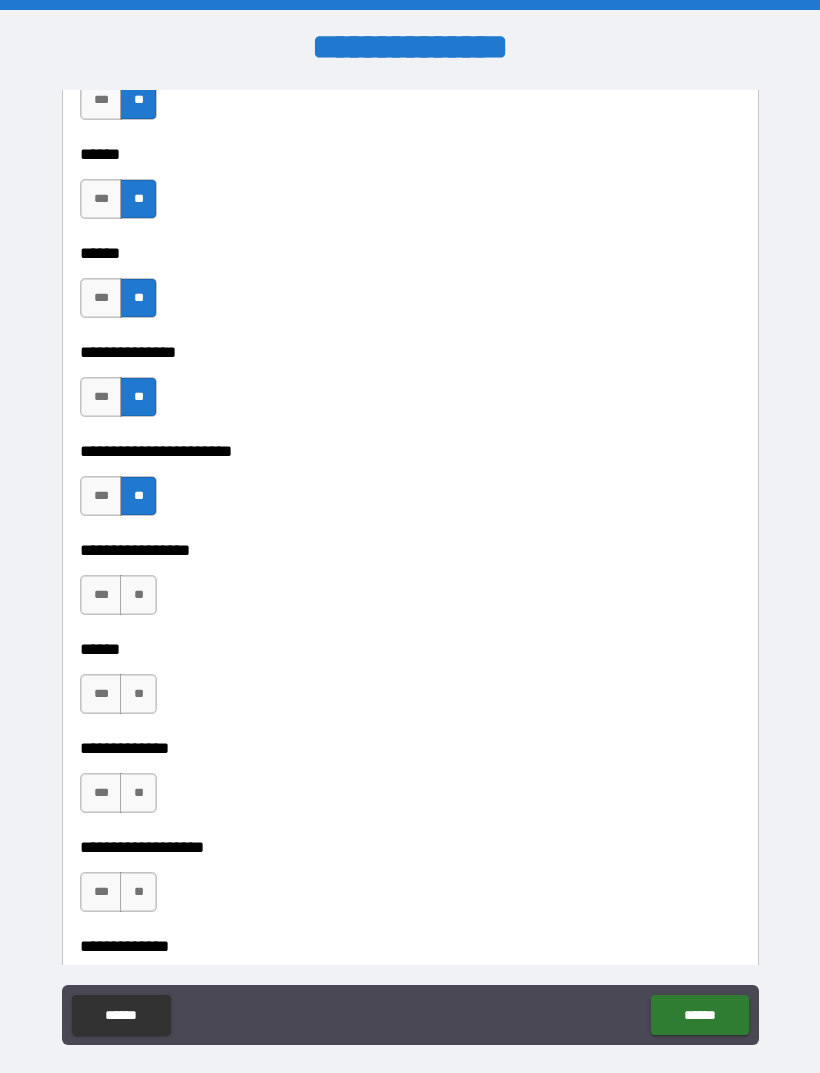 click on "**" at bounding box center [138, 595] 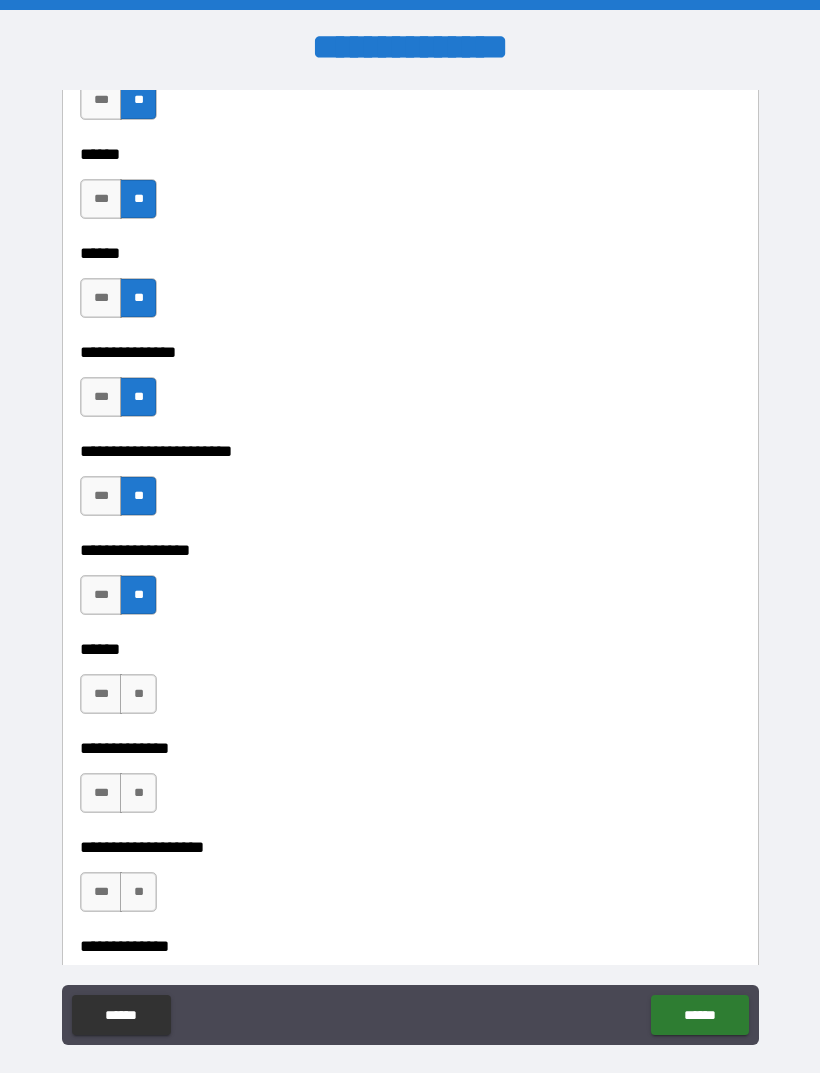 click on "**" at bounding box center (138, 694) 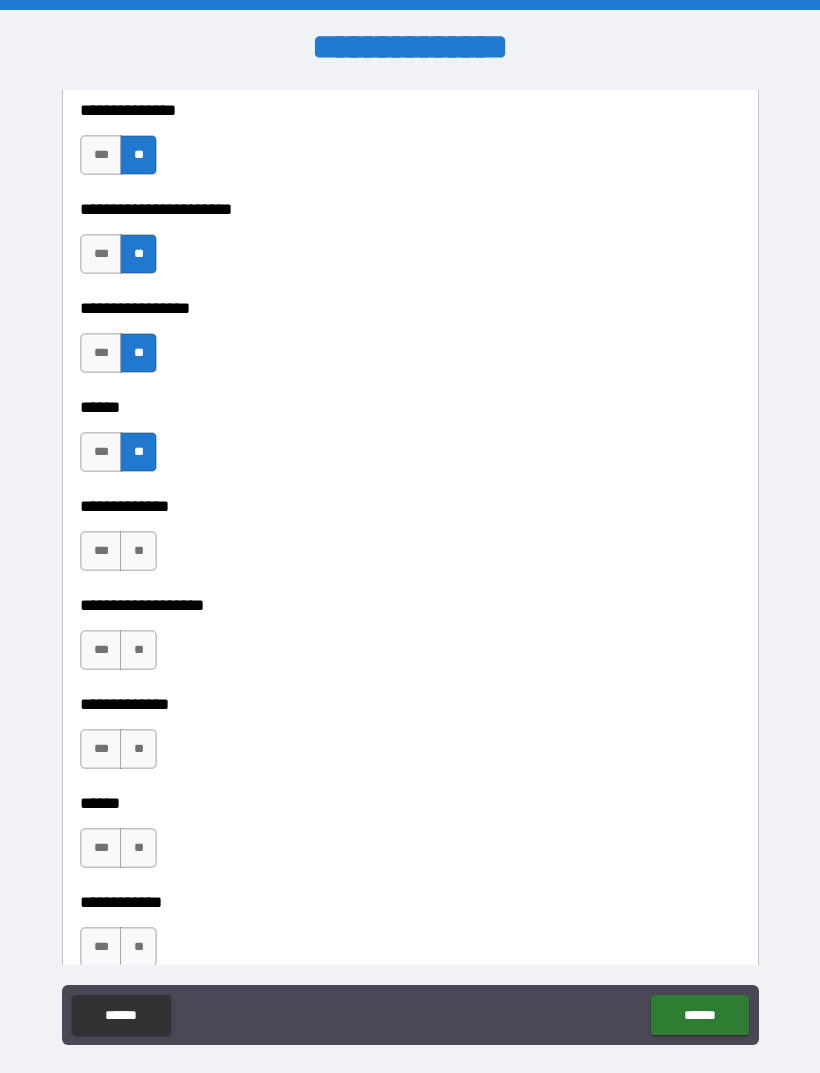 scroll, scrollTop: 3618, scrollLeft: 0, axis: vertical 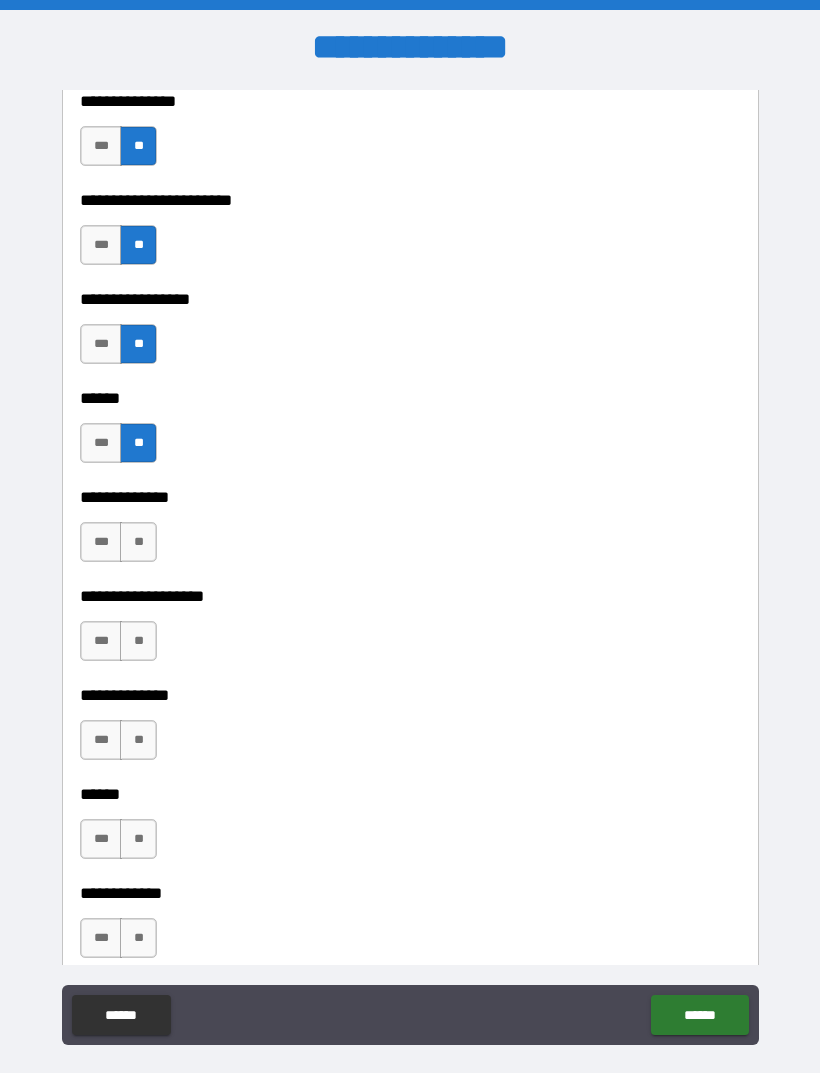click on "**" at bounding box center (138, 542) 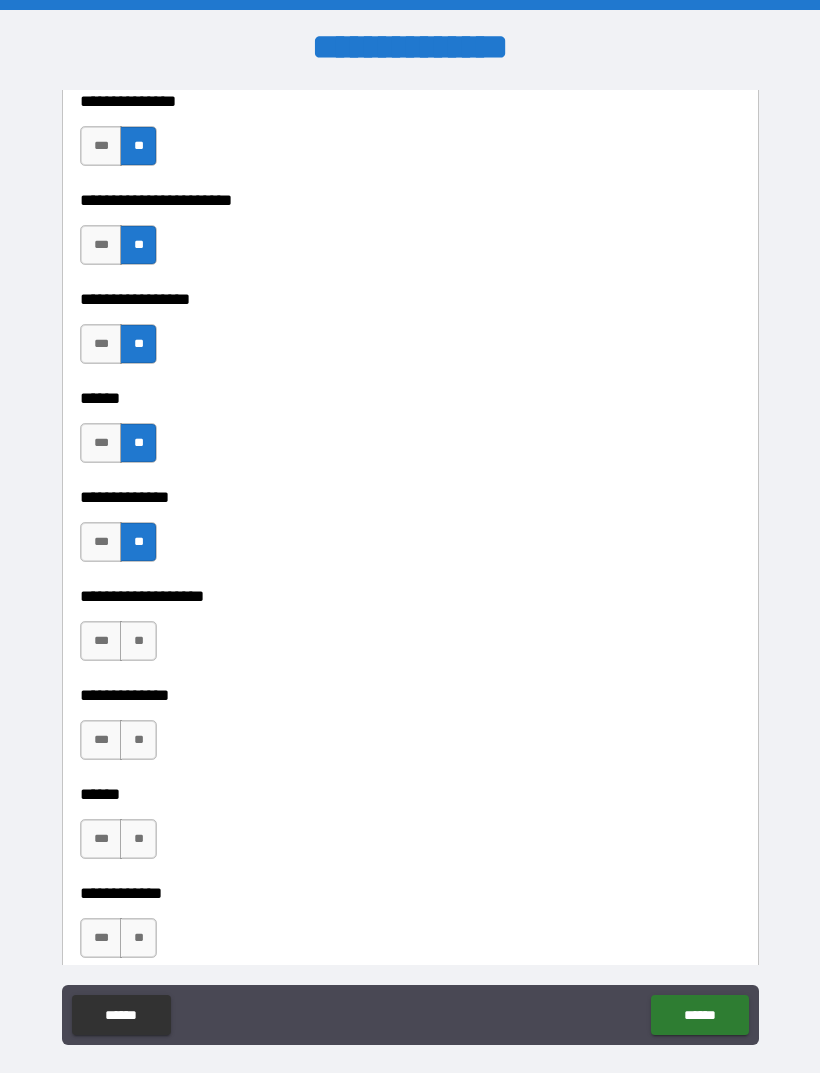 click on "**" at bounding box center [138, 641] 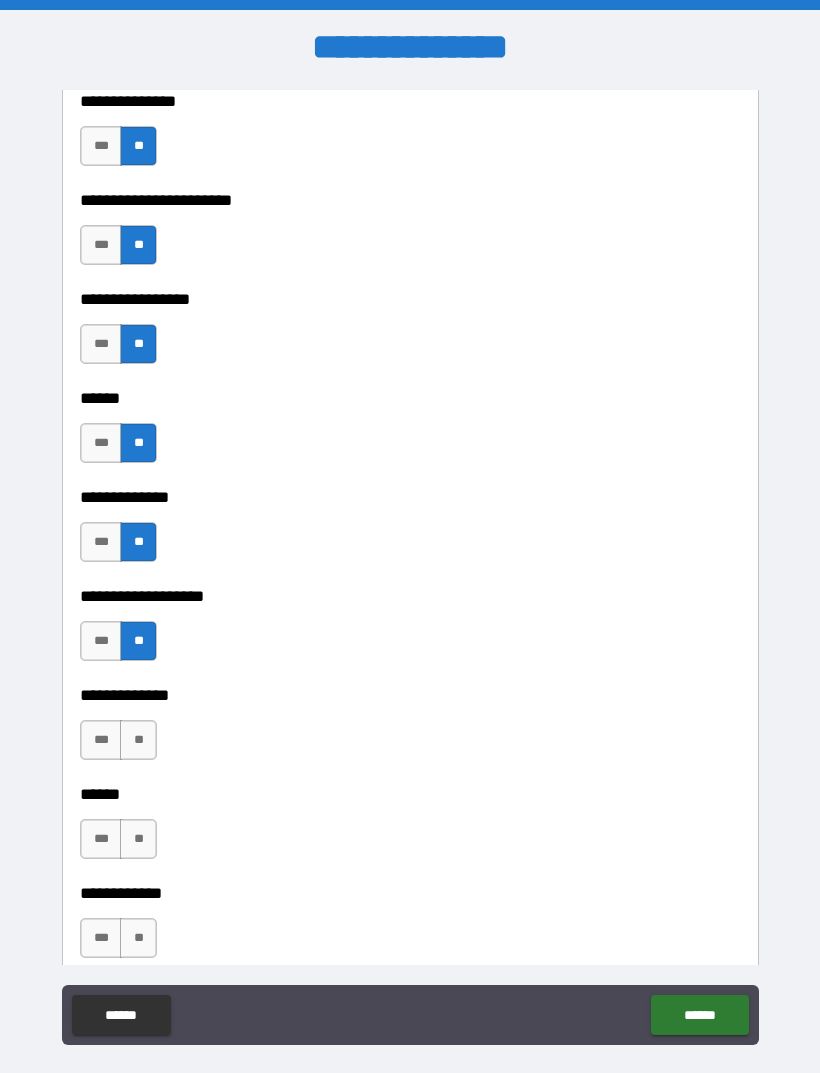 click on "**" at bounding box center (138, 740) 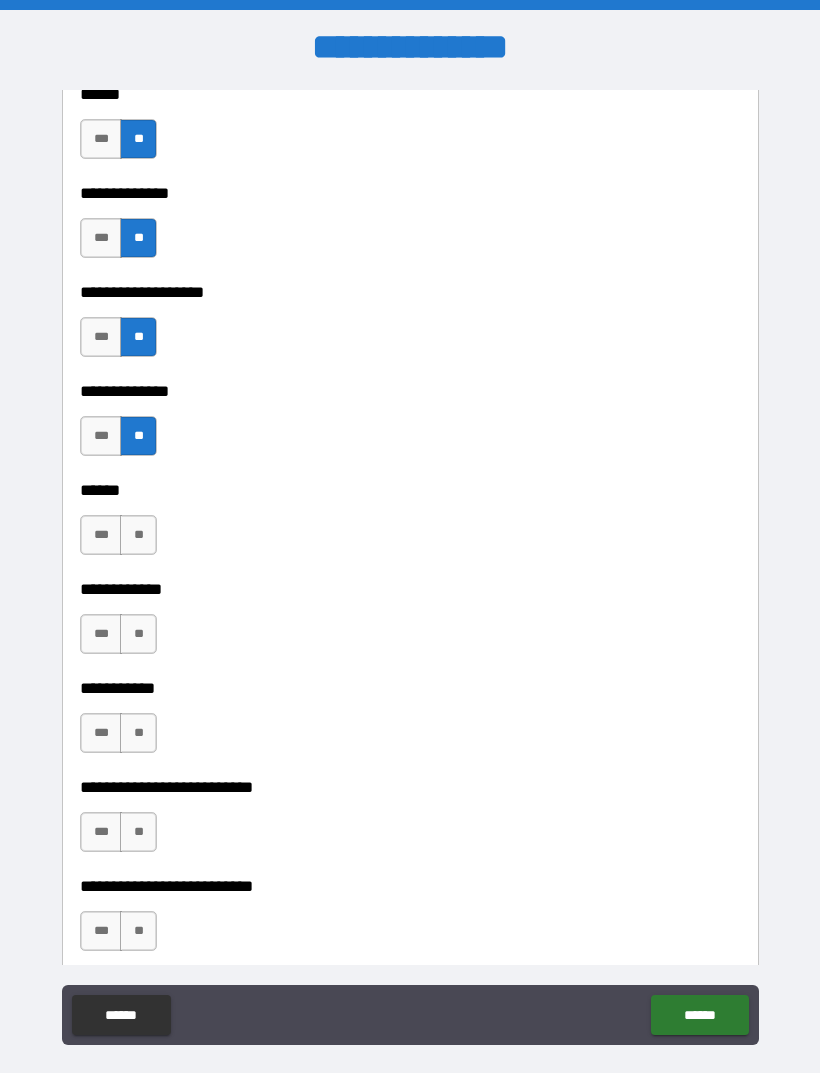 scroll, scrollTop: 3975, scrollLeft: 0, axis: vertical 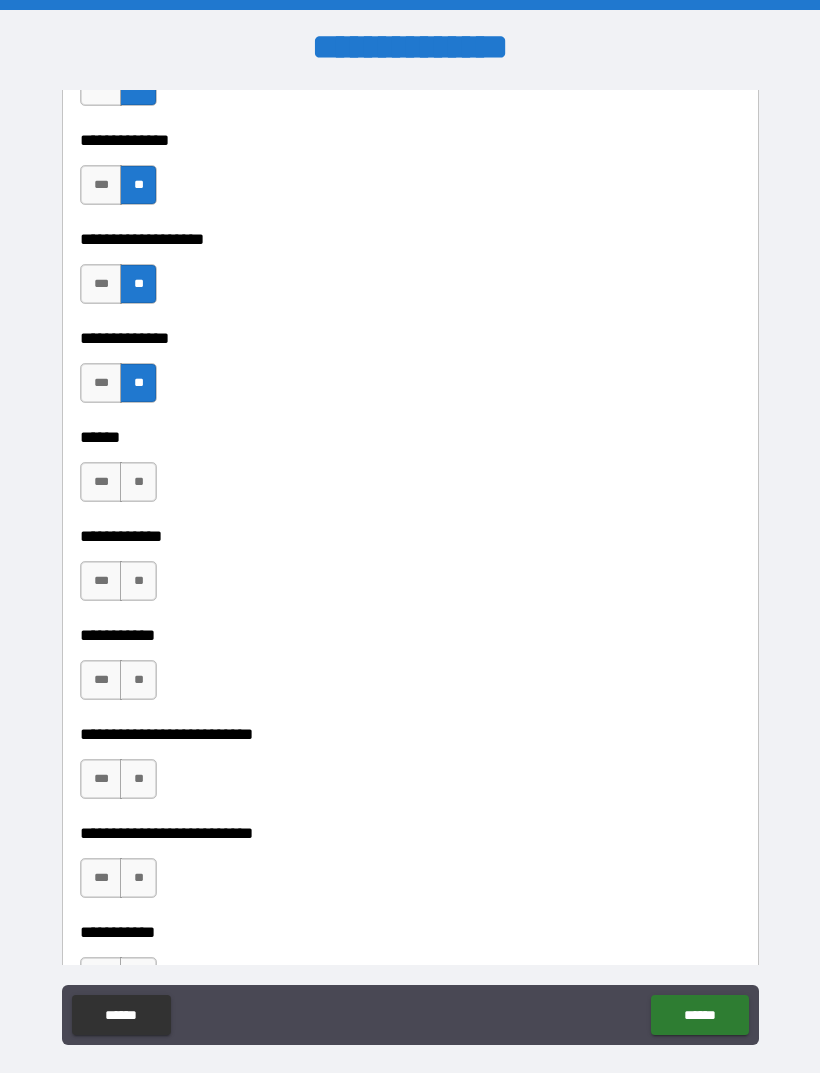 click on "**" at bounding box center [138, 482] 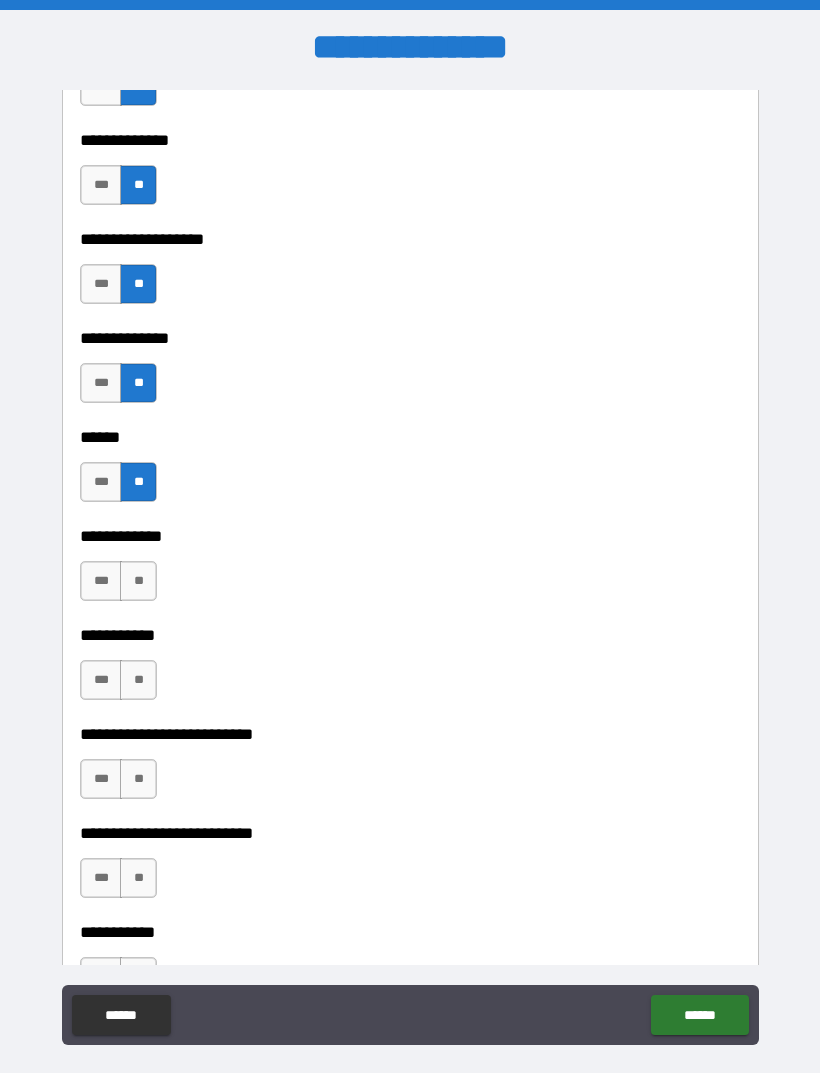 click on "**" at bounding box center [138, 680] 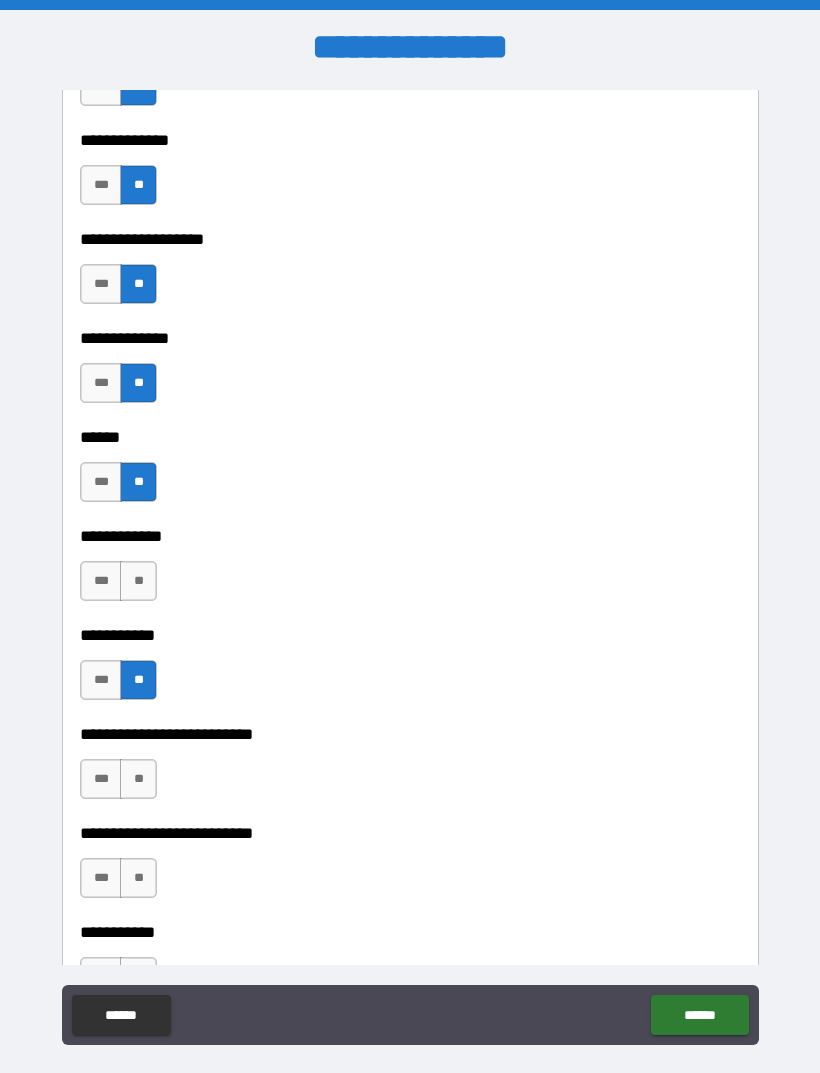 click on "**" at bounding box center (138, 581) 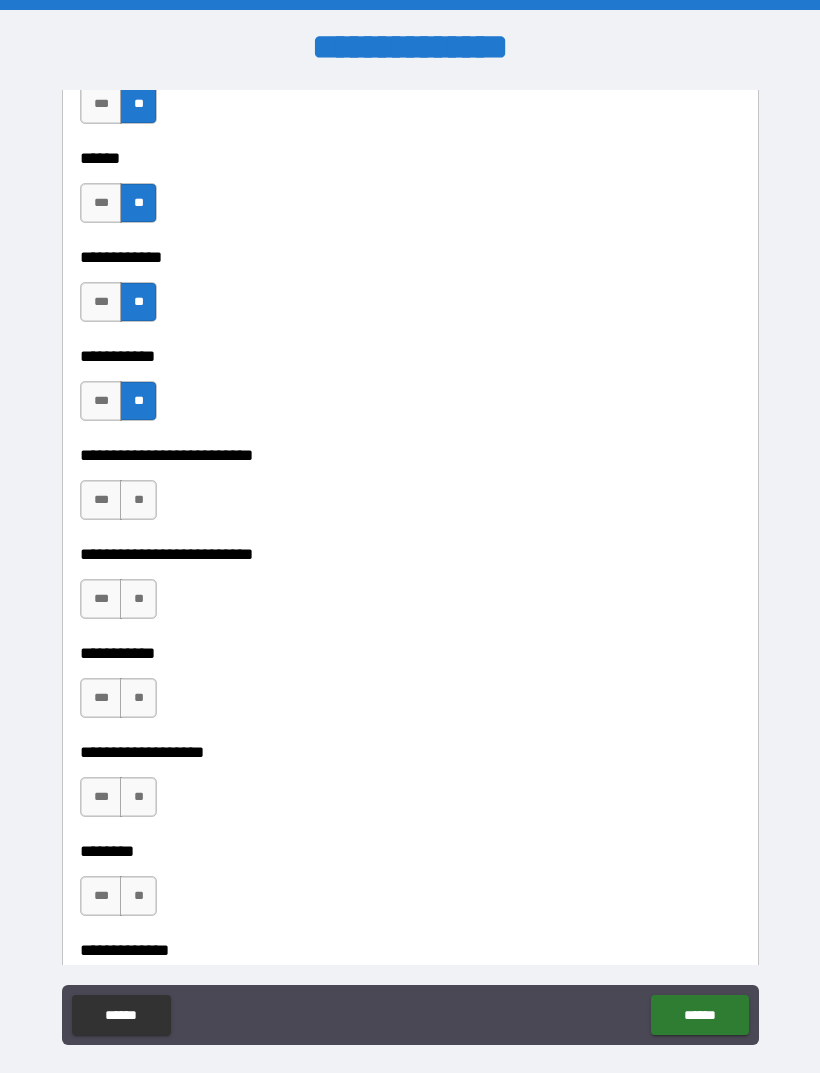 scroll, scrollTop: 4259, scrollLeft: 0, axis: vertical 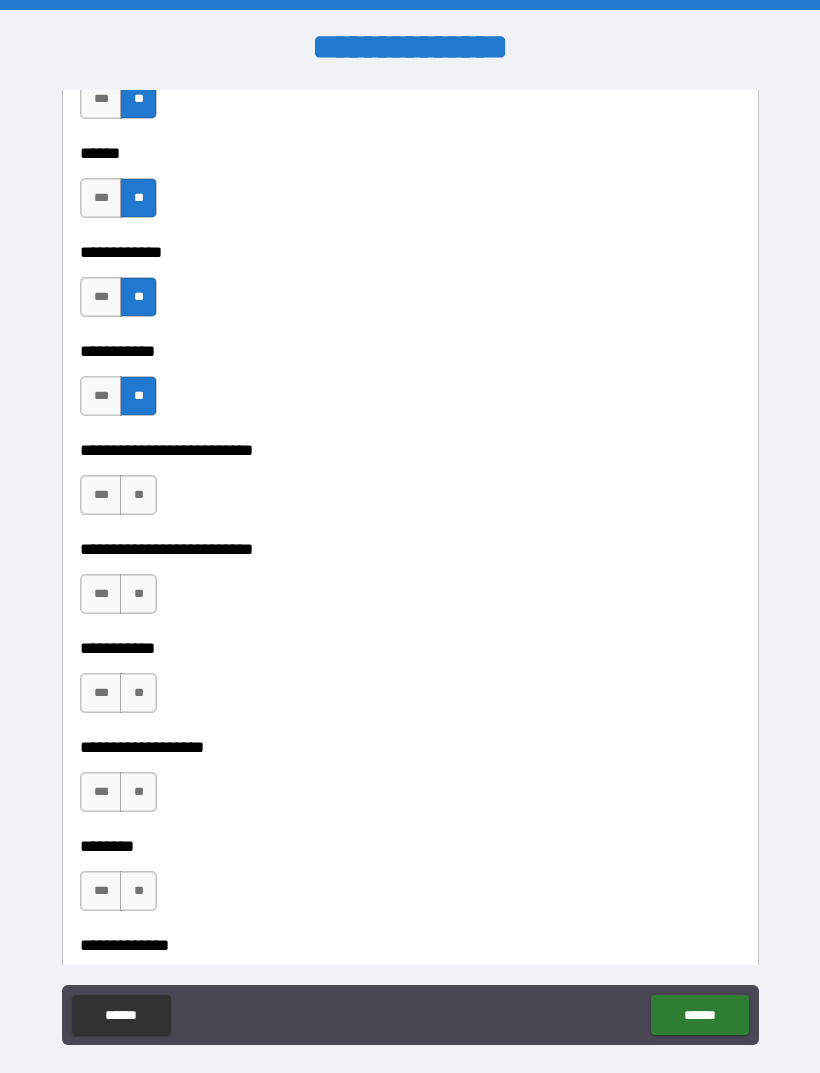 click on "**" at bounding box center [138, 495] 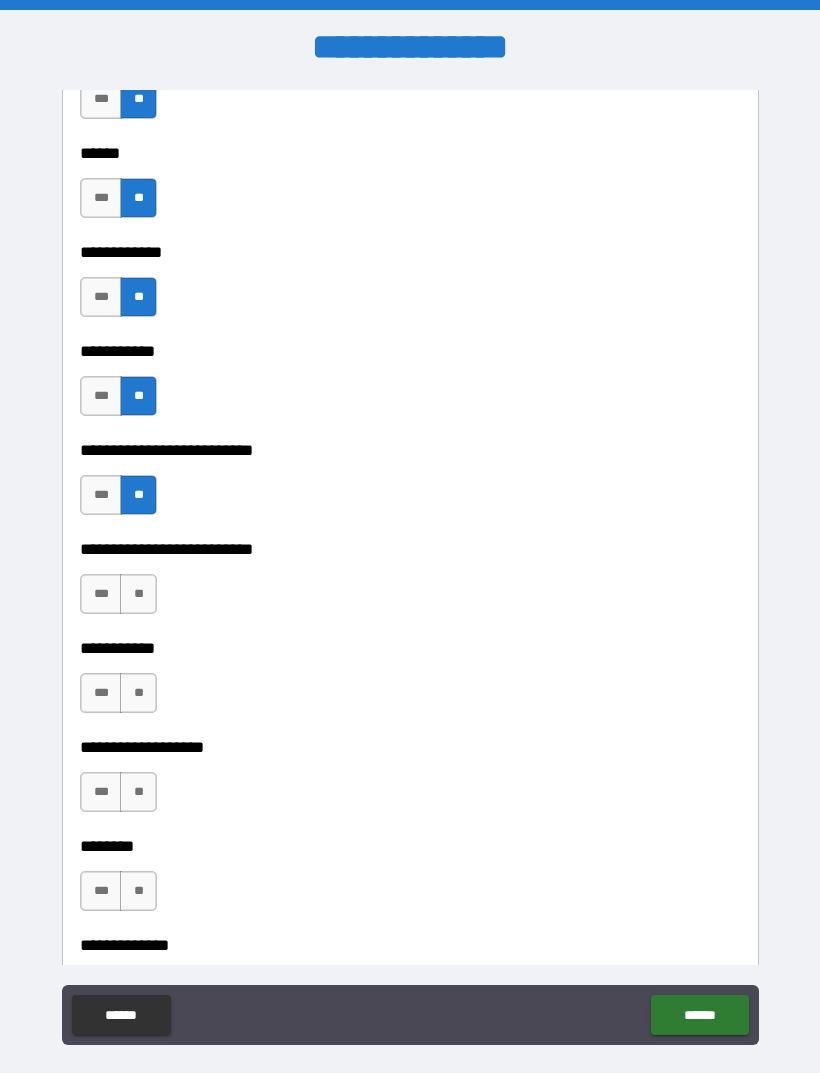 click on "**" at bounding box center [138, 594] 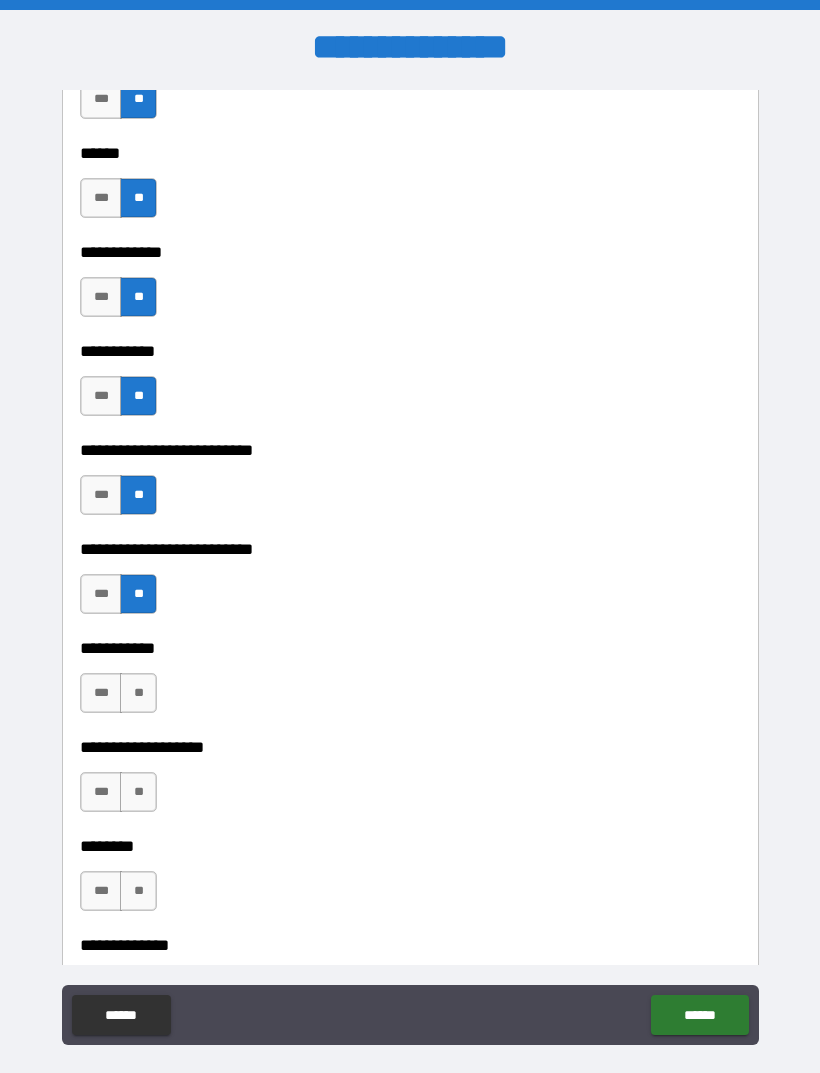 click on "**" at bounding box center (138, 693) 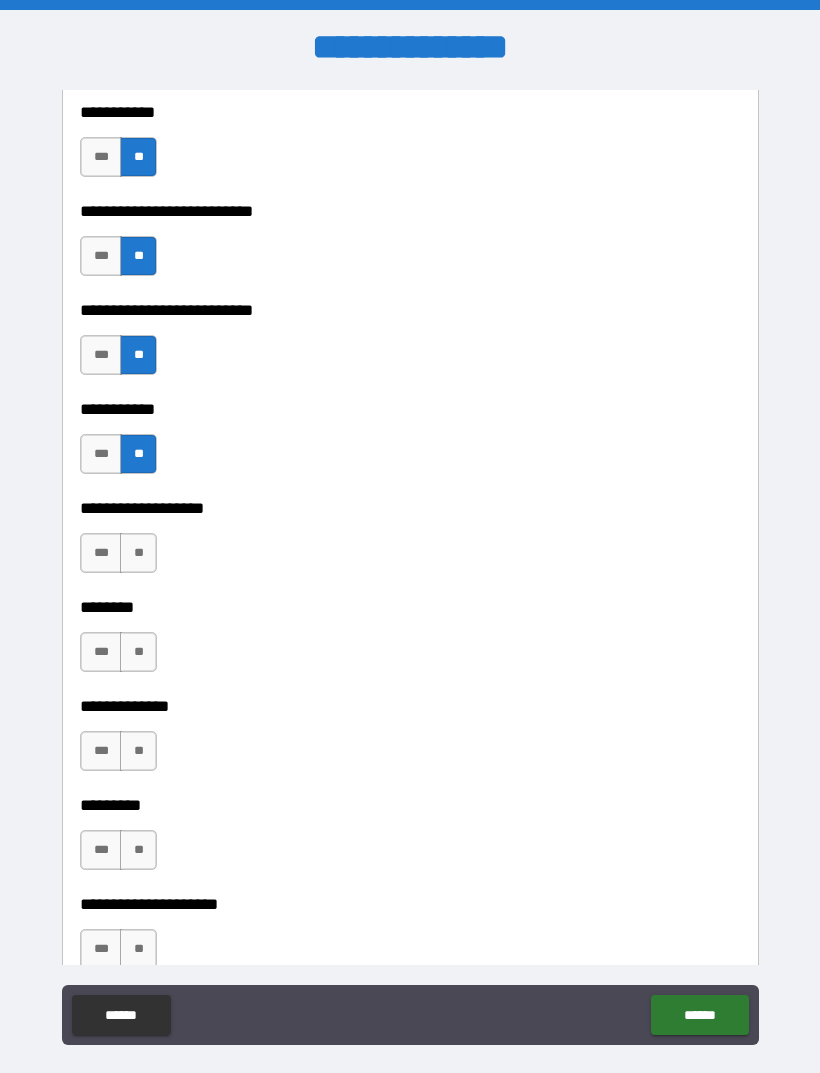 scroll, scrollTop: 4534, scrollLeft: 0, axis: vertical 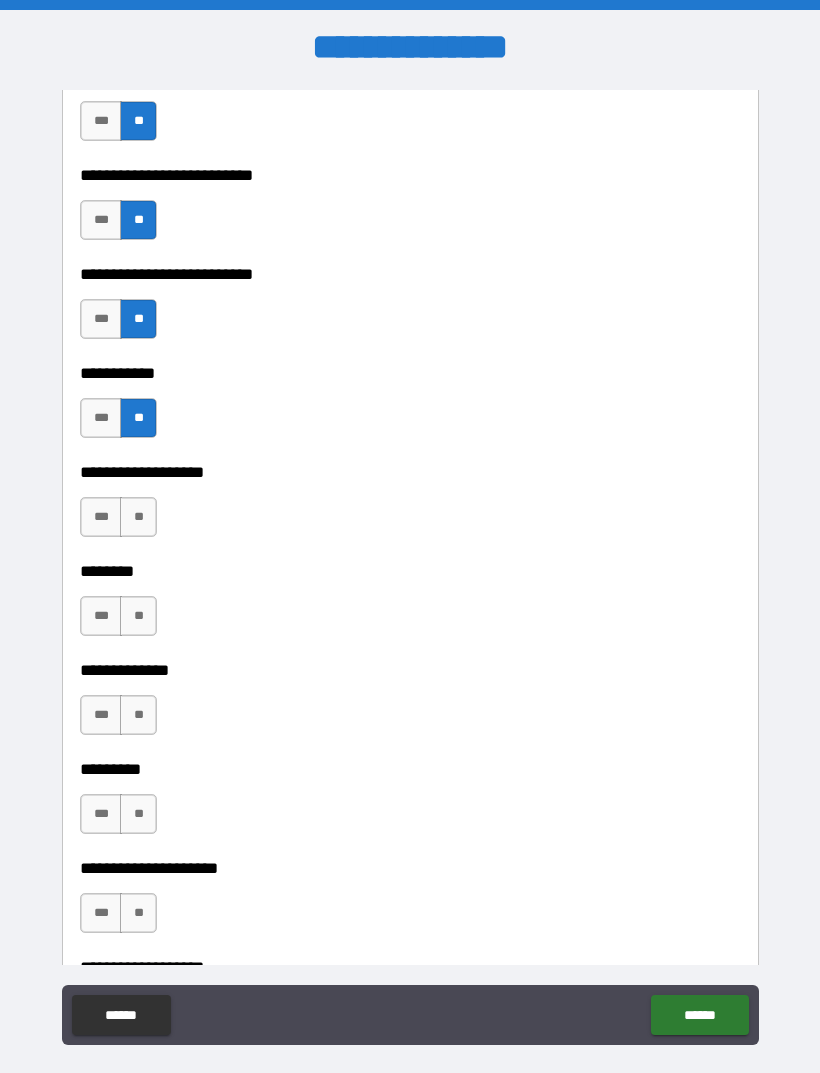 click on "**" at bounding box center [138, 517] 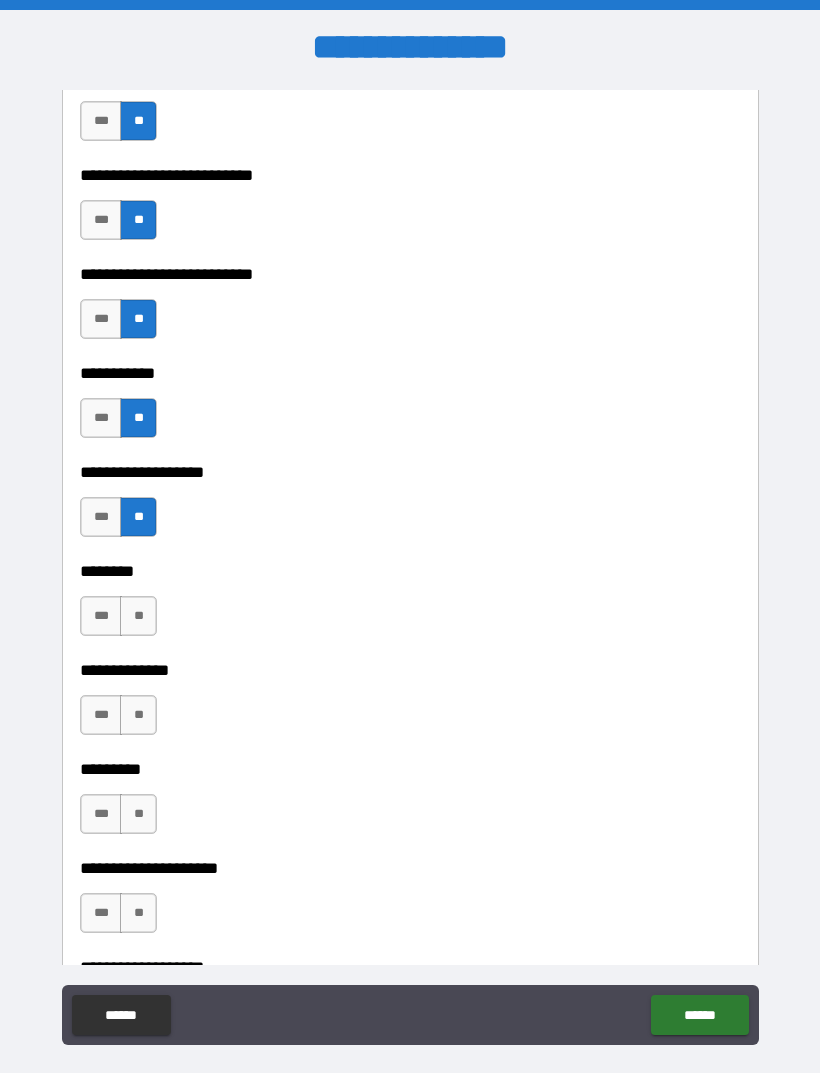 click on "**" at bounding box center (138, 616) 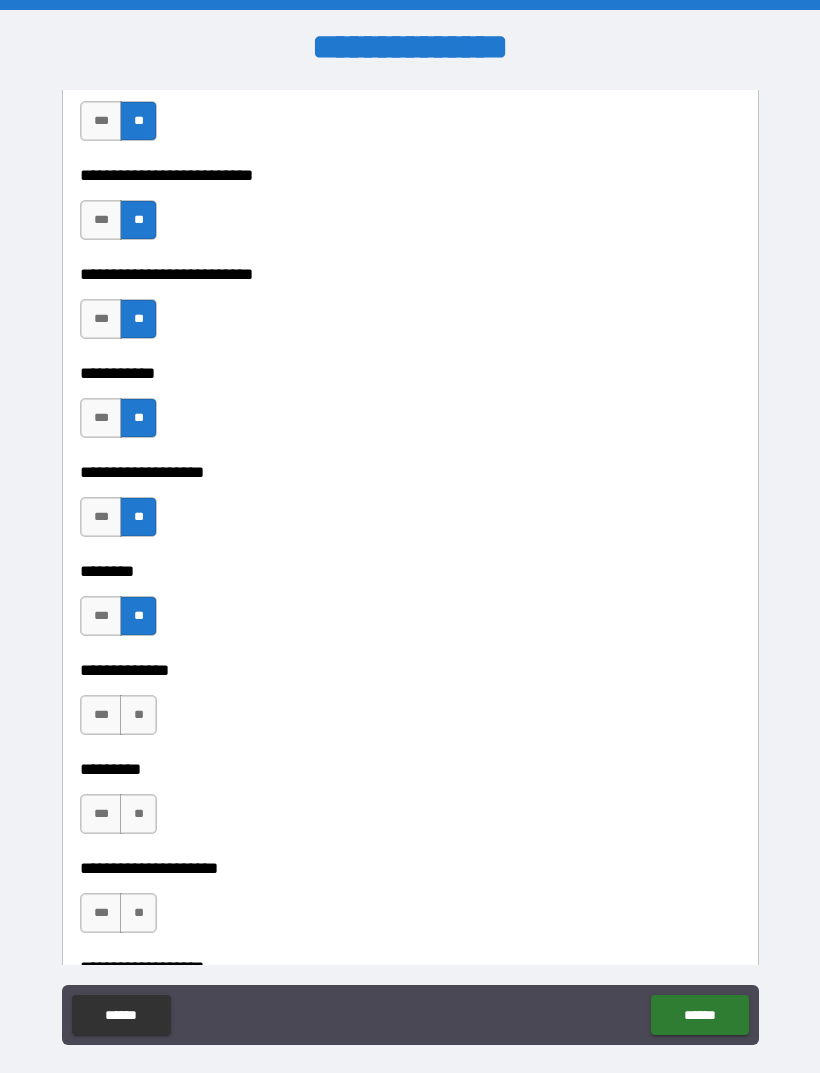 click on "**" at bounding box center [138, 715] 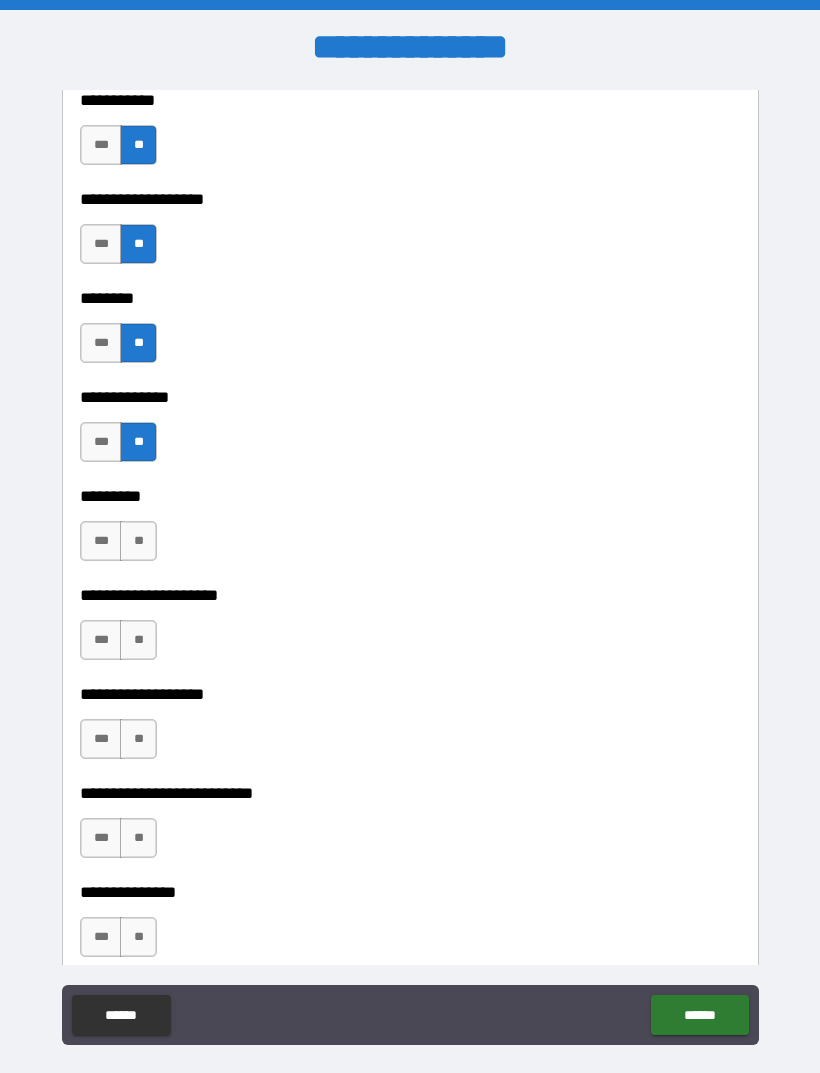 scroll, scrollTop: 4820, scrollLeft: 0, axis: vertical 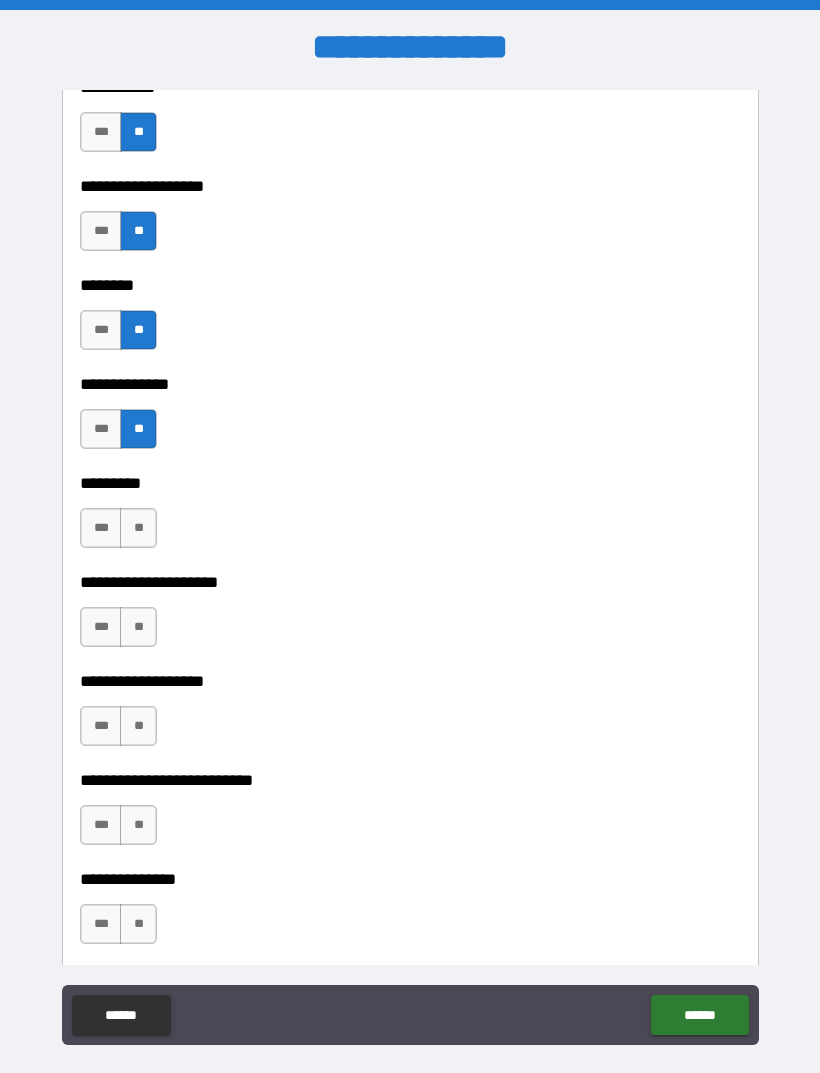 click on "**" at bounding box center [138, 528] 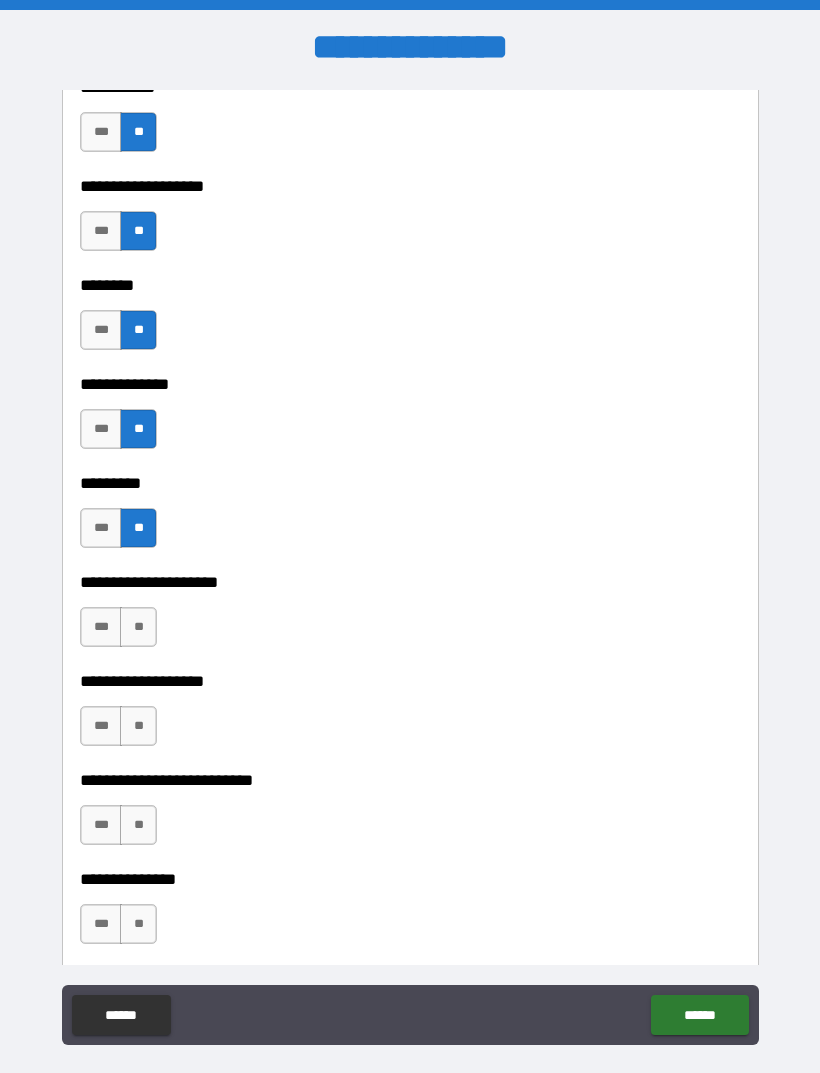 click on "**" at bounding box center (138, 627) 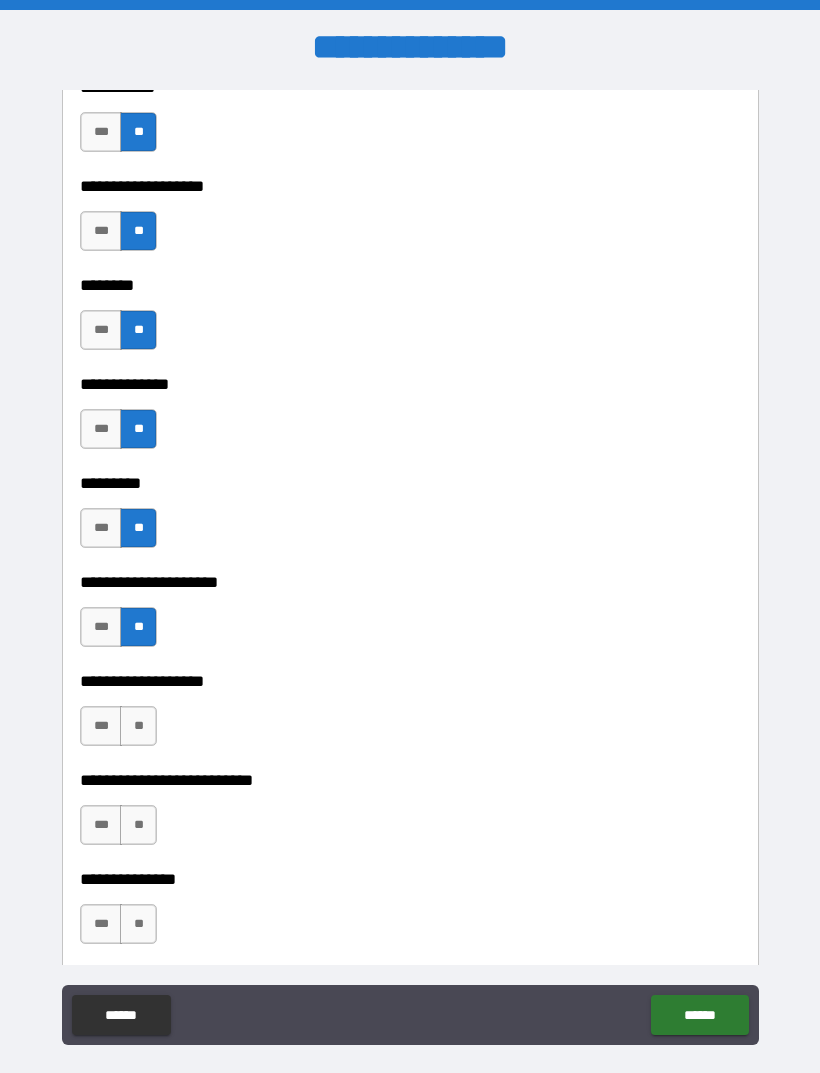 click on "**" at bounding box center [138, 726] 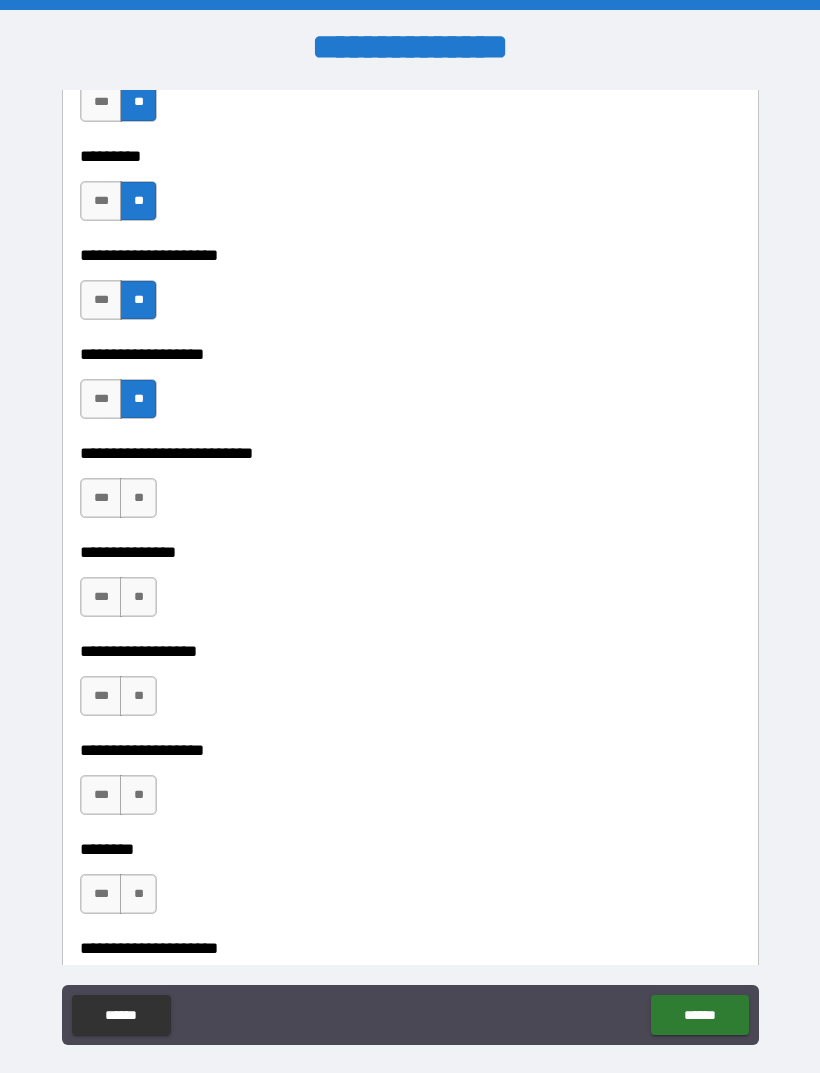 scroll, scrollTop: 5149, scrollLeft: 0, axis: vertical 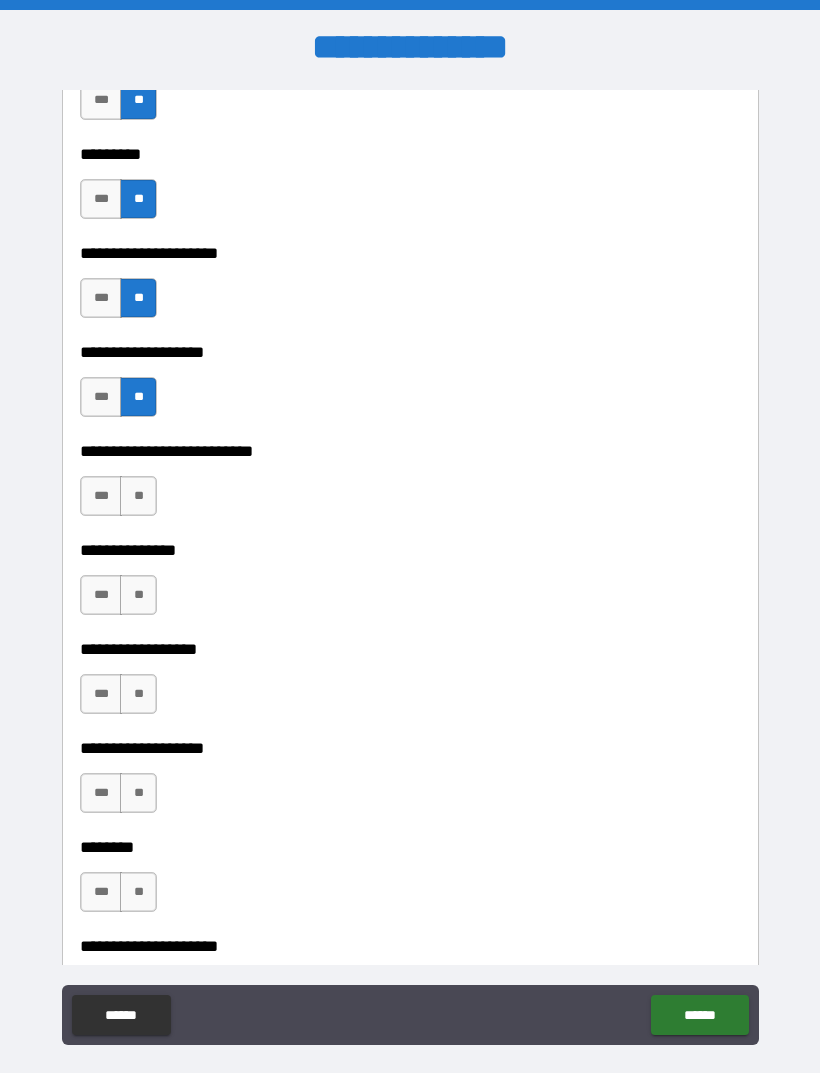 click on "**" at bounding box center (138, 496) 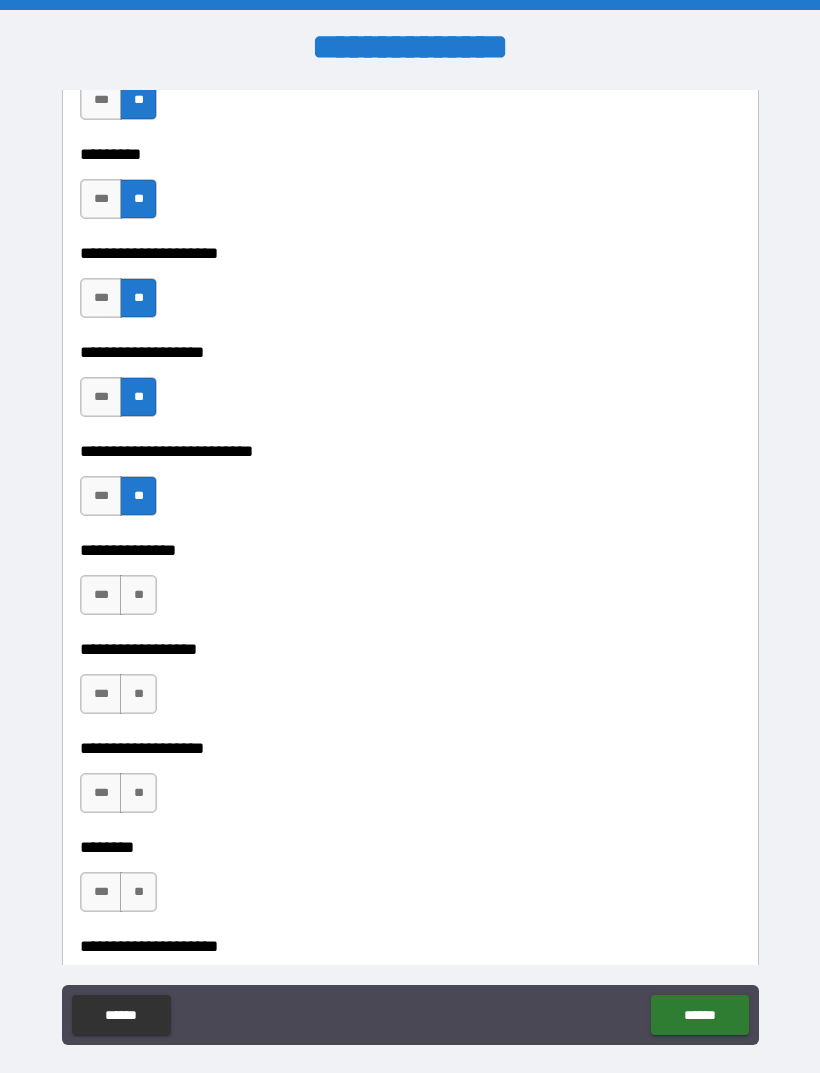 click on "**" at bounding box center (138, 595) 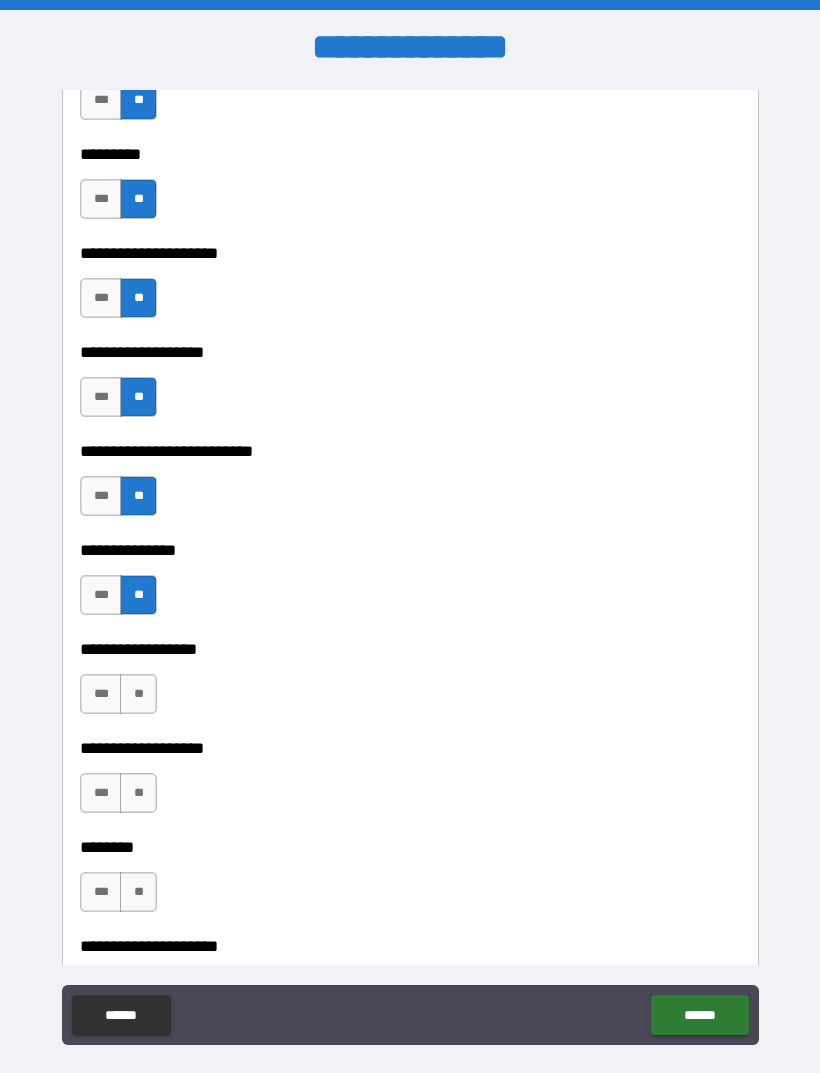 click on "**" at bounding box center [138, 694] 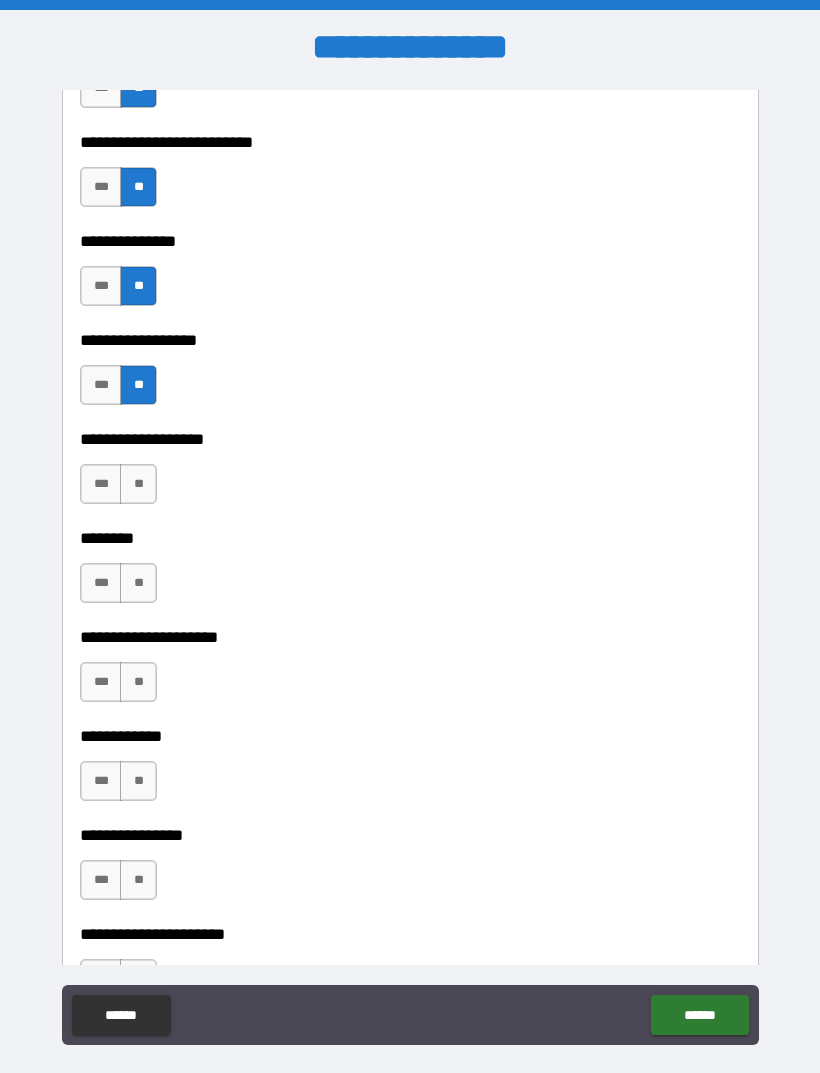 scroll, scrollTop: 5478, scrollLeft: 0, axis: vertical 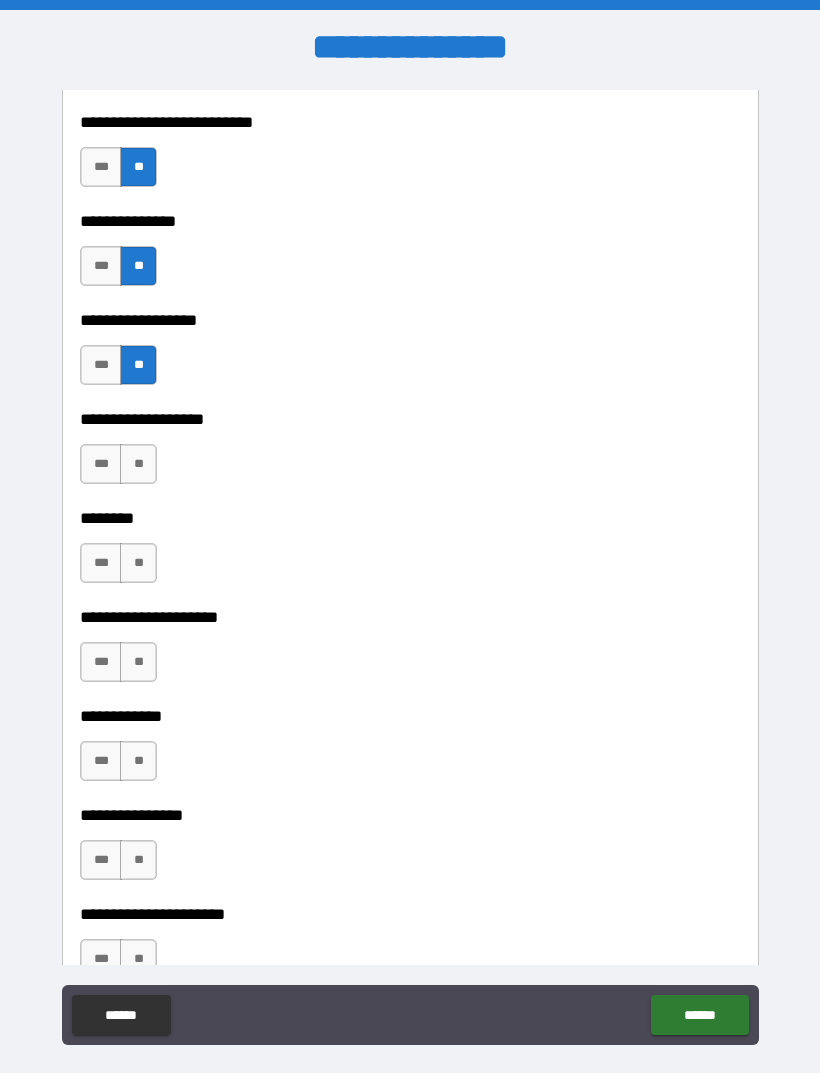 click on "**" at bounding box center [138, 464] 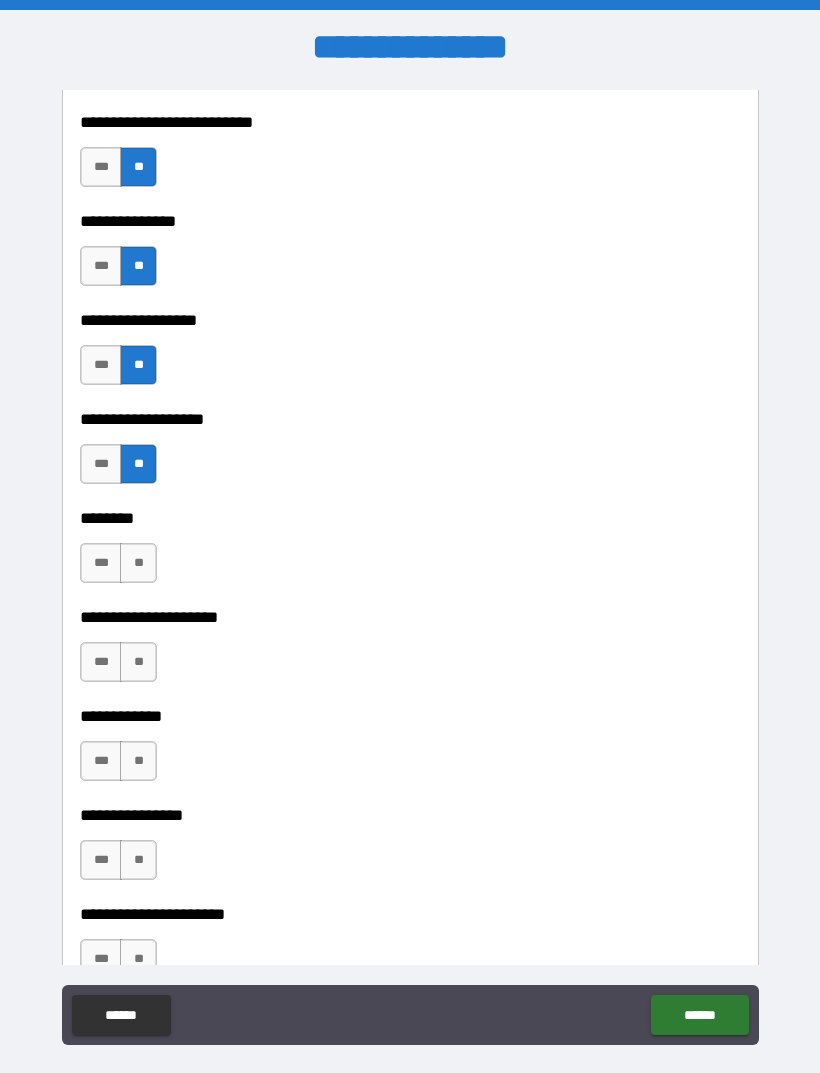 click on "**" at bounding box center (138, 563) 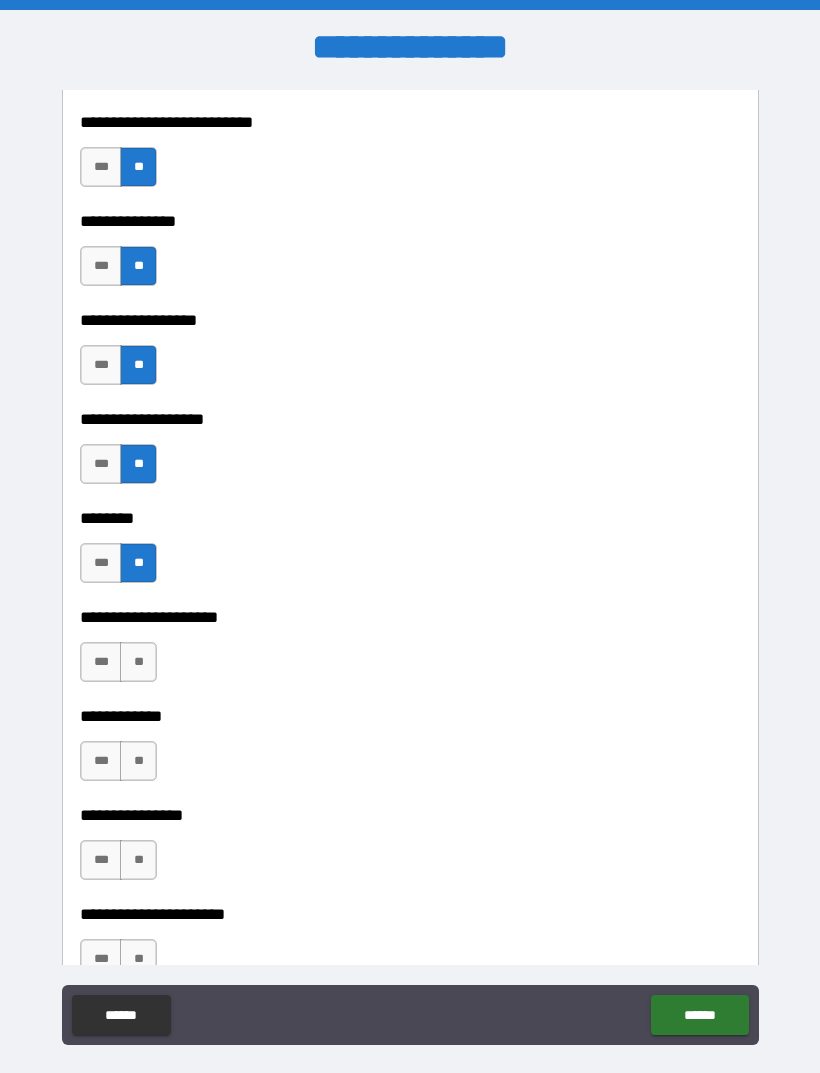 click on "**" at bounding box center [138, 662] 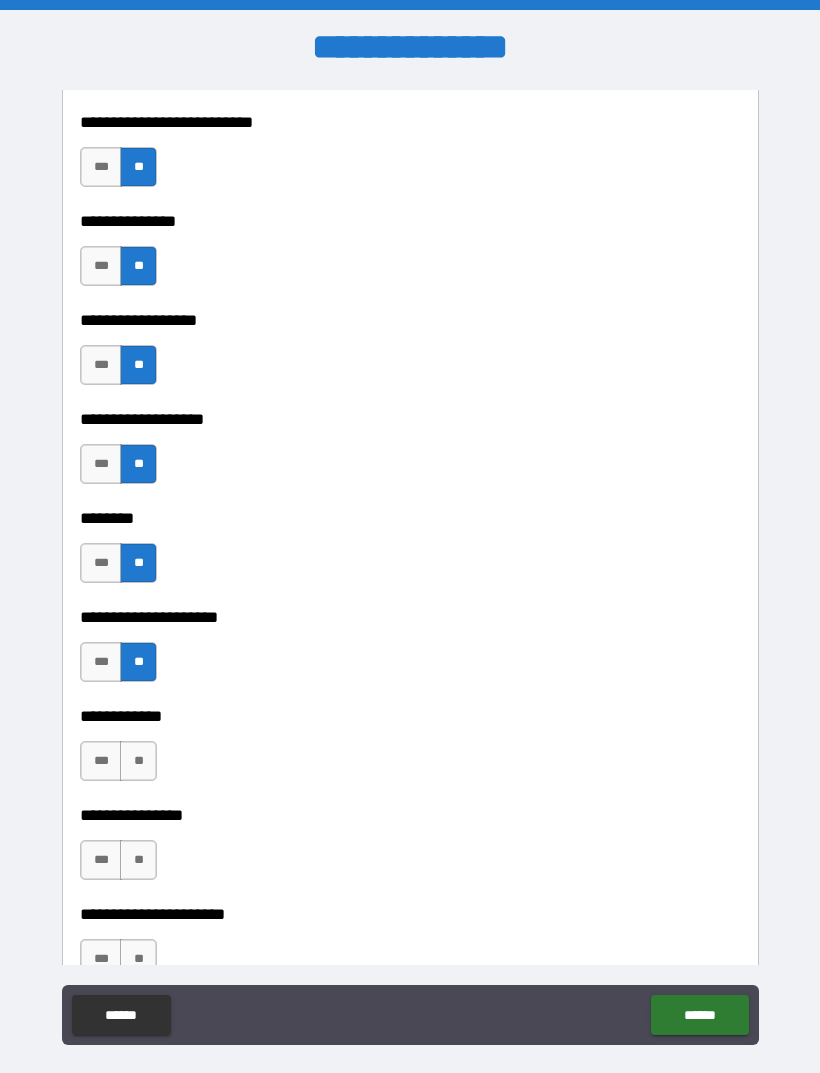 click on "**" at bounding box center (138, 761) 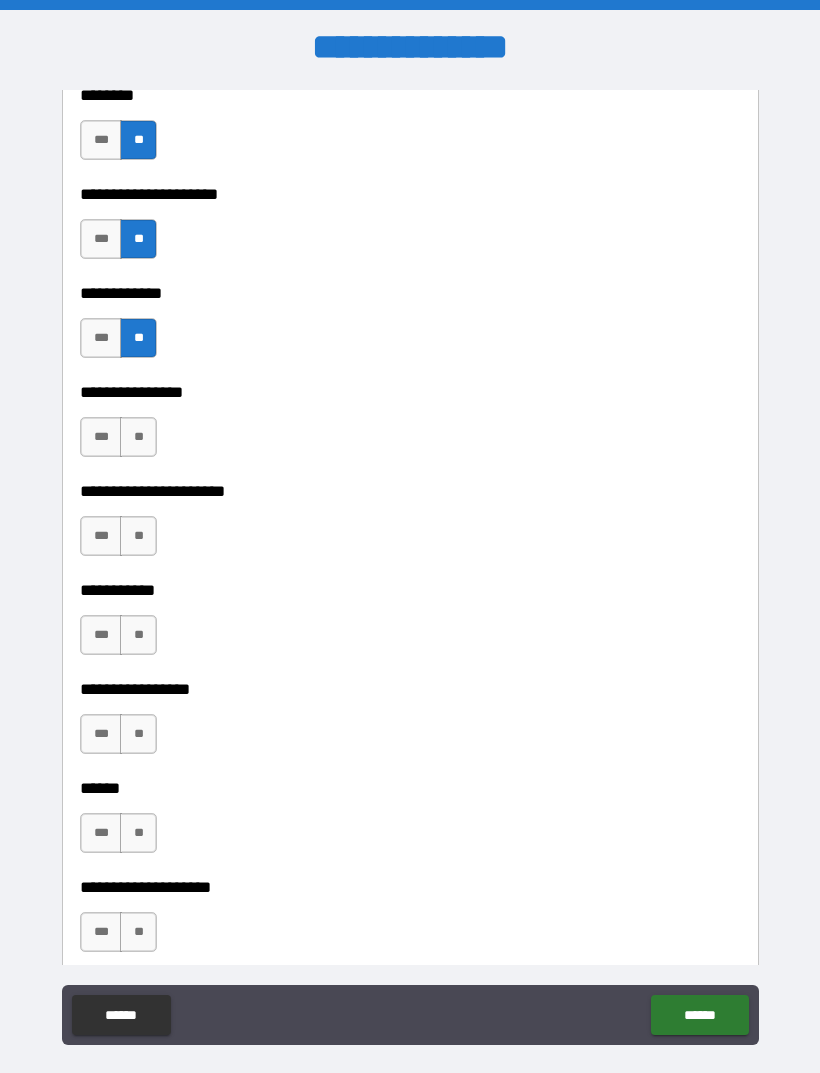 scroll, scrollTop: 5915, scrollLeft: 0, axis: vertical 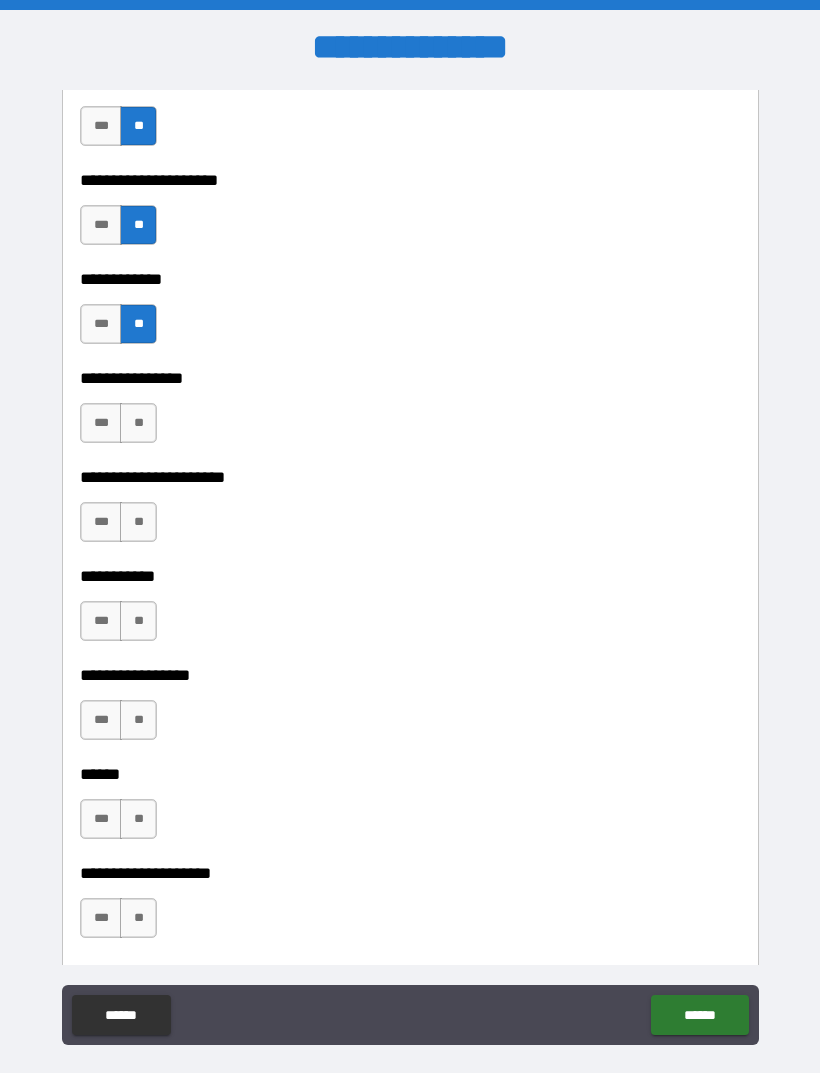 click on "**" at bounding box center [138, 423] 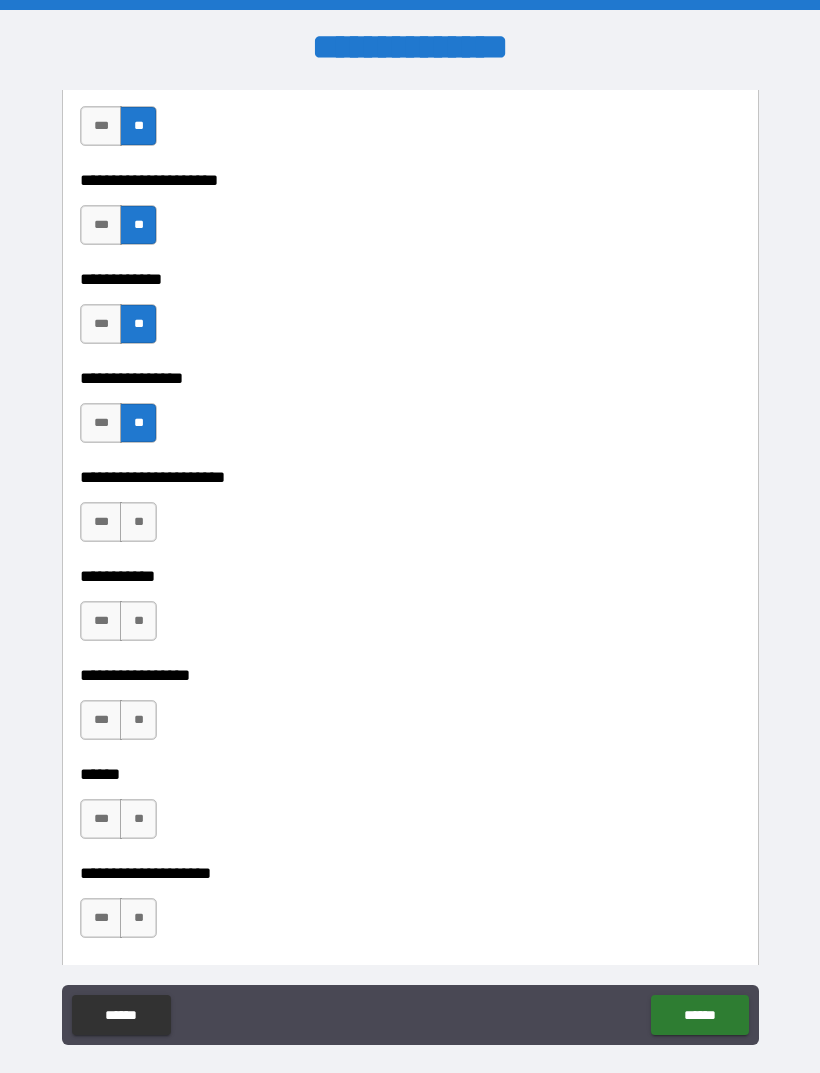 click on "**" at bounding box center (138, 522) 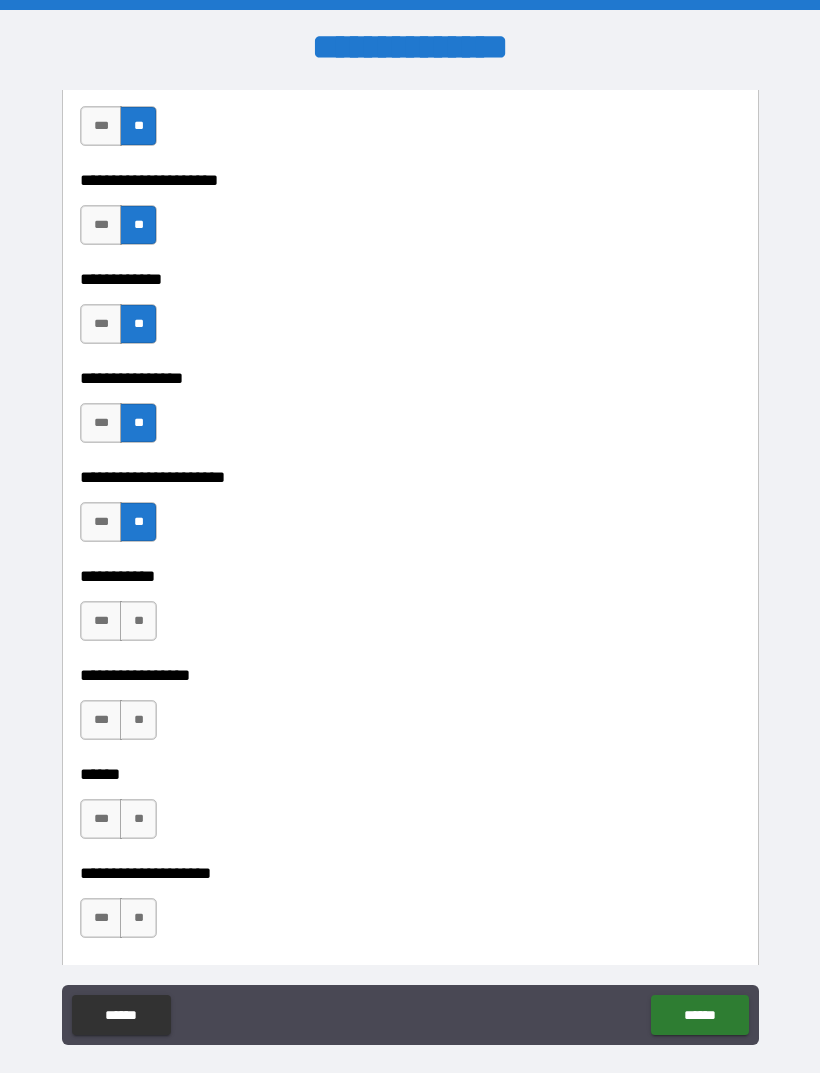 click on "**" at bounding box center [138, 621] 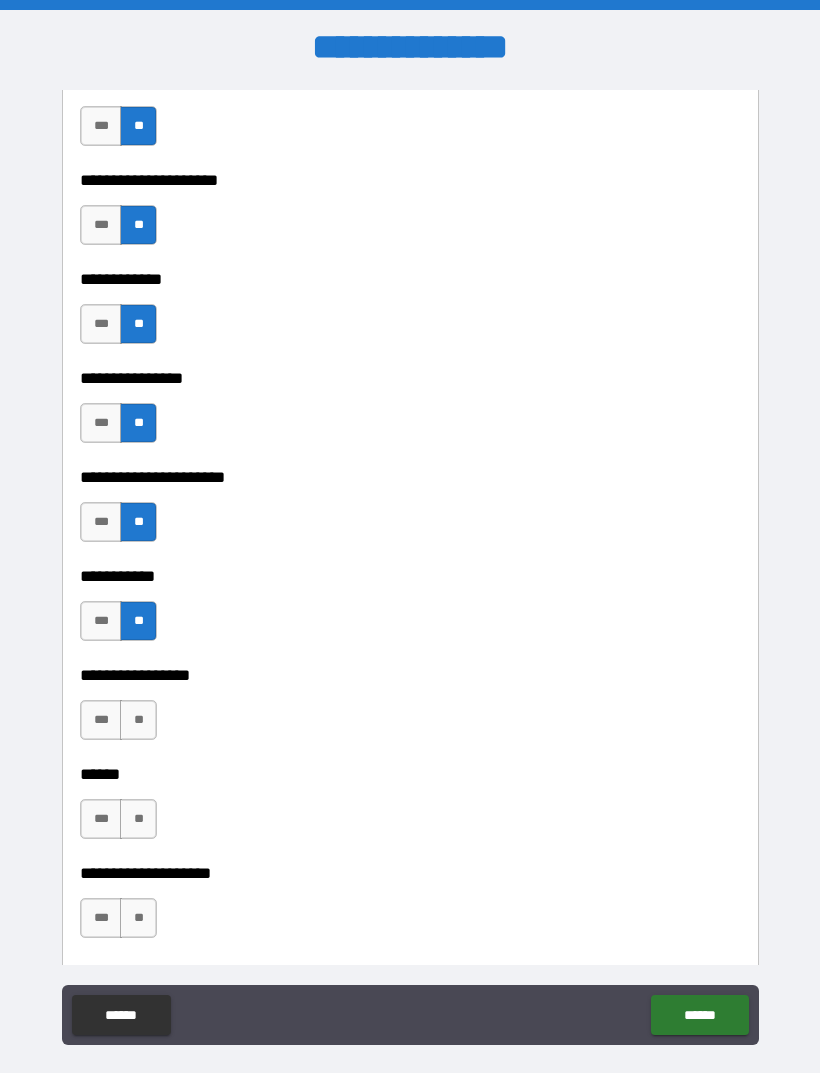 click on "**" at bounding box center (138, 720) 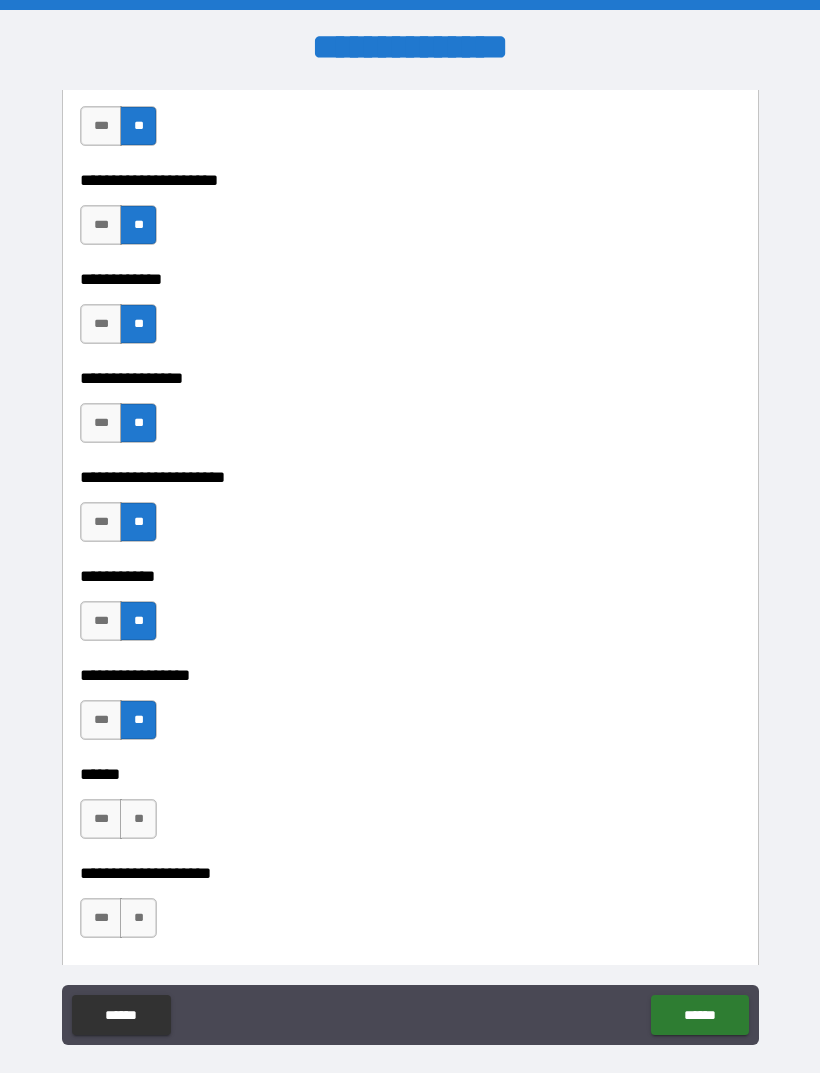 click on "**" at bounding box center [138, 819] 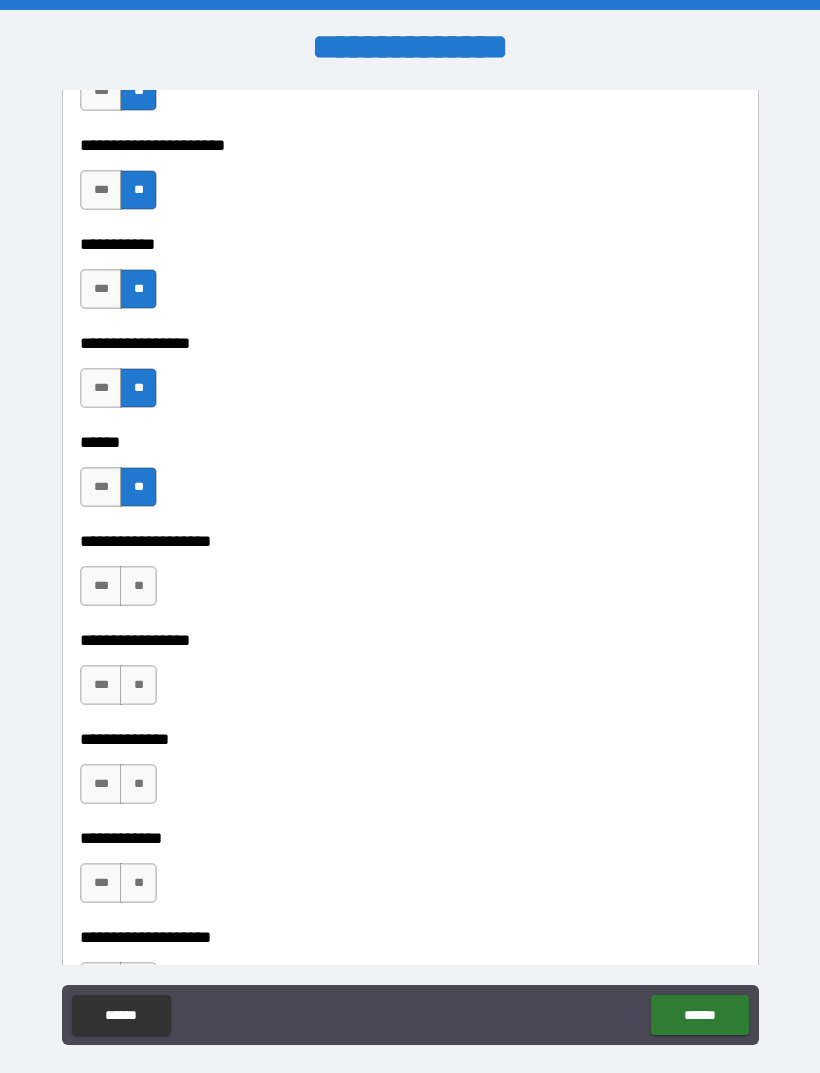 scroll, scrollTop: 6253, scrollLeft: 0, axis: vertical 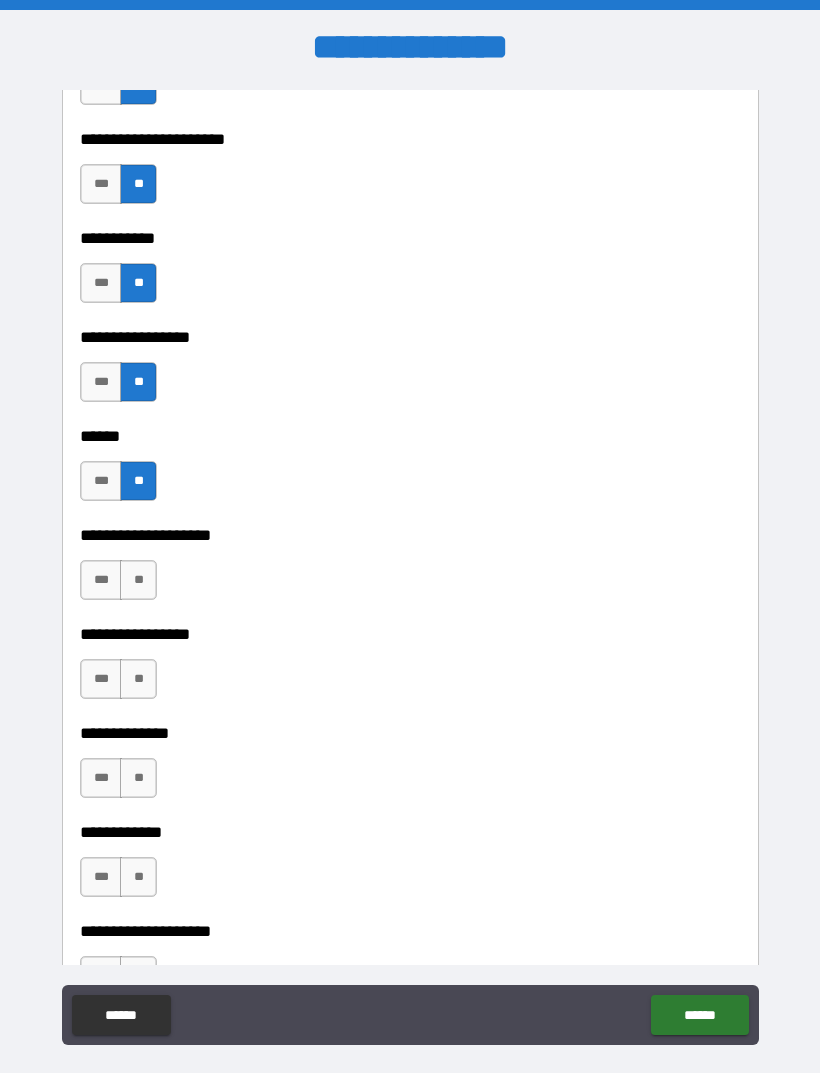 click on "***" at bounding box center [101, 580] 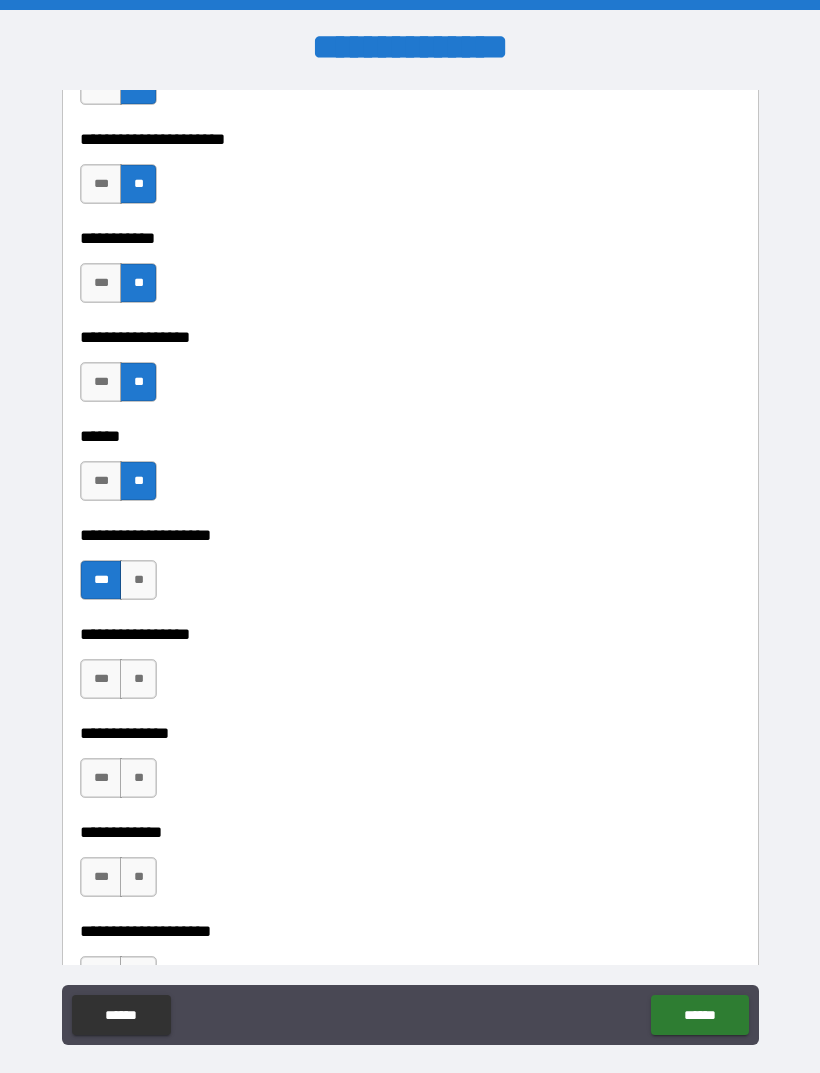 click on "**" at bounding box center (138, 679) 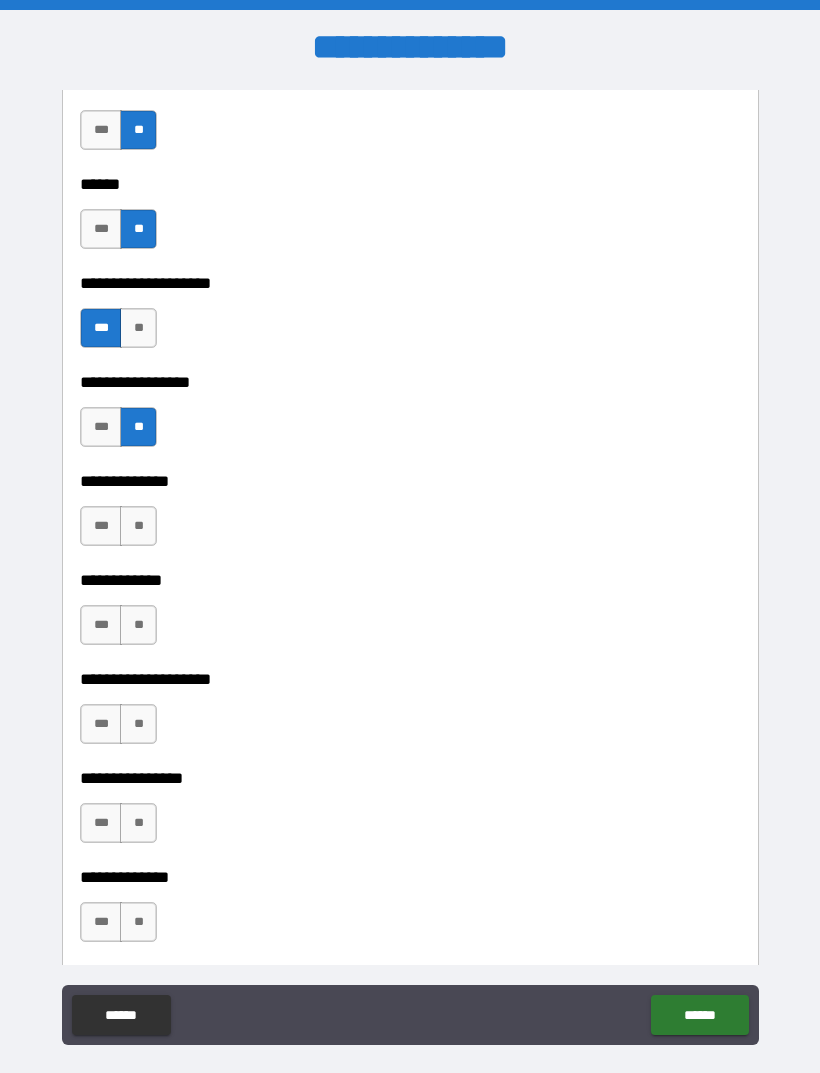 scroll, scrollTop: 6517, scrollLeft: 0, axis: vertical 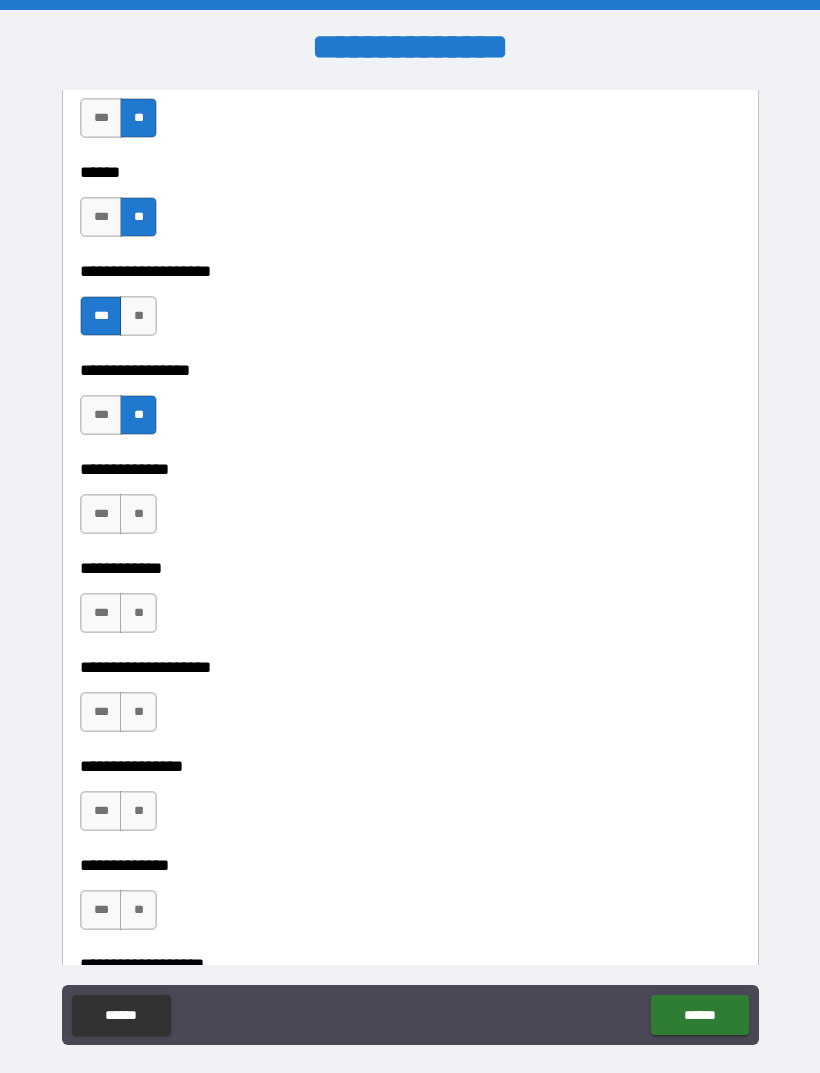 click on "**" at bounding box center [138, 514] 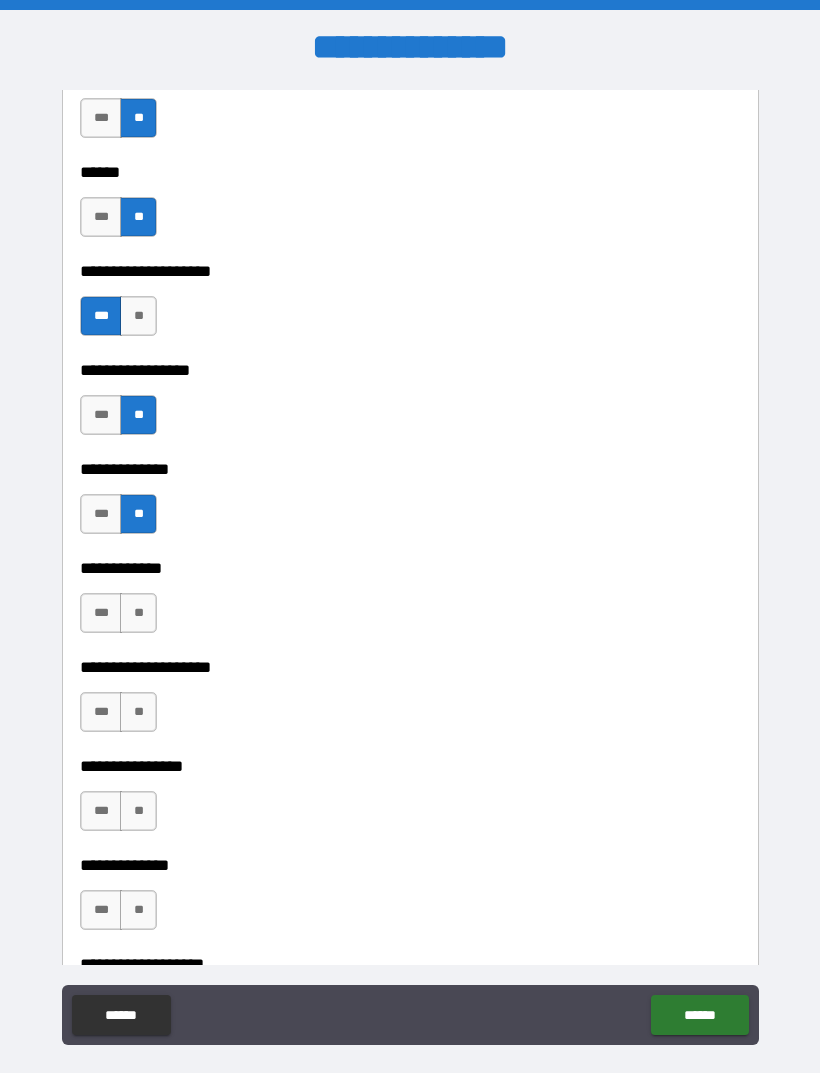 click on "**" at bounding box center [138, 613] 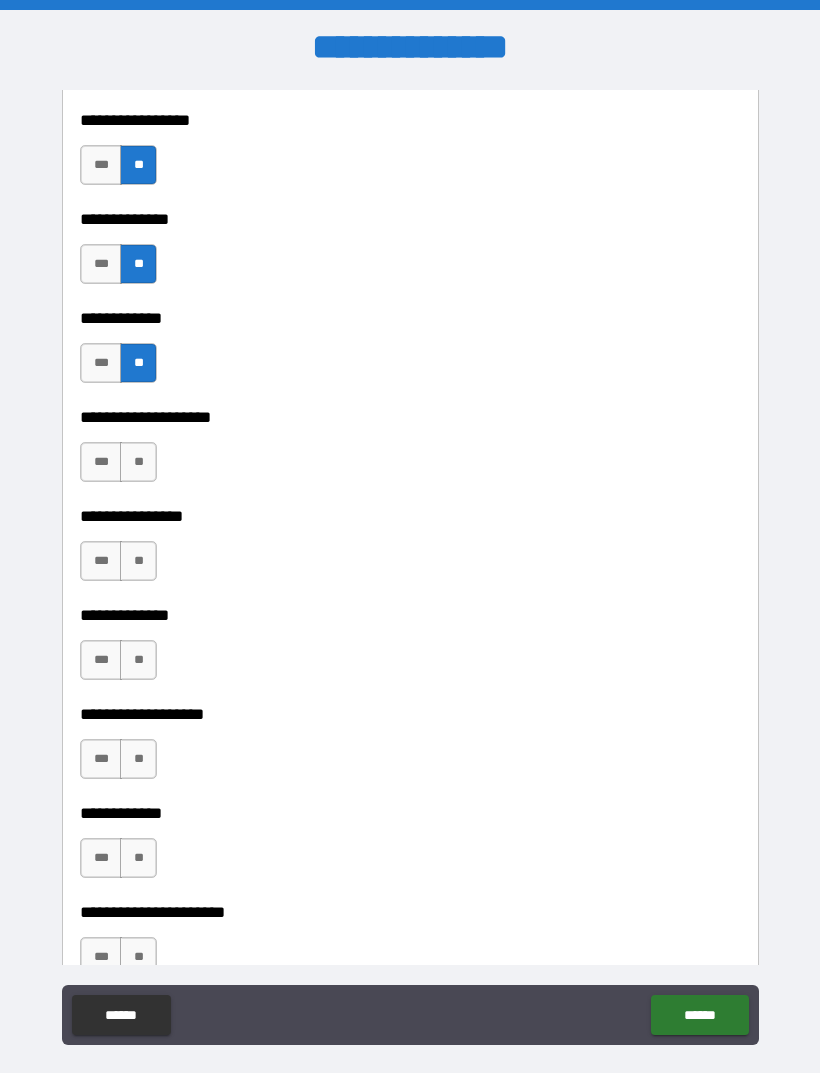 scroll, scrollTop: 6776, scrollLeft: 0, axis: vertical 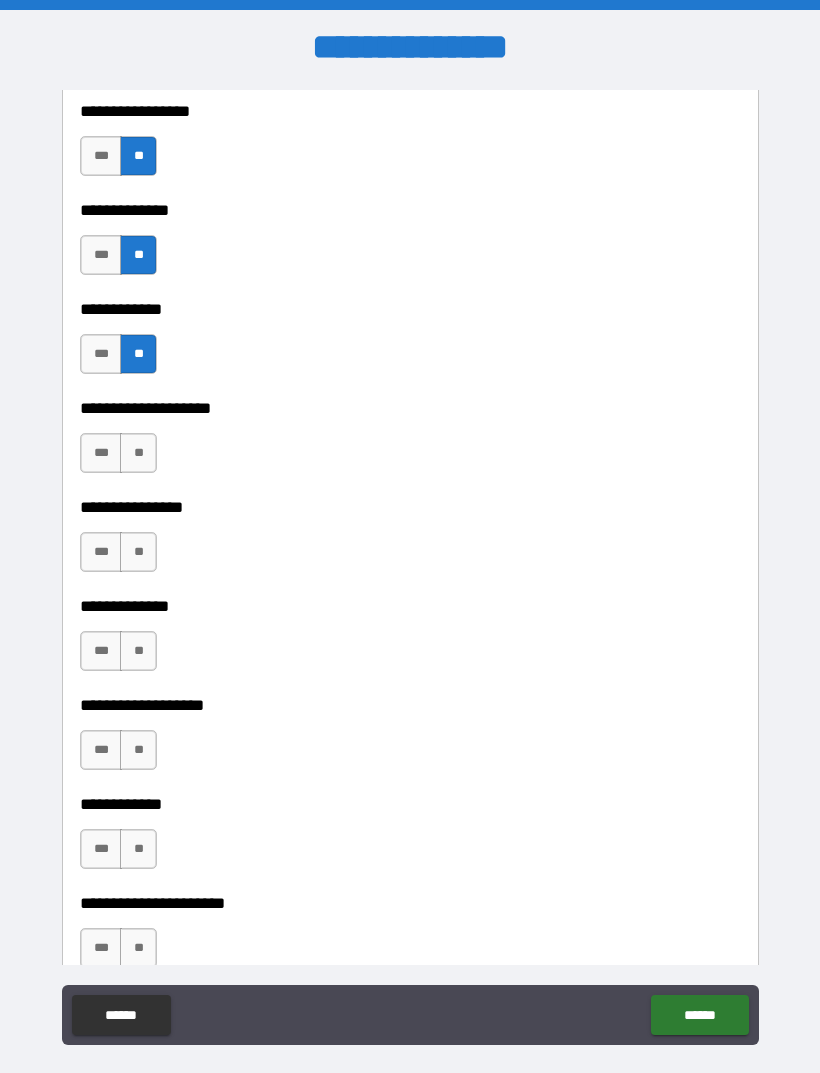 click on "**" at bounding box center [138, 552] 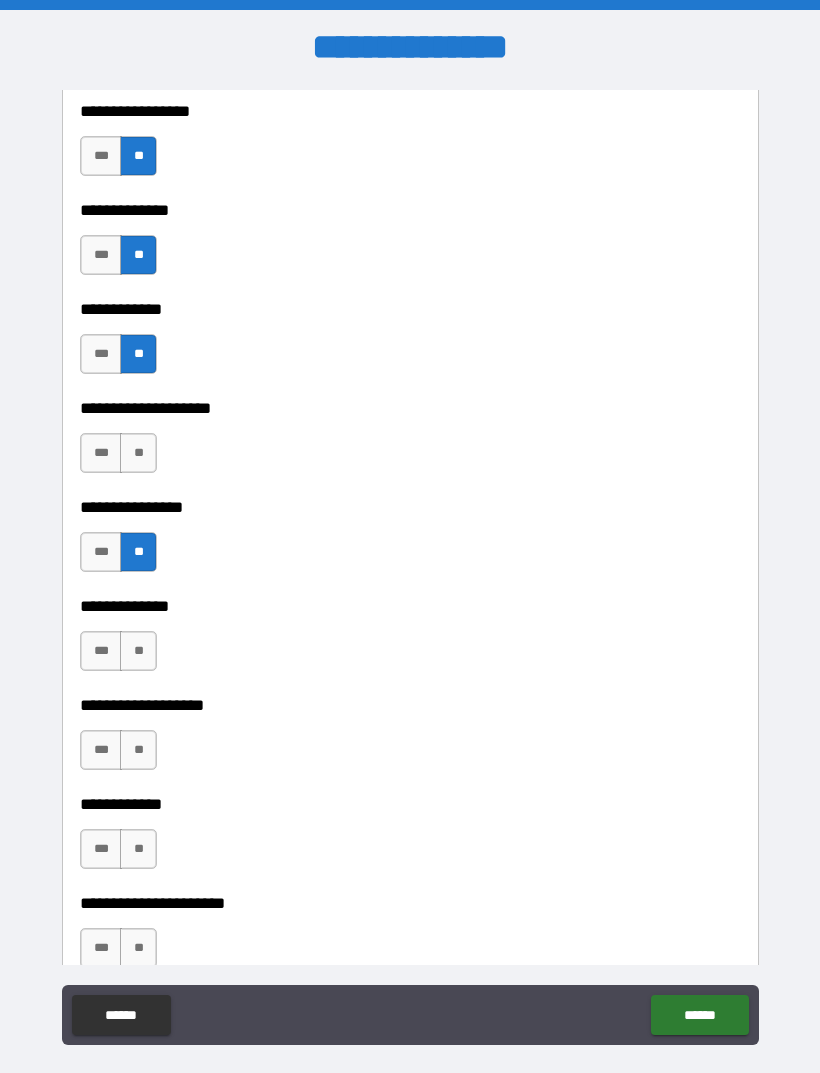click on "**" at bounding box center (138, 651) 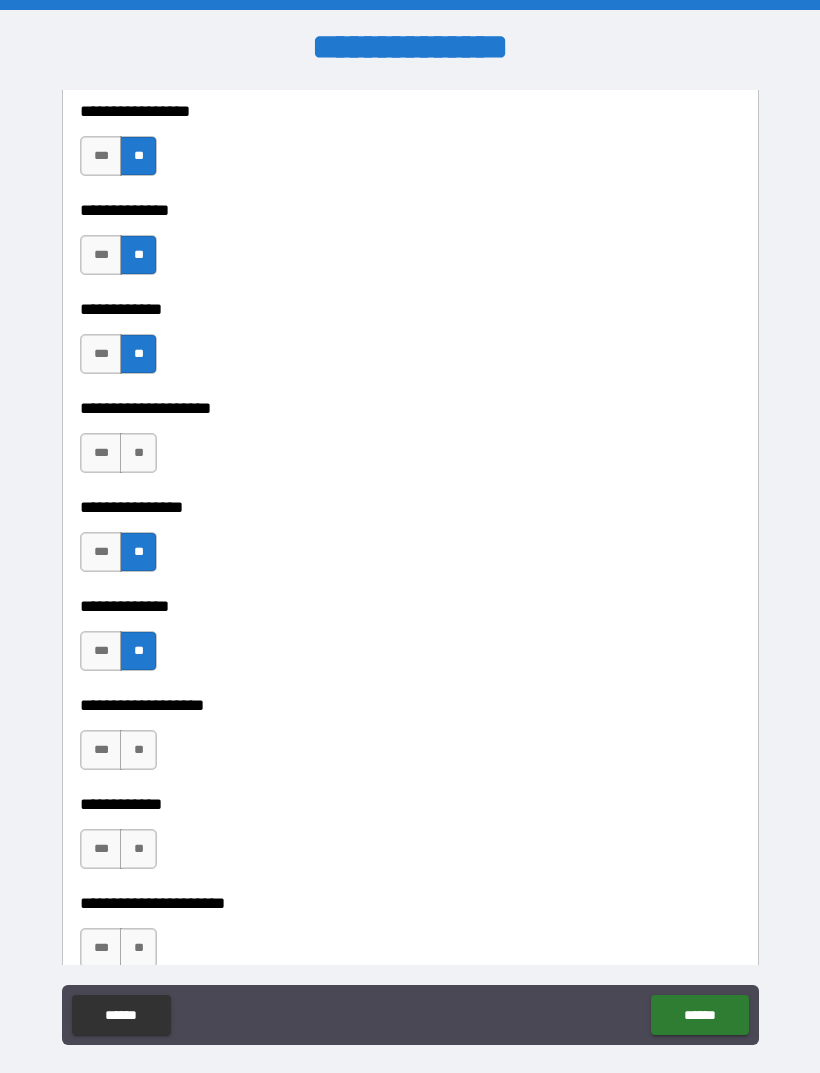 click on "**" at bounding box center (138, 750) 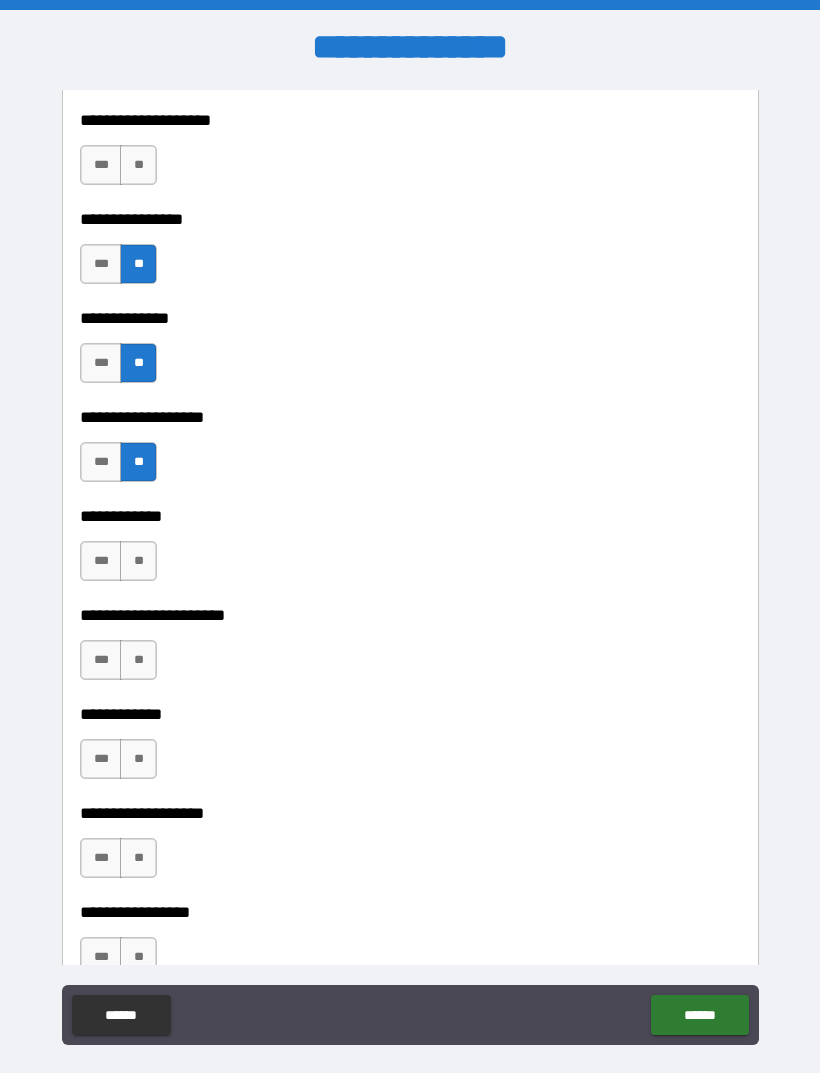 scroll, scrollTop: 7084, scrollLeft: 0, axis: vertical 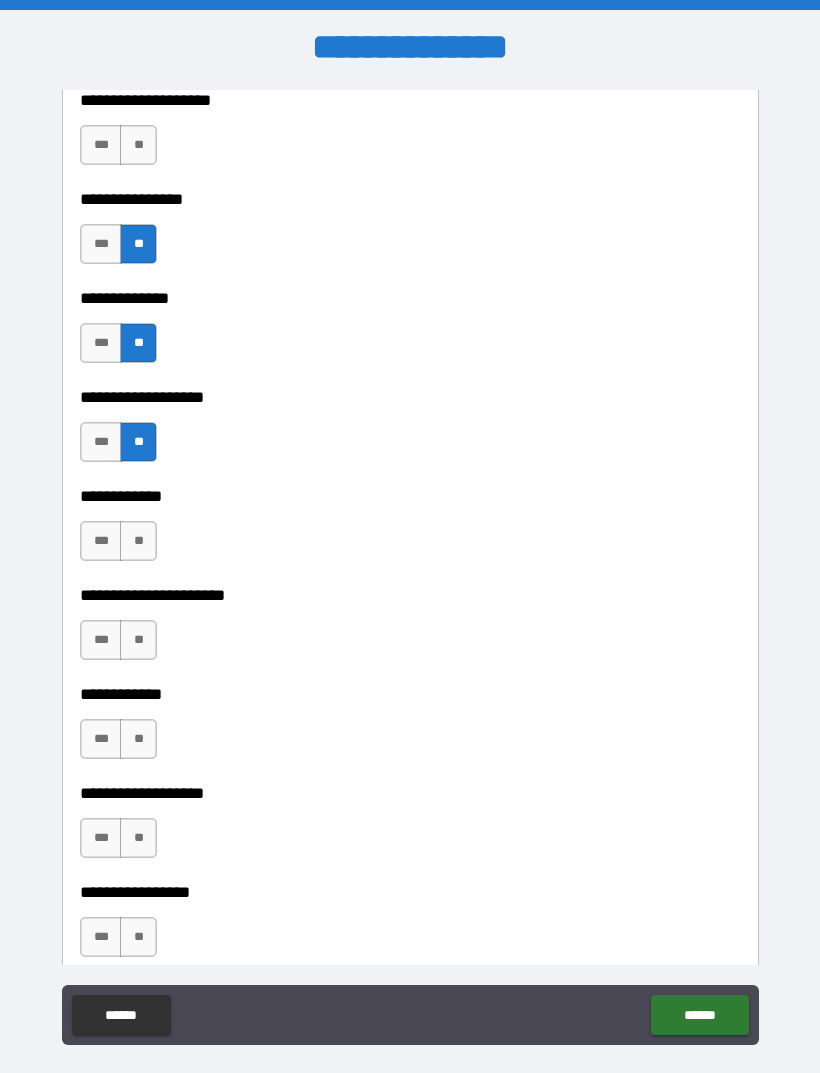 click on "**" at bounding box center [138, 541] 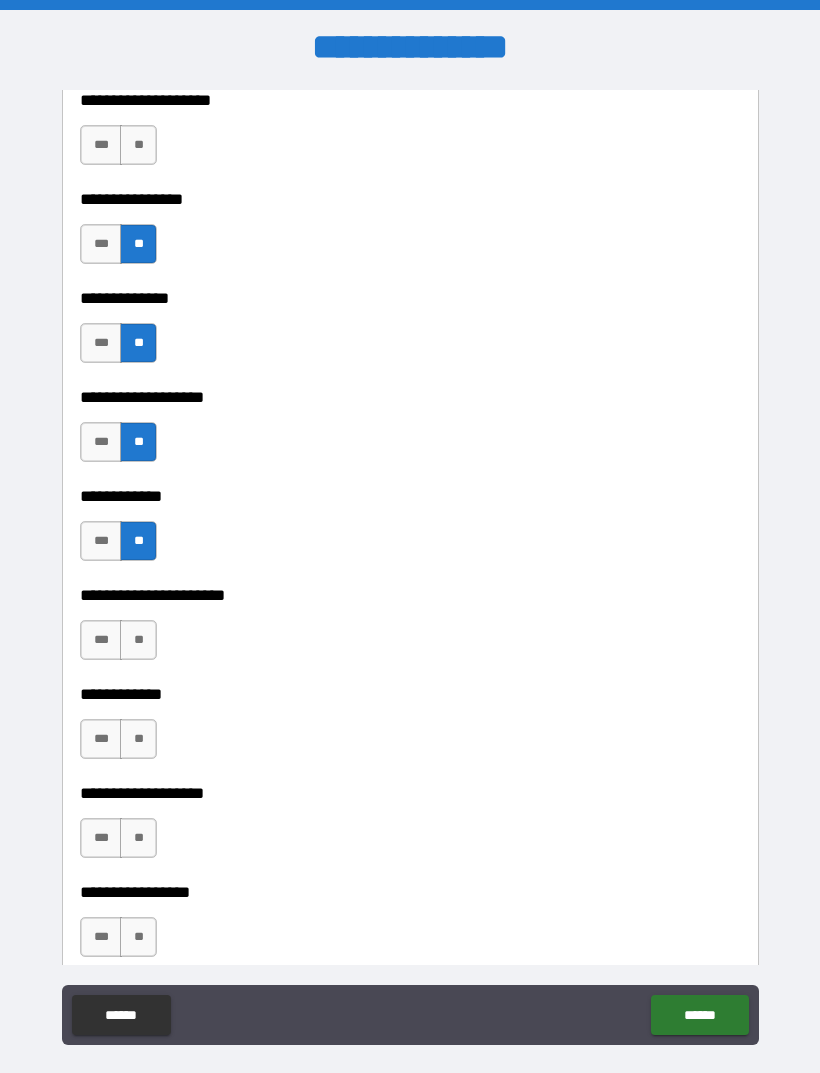 click on "**" at bounding box center [138, 640] 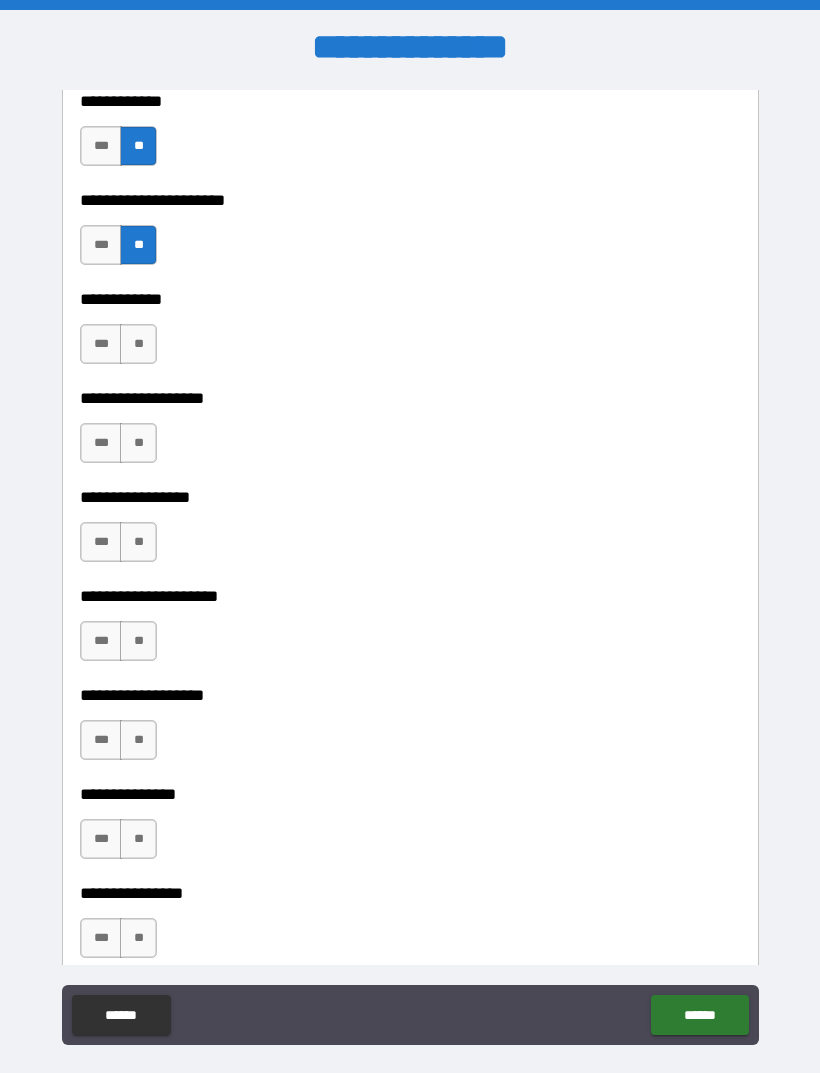 scroll, scrollTop: 7480, scrollLeft: 0, axis: vertical 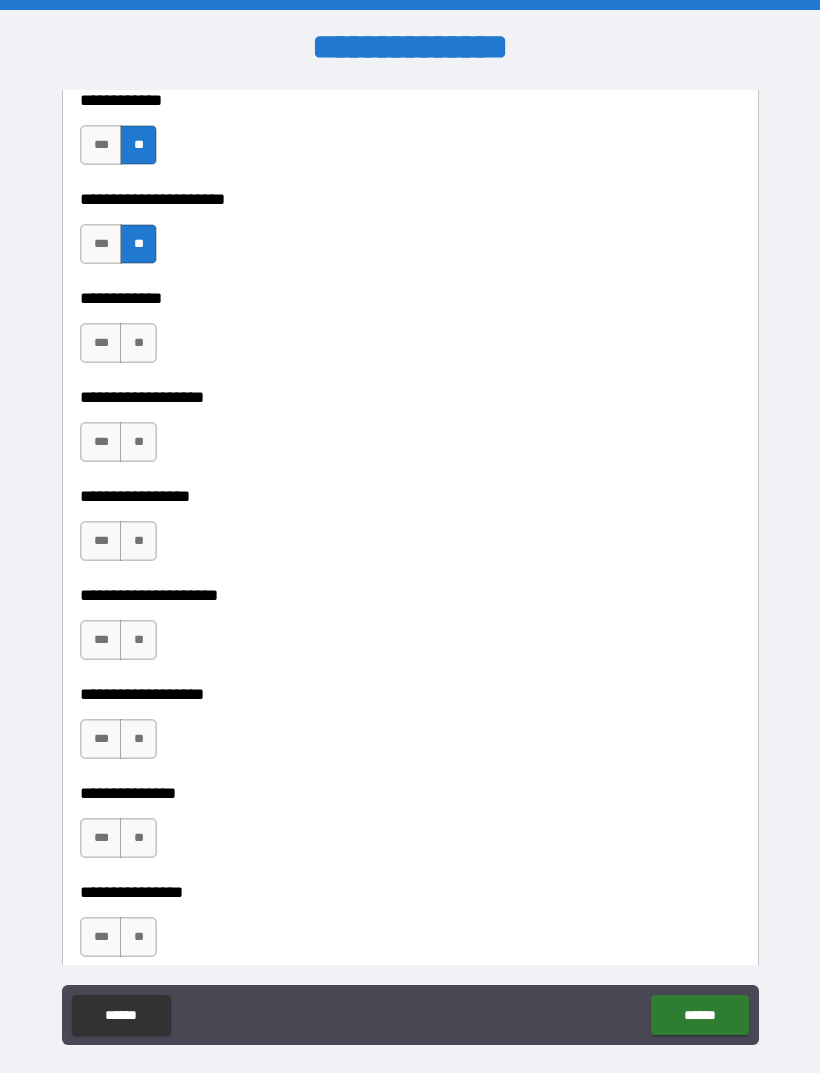 click on "**" at bounding box center [138, 343] 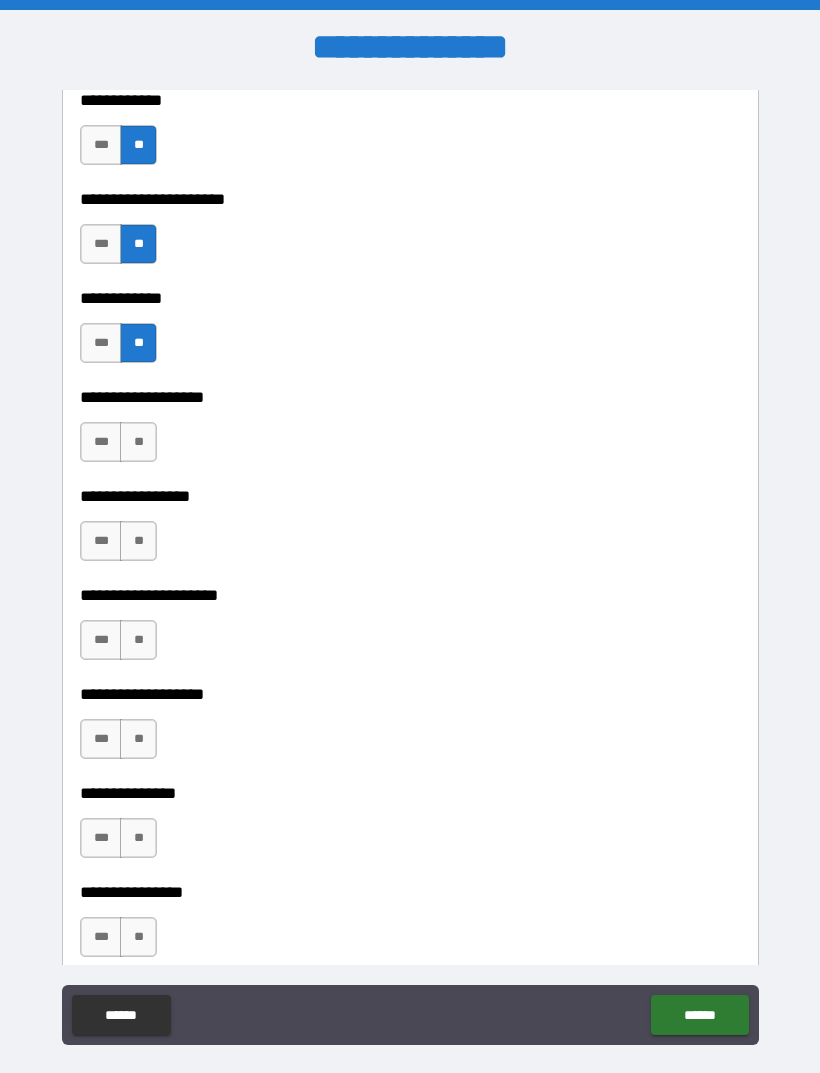 click on "**" at bounding box center [138, 442] 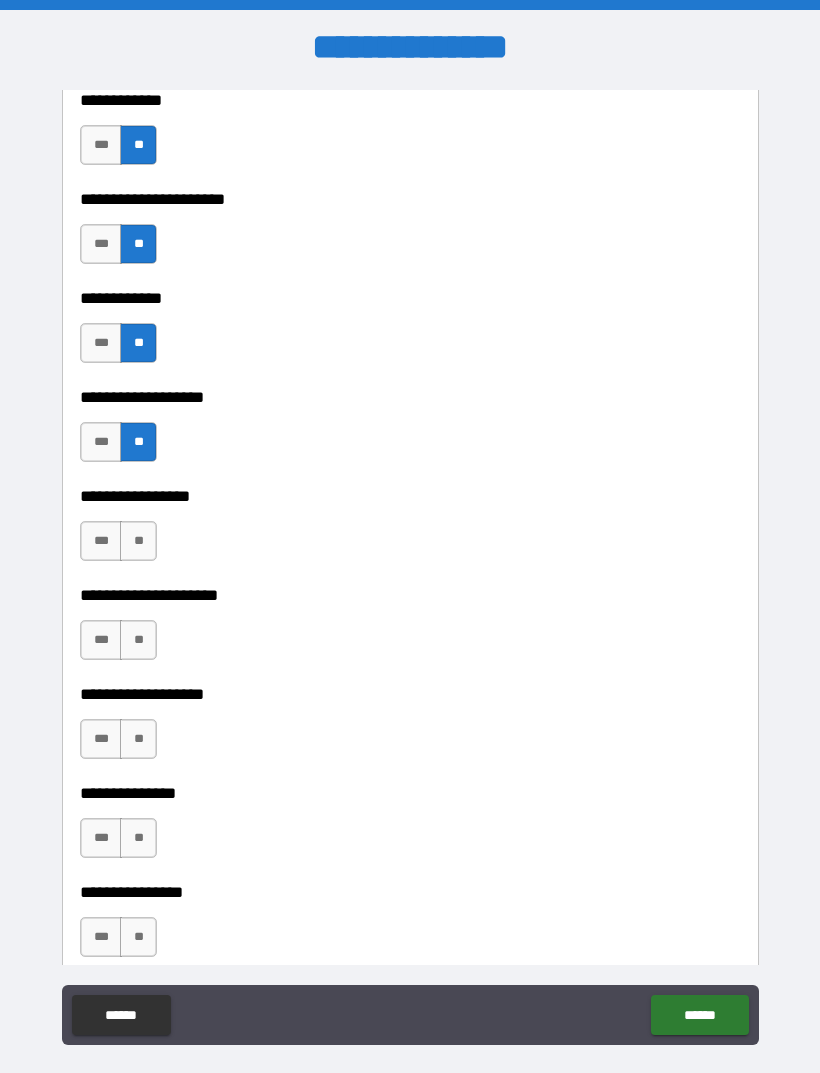 click on "**" at bounding box center (138, 541) 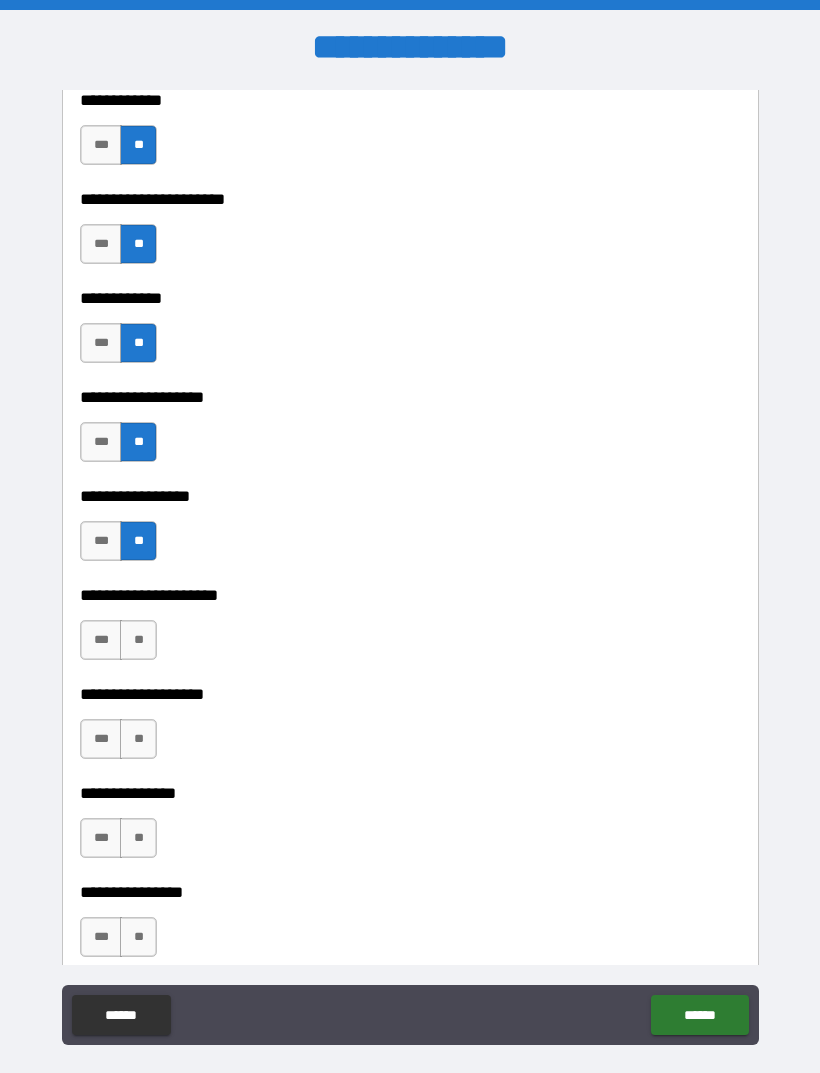 click on "**" at bounding box center (138, 640) 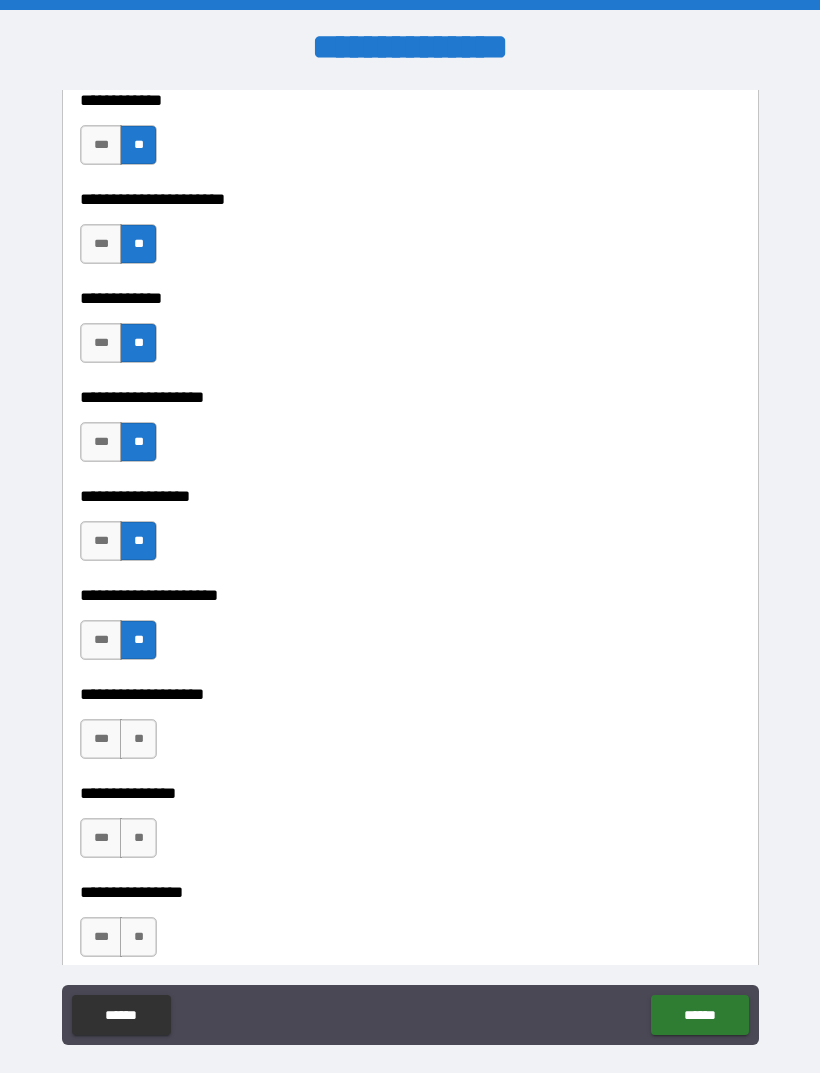click on "**" at bounding box center (138, 739) 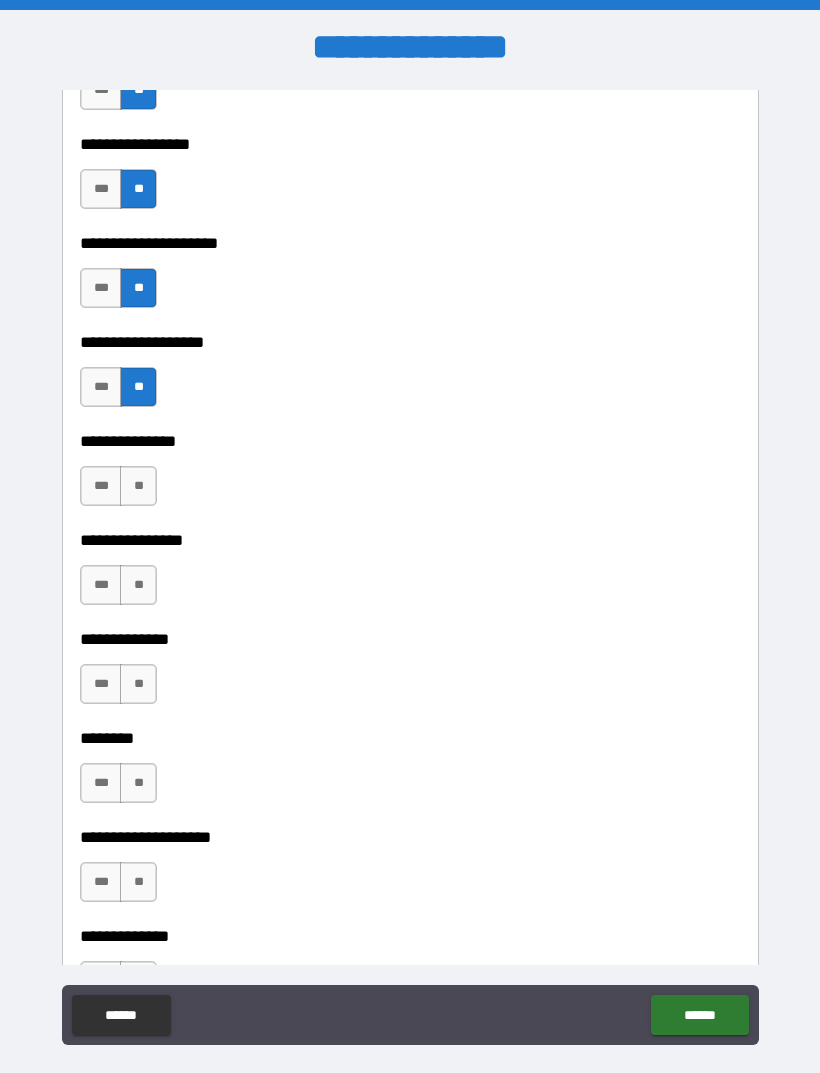 scroll, scrollTop: 7858, scrollLeft: 0, axis: vertical 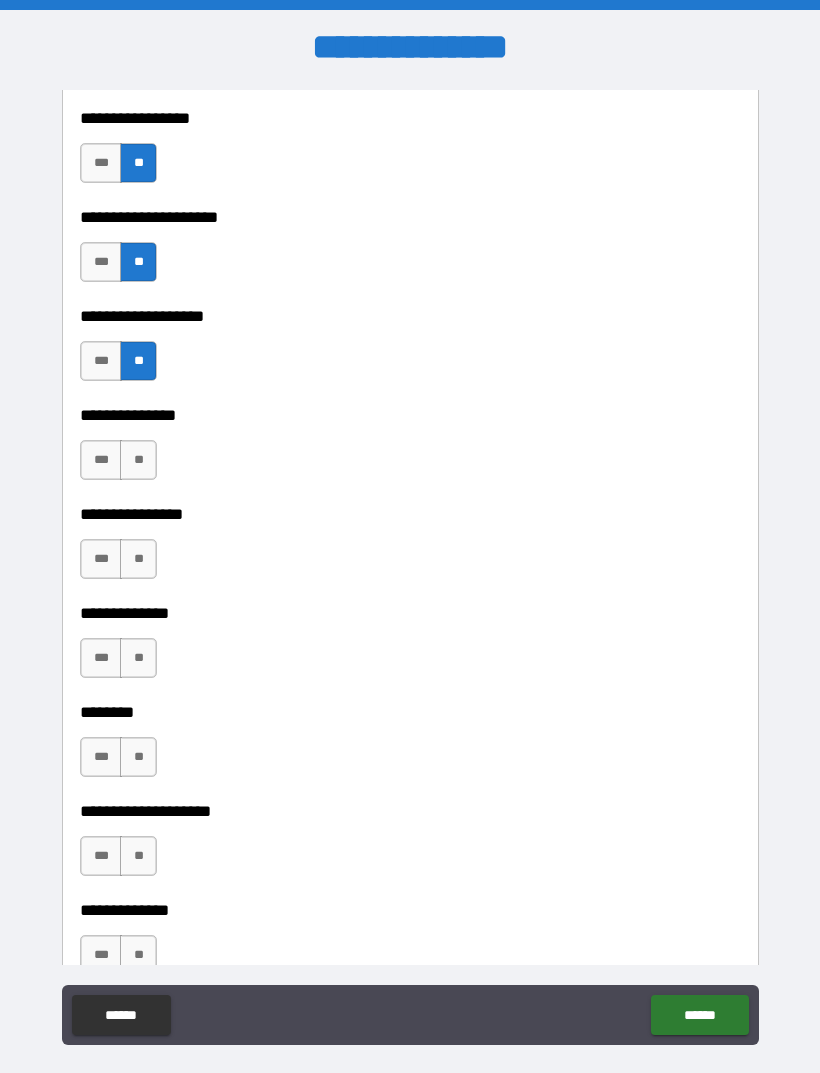 click on "**" at bounding box center (138, 460) 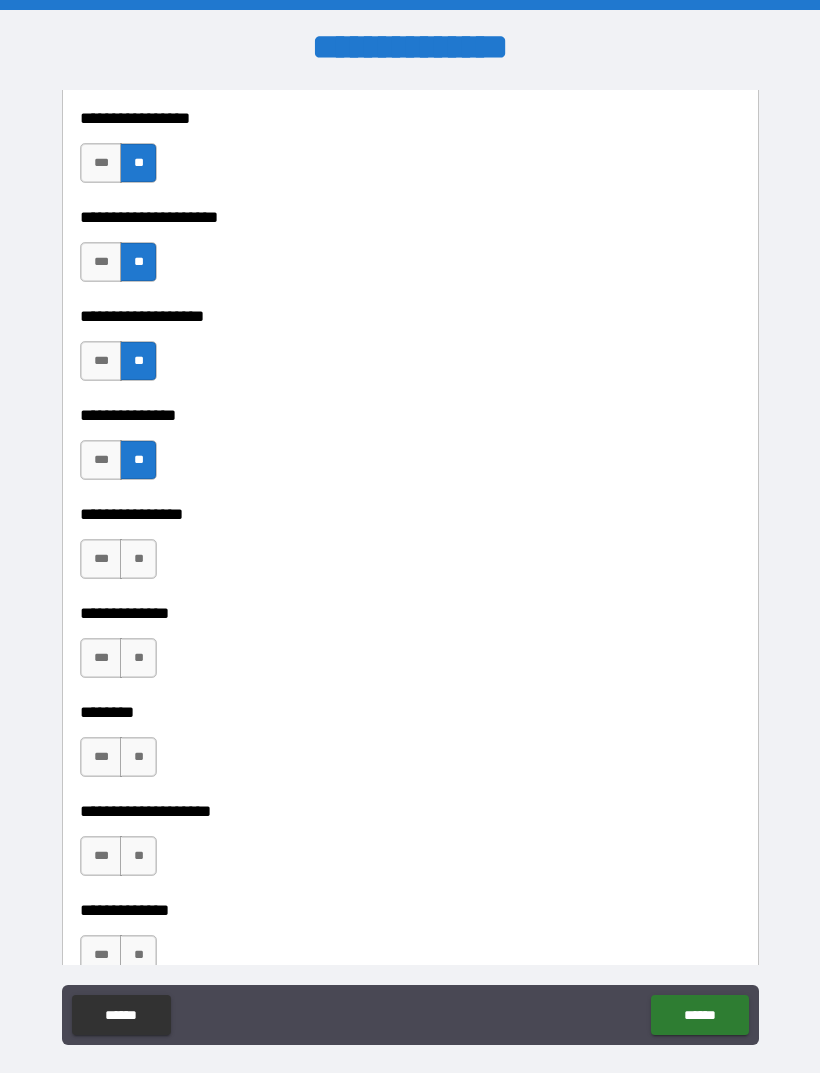 click on "**" at bounding box center (138, 559) 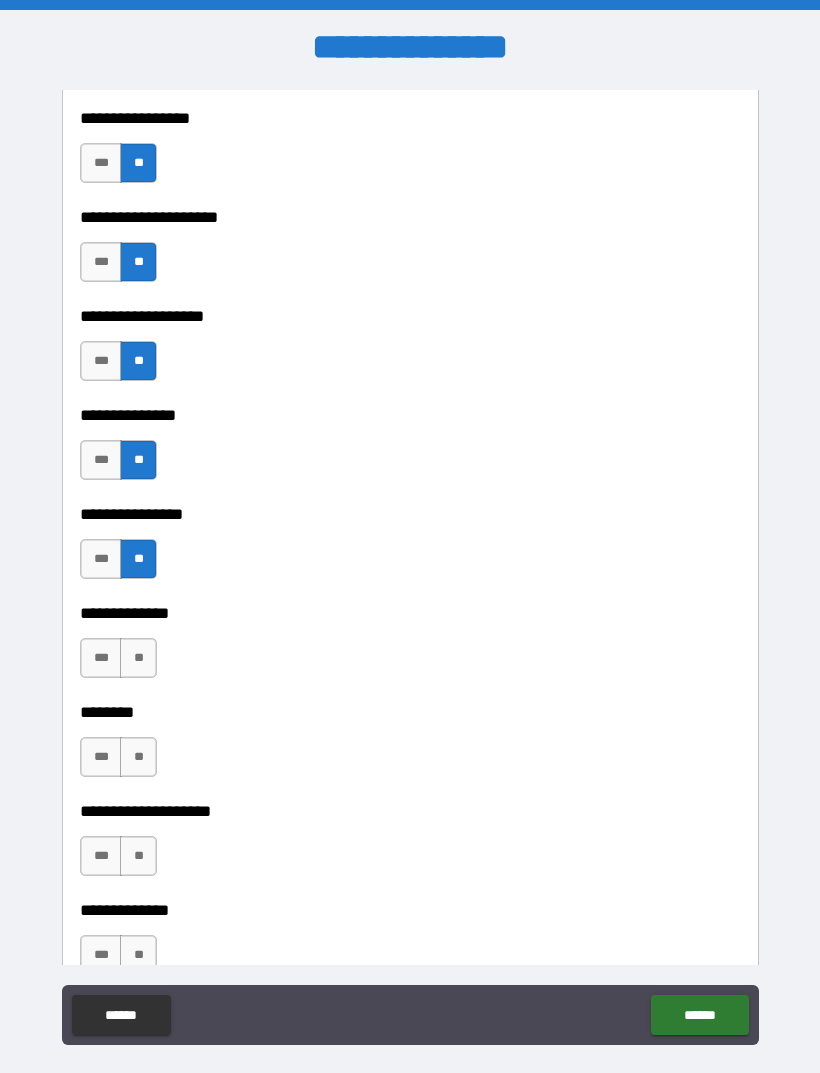 click on "**" at bounding box center (138, 658) 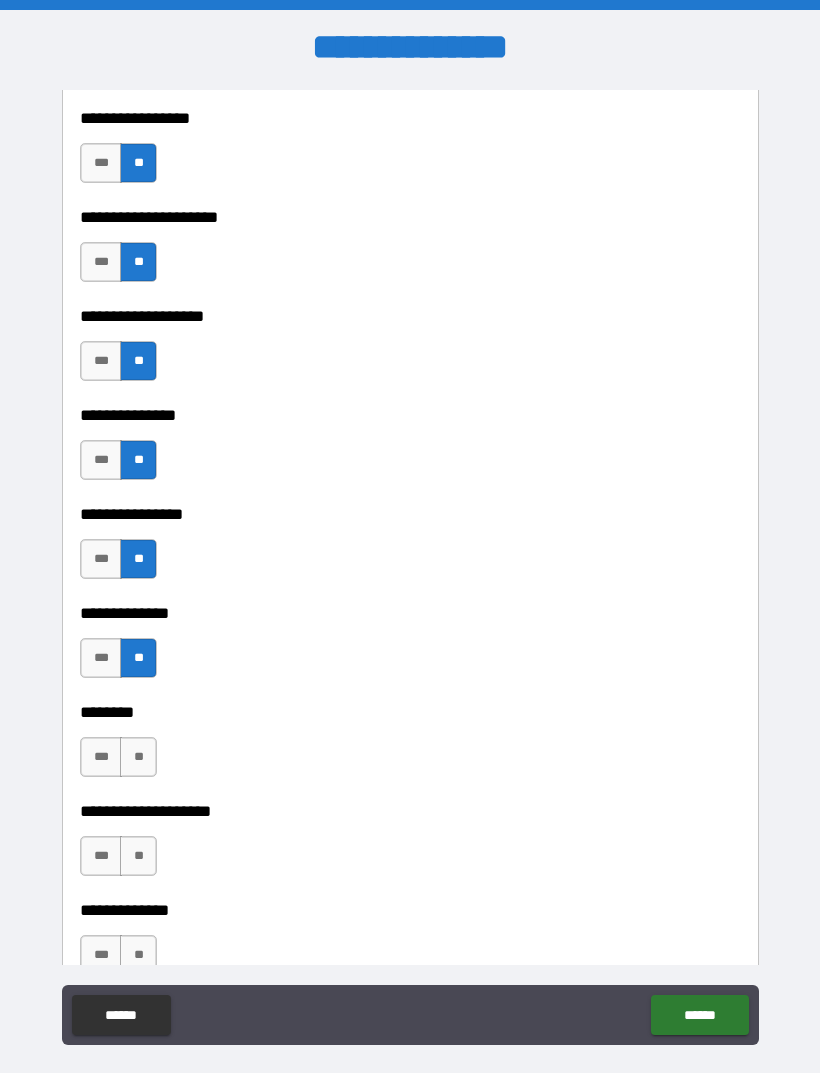 click on "**" at bounding box center (138, 757) 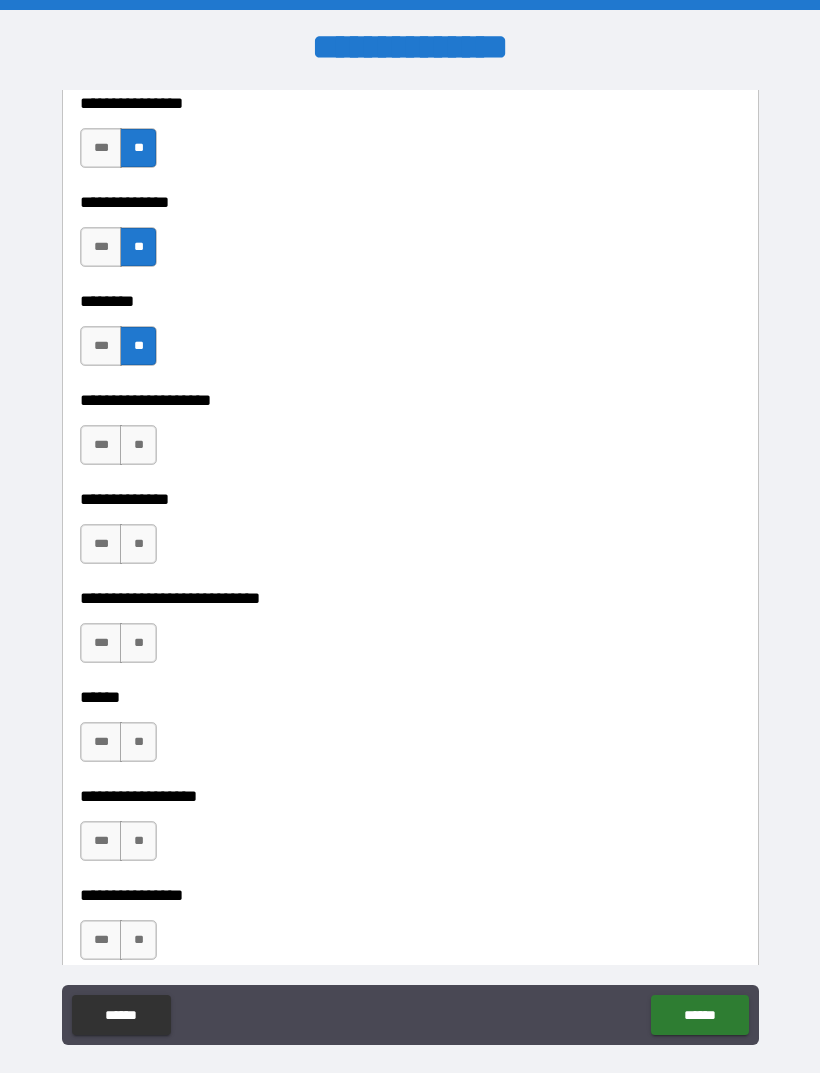 scroll, scrollTop: 8270, scrollLeft: 0, axis: vertical 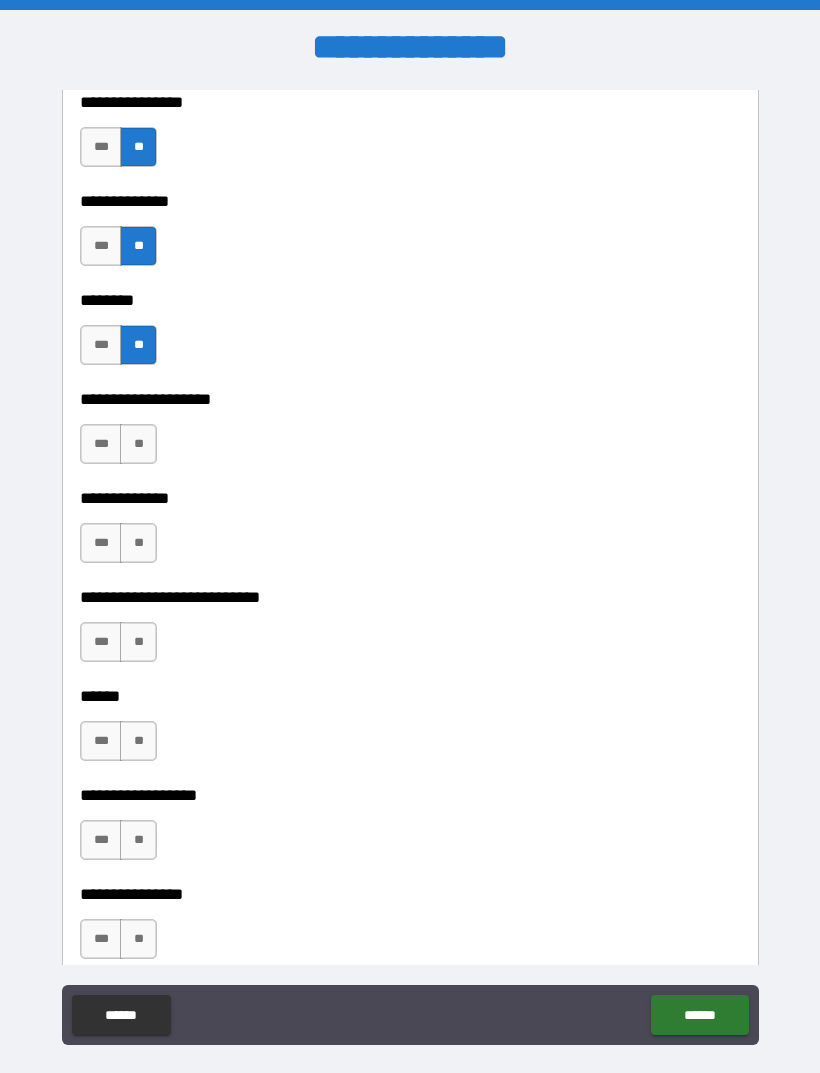 click on "**" at bounding box center [138, 444] 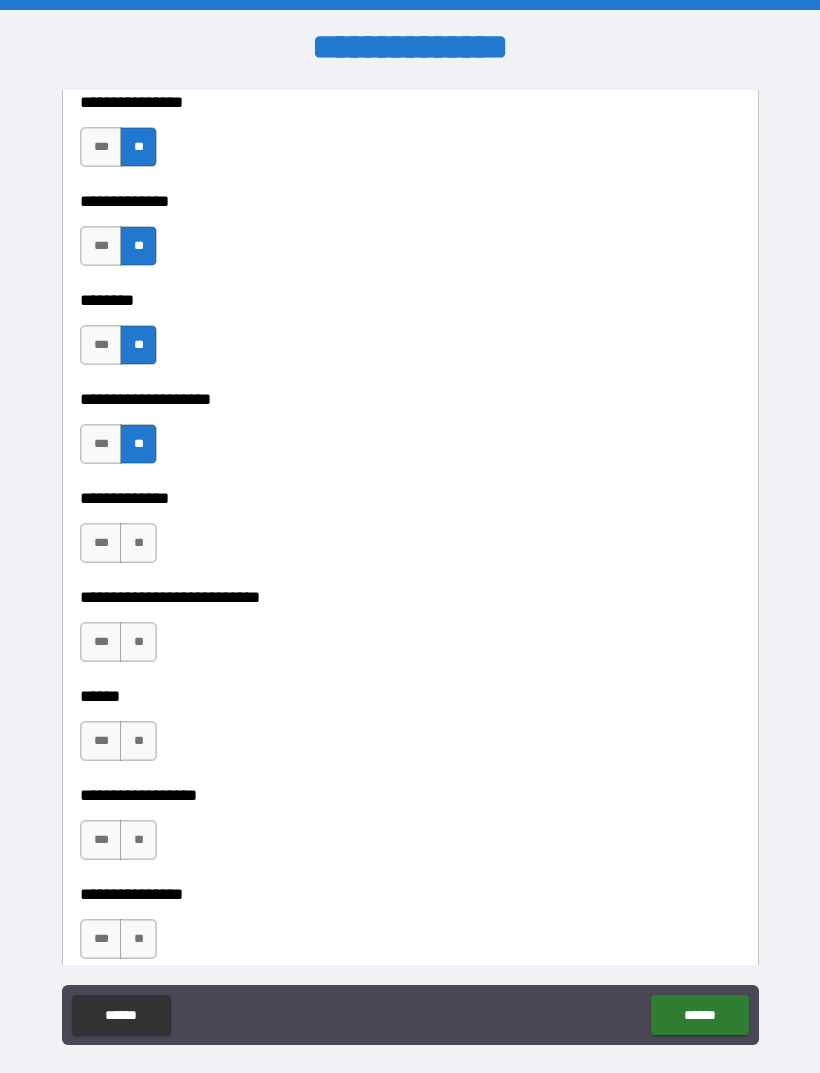 click on "**" at bounding box center [138, 543] 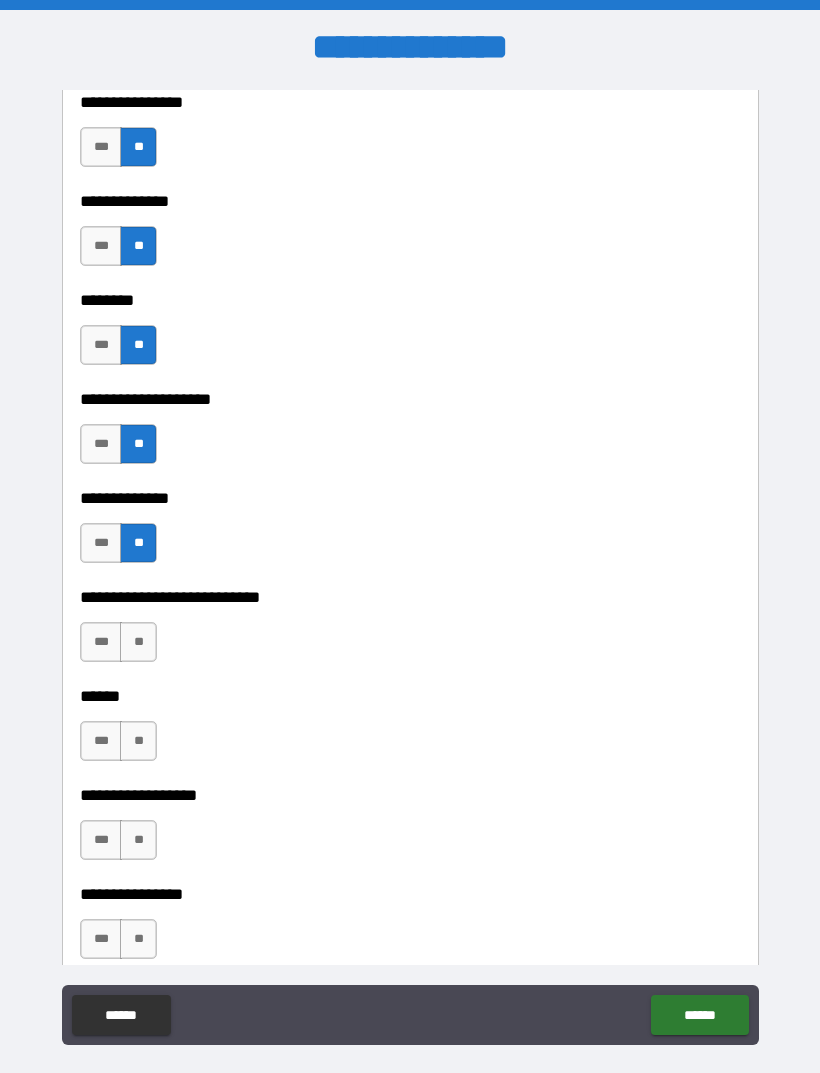 click on "**" at bounding box center [138, 642] 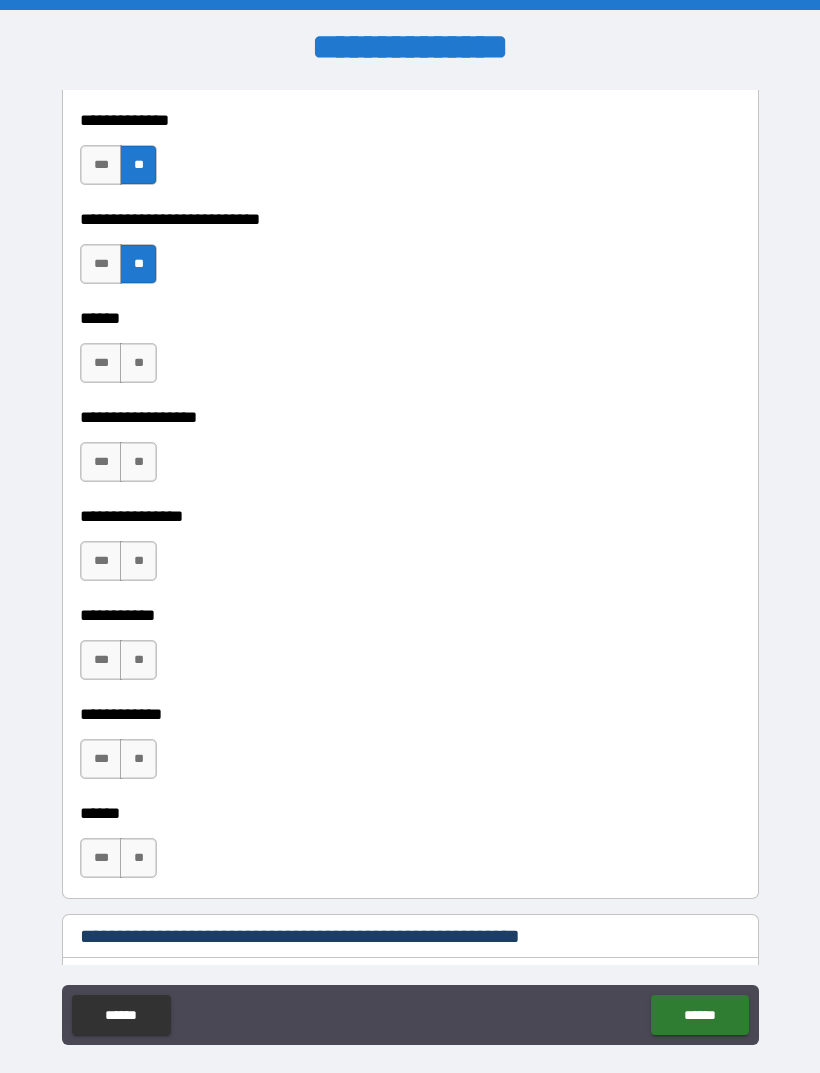 scroll, scrollTop: 8661, scrollLeft: 0, axis: vertical 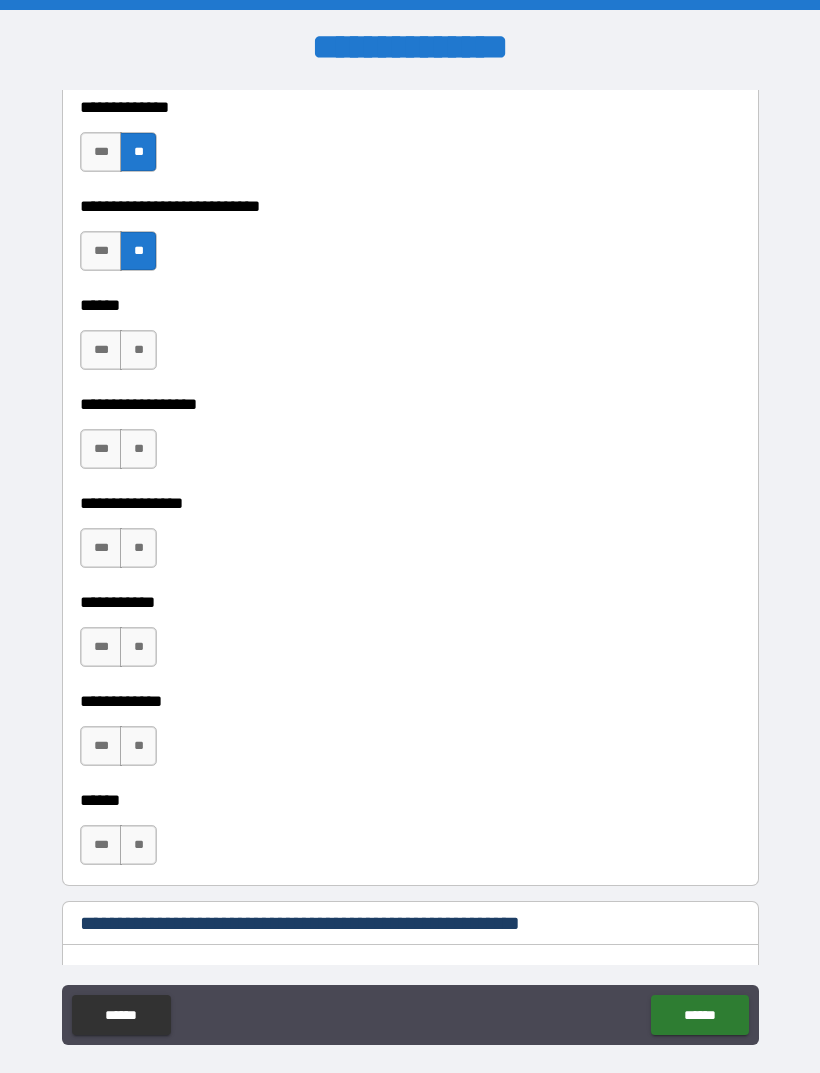 click on "**" at bounding box center (138, 350) 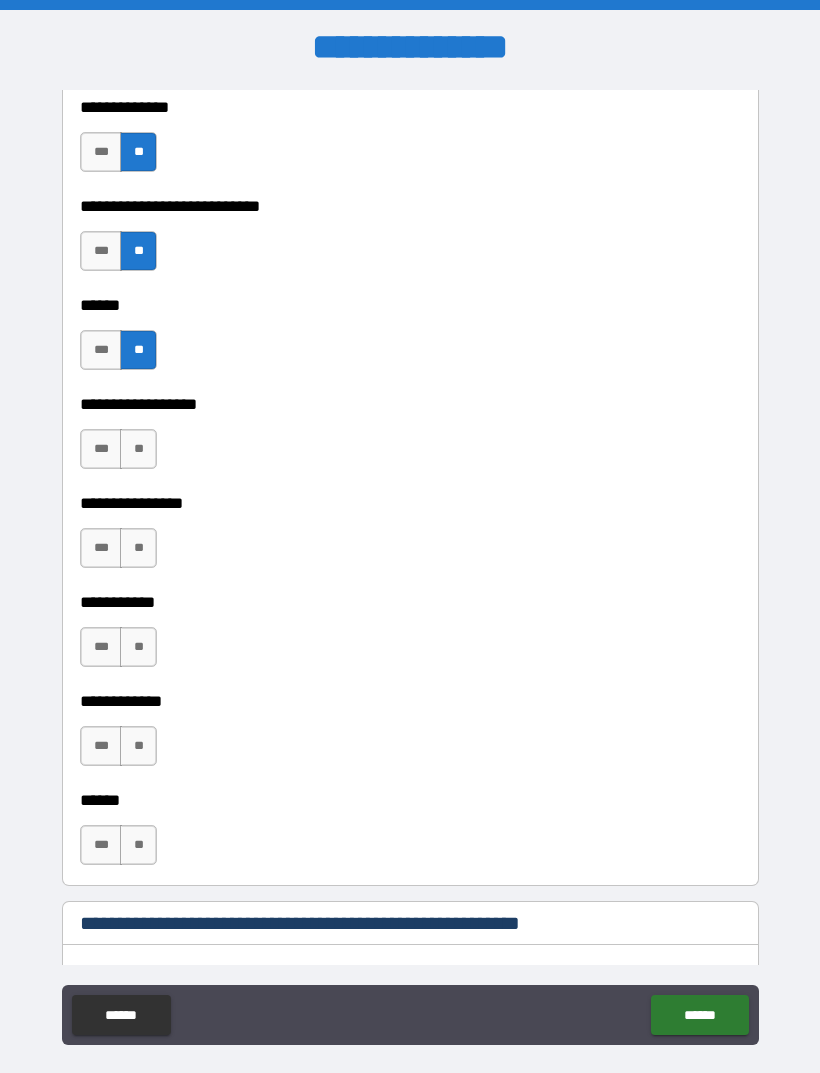 click on "**" at bounding box center (138, 449) 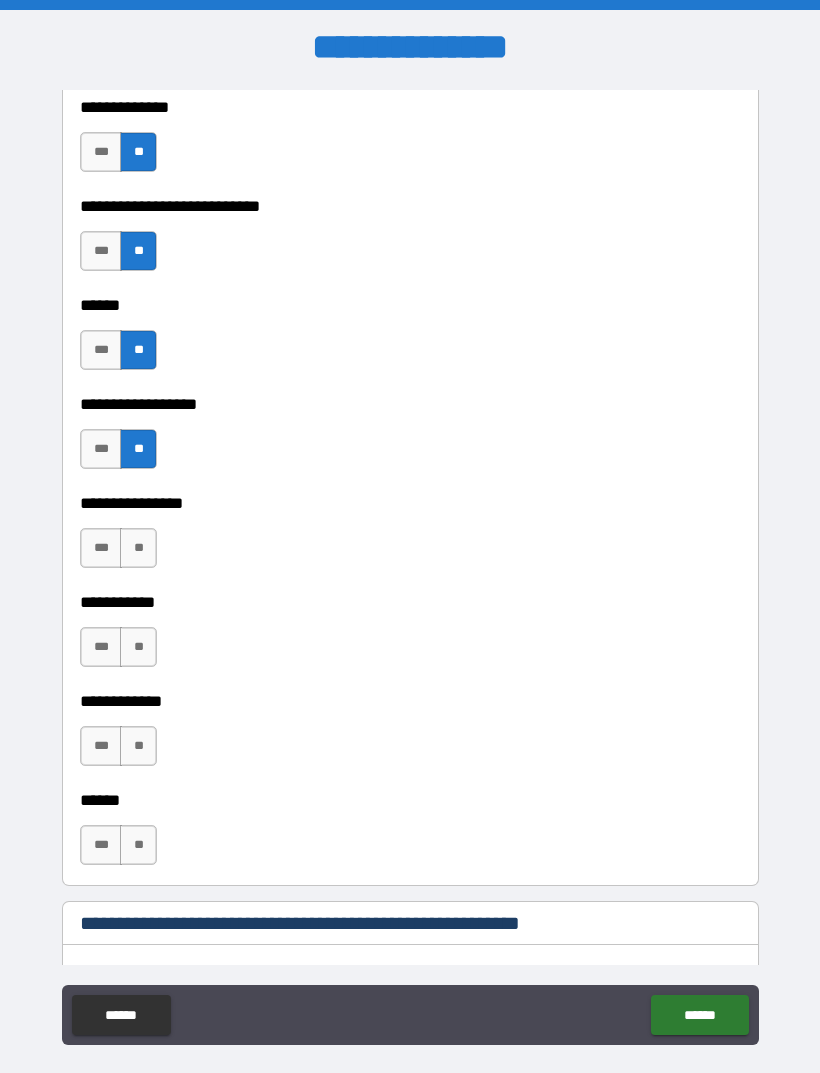 click on "**" at bounding box center [138, 548] 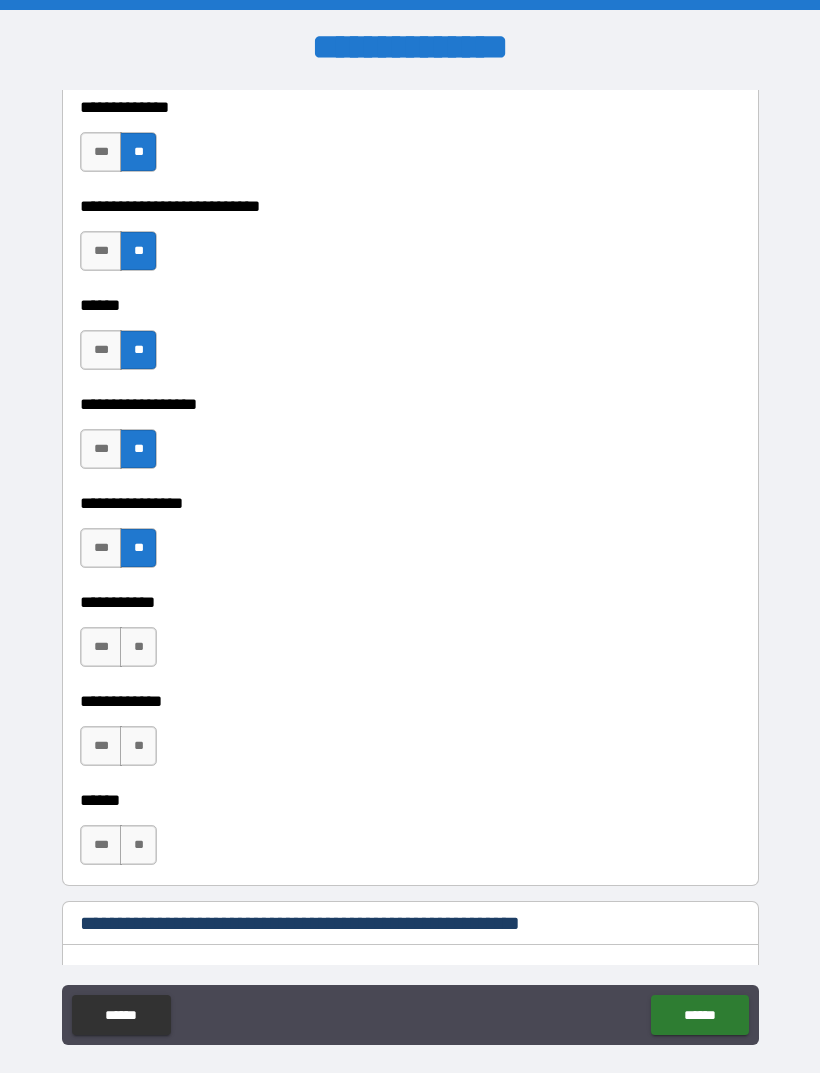 click on "**" at bounding box center (138, 647) 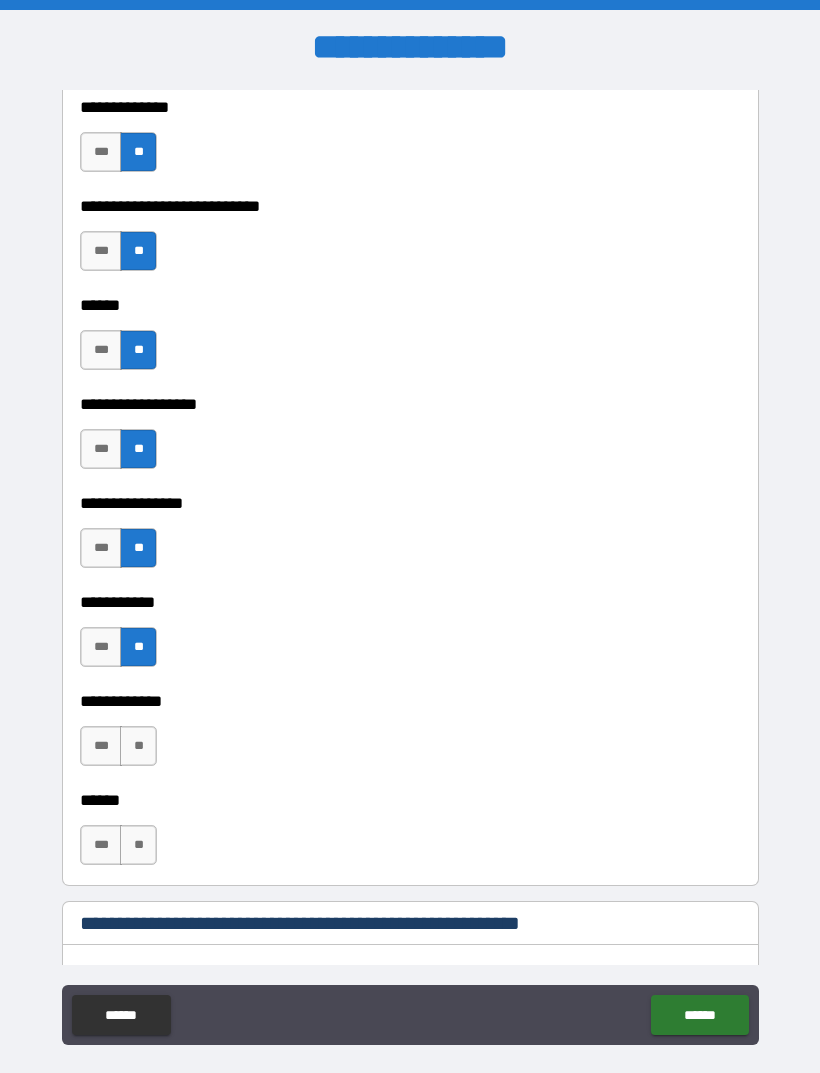 click on "**" at bounding box center (138, 746) 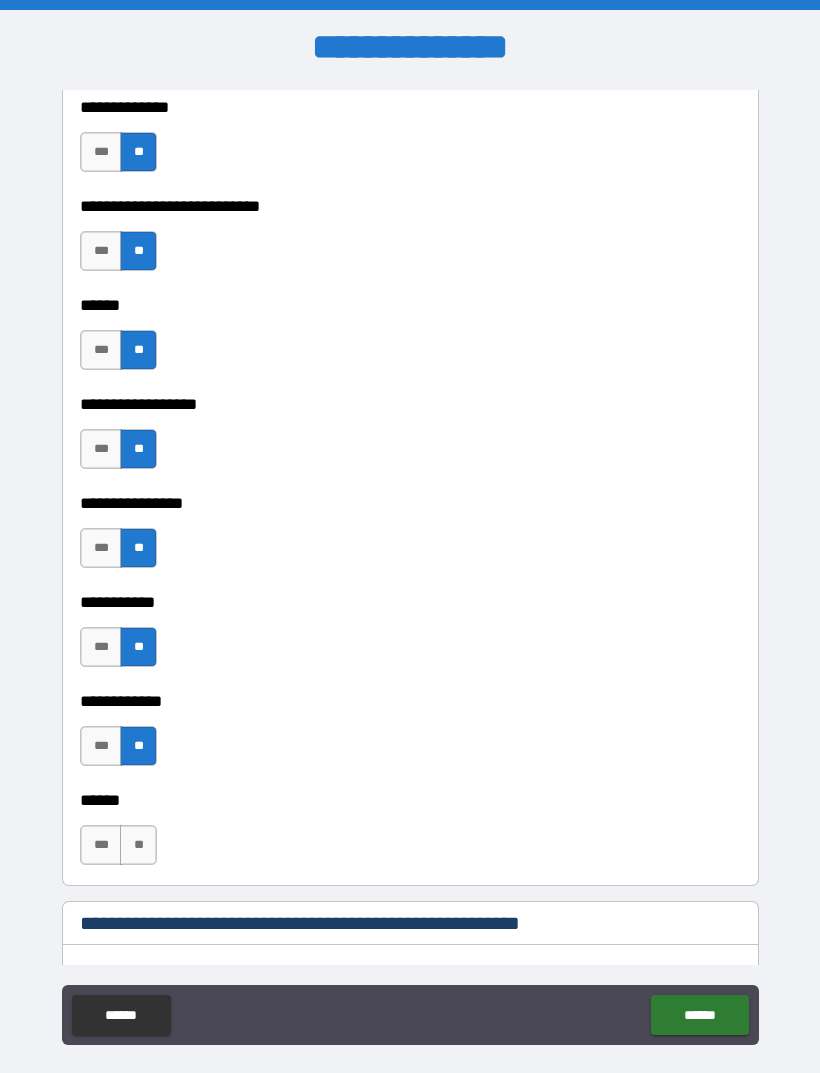 click on "**" at bounding box center [138, 845] 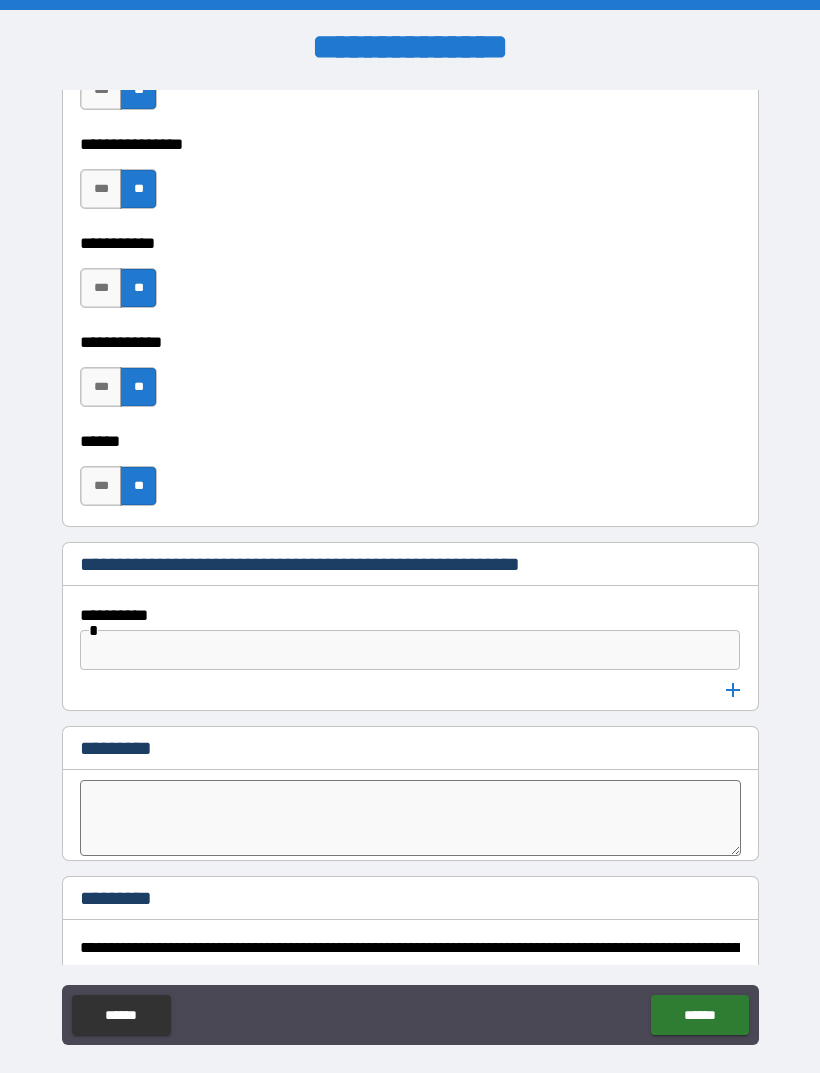 scroll, scrollTop: 9035, scrollLeft: 0, axis: vertical 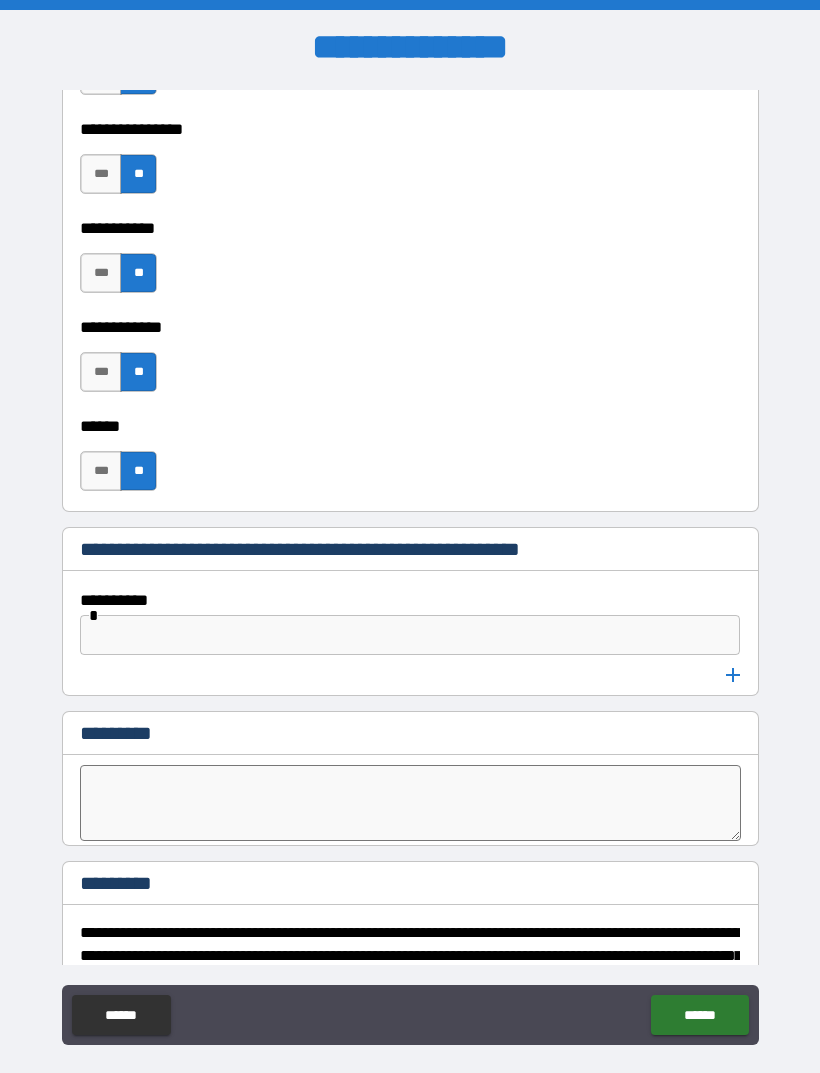 click on "***" at bounding box center [101, 471] 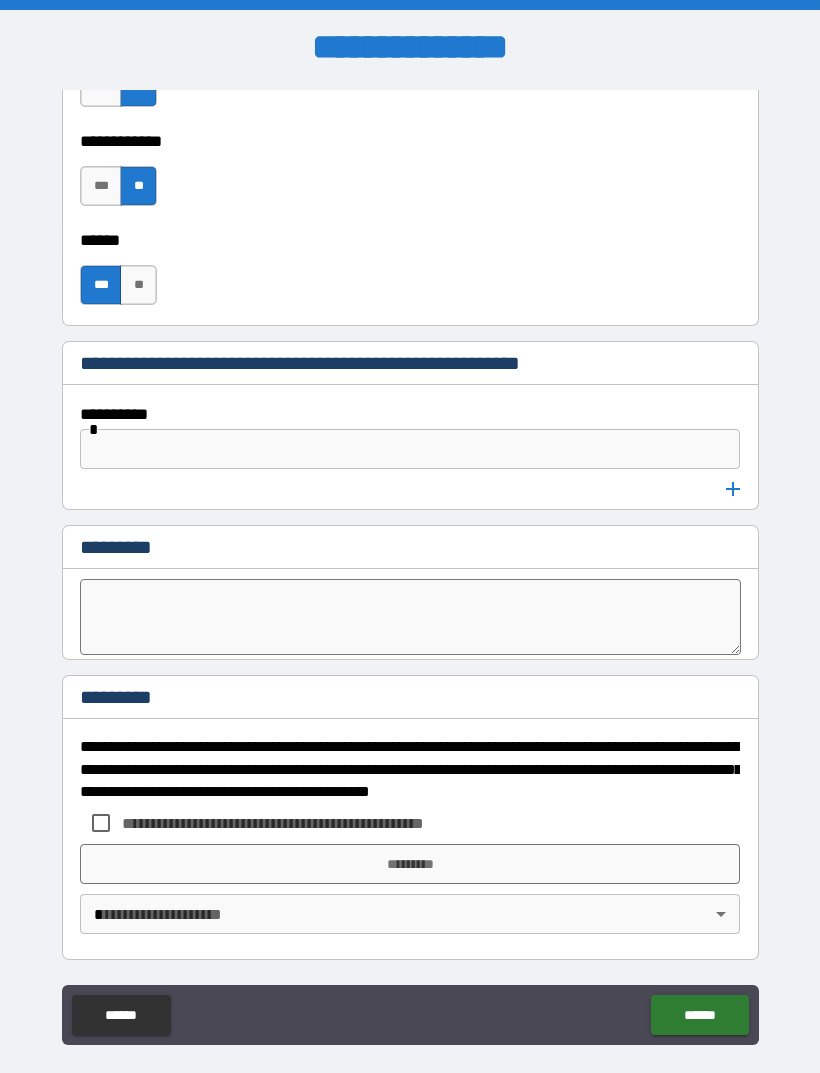 scroll, scrollTop: 9221, scrollLeft: 0, axis: vertical 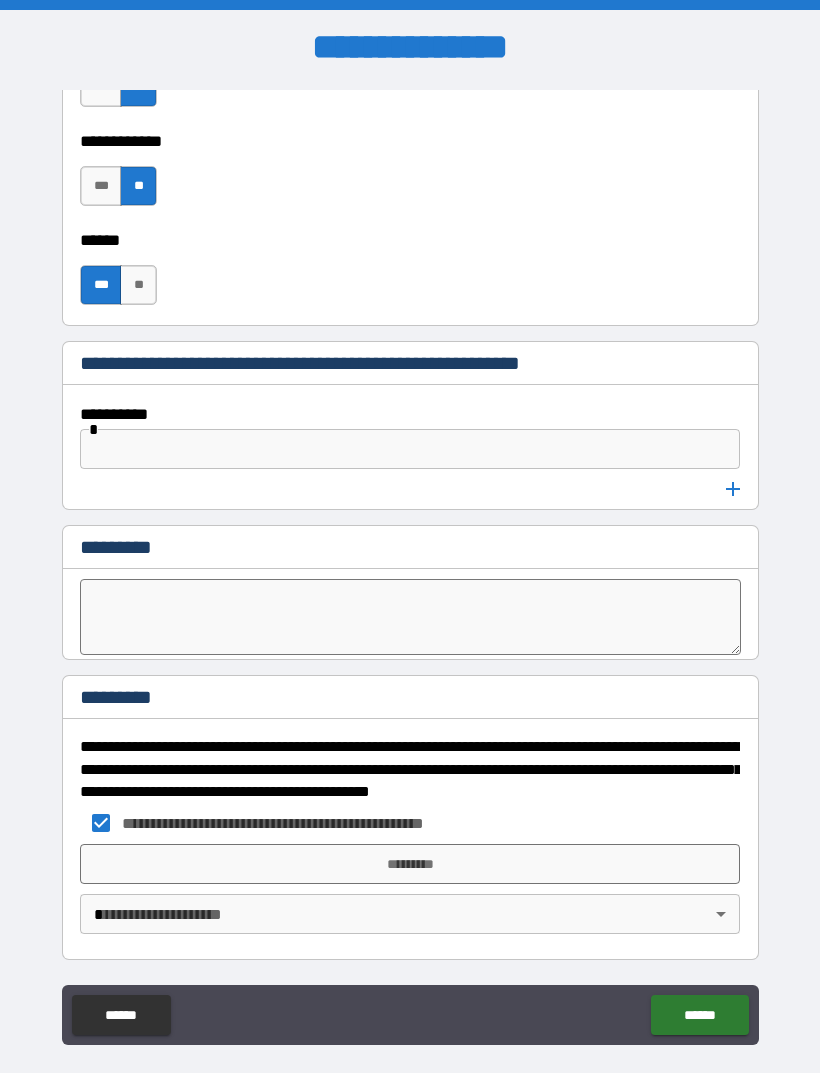 click on "*********" at bounding box center (410, 864) 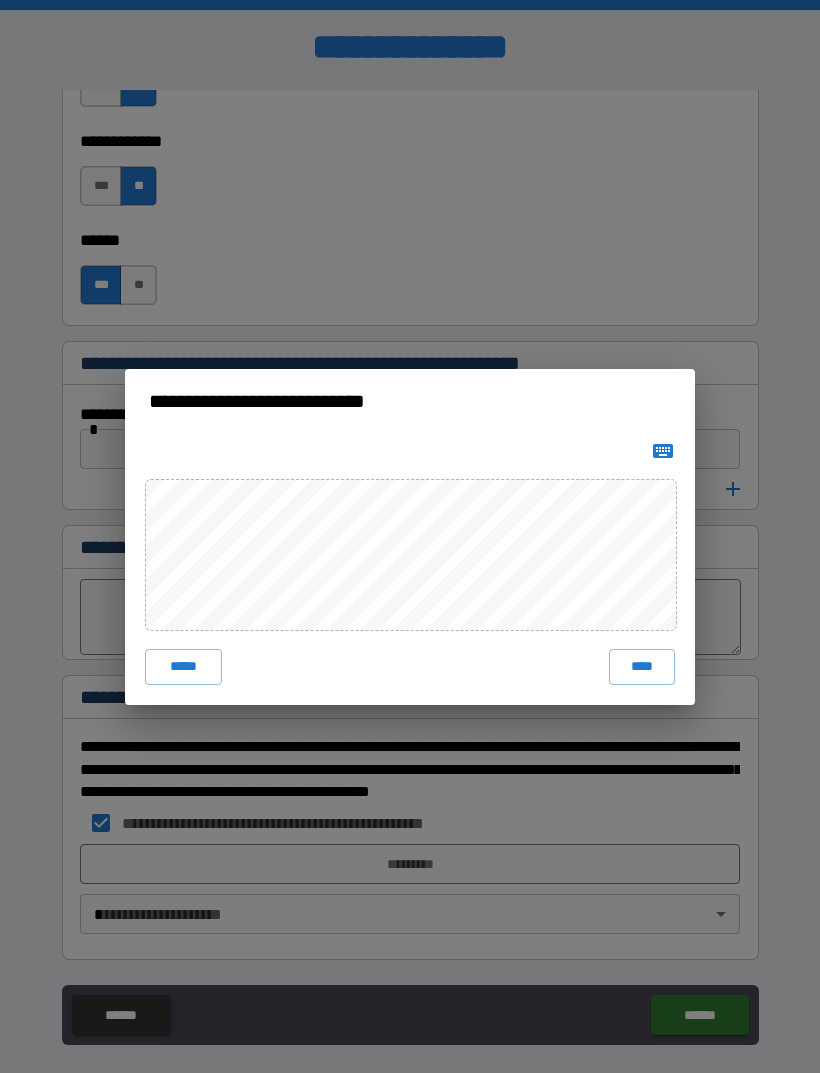 click on "****" at bounding box center [642, 667] 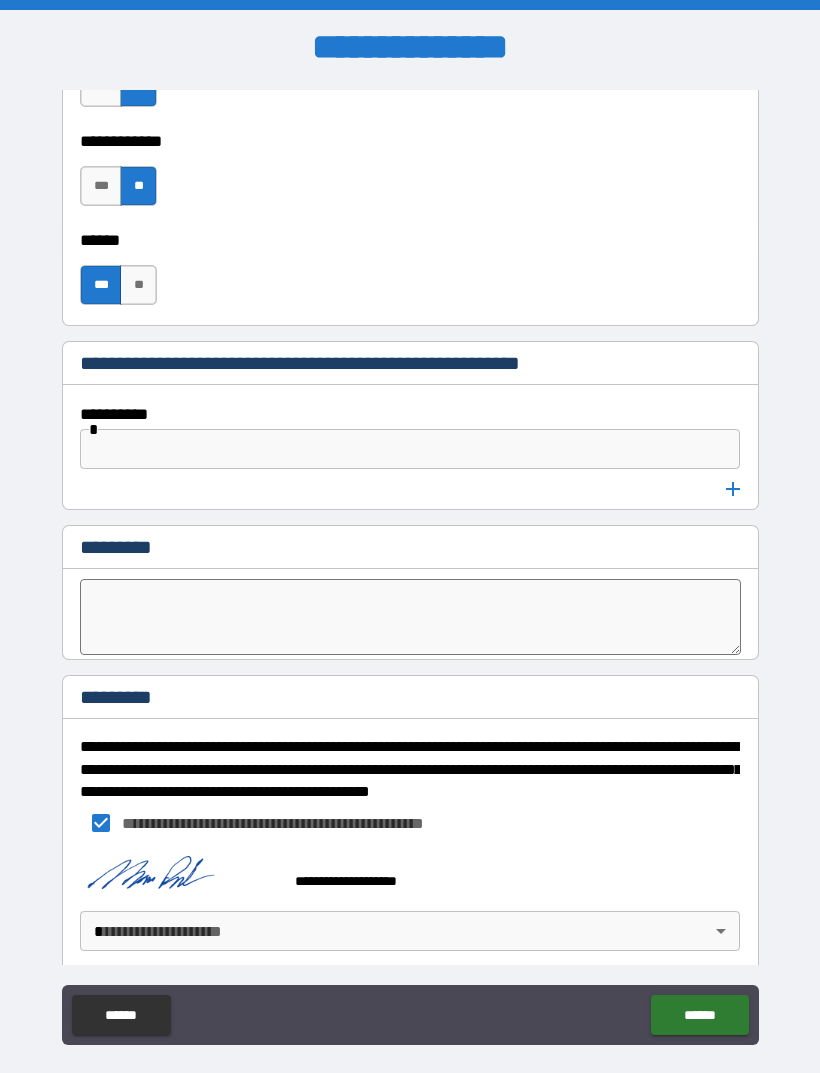 scroll, scrollTop: 9211, scrollLeft: 0, axis: vertical 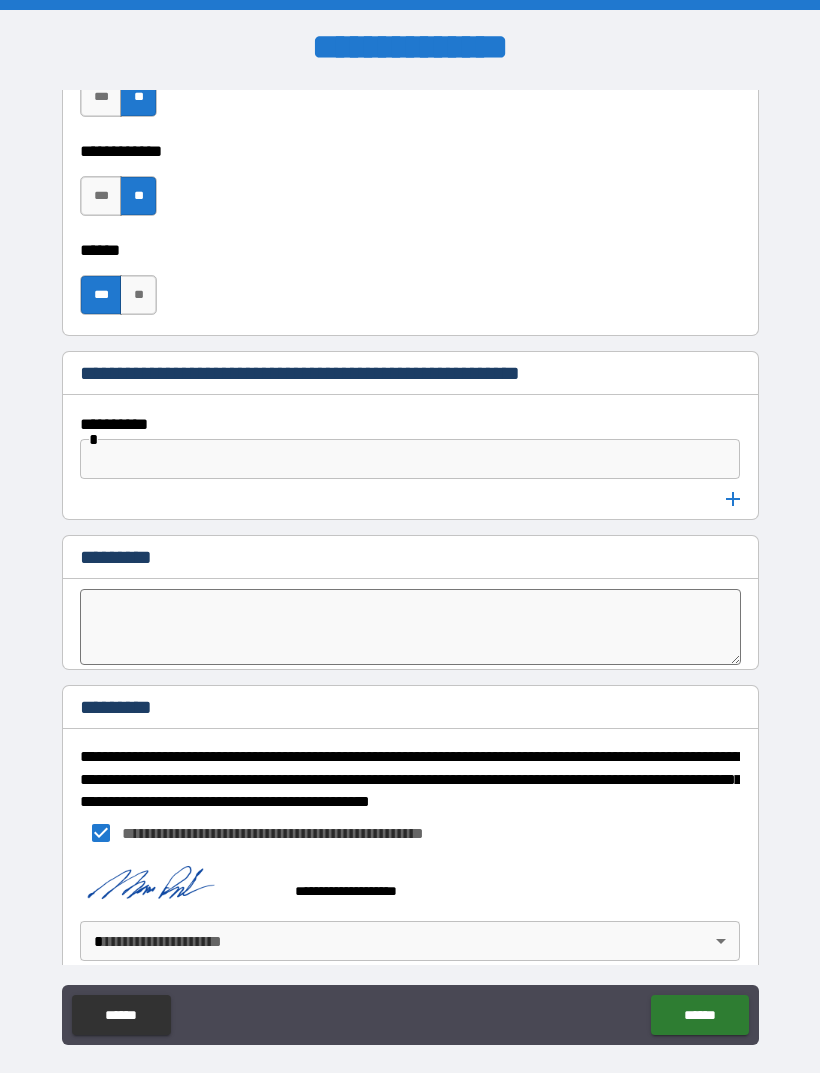 click on "******" at bounding box center [699, 1015] 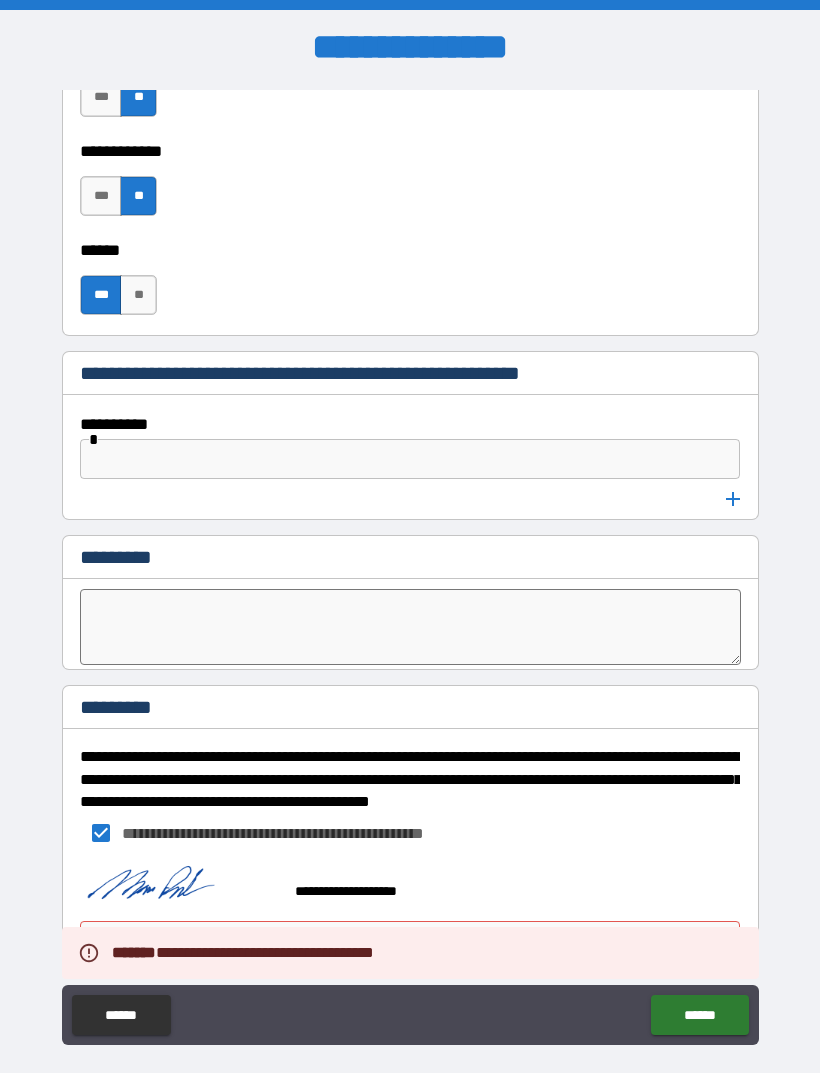 click on "******" at bounding box center [699, 1015] 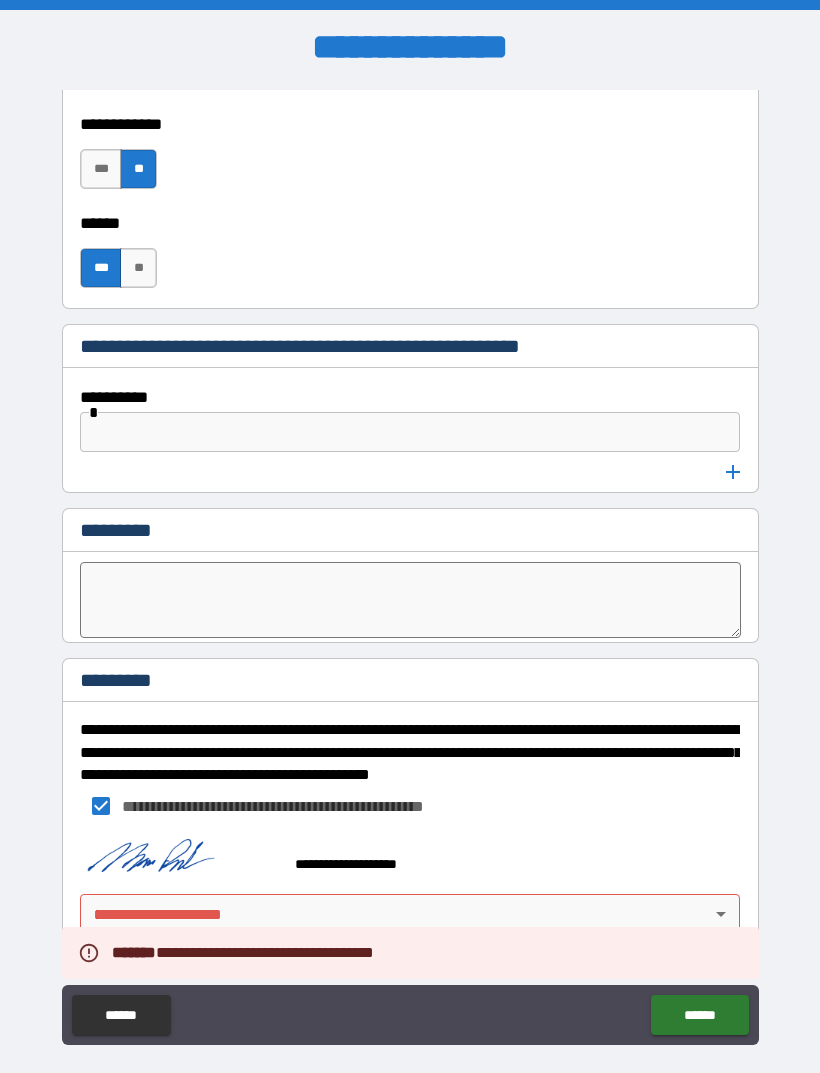 scroll, scrollTop: 9238, scrollLeft: 0, axis: vertical 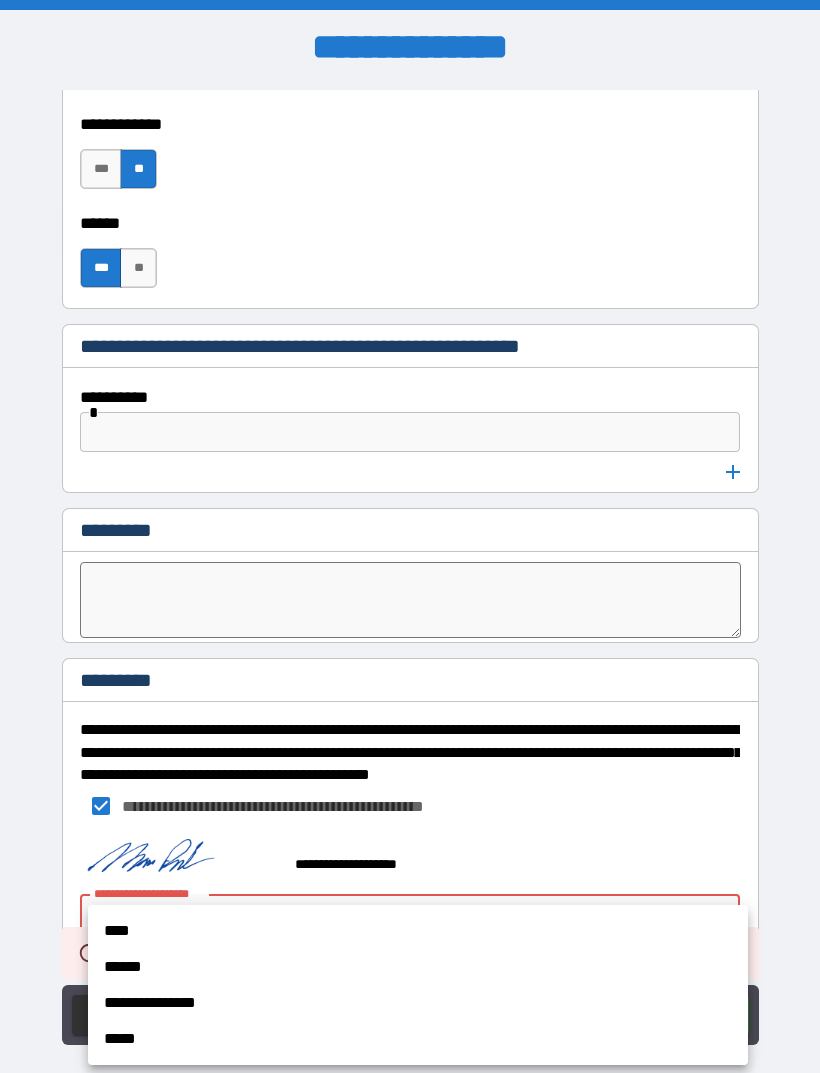click on "****" at bounding box center [418, 931] 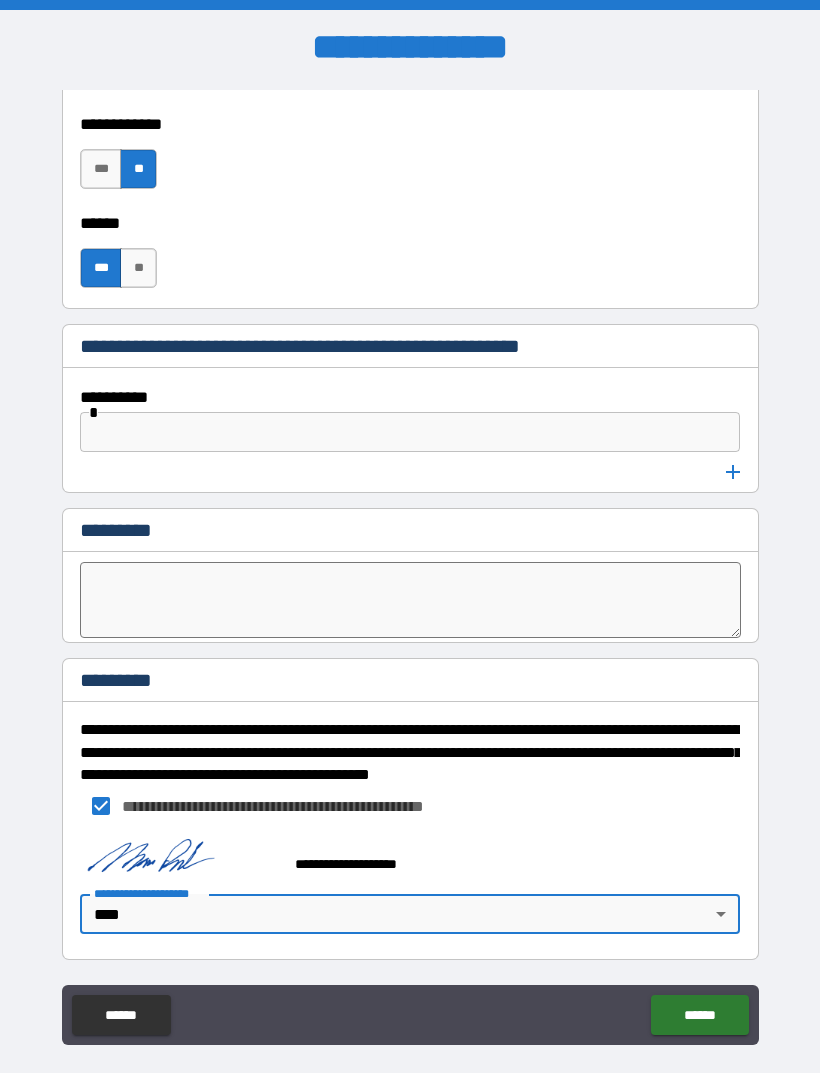 click on "******" at bounding box center (699, 1015) 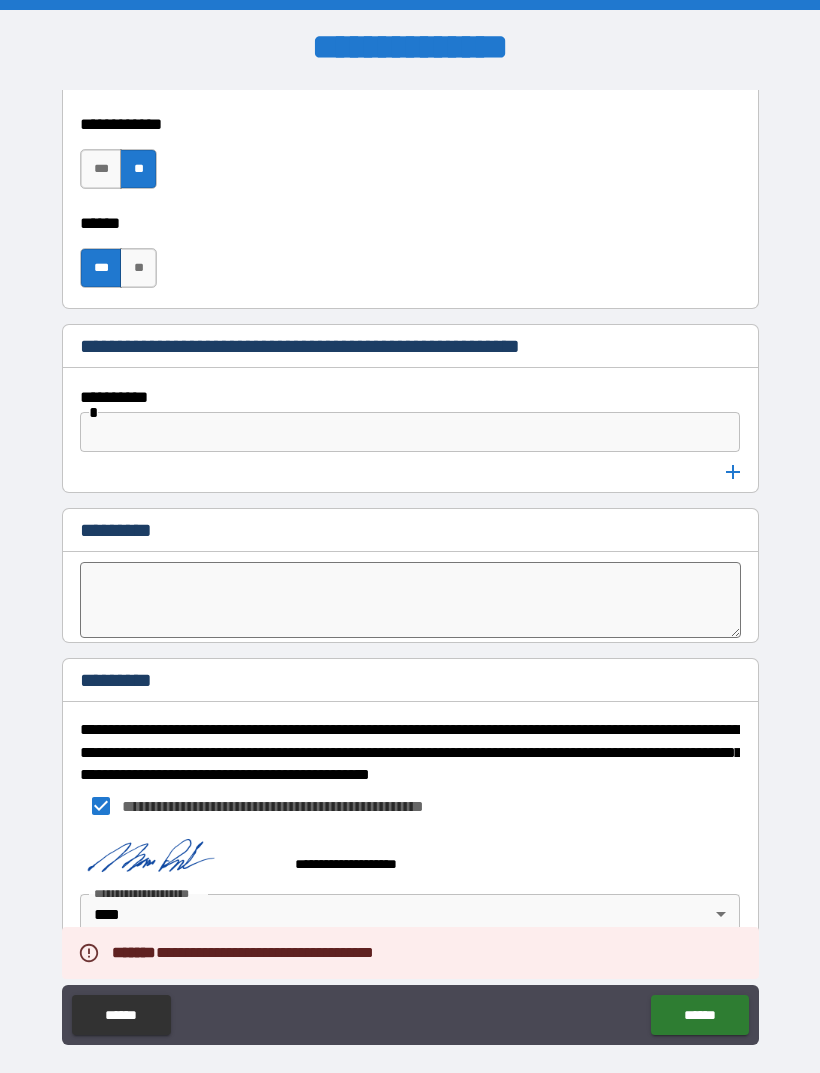 click on "******" at bounding box center (699, 1015) 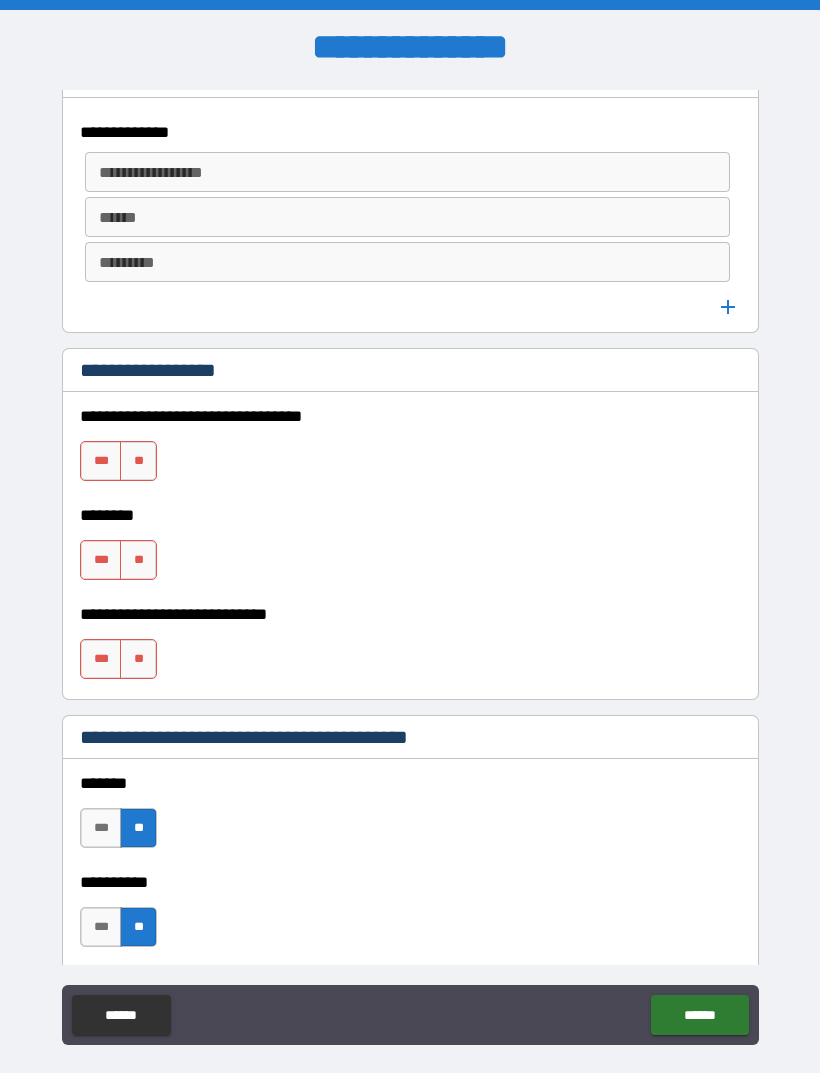 scroll, scrollTop: 1387, scrollLeft: 0, axis: vertical 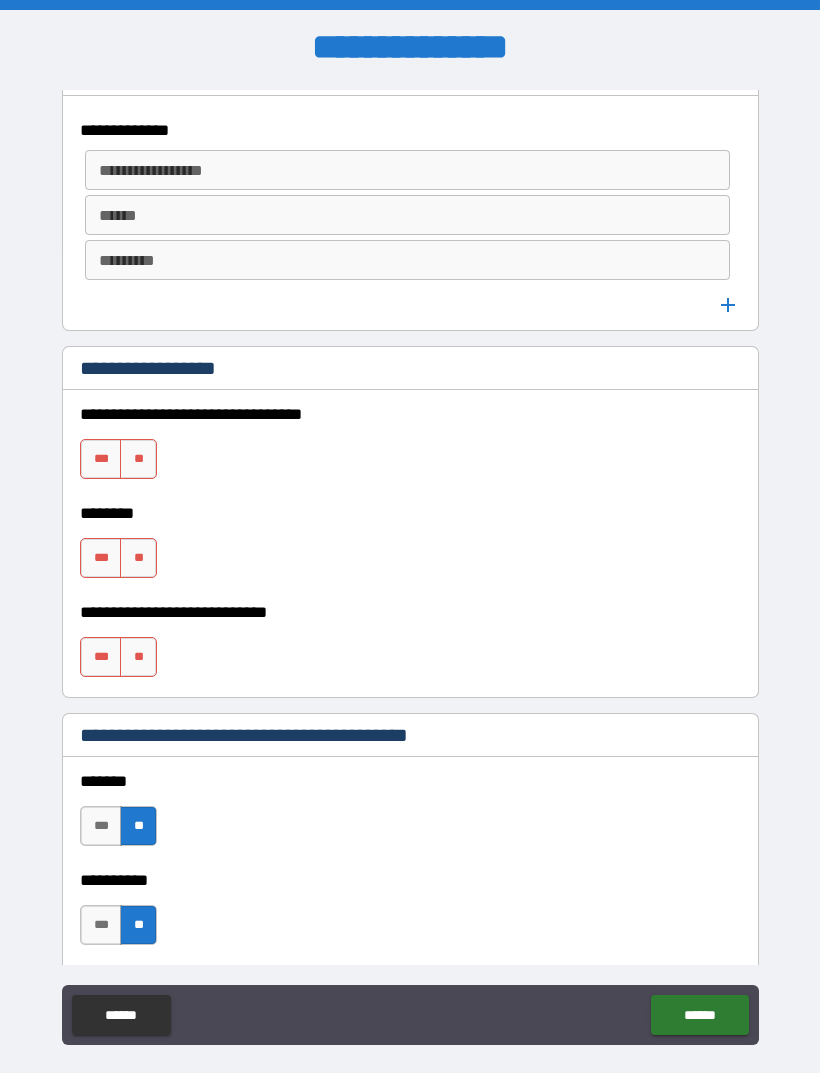click on "**" at bounding box center (138, 459) 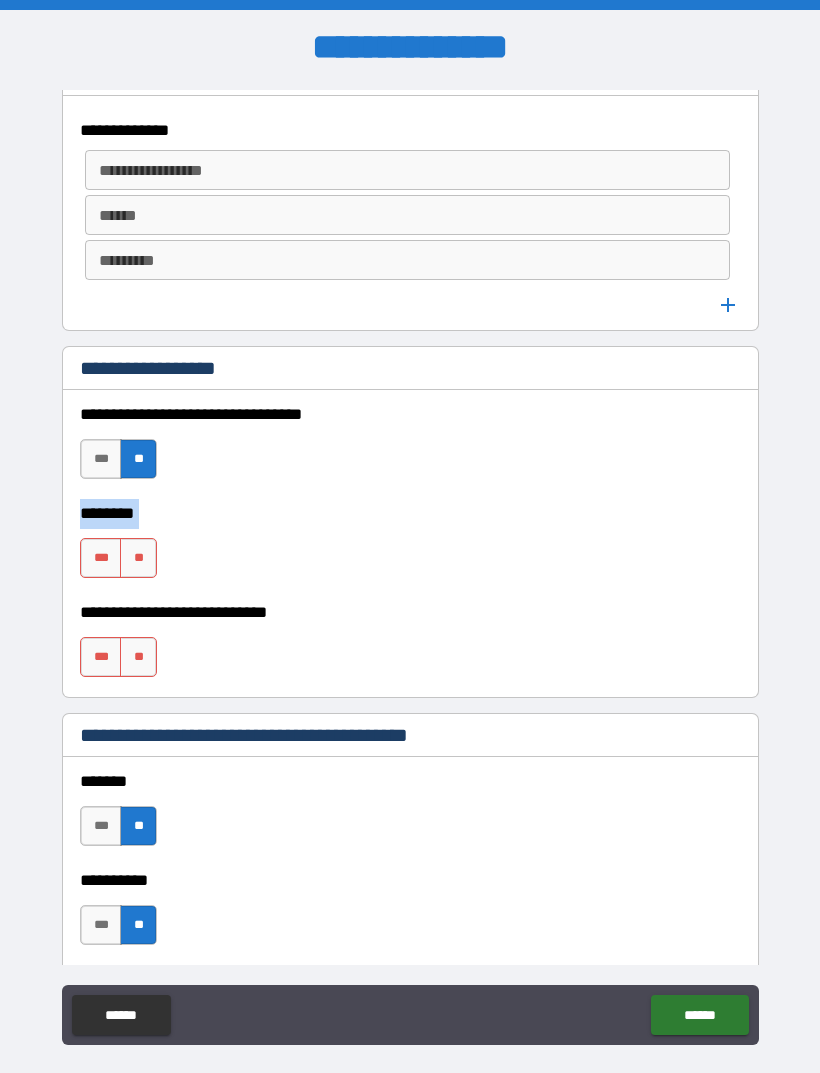 click on "**" at bounding box center (138, 558) 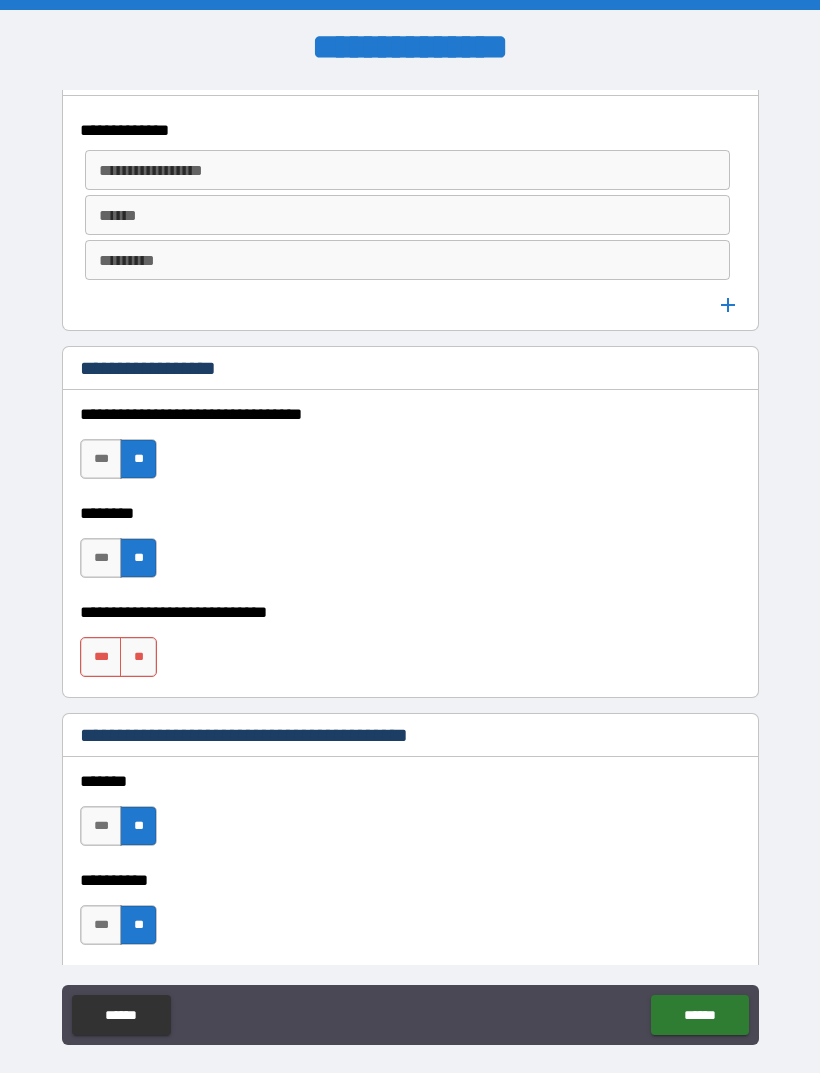 click on "**" at bounding box center [138, 558] 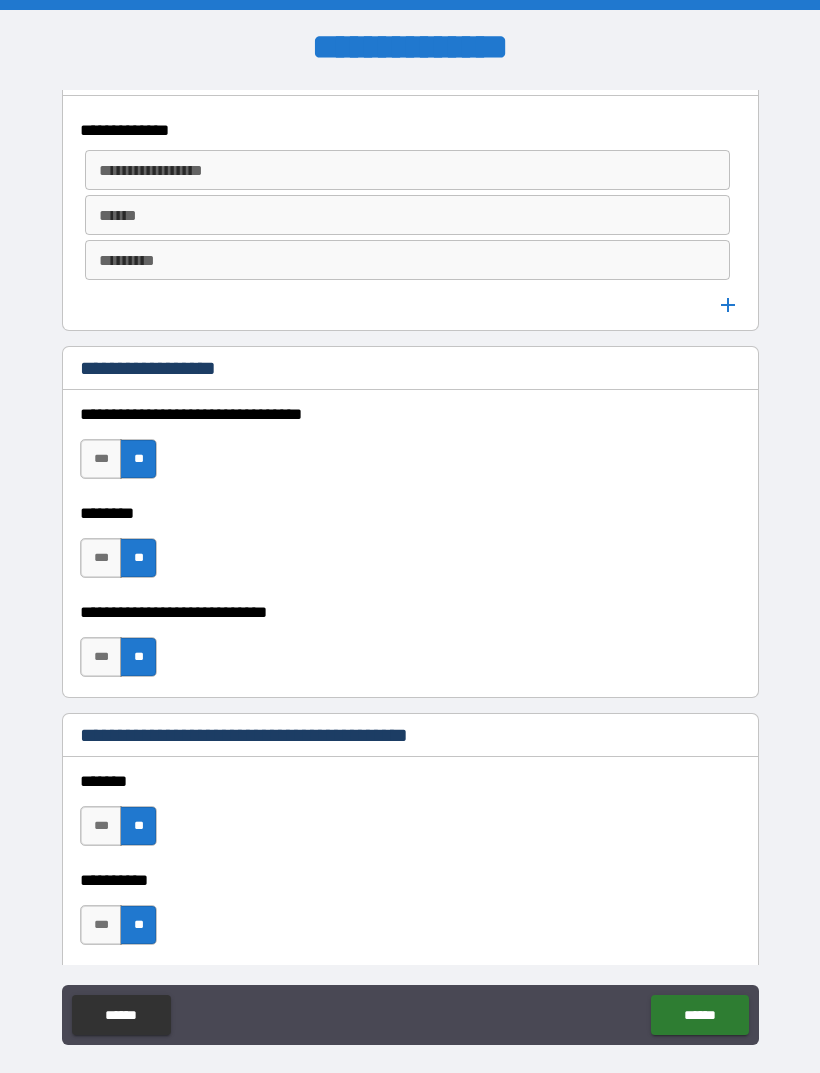 click on "******" at bounding box center (699, 1015) 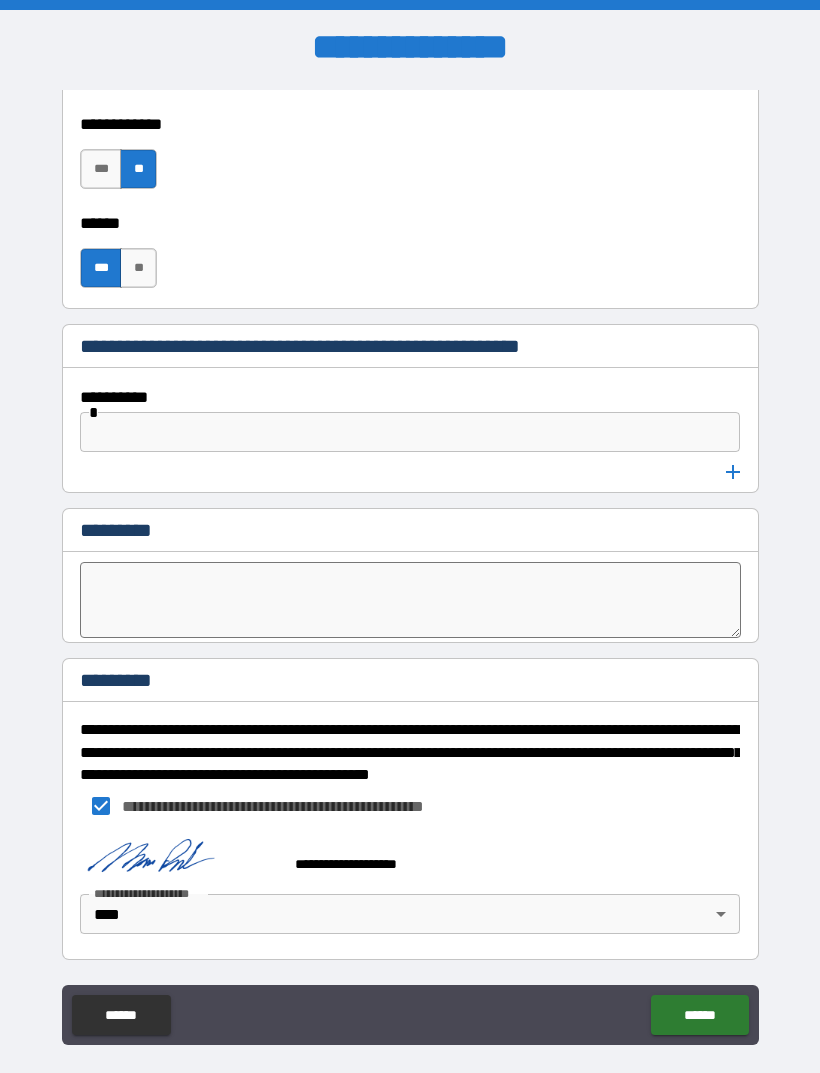scroll, scrollTop: 9238, scrollLeft: 0, axis: vertical 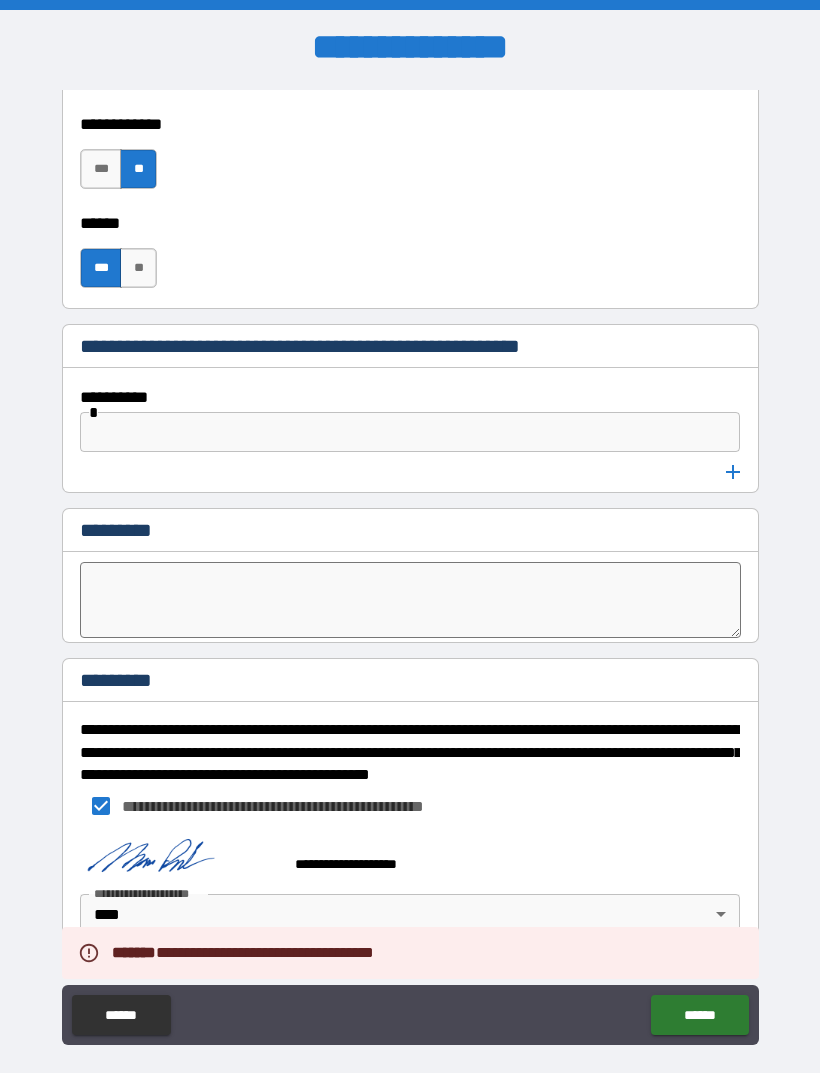 click on "**********" at bounding box center (410, 893) 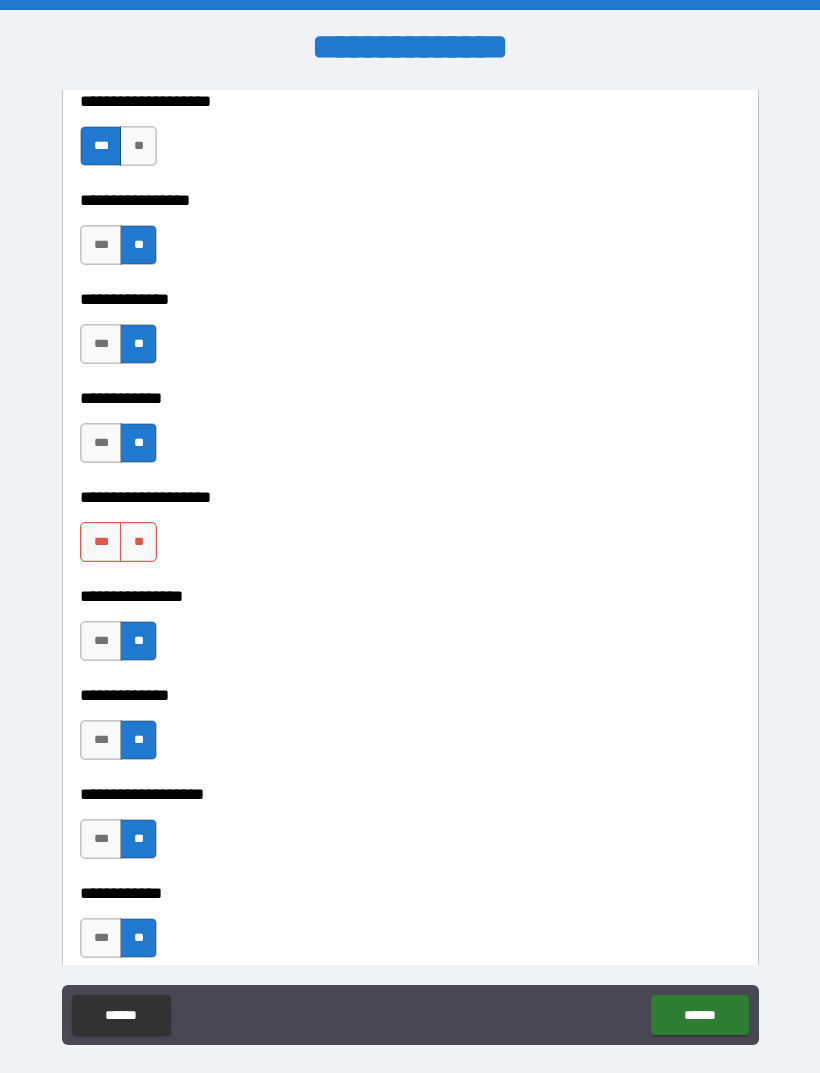 scroll, scrollTop: 6686, scrollLeft: 0, axis: vertical 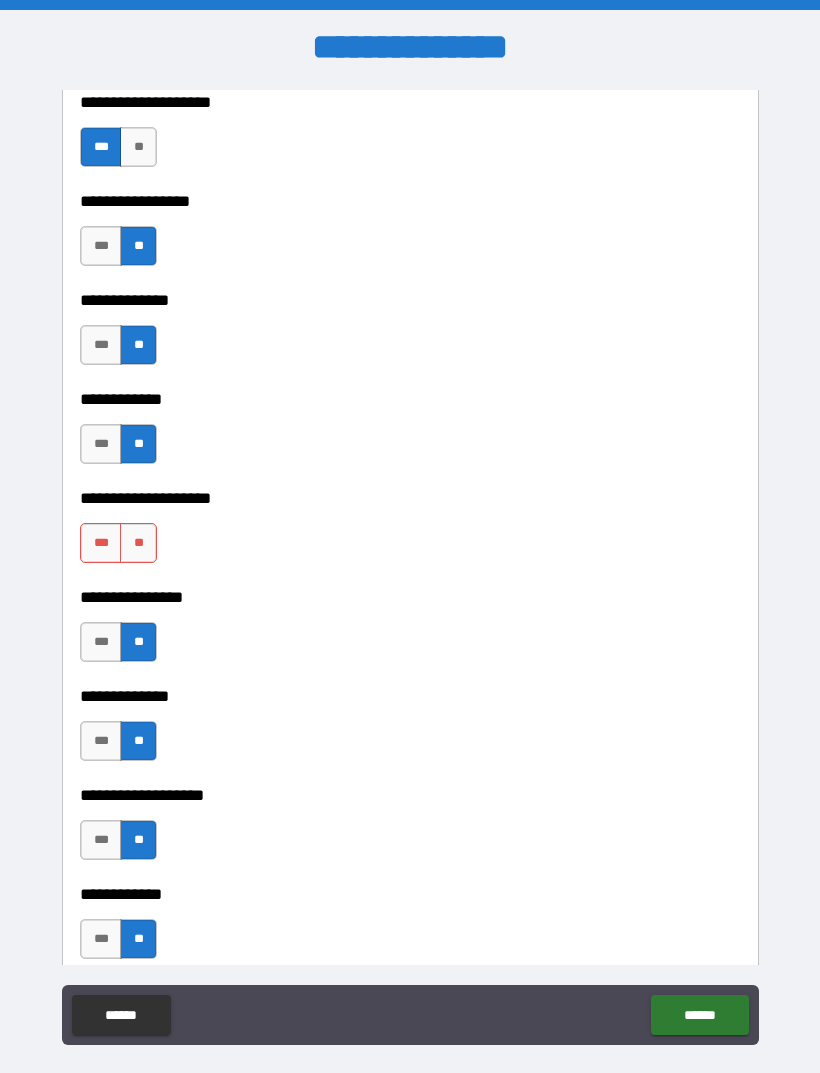 click on "**" at bounding box center [138, 543] 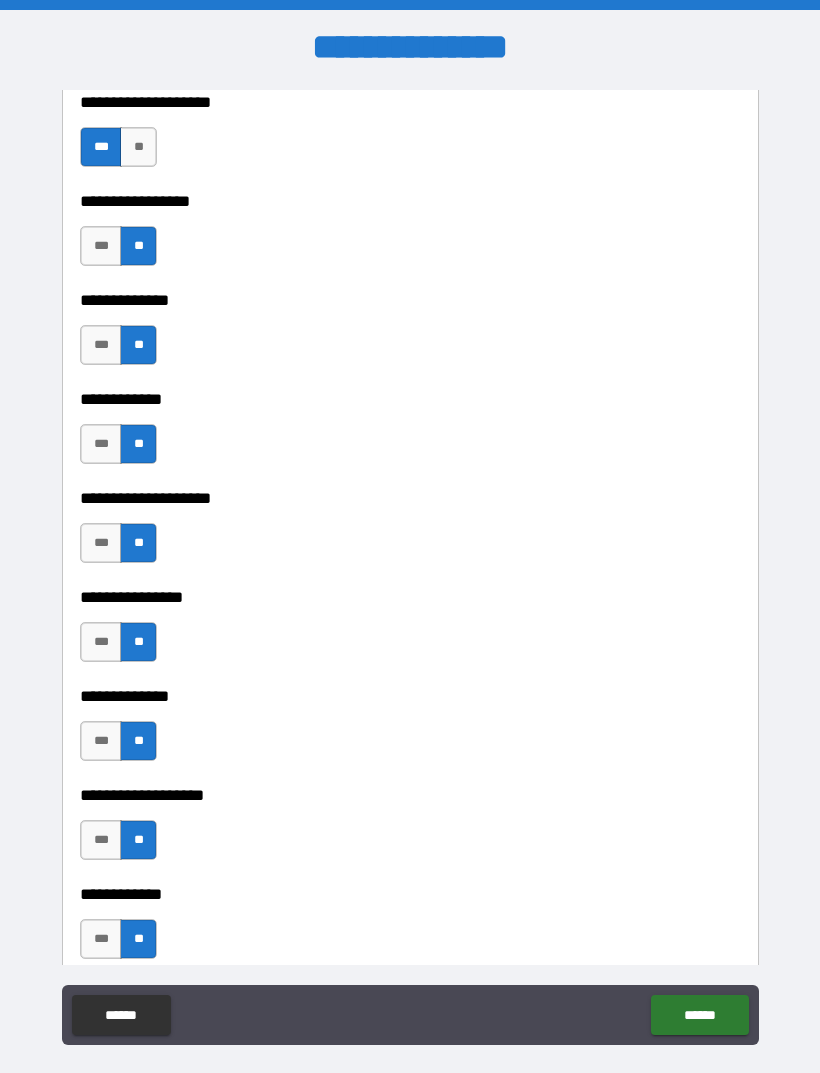 click on "******" at bounding box center (699, 1015) 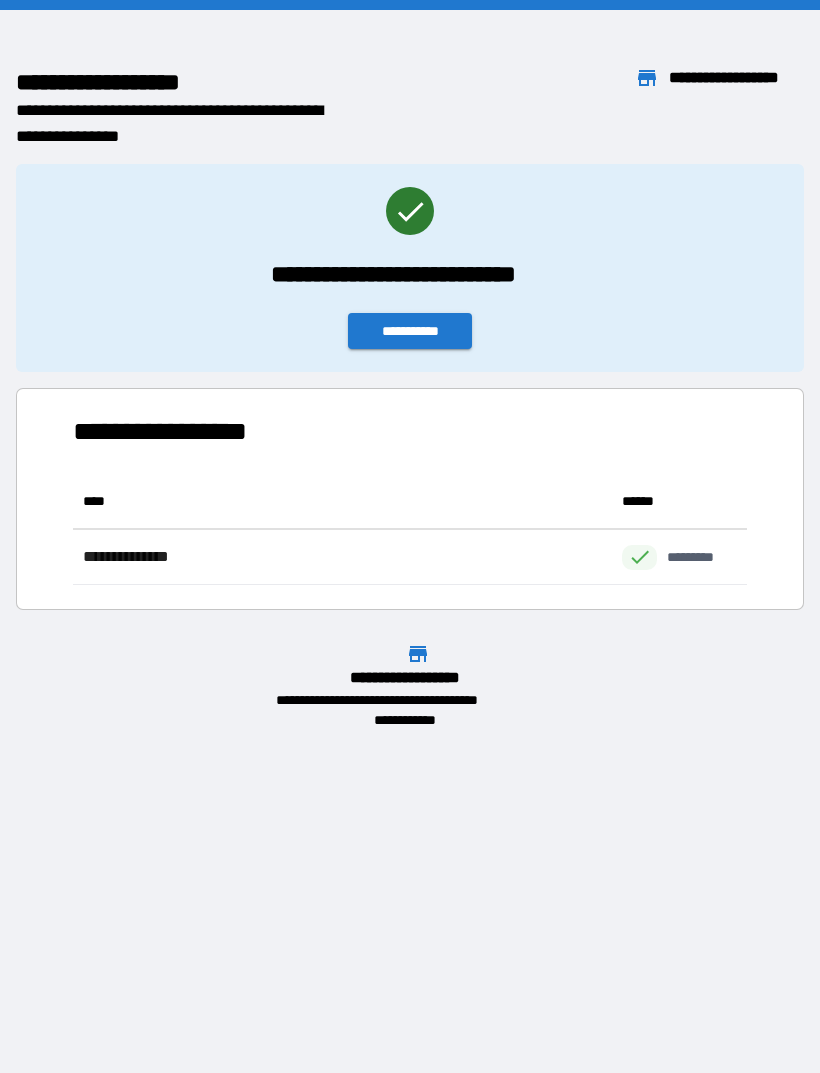 scroll, scrollTop: 1, scrollLeft: 1, axis: both 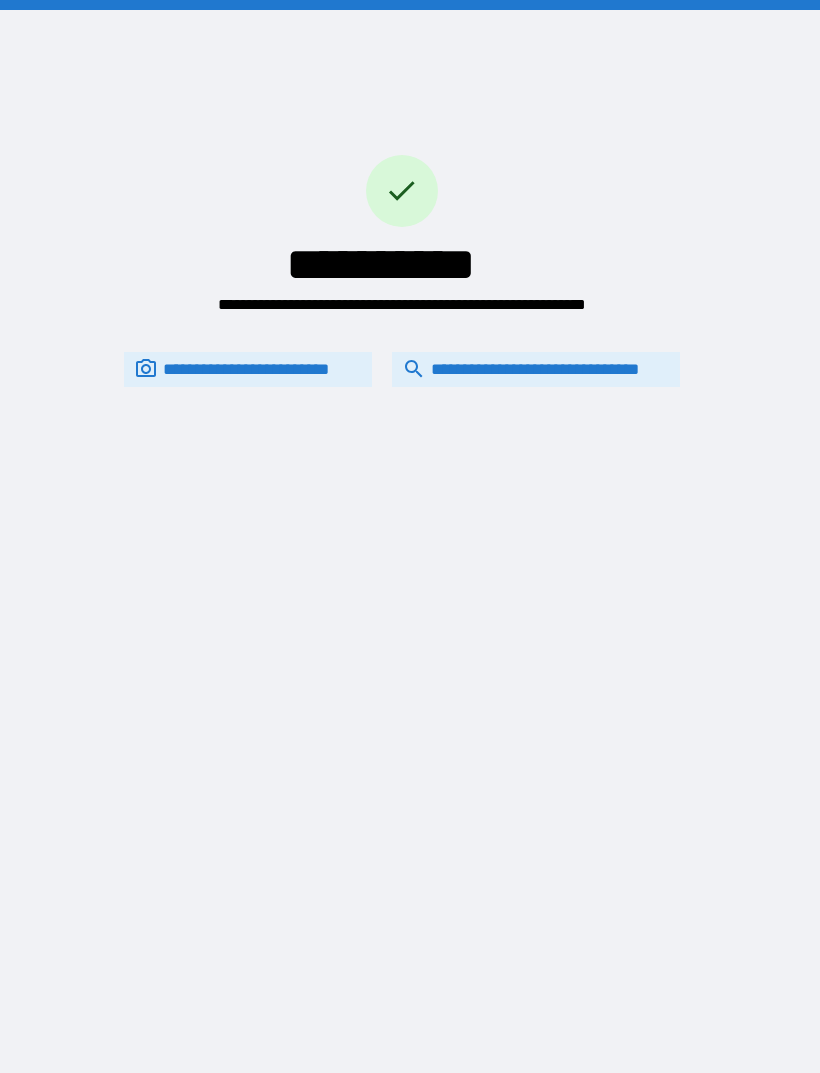 click on "**********" at bounding box center (536, 369) 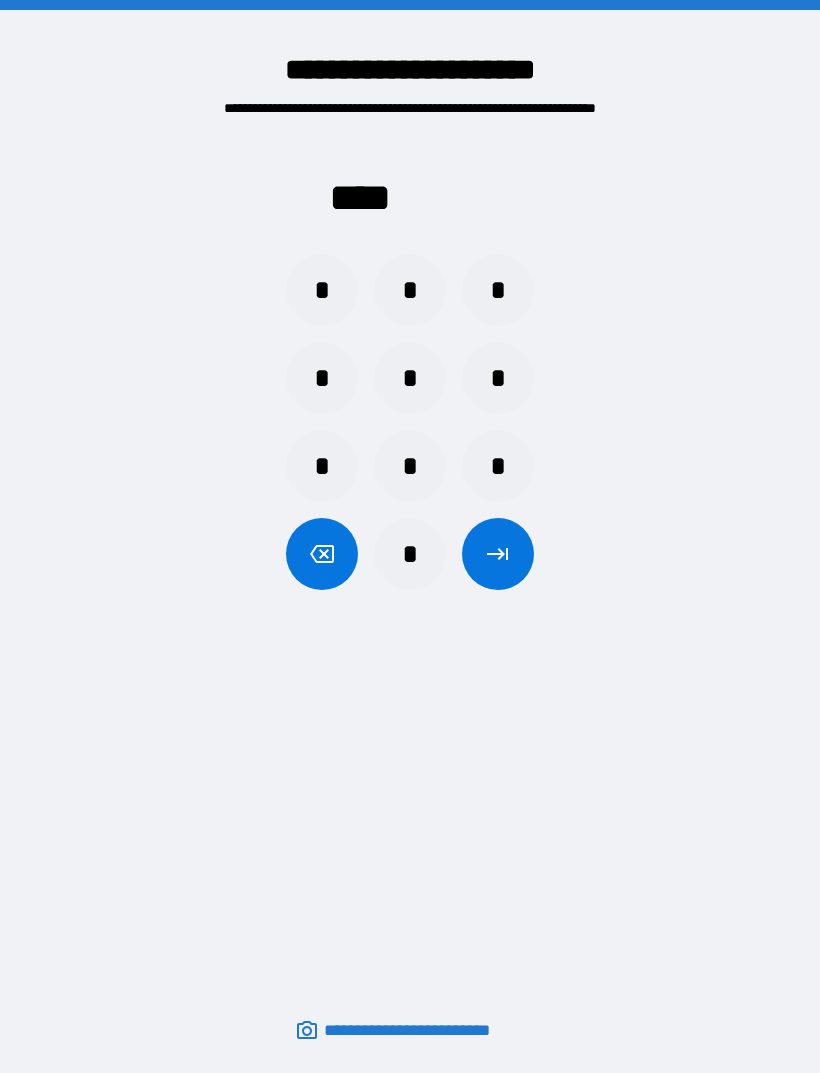 click on "*" at bounding box center [322, 290] 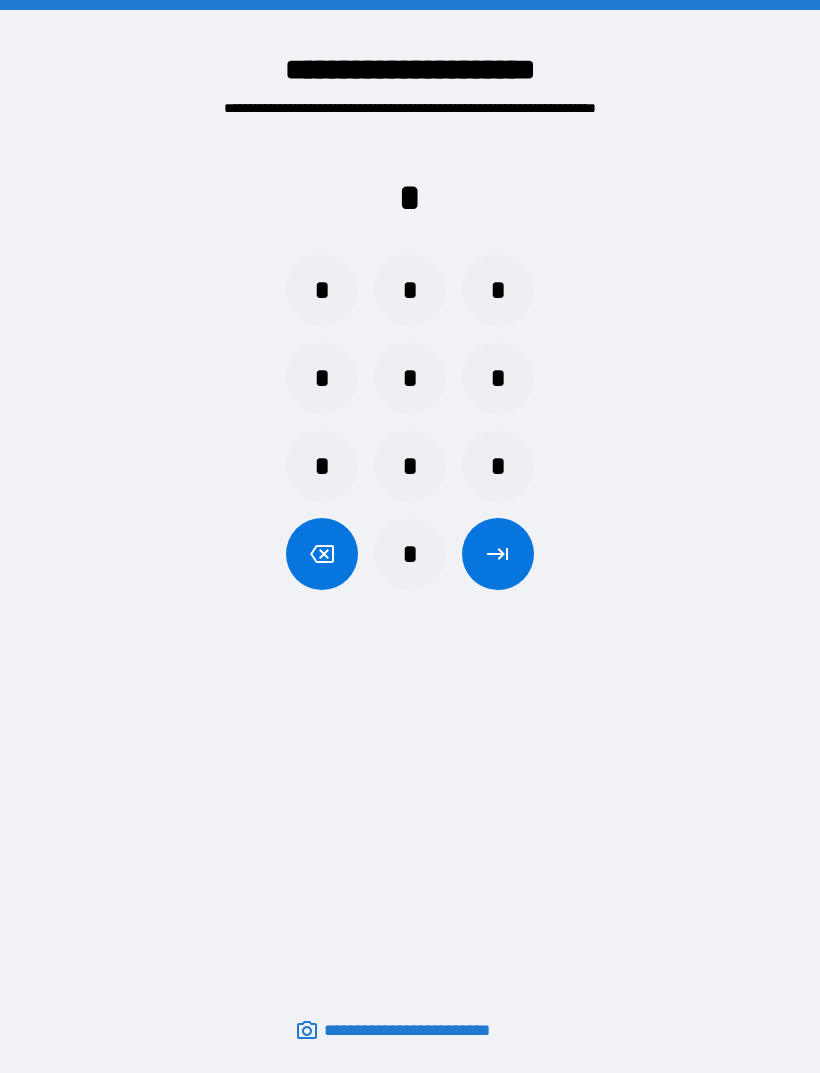 click on "*" at bounding box center (498, 290) 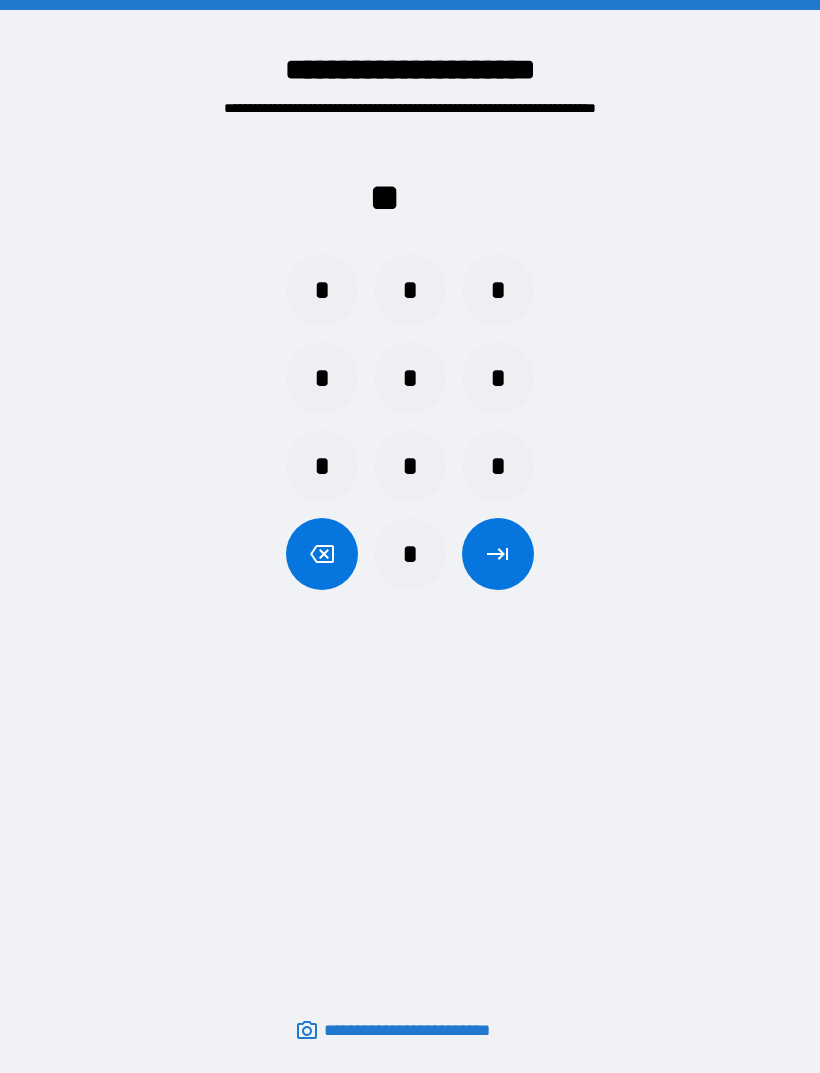 click on "*" at bounding box center [322, 290] 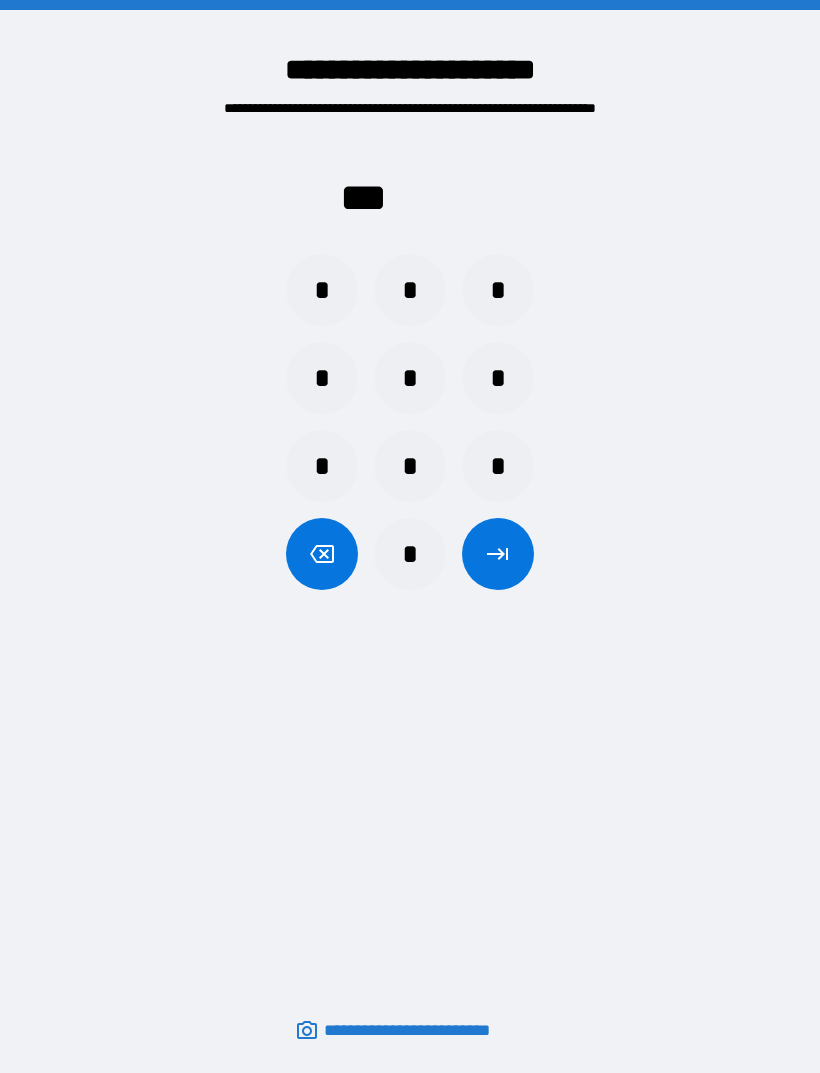 click 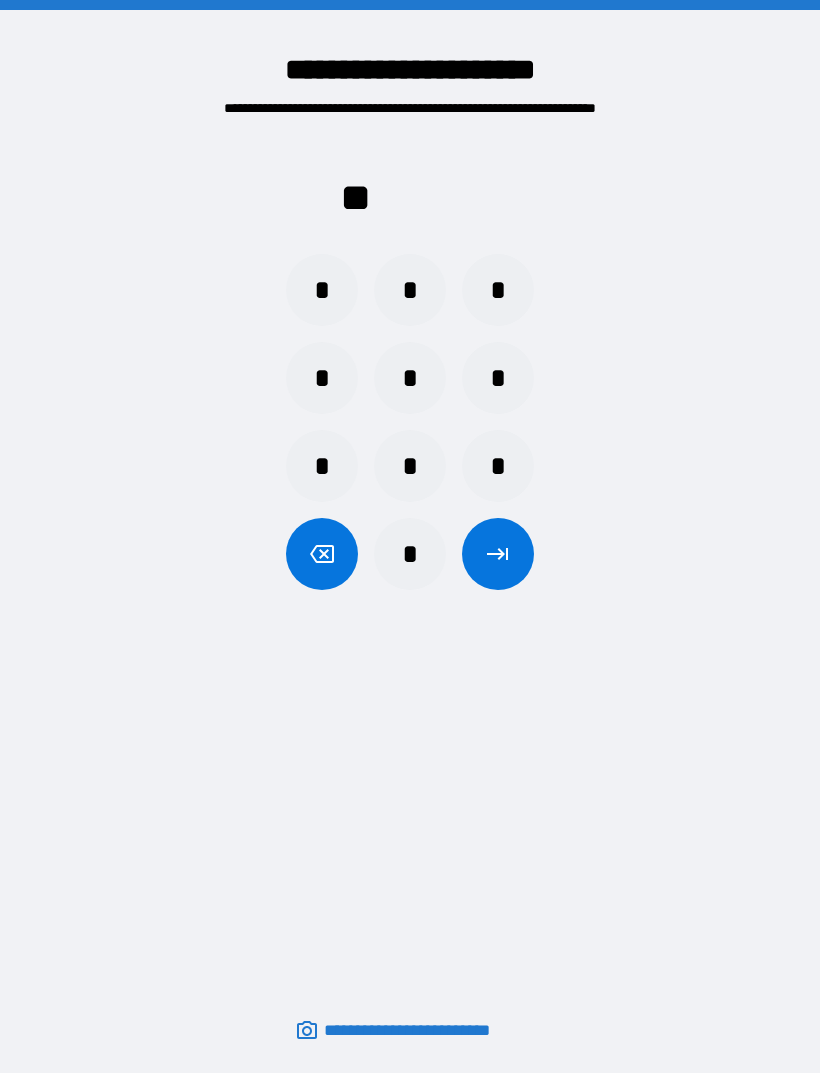 click 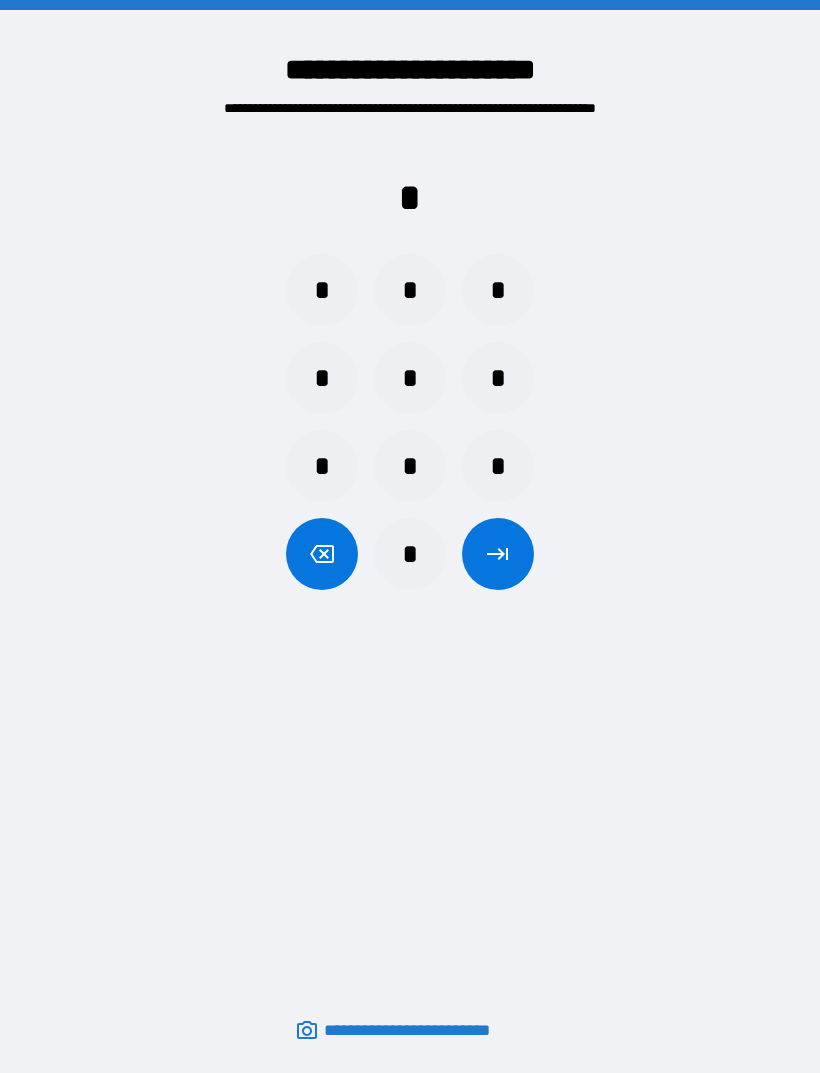 click 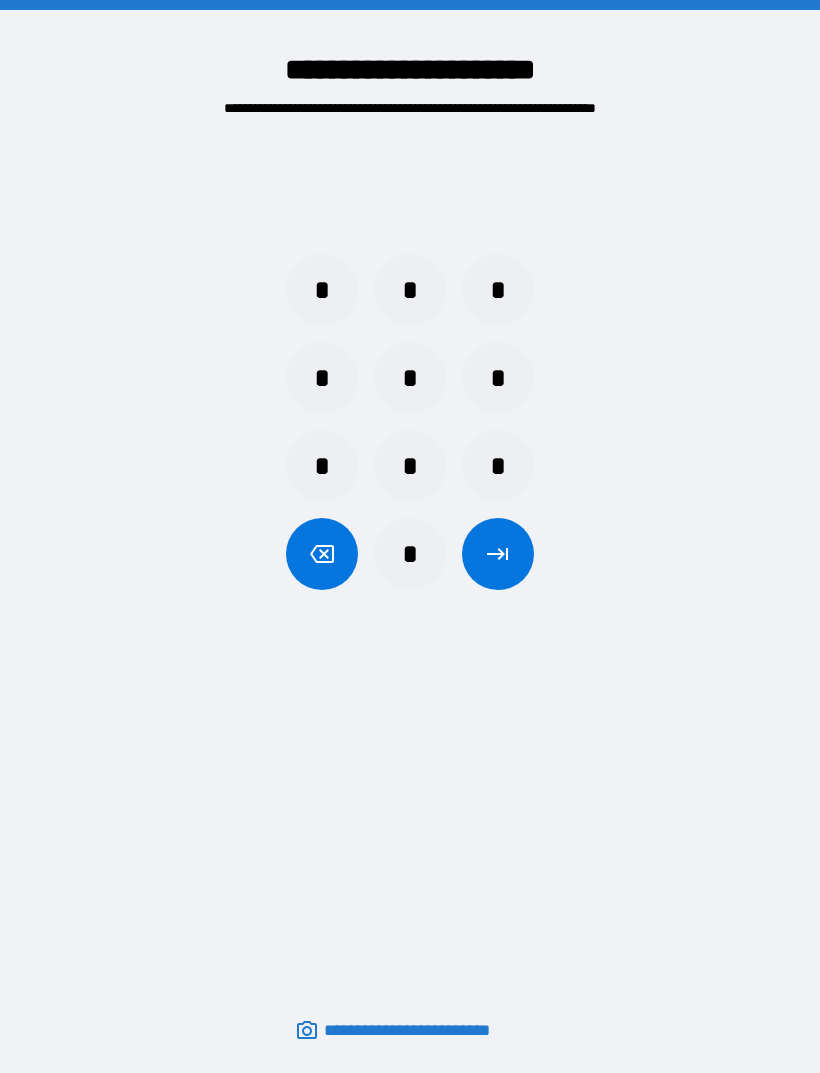 click 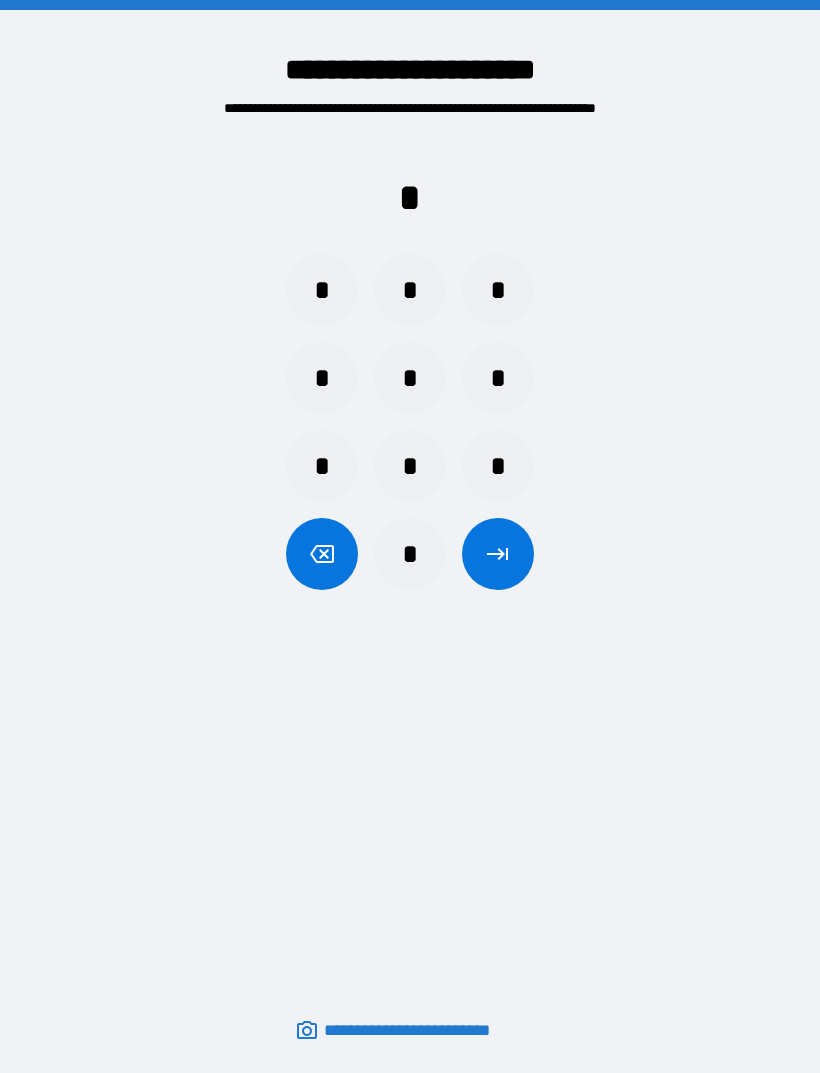 click on "*" at bounding box center [498, 290] 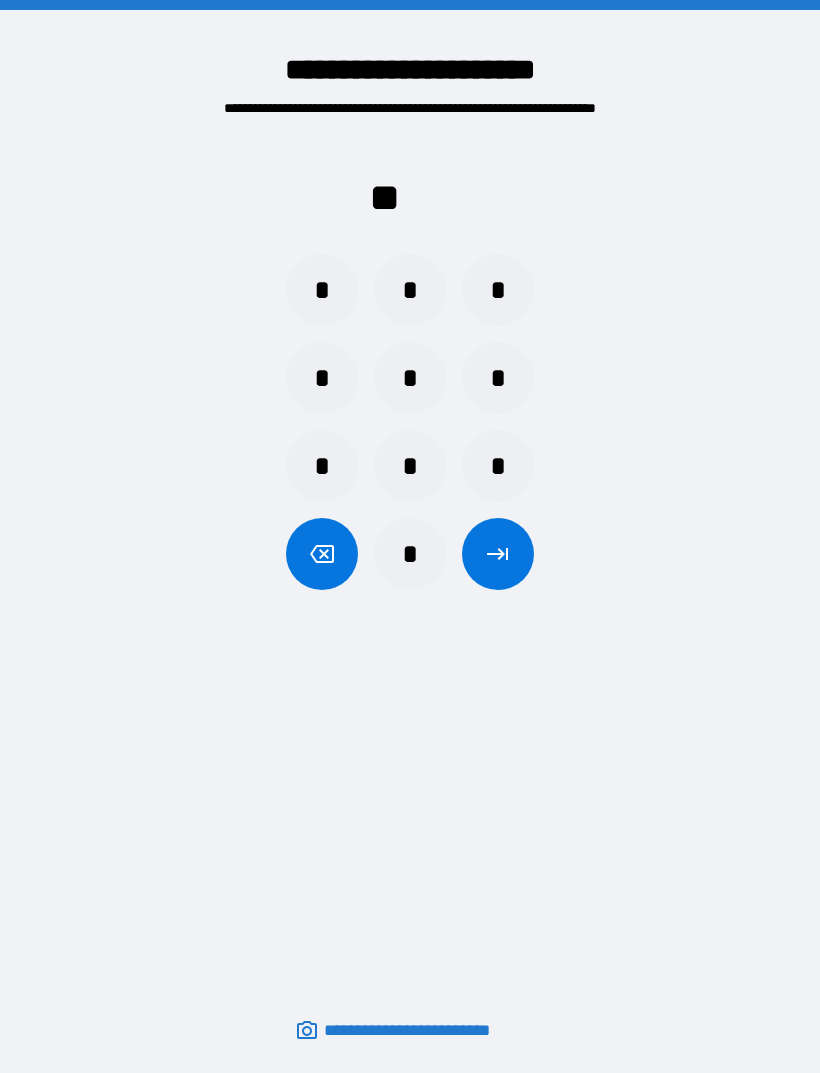 click 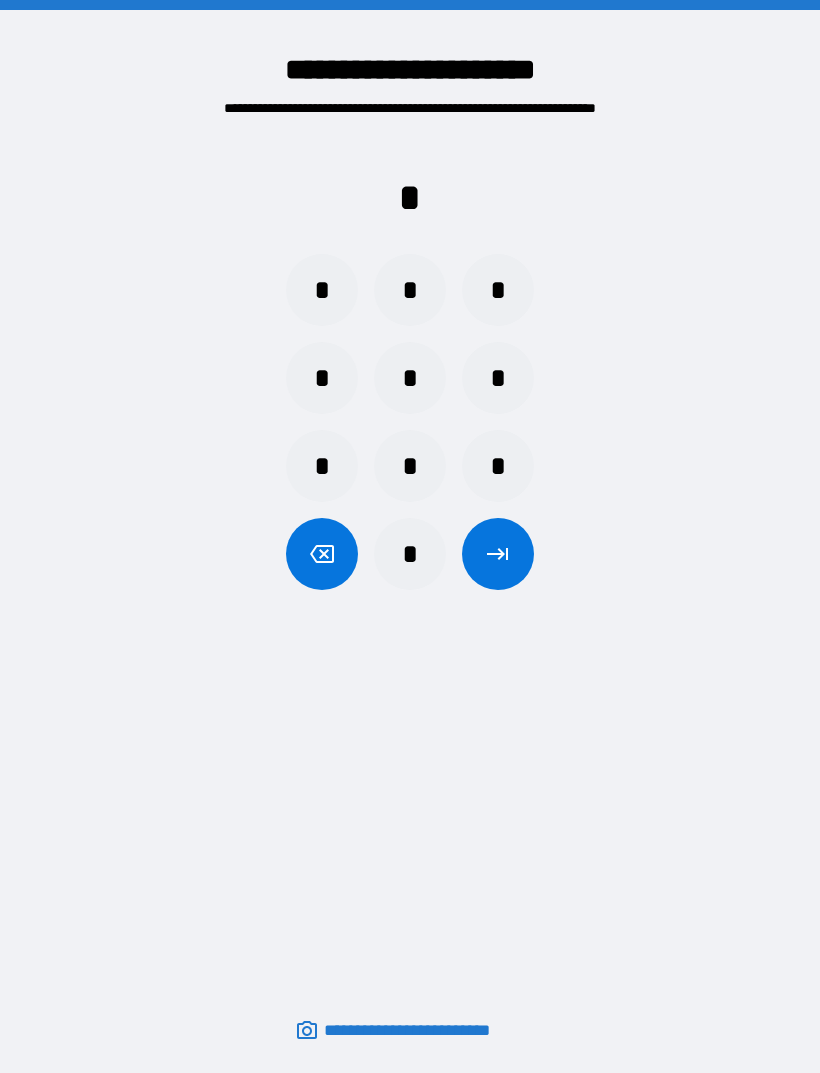 click on "*" at bounding box center [410, 290] 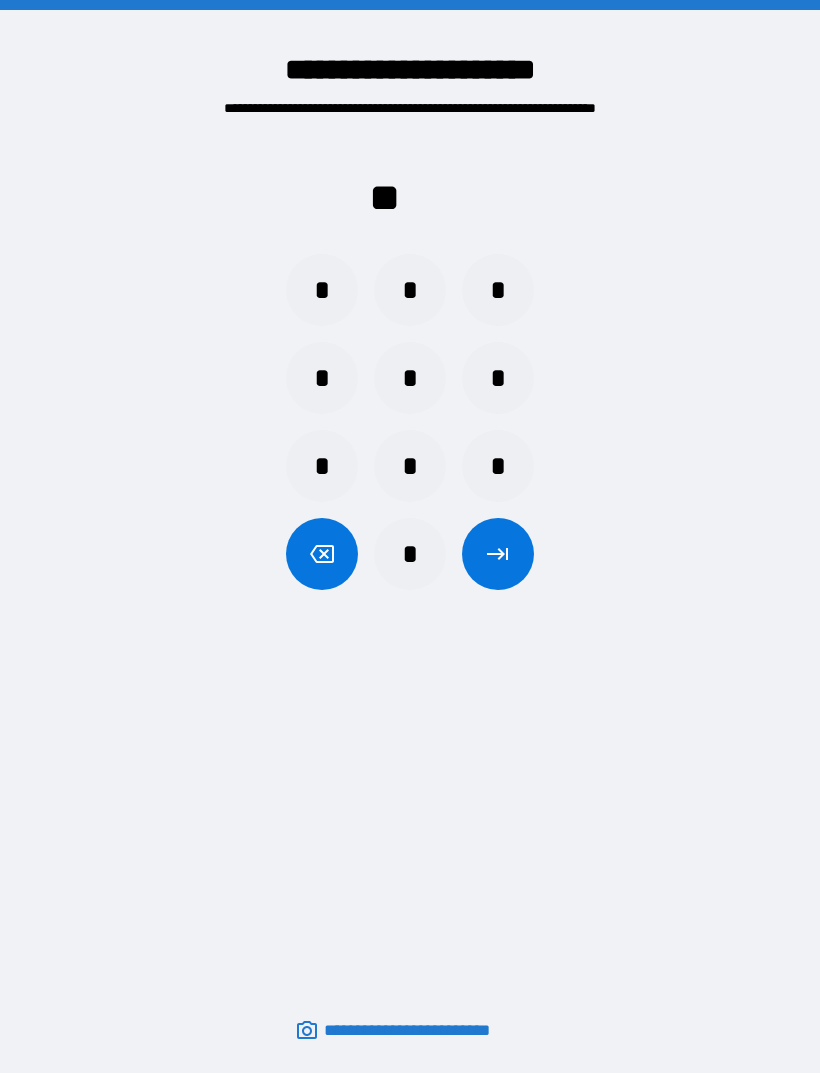 click on "*" at bounding box center [498, 290] 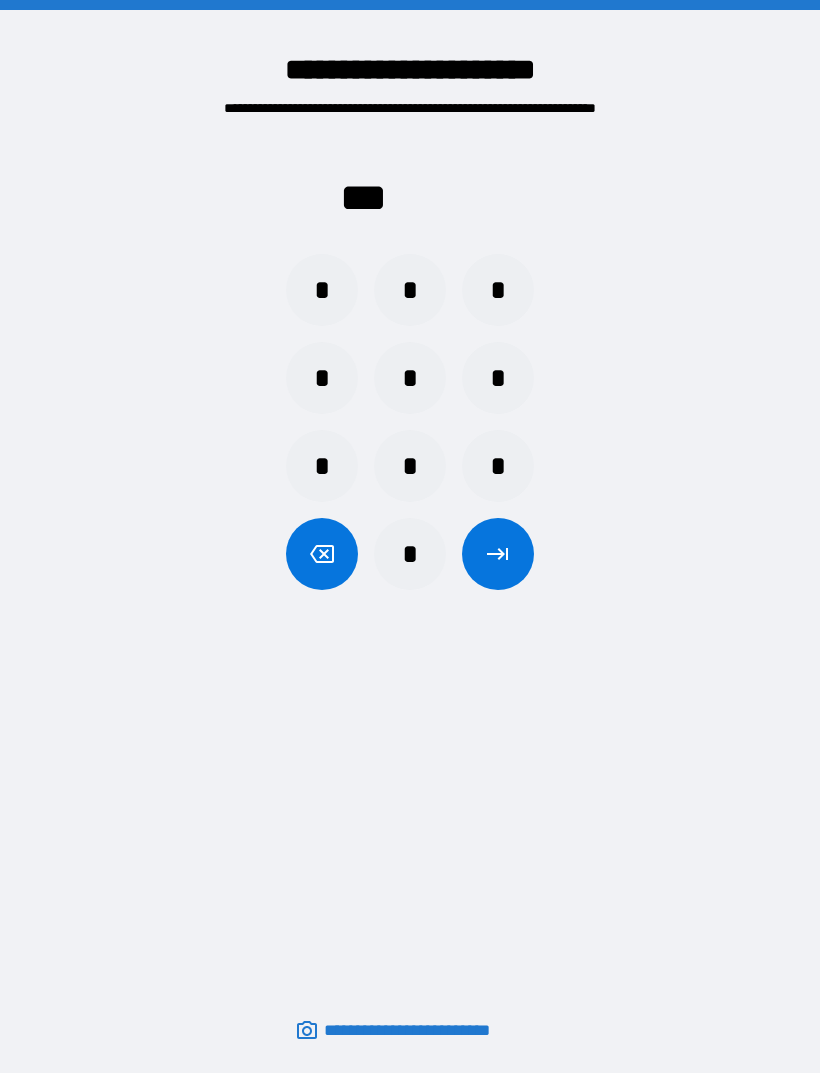 click on "*" at bounding box center [410, 290] 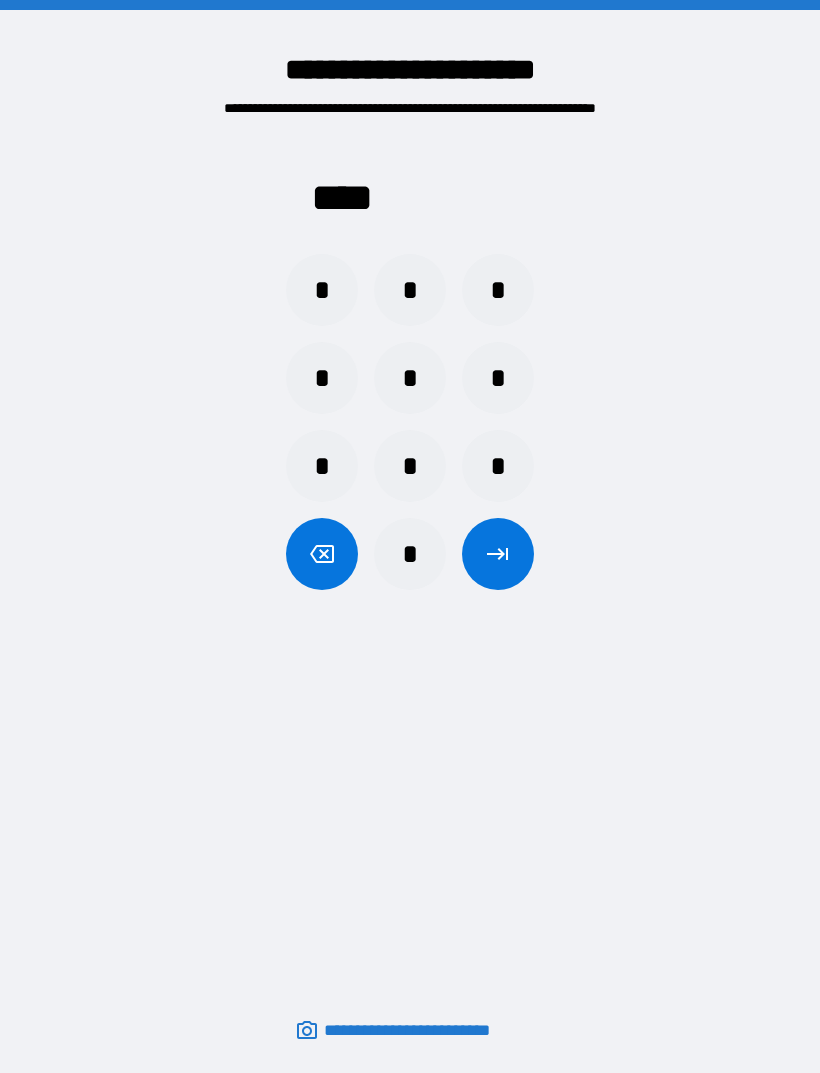 click on "*" at bounding box center [322, 290] 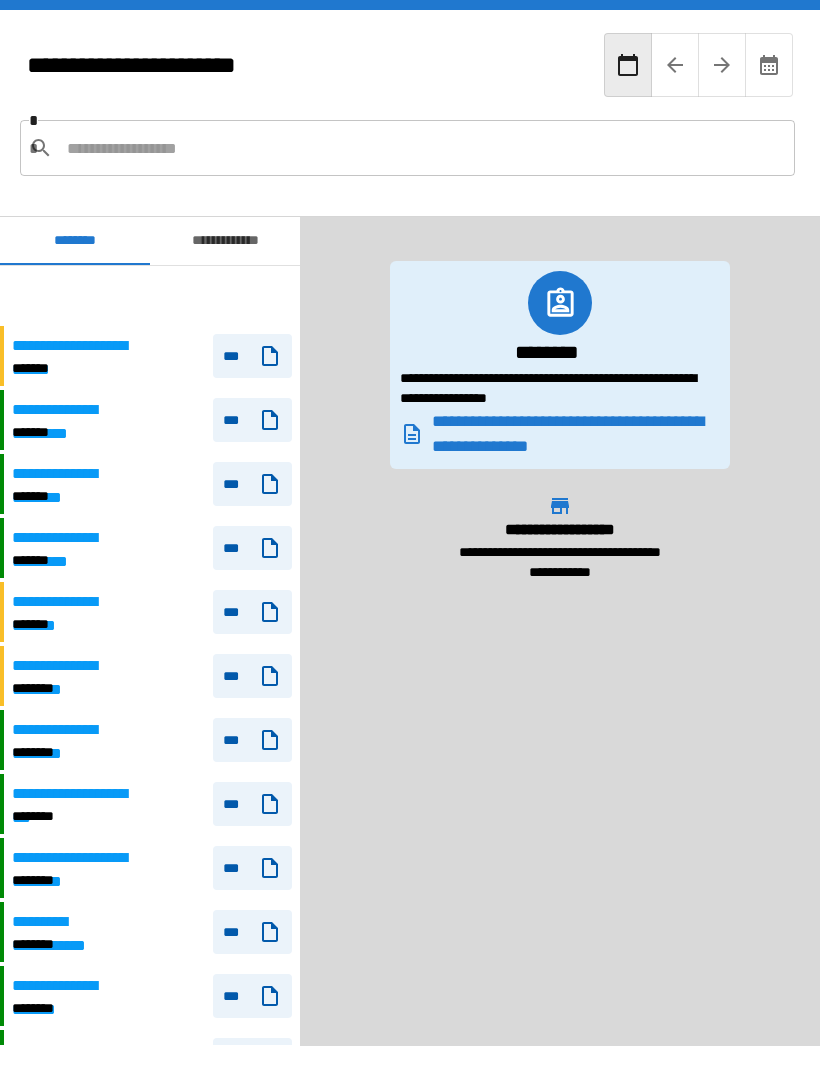 scroll, scrollTop: 109, scrollLeft: 0, axis: vertical 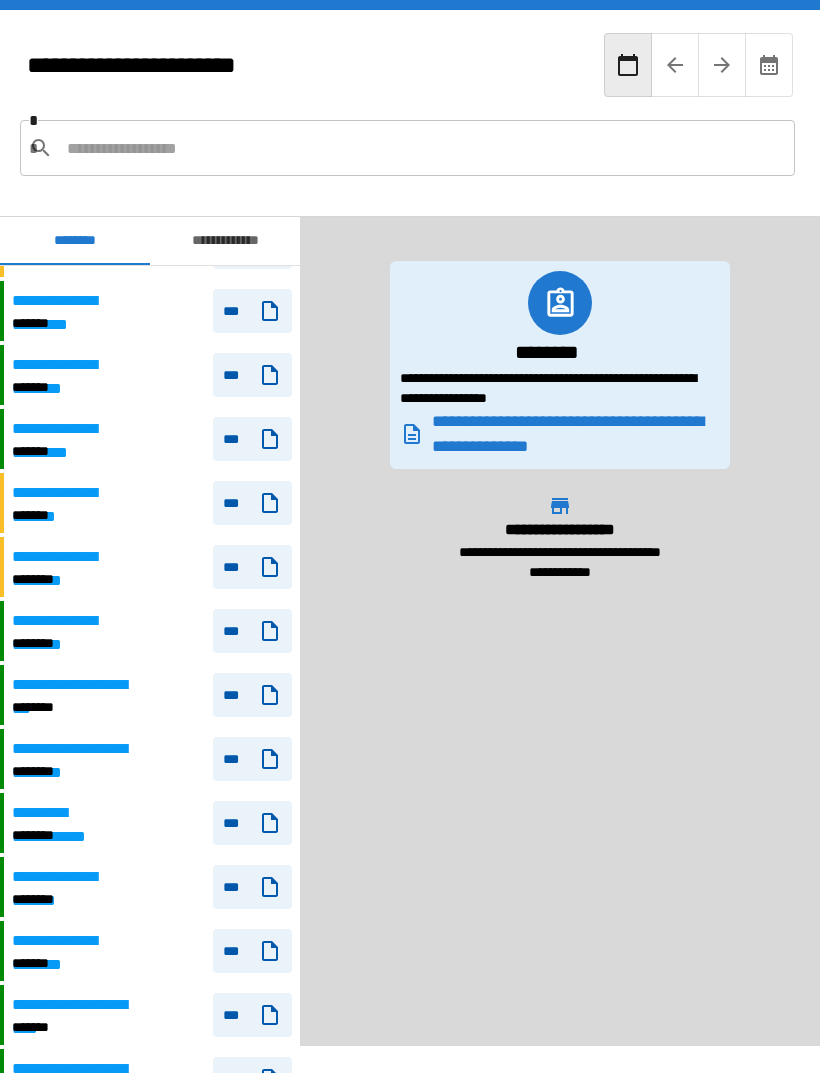click on "**********" at bounding box center [152, 567] 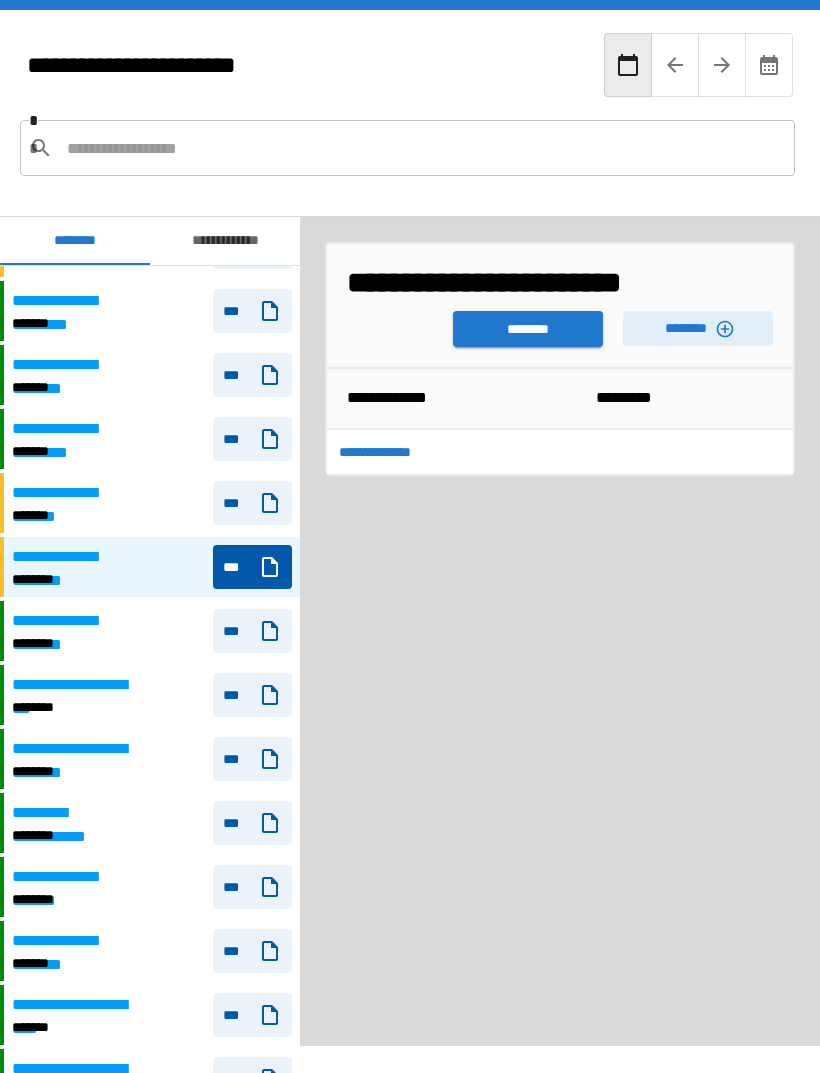 click on "**********" at bounding box center (560, 452) 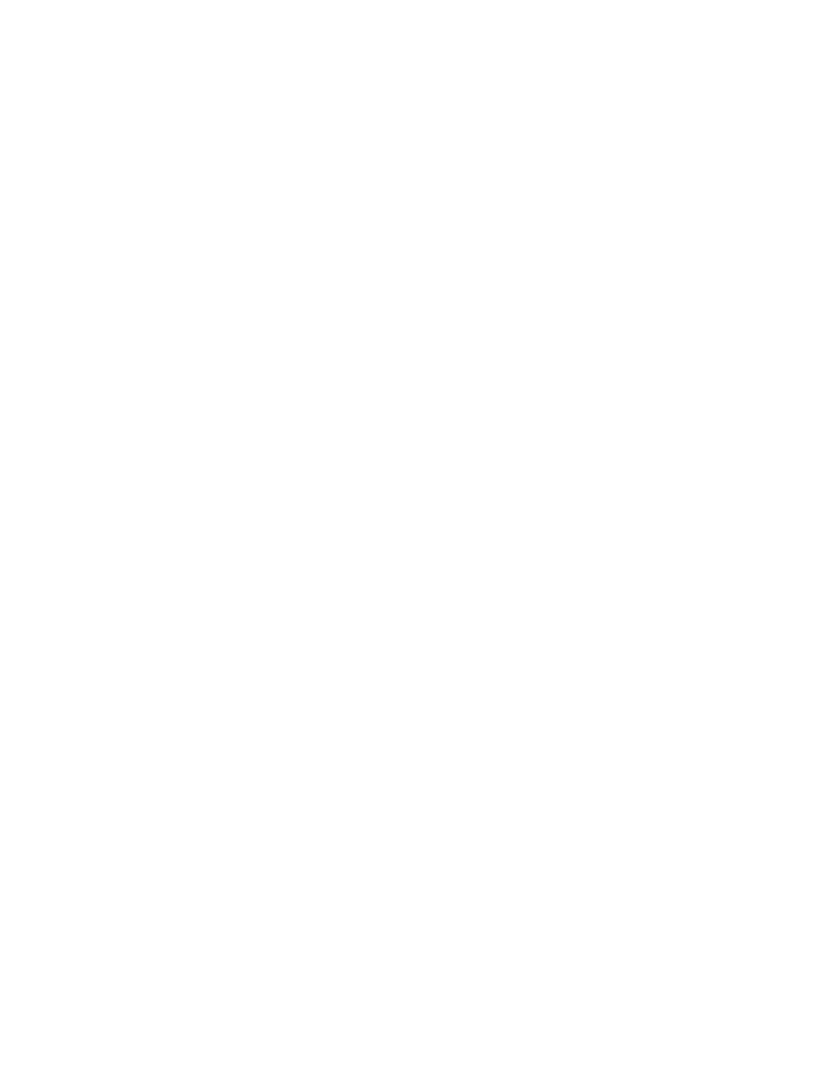 scroll, scrollTop: 0, scrollLeft: 0, axis: both 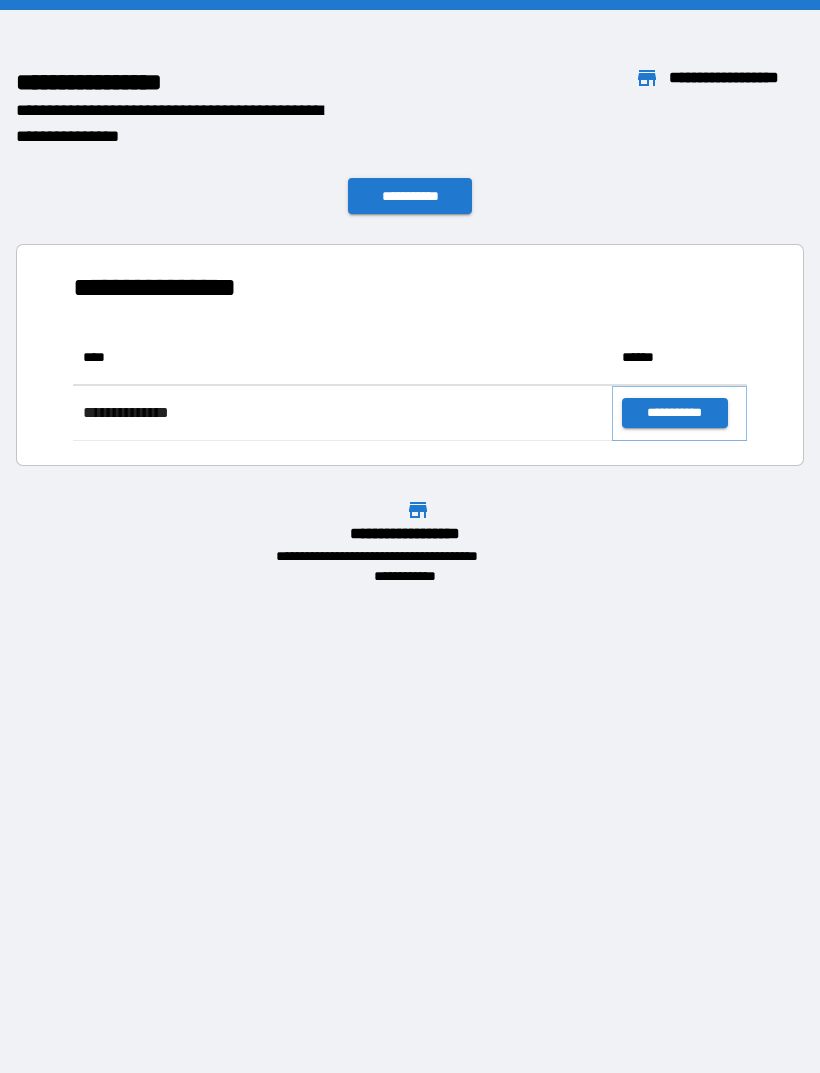 click on "**********" at bounding box center [674, 413] 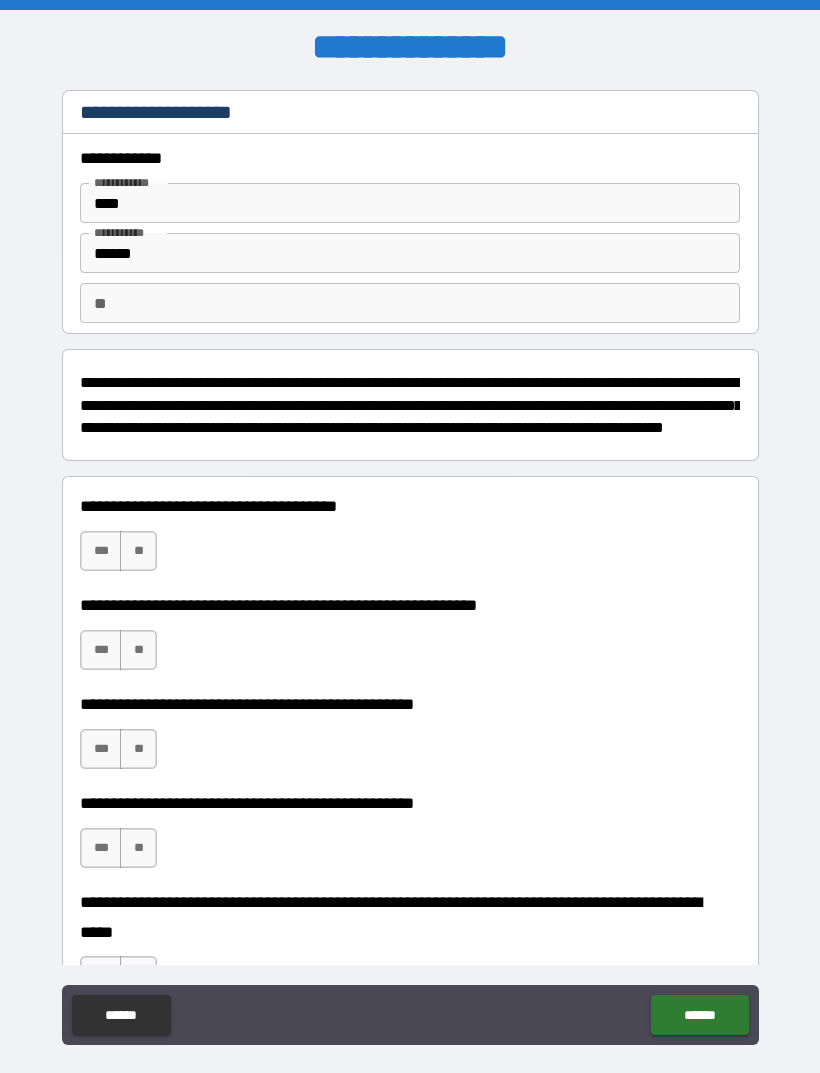 click on "***" at bounding box center (101, 551) 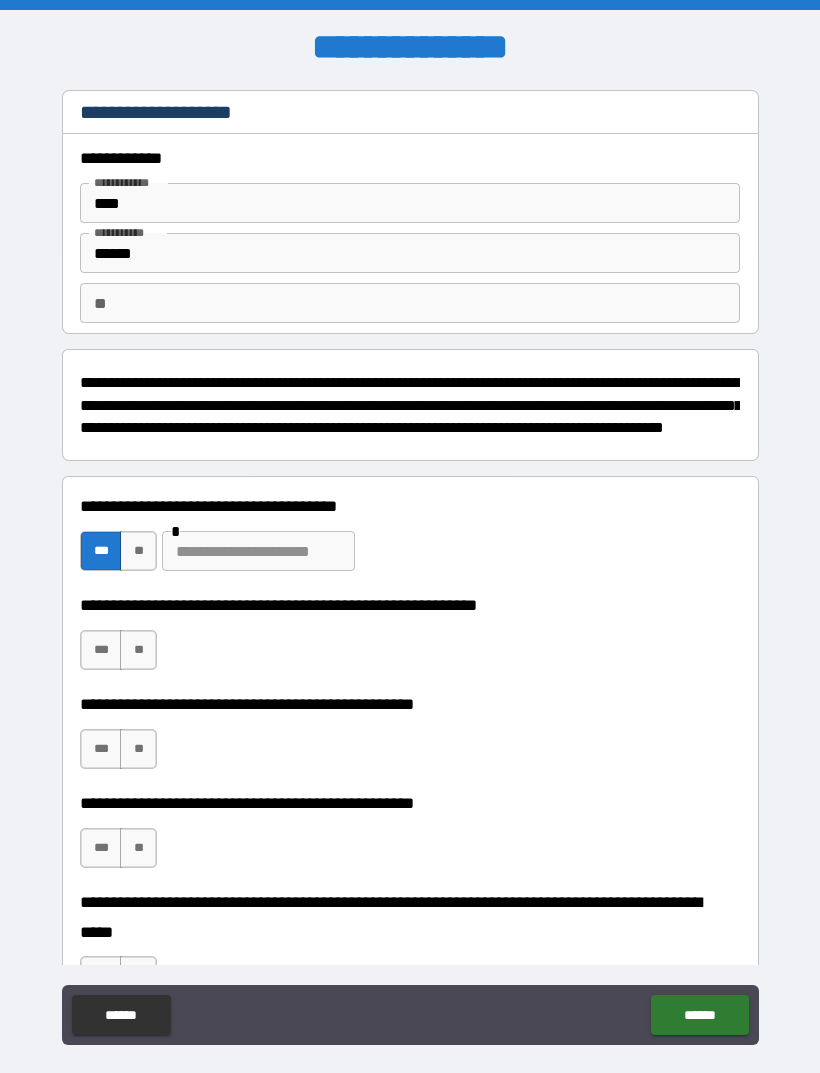 click at bounding box center [258, 551] 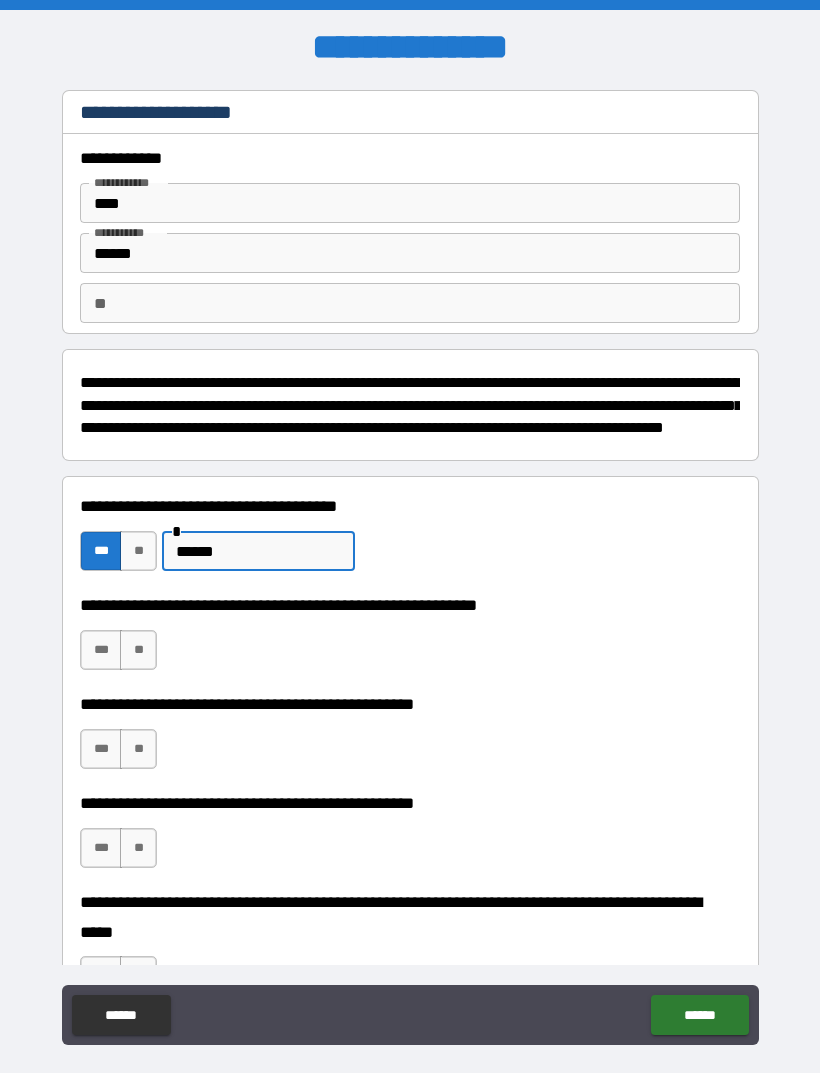 type on "******" 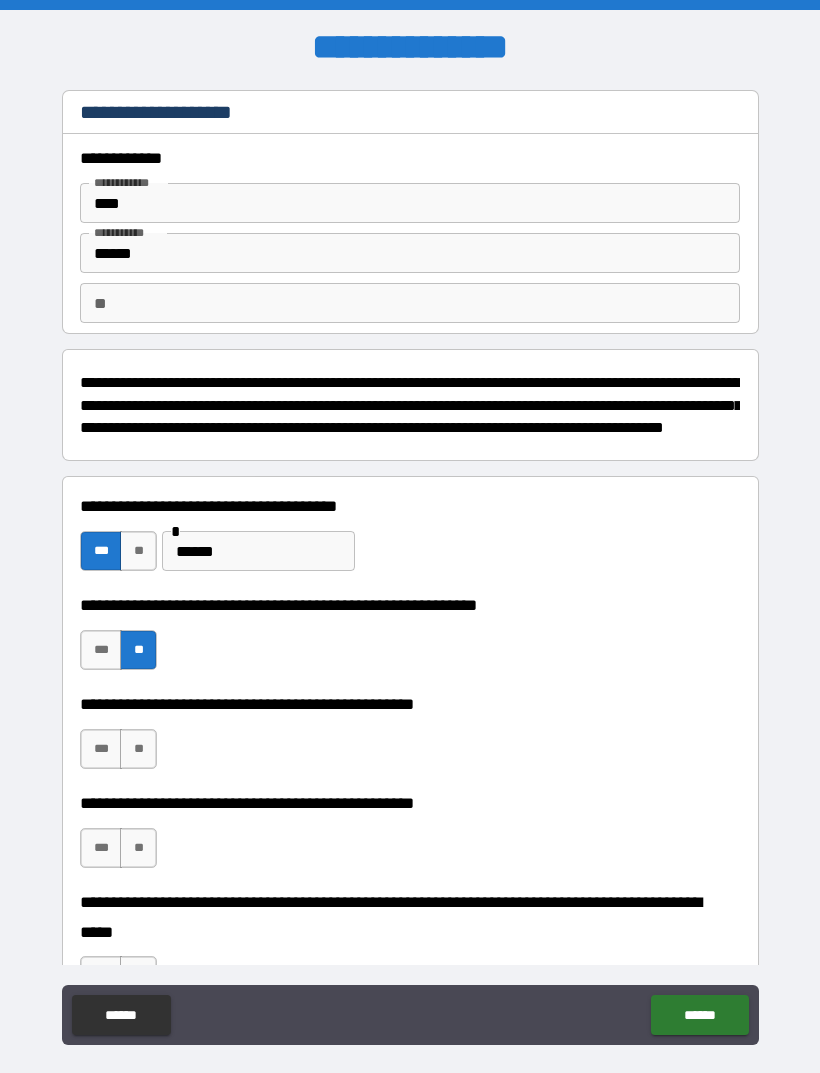 click on "**" at bounding box center (138, 749) 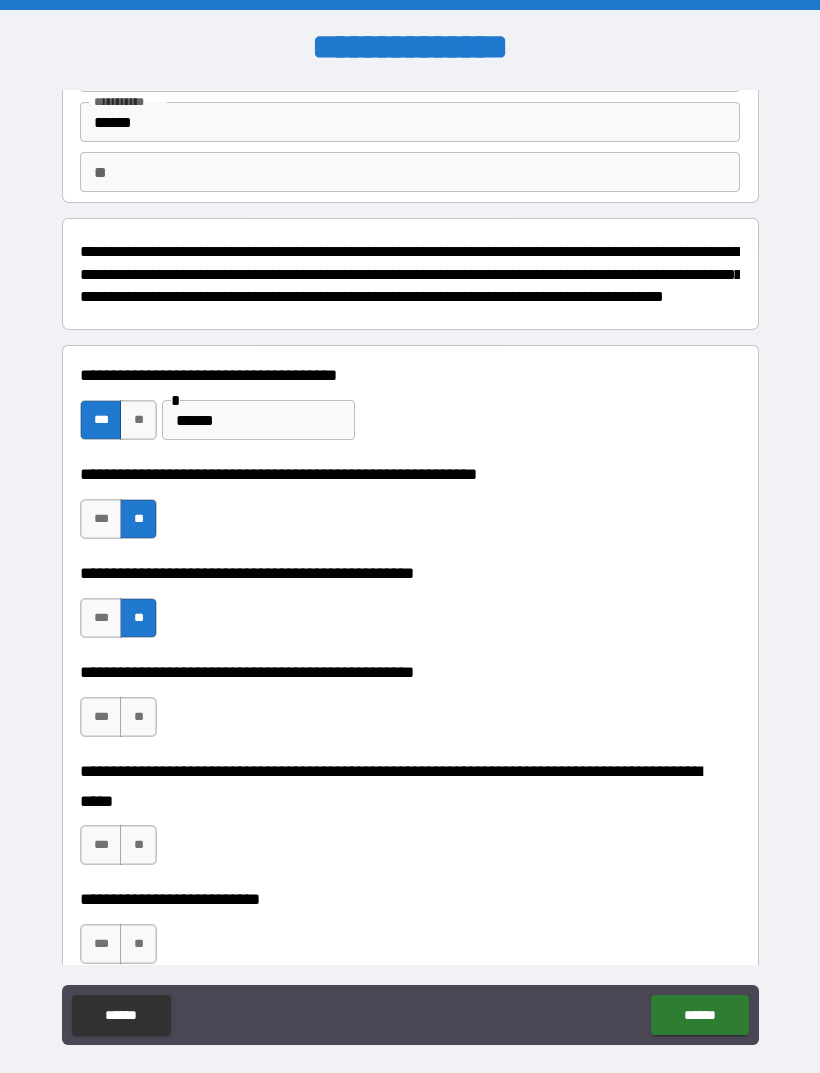 scroll, scrollTop: 196, scrollLeft: 0, axis: vertical 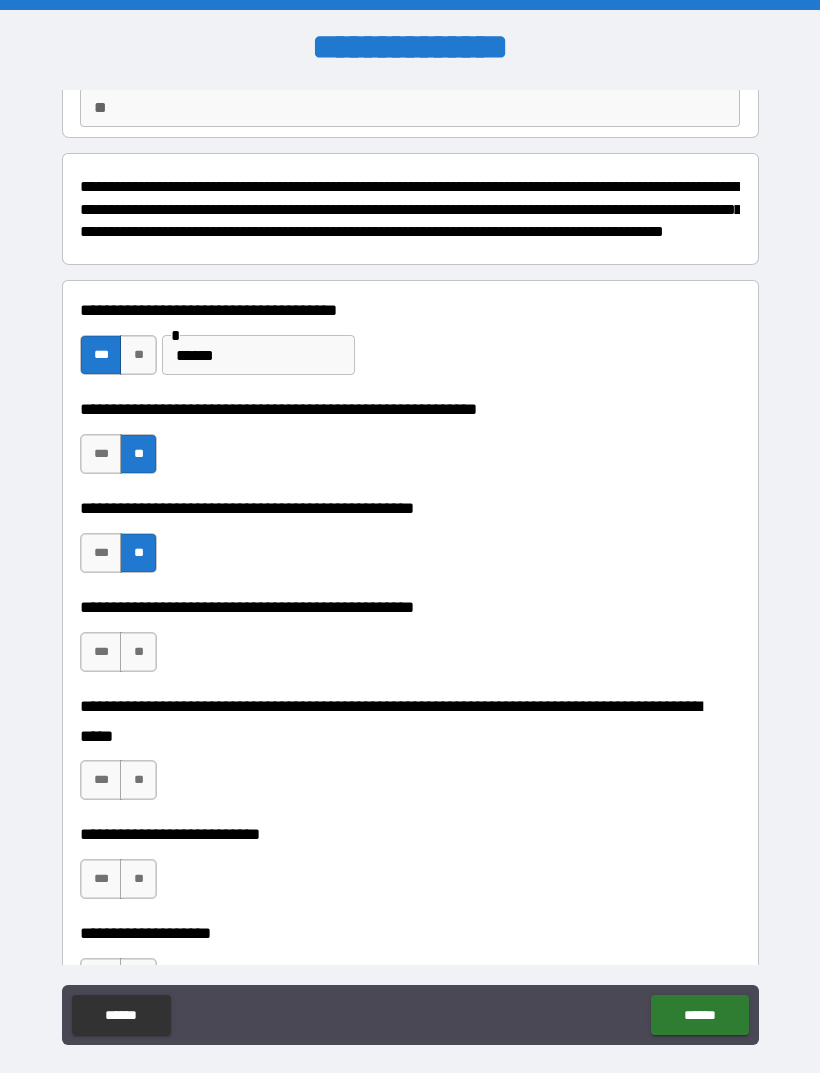 click on "**" at bounding box center [138, 652] 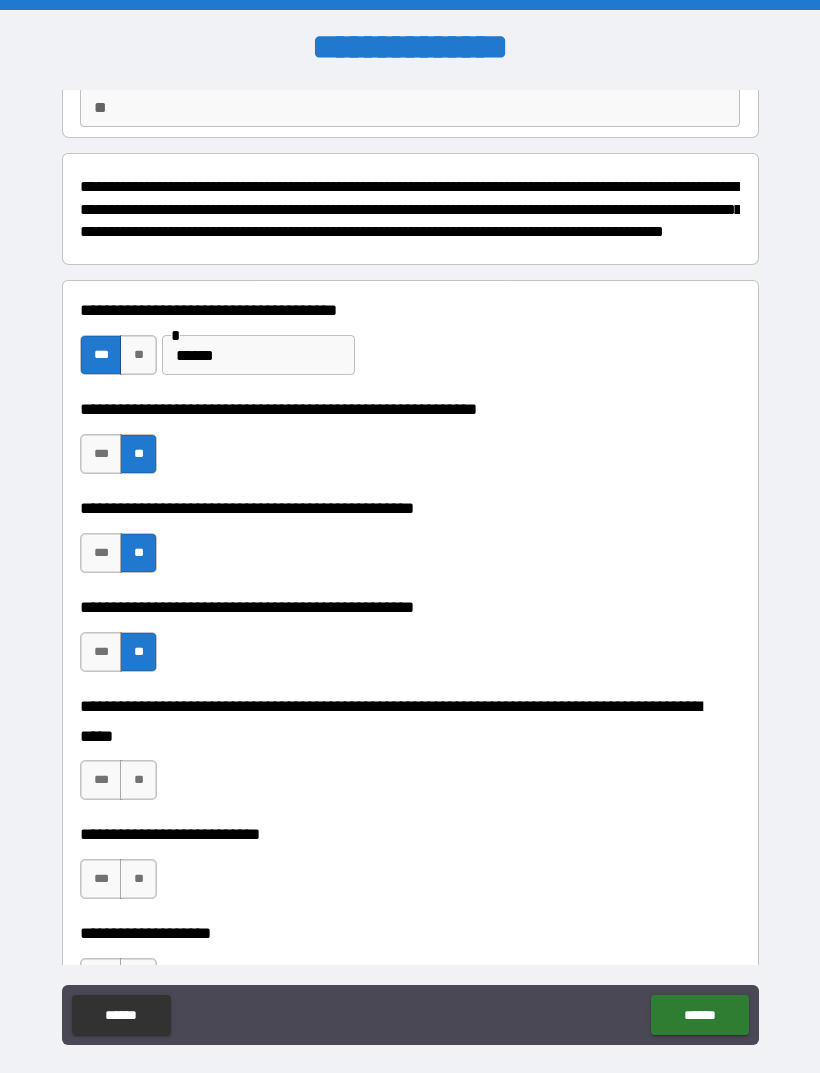 click on "**" at bounding box center (138, 780) 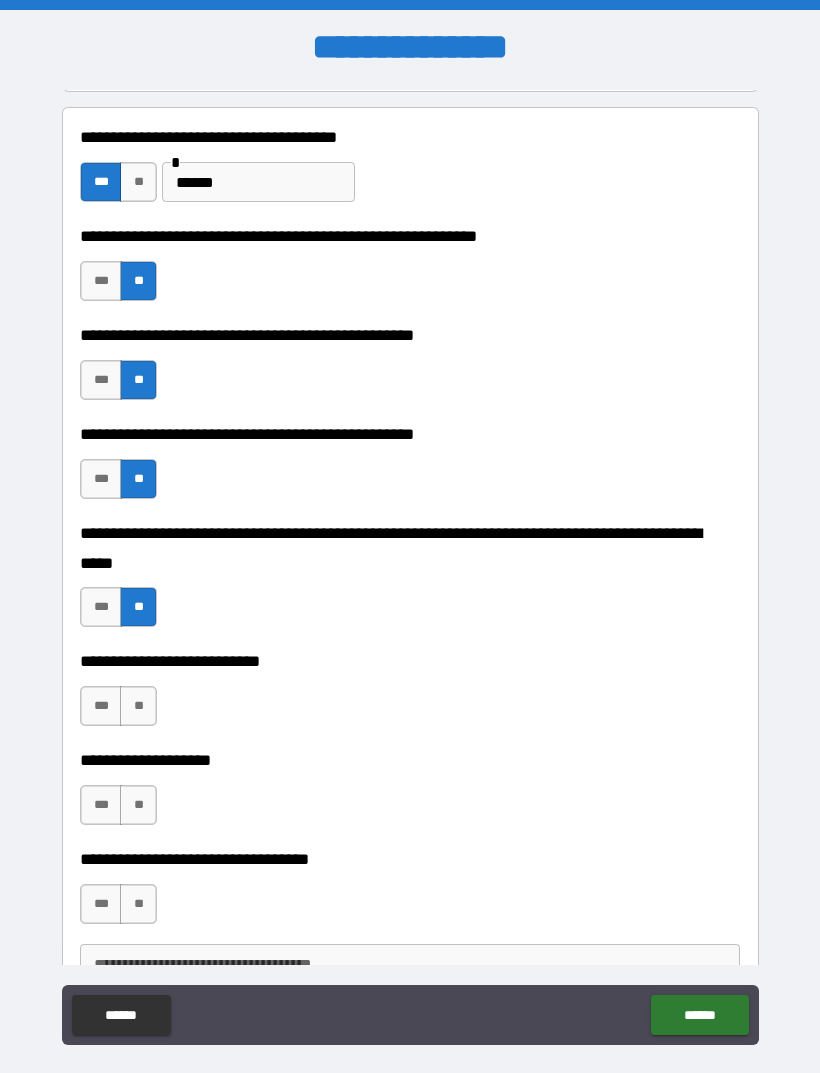 scroll, scrollTop: 404, scrollLeft: 0, axis: vertical 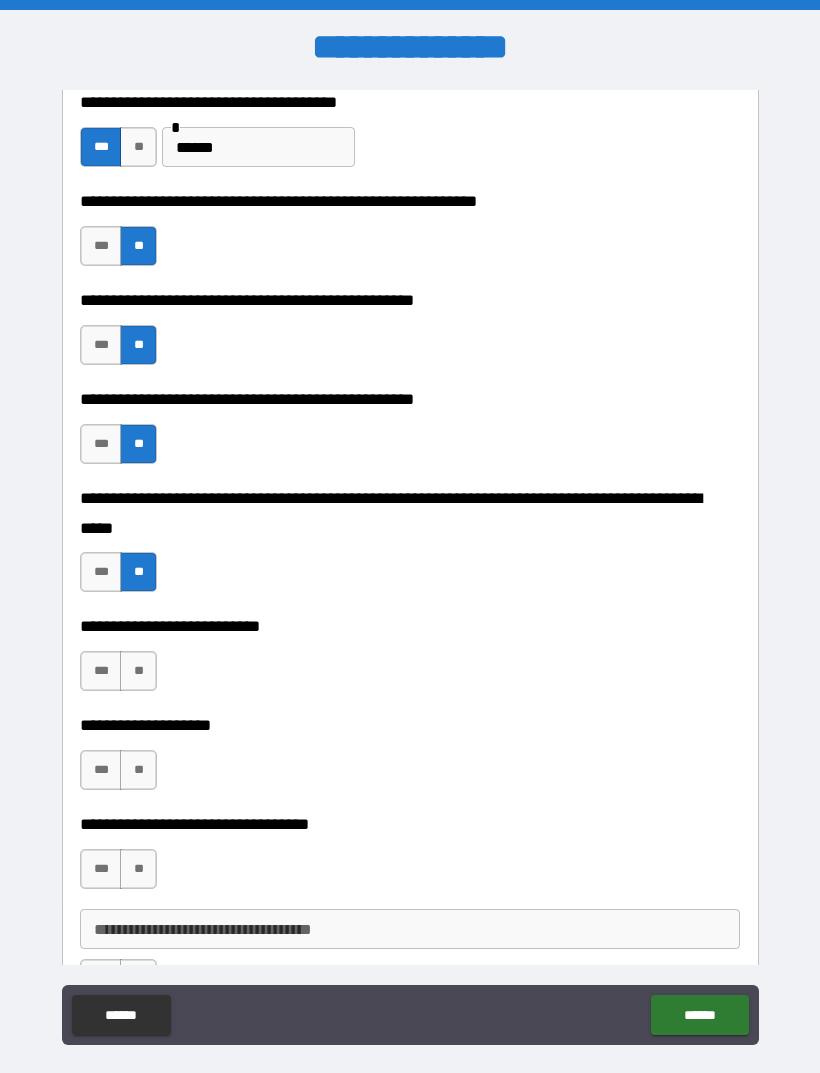 click on "**" at bounding box center (138, 671) 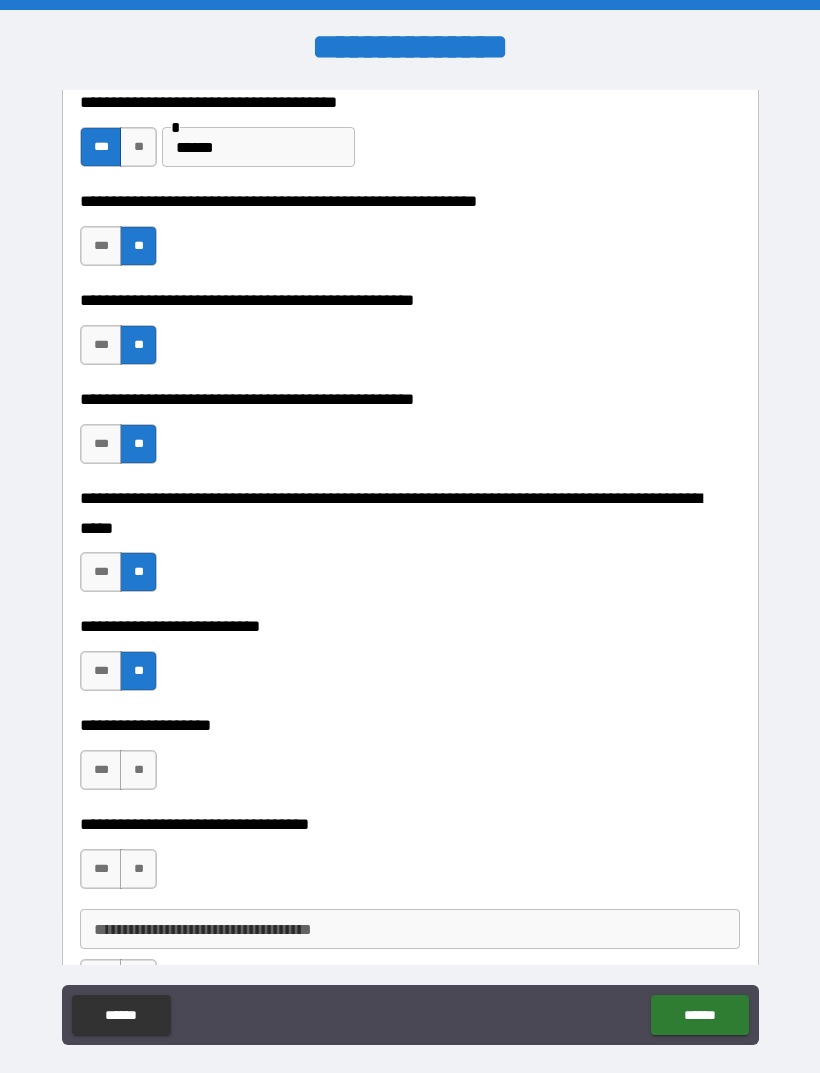 click on "**" at bounding box center [138, 770] 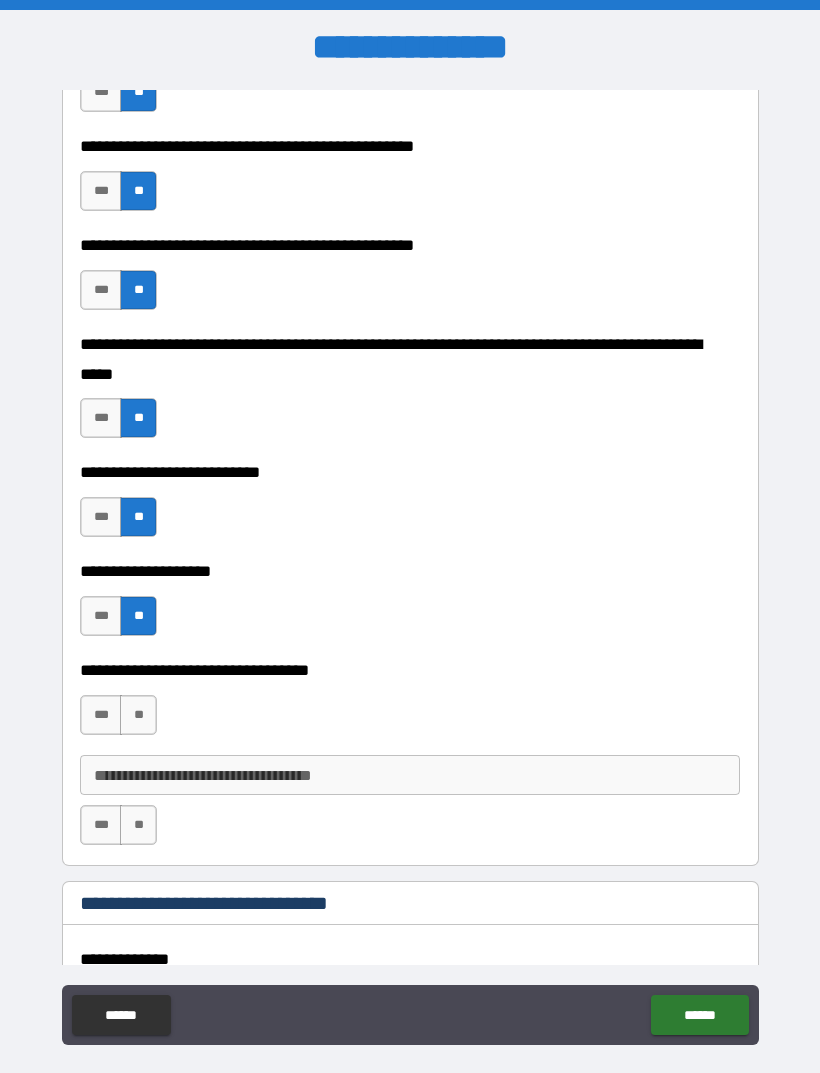 scroll, scrollTop: 605, scrollLeft: 0, axis: vertical 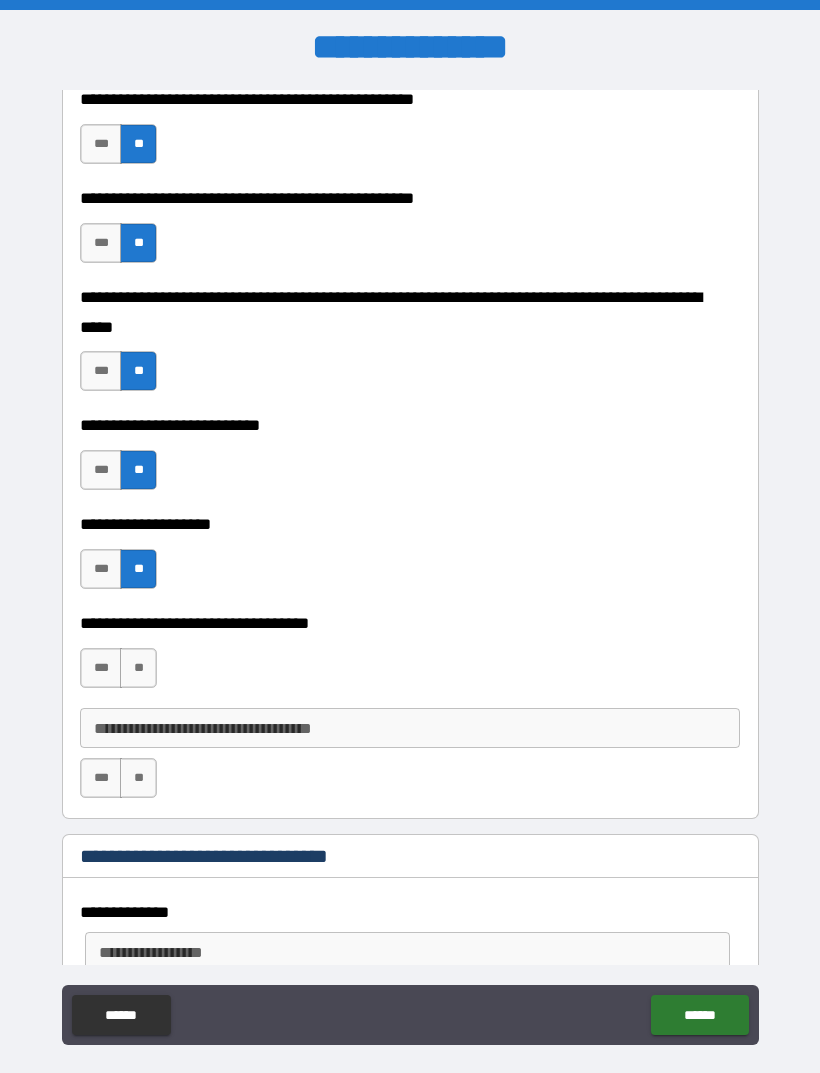 click on "**" at bounding box center (138, 668) 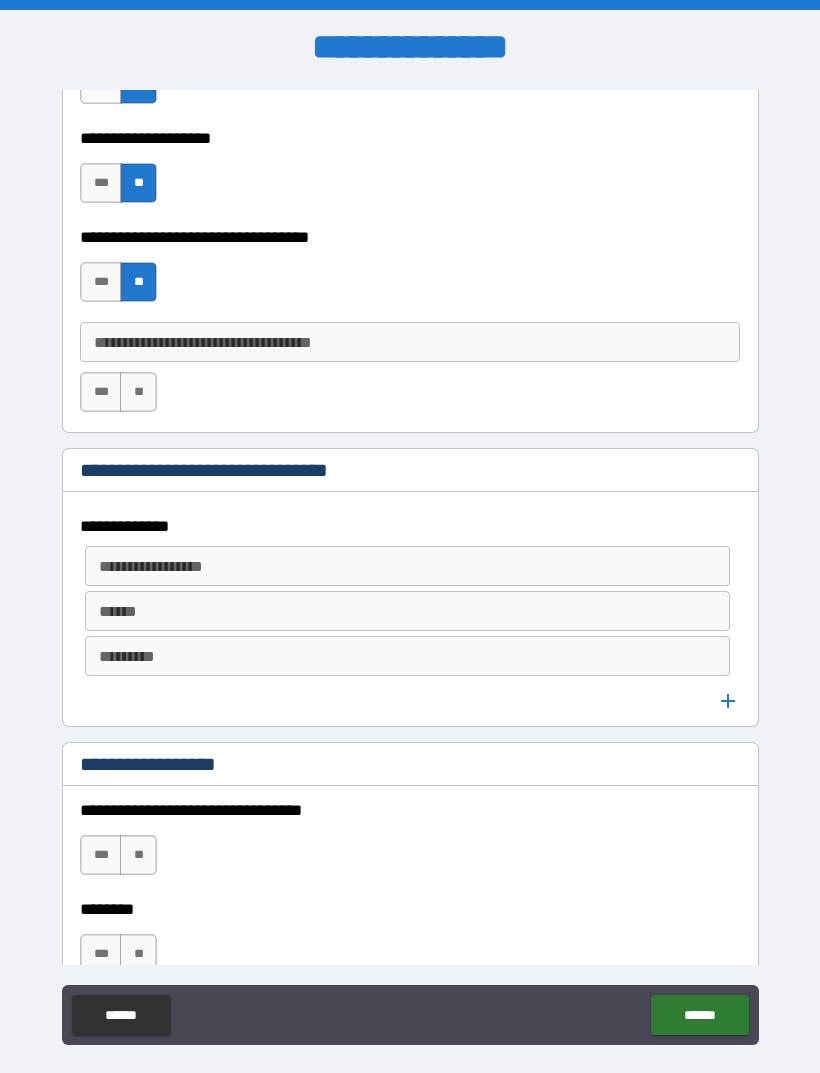 scroll, scrollTop: 992, scrollLeft: 0, axis: vertical 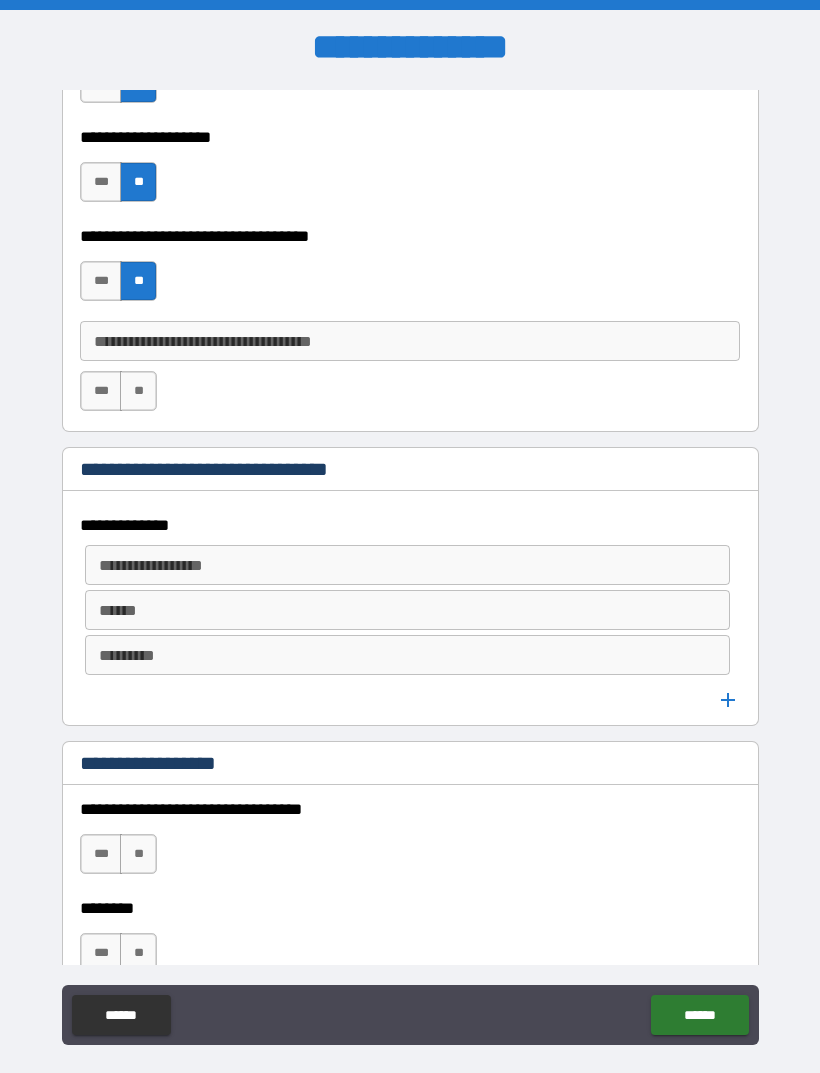 click on "***" at bounding box center [101, 391] 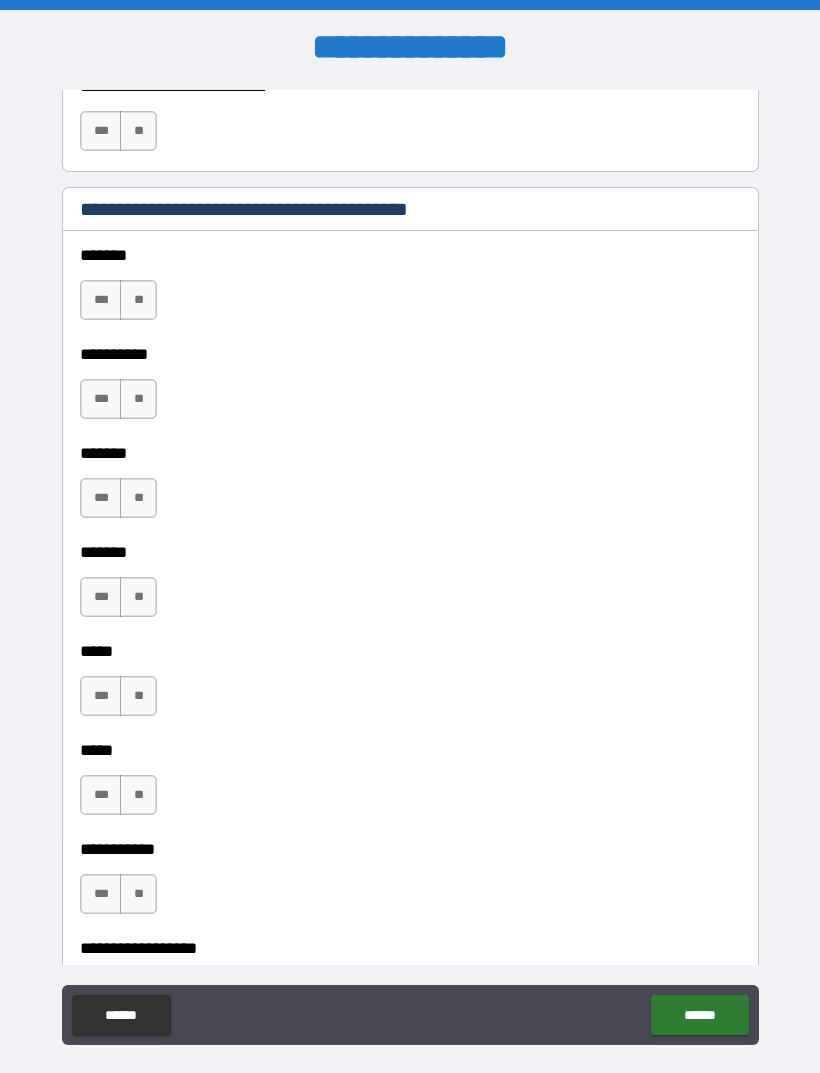 scroll, scrollTop: 1928, scrollLeft: 0, axis: vertical 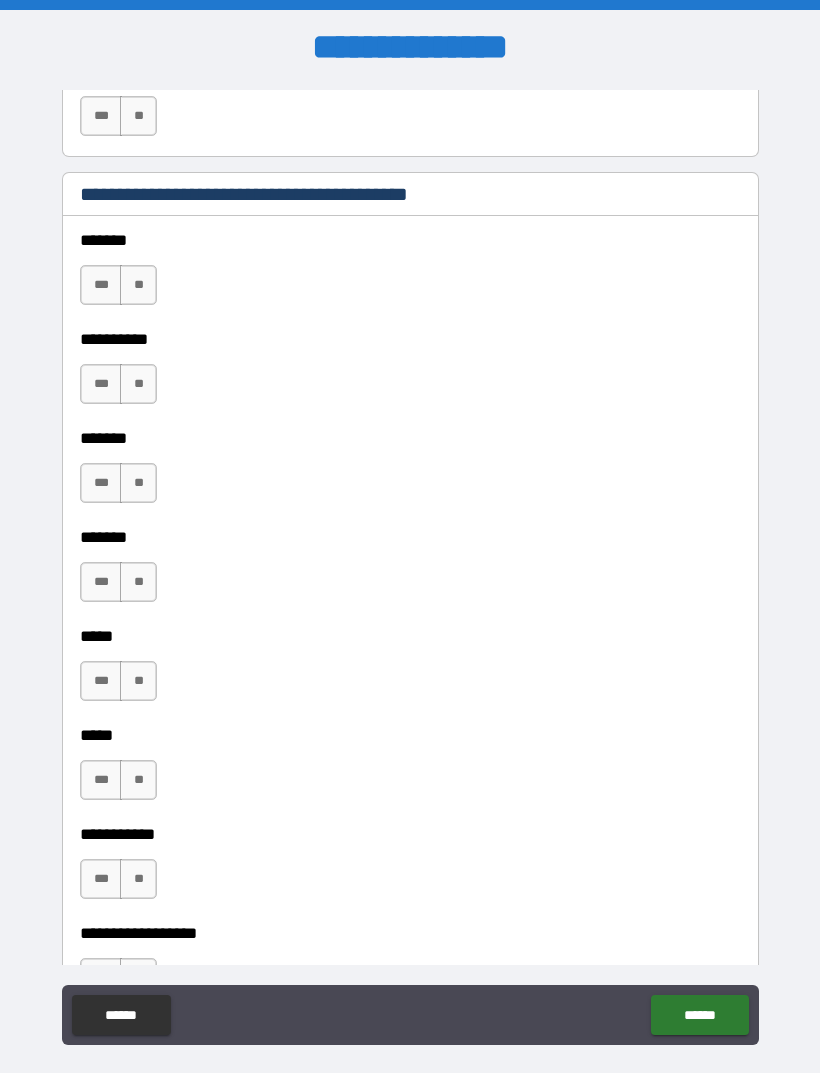 click on "***" at bounding box center (101, 285) 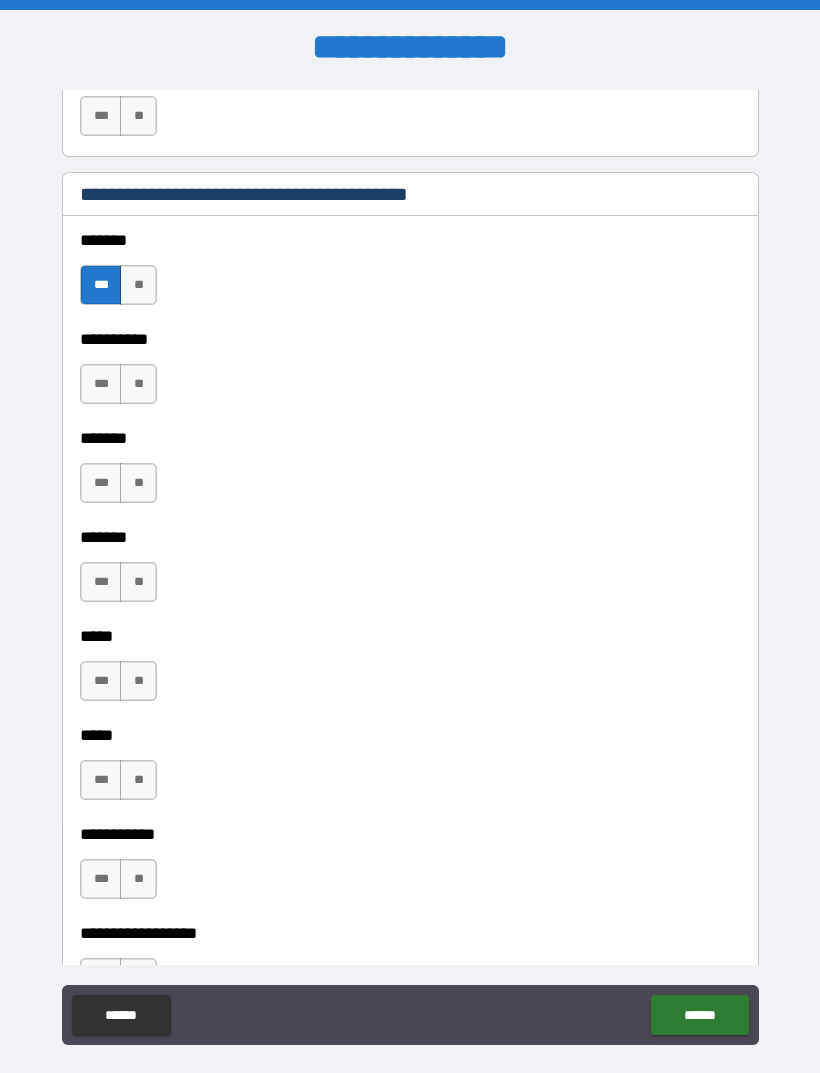 click on "**" at bounding box center [138, 384] 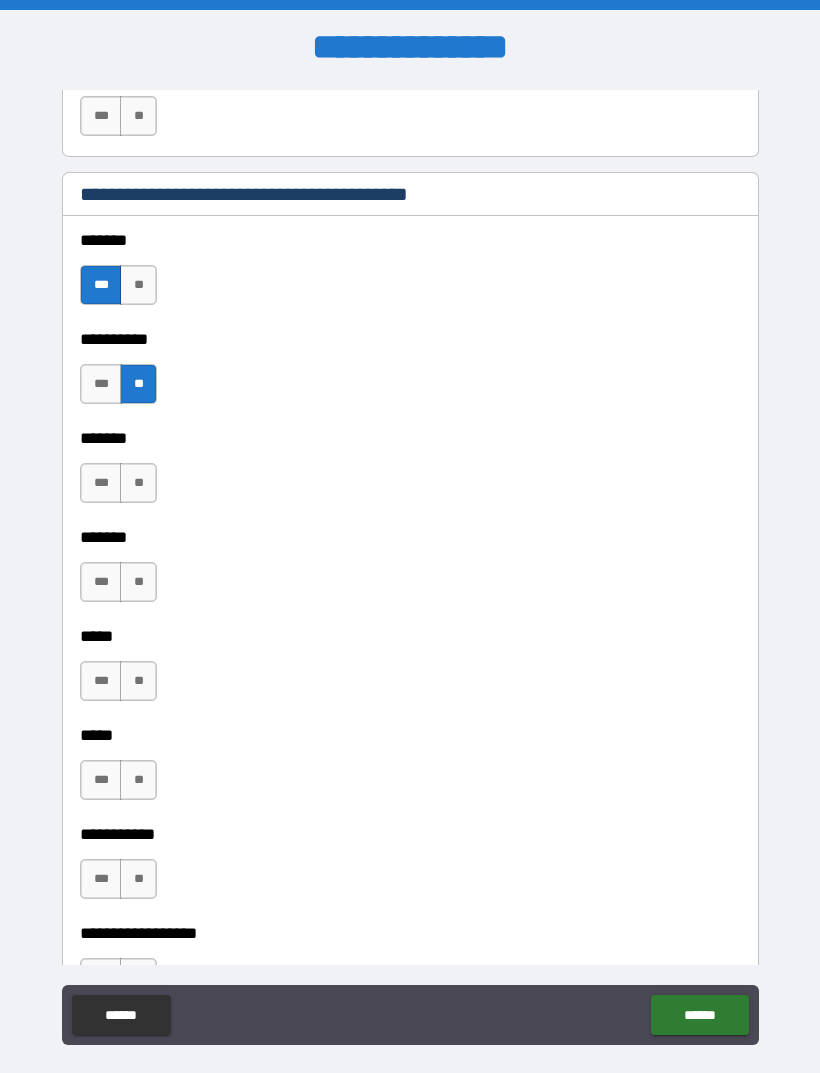 click on "**" at bounding box center (138, 483) 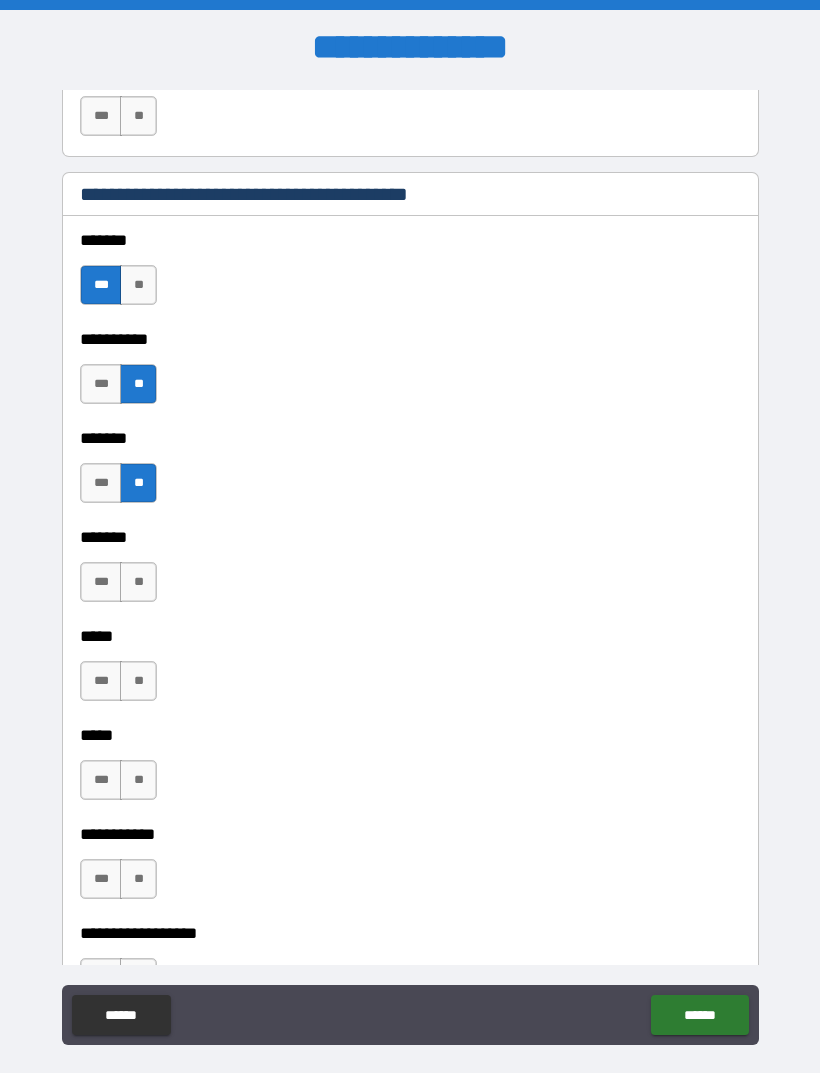 click on "**" at bounding box center (138, 582) 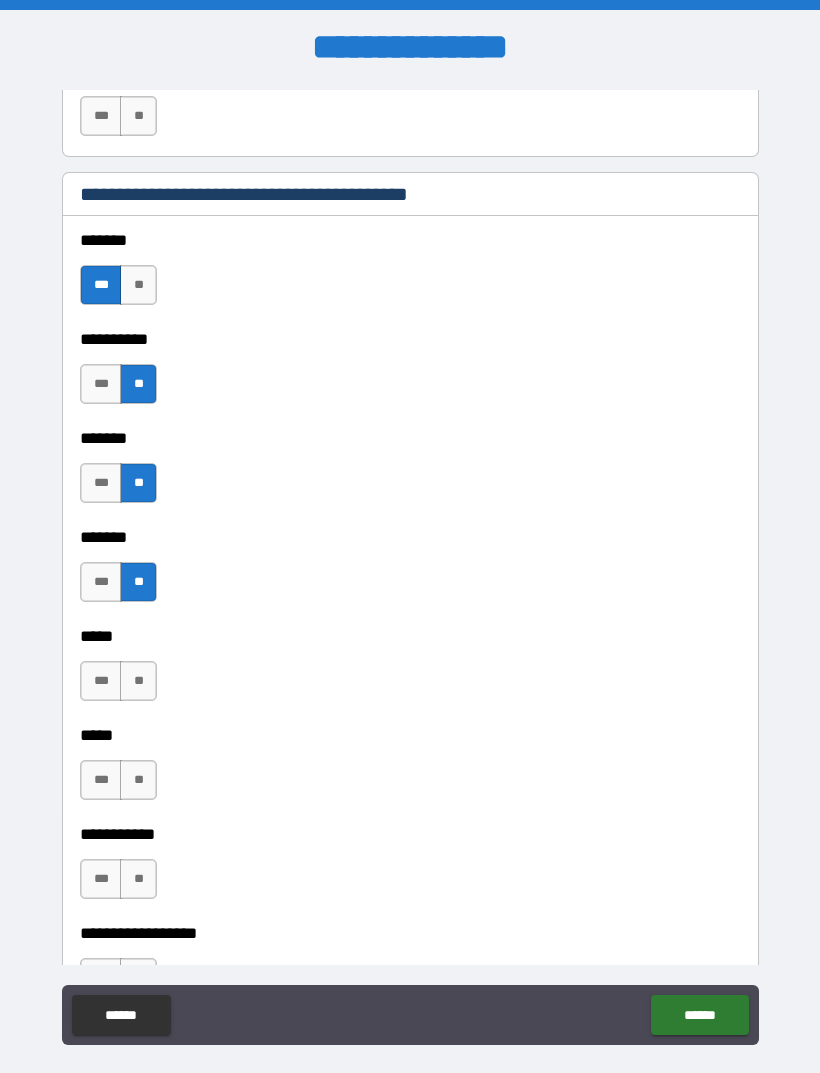 click on "**" at bounding box center (138, 681) 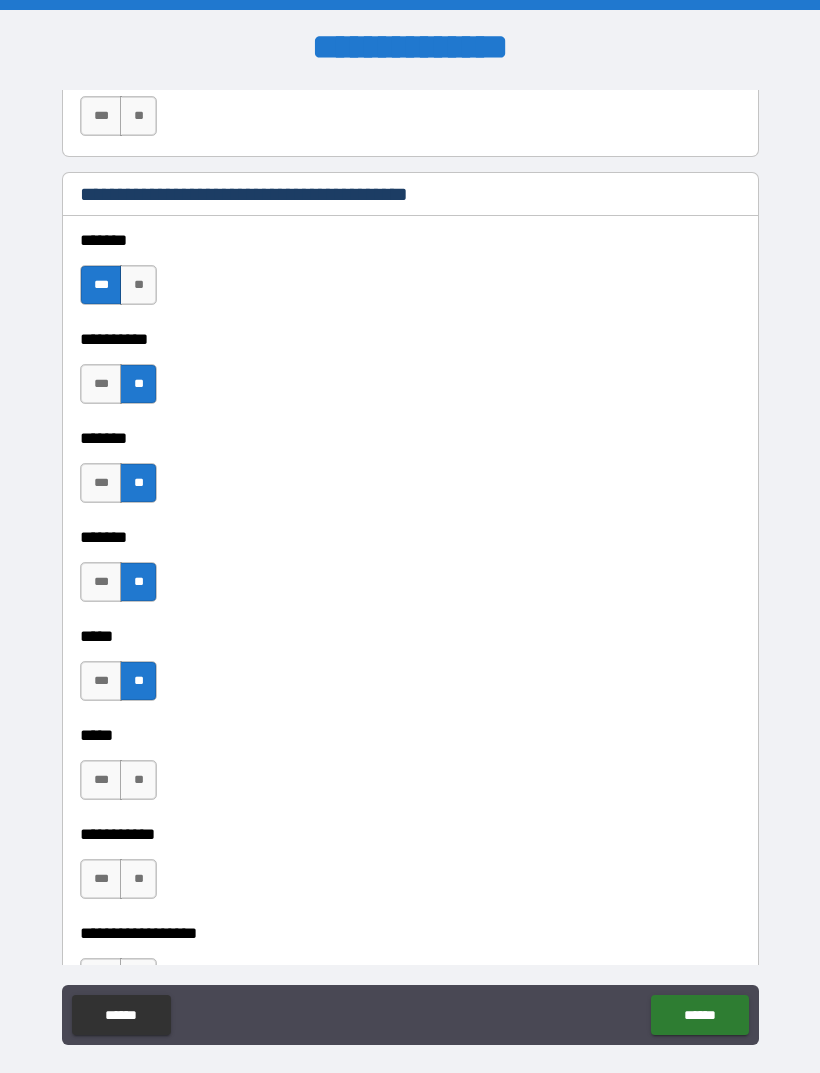 click on "**" at bounding box center [138, 780] 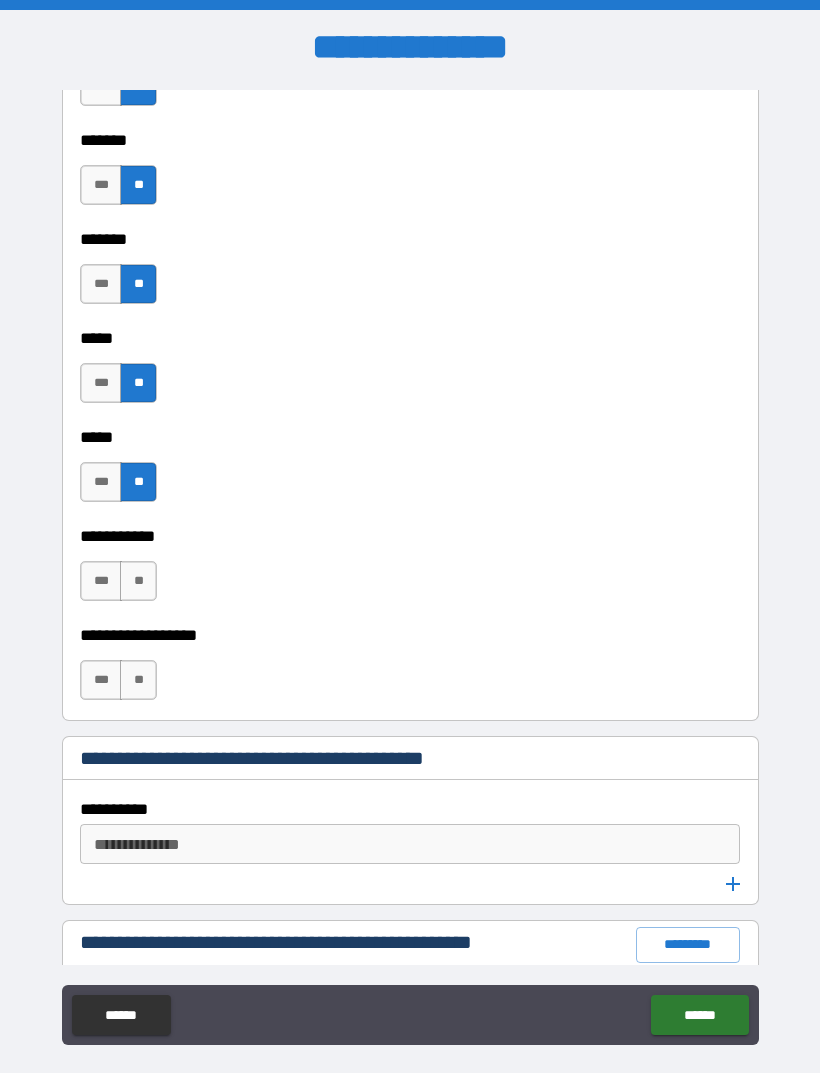scroll, scrollTop: 2227, scrollLeft: 0, axis: vertical 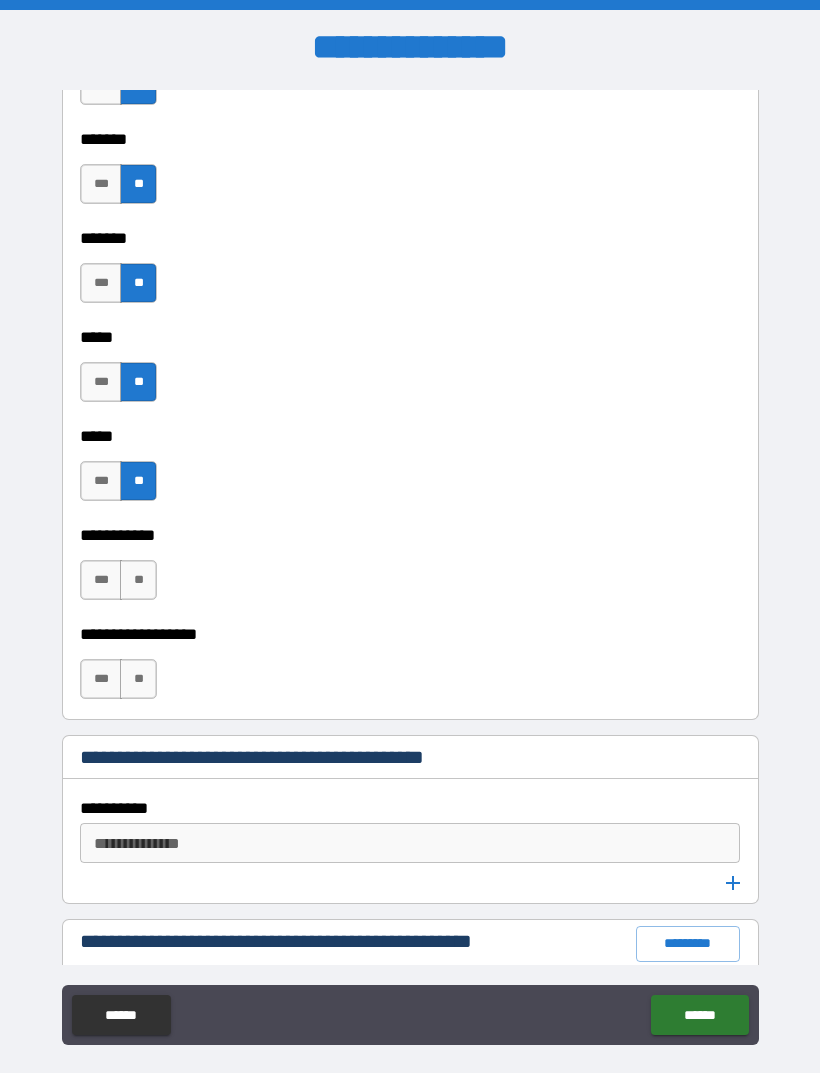 click on "**" at bounding box center [138, 580] 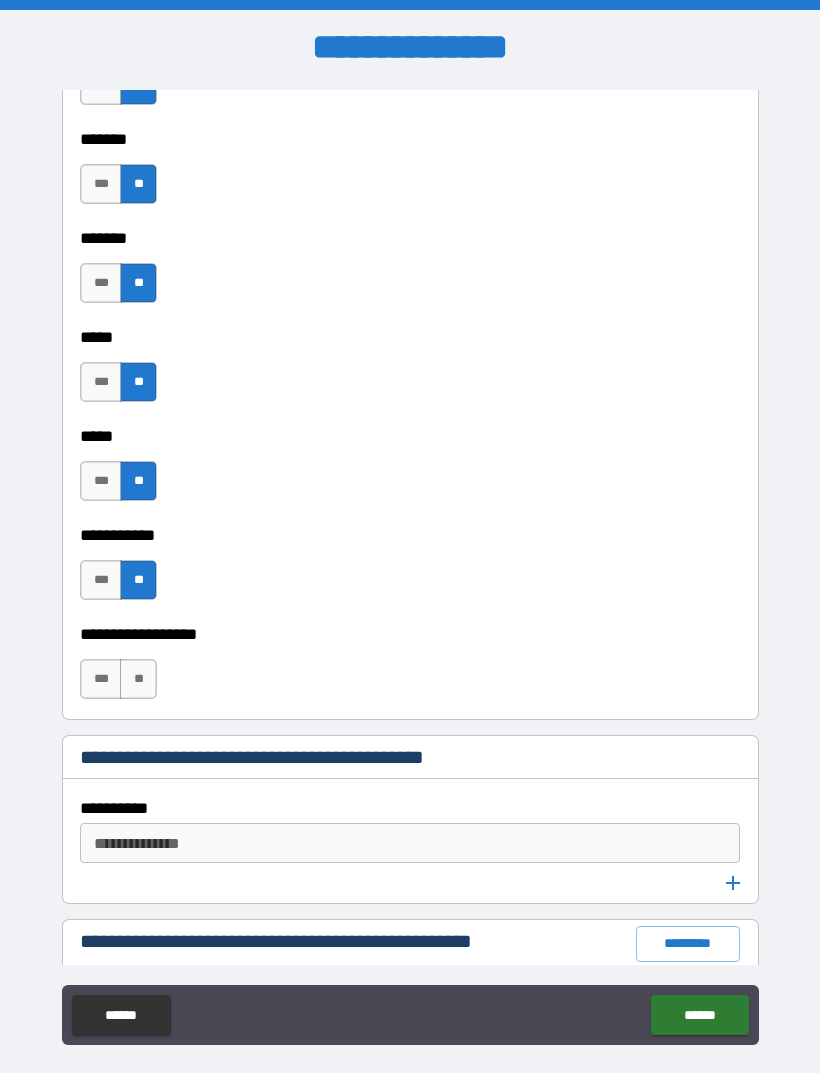 click on "**" at bounding box center [138, 679] 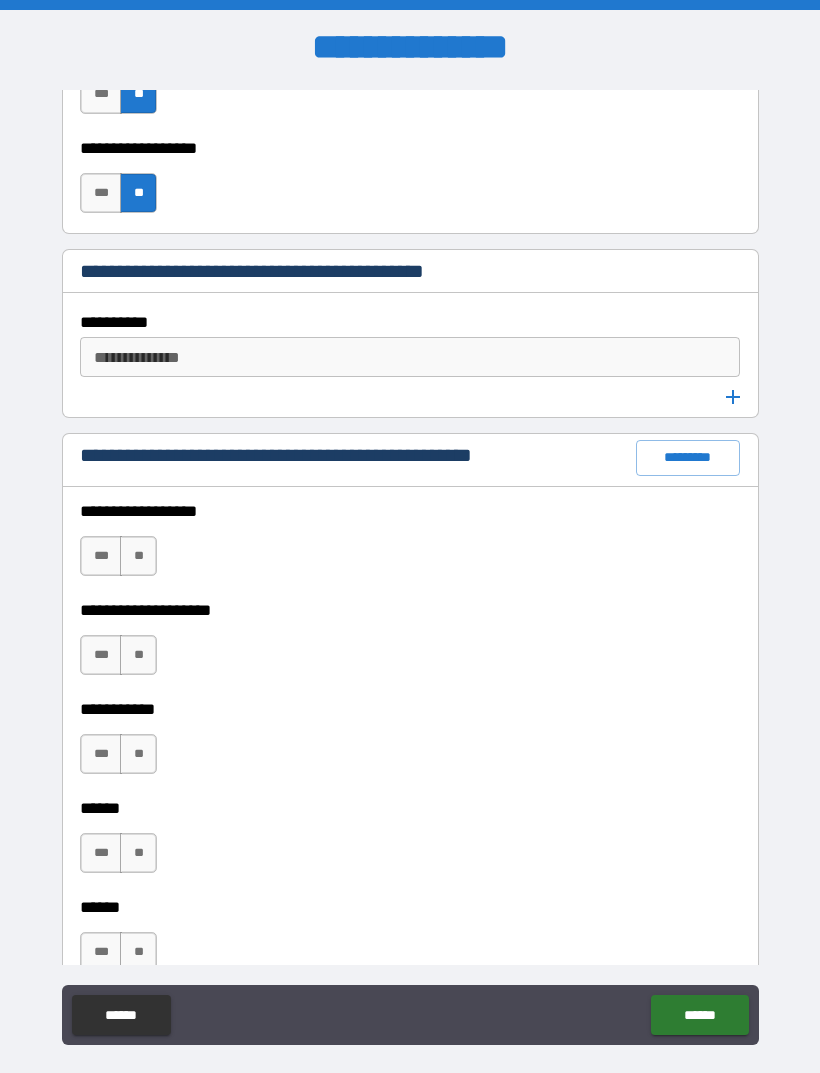 scroll, scrollTop: 2715, scrollLeft: 0, axis: vertical 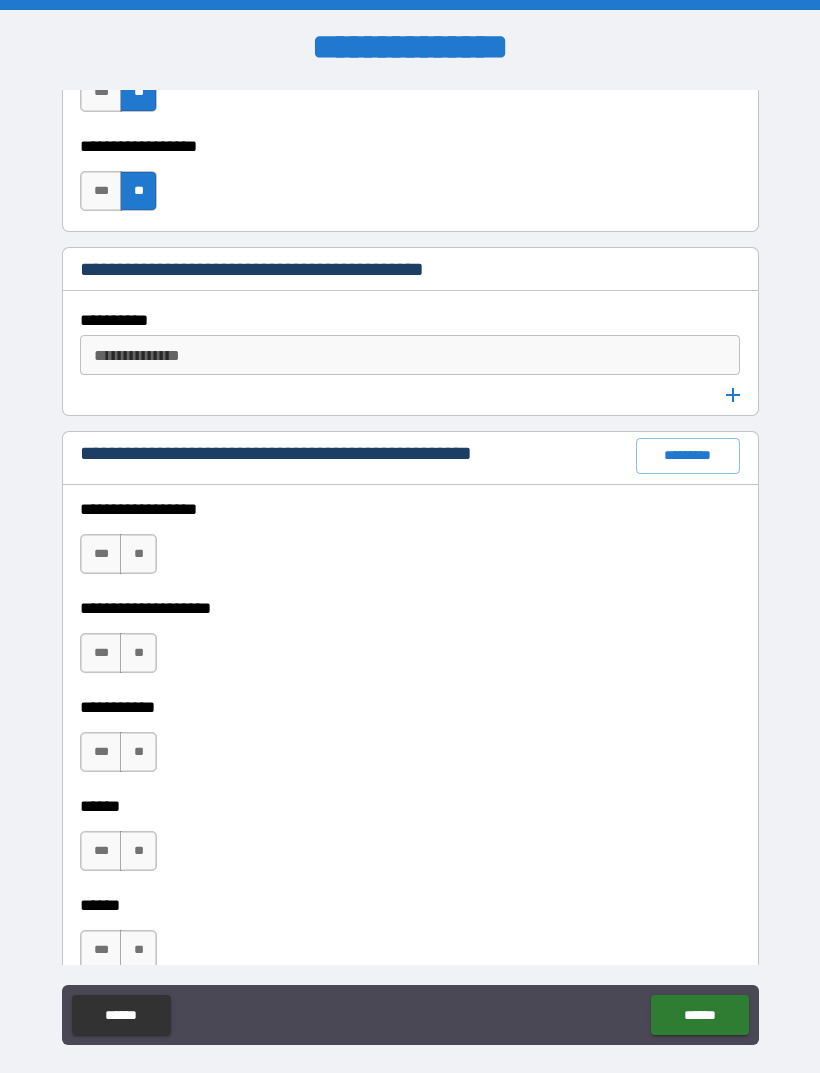click on "**" at bounding box center [138, 554] 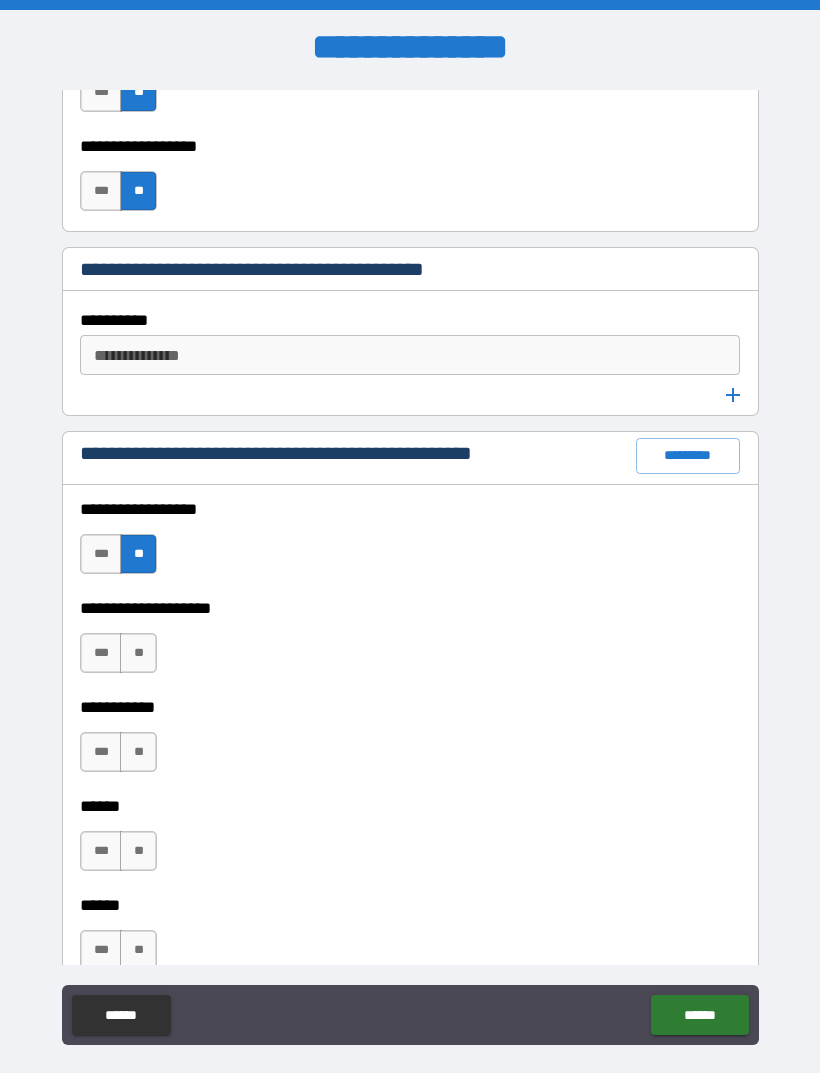 click on "**" at bounding box center (138, 653) 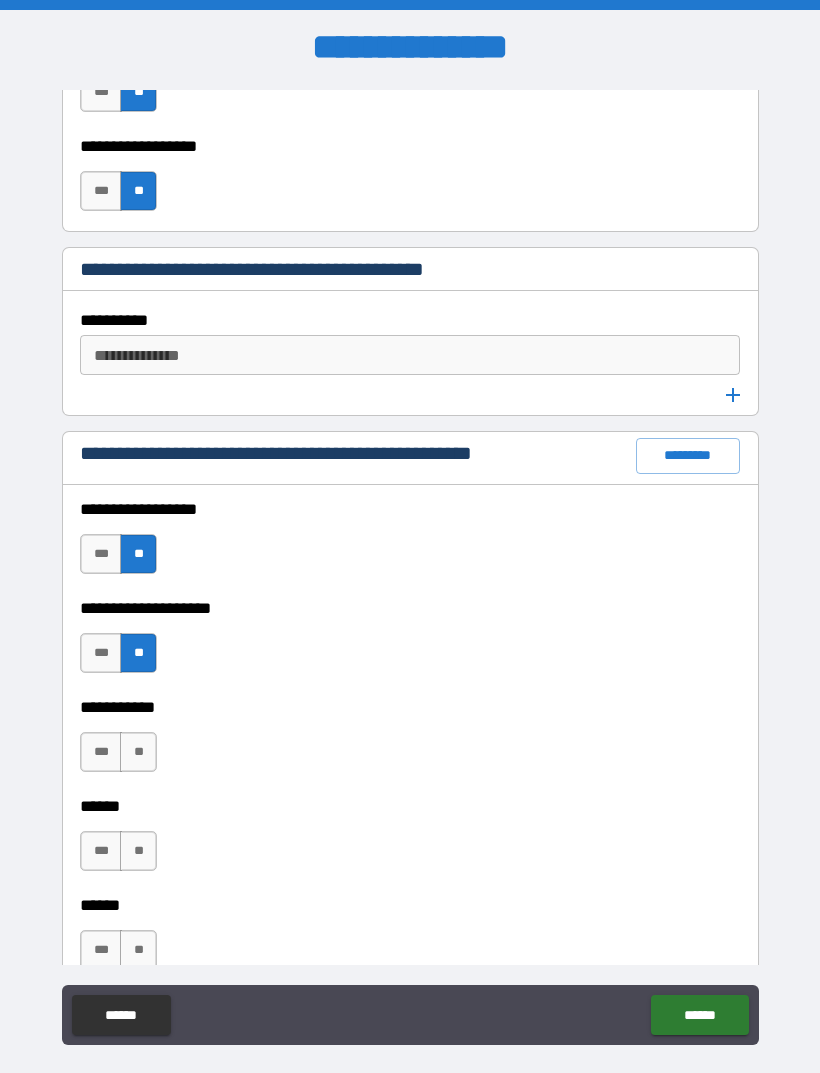 click on "**" at bounding box center (138, 752) 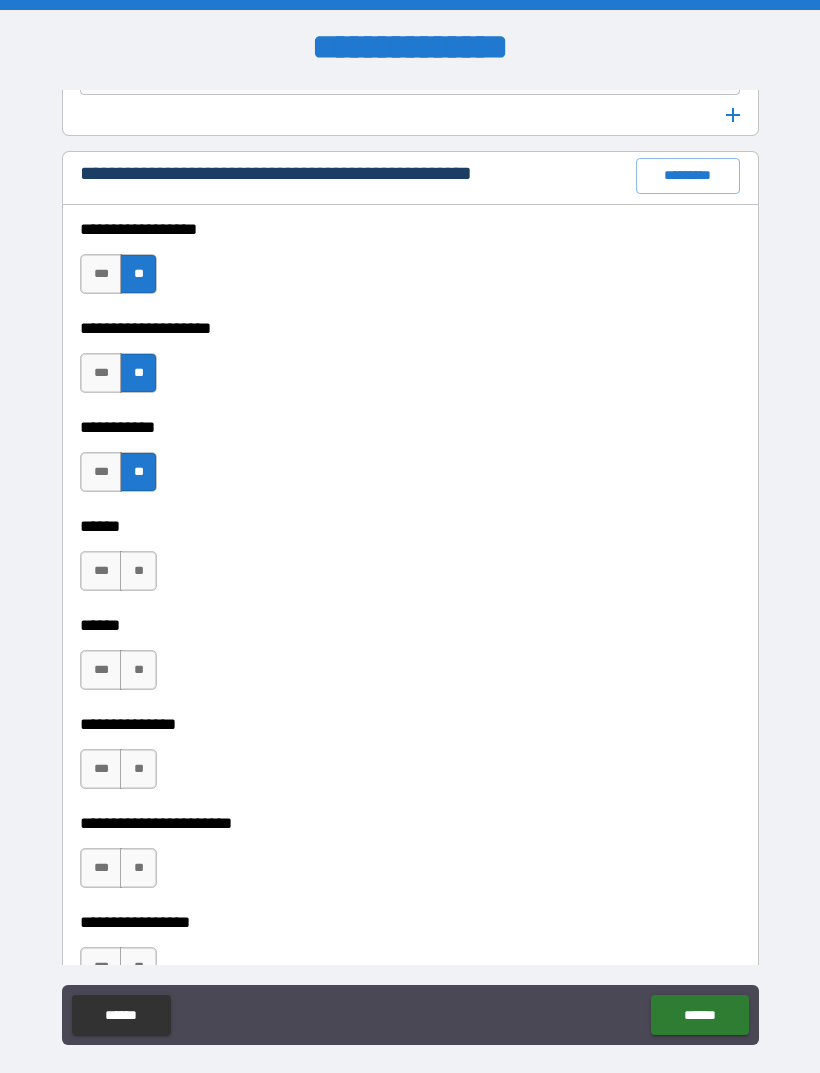 scroll, scrollTop: 2998, scrollLeft: 0, axis: vertical 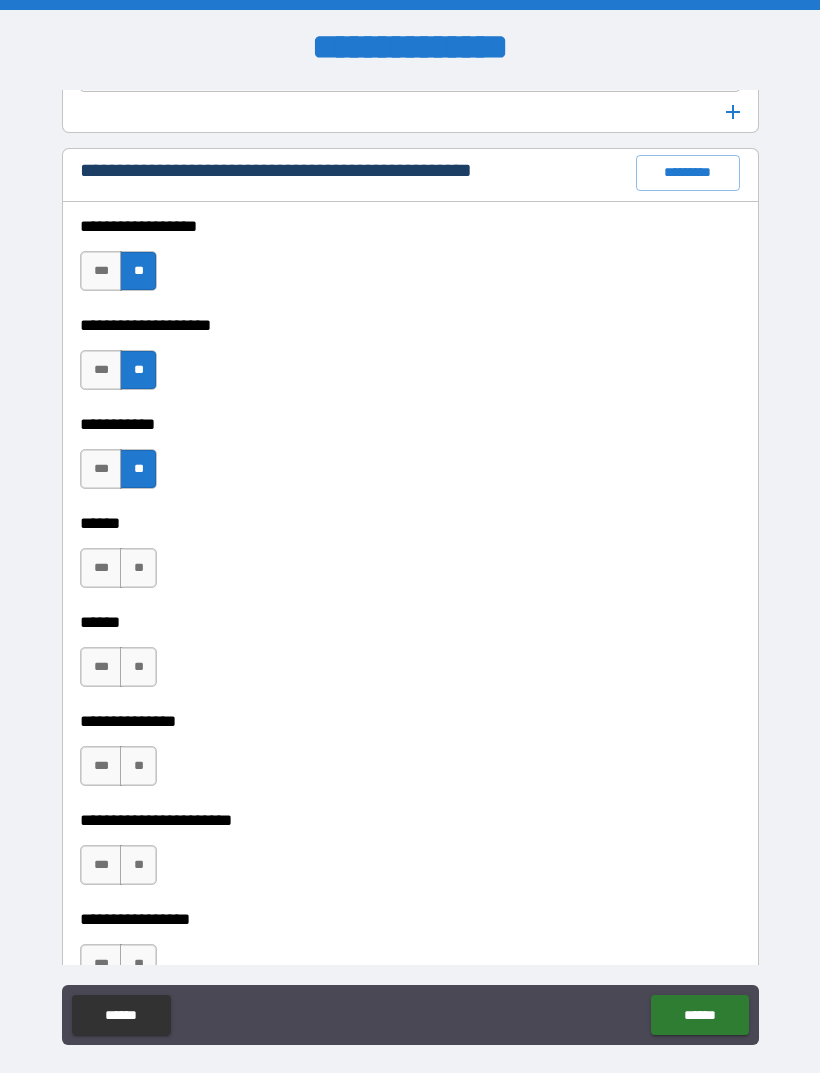 click on "**" at bounding box center (138, 568) 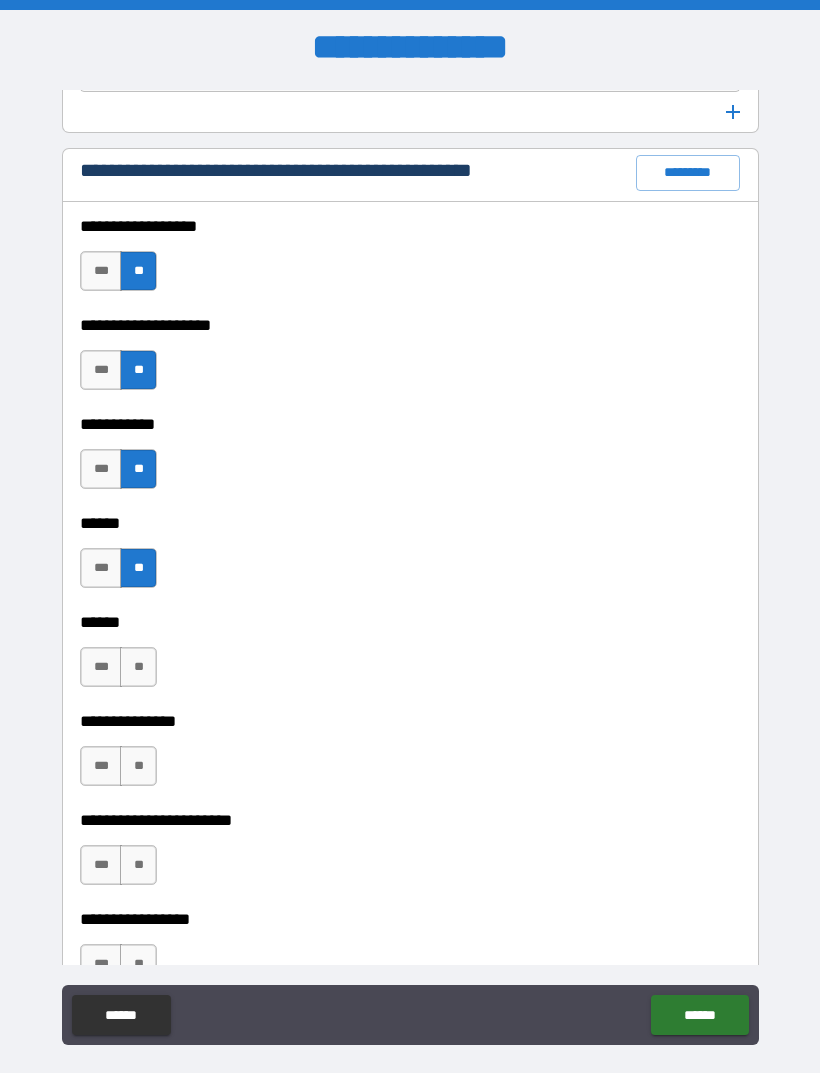 click on "**" at bounding box center (138, 667) 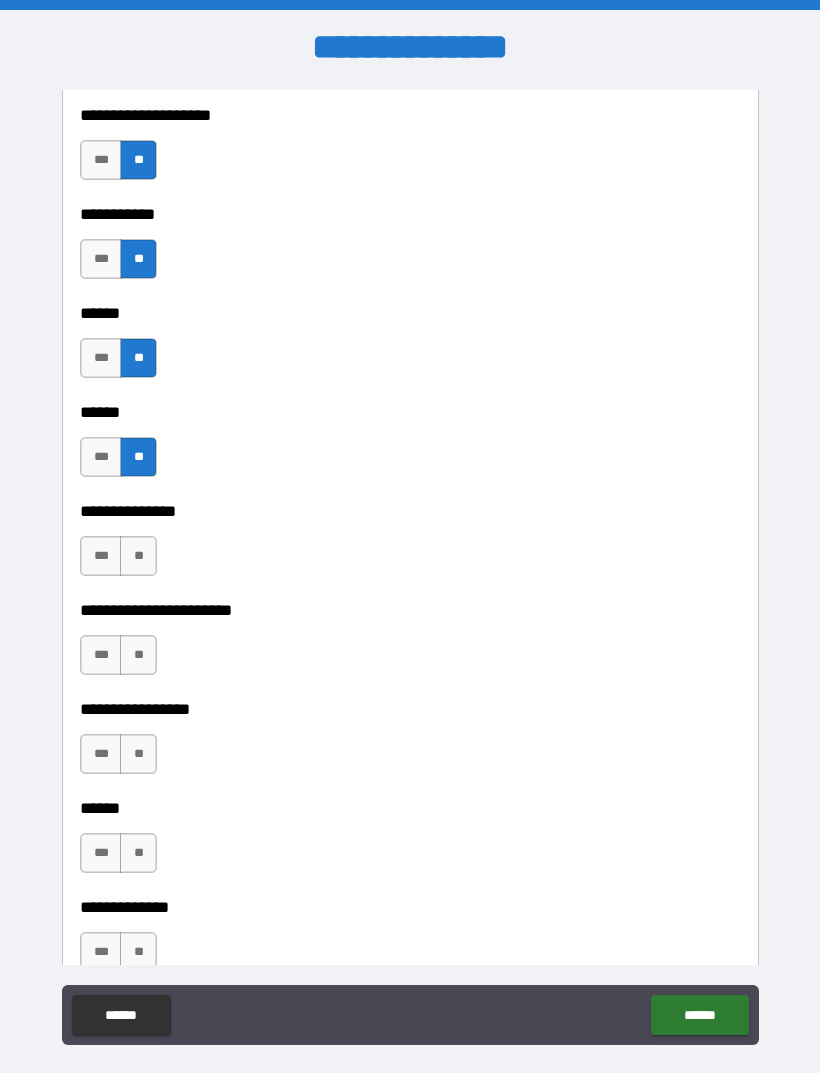 scroll, scrollTop: 3209, scrollLeft: 0, axis: vertical 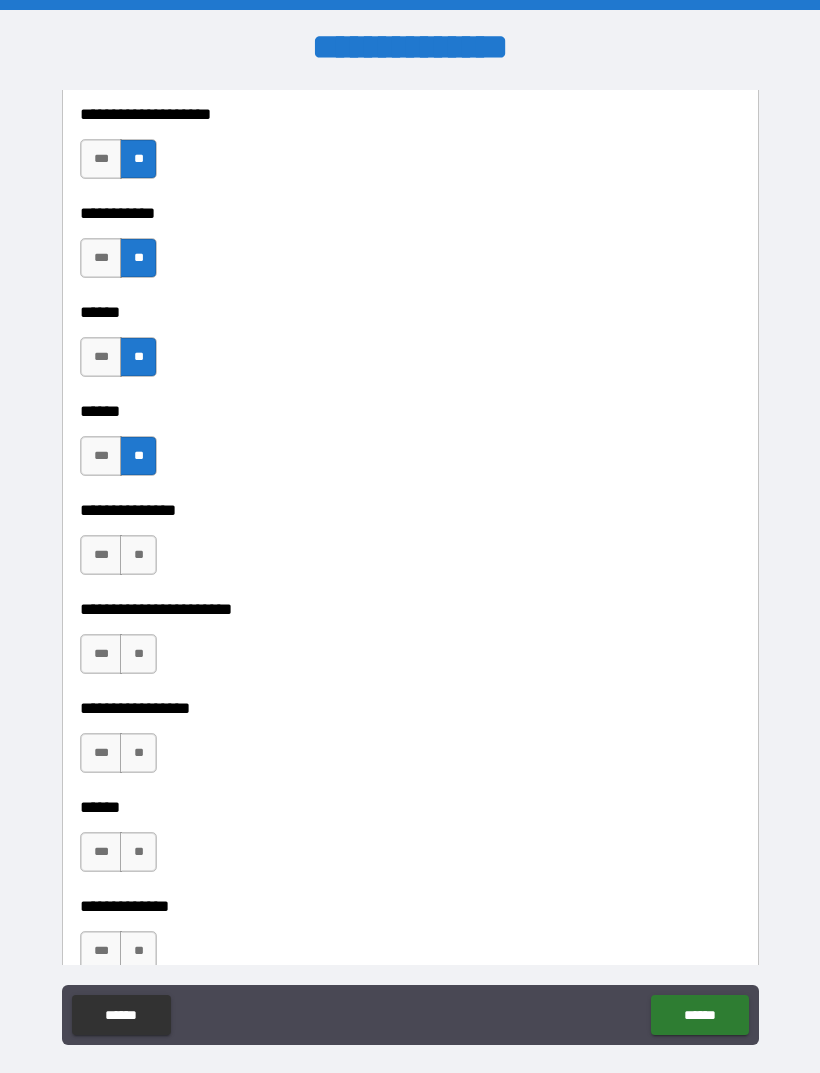 click on "**" at bounding box center (138, 555) 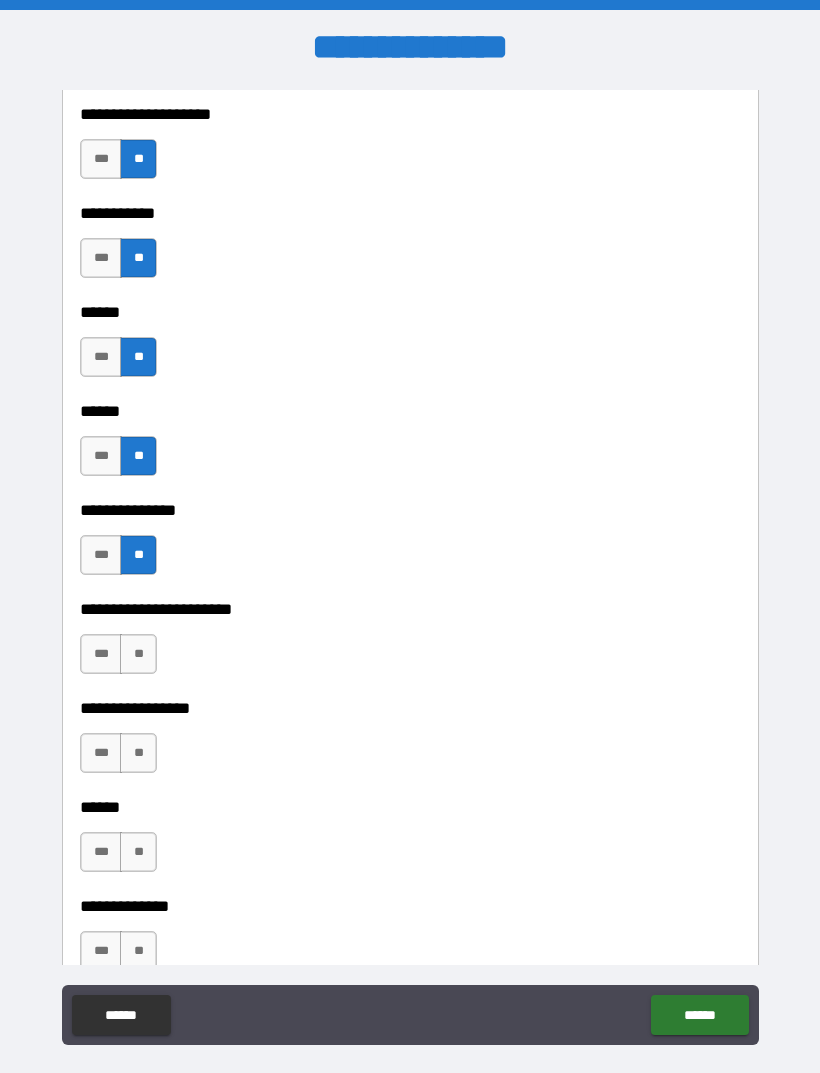 click on "**" at bounding box center (138, 654) 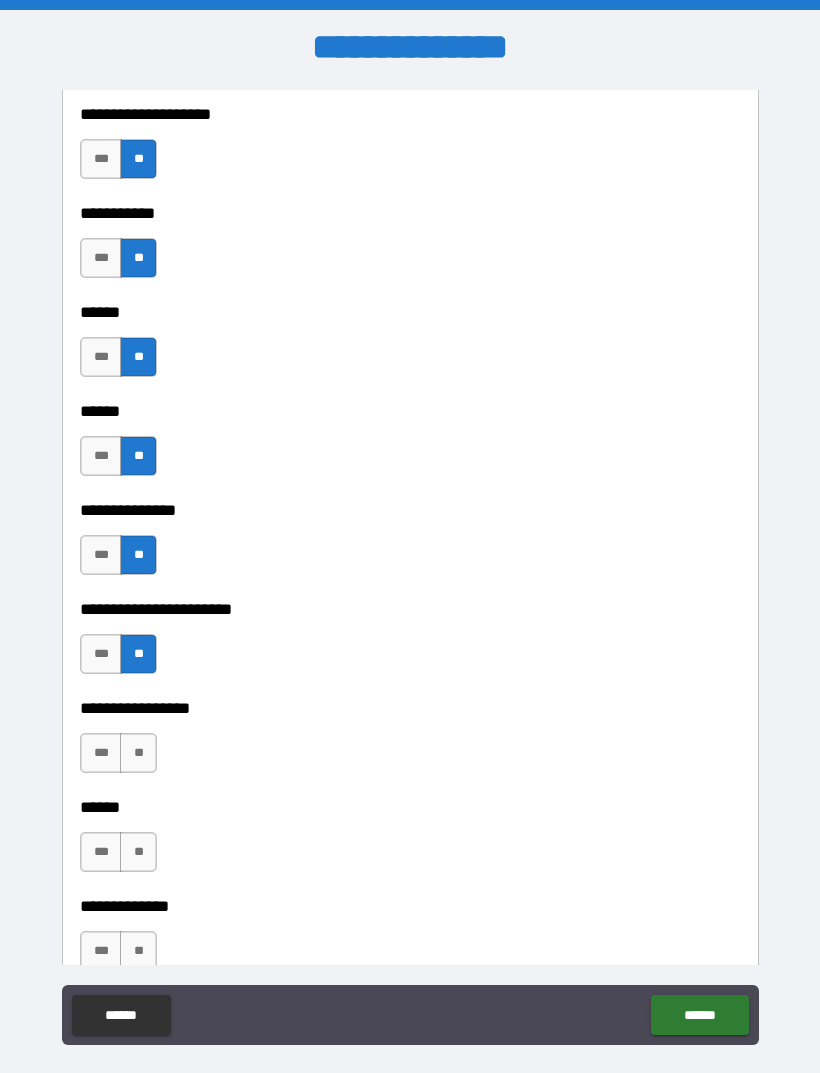 click on "**" at bounding box center (138, 753) 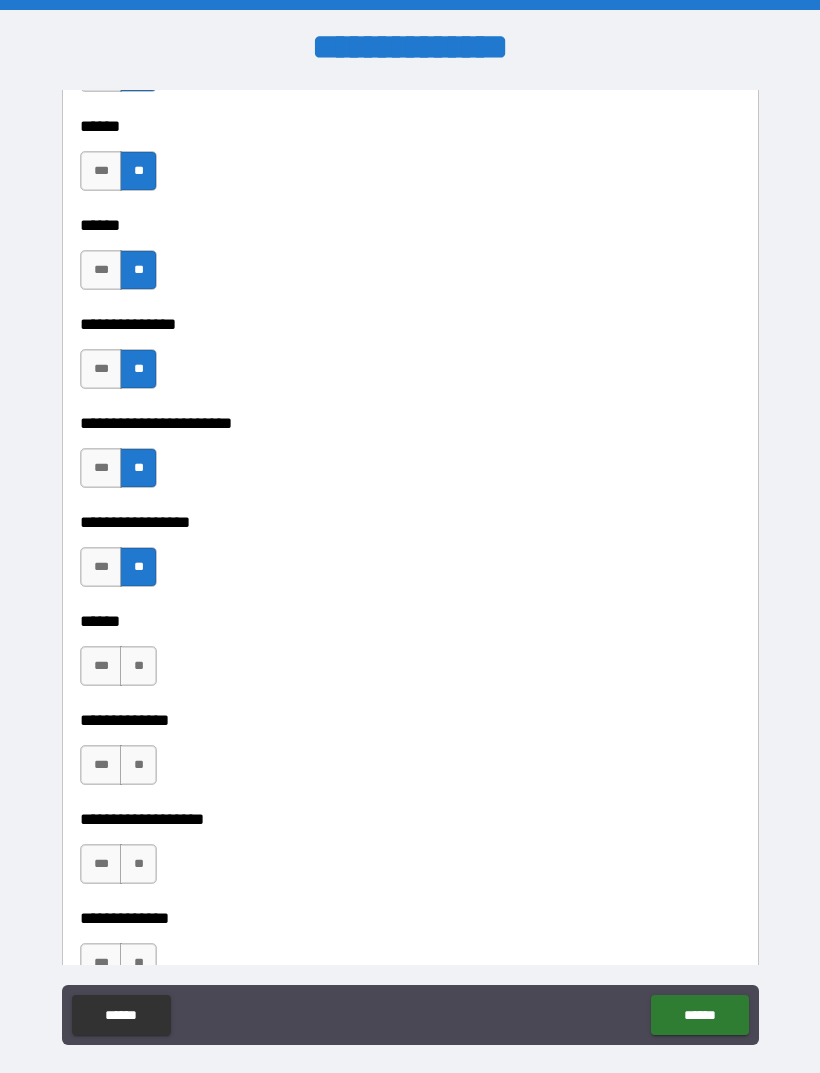 scroll, scrollTop: 3407, scrollLeft: 0, axis: vertical 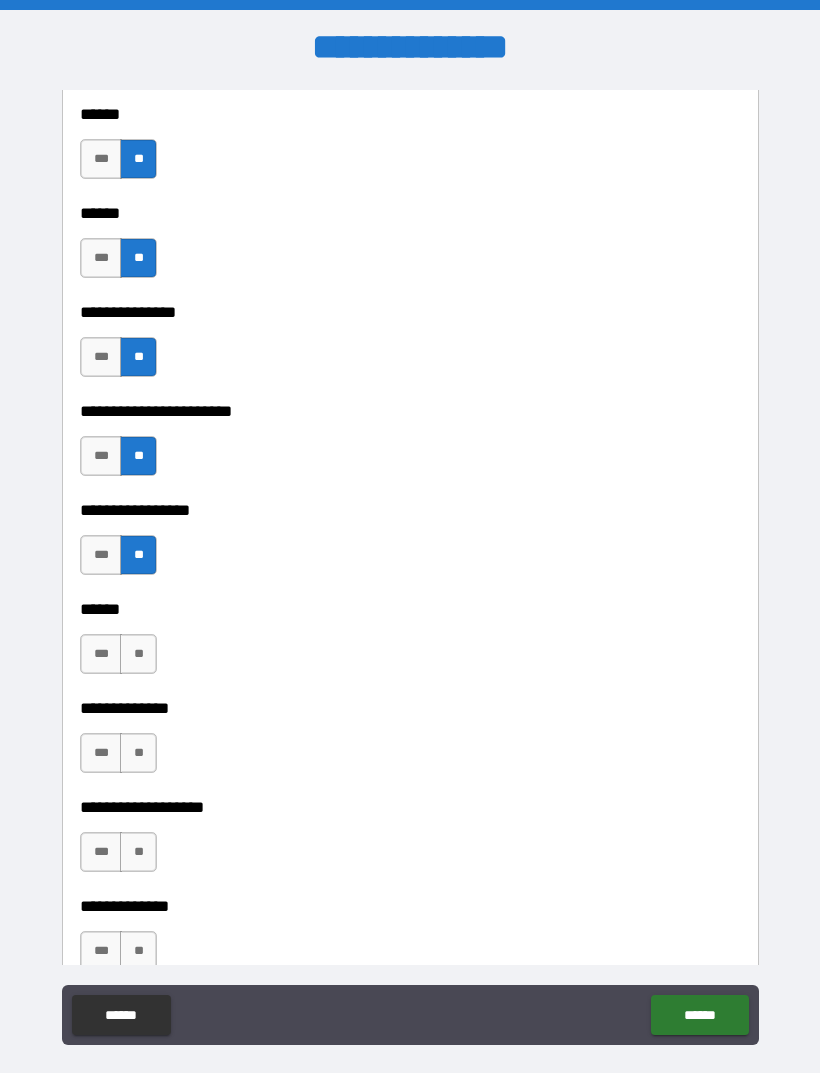 click on "***" at bounding box center (101, 654) 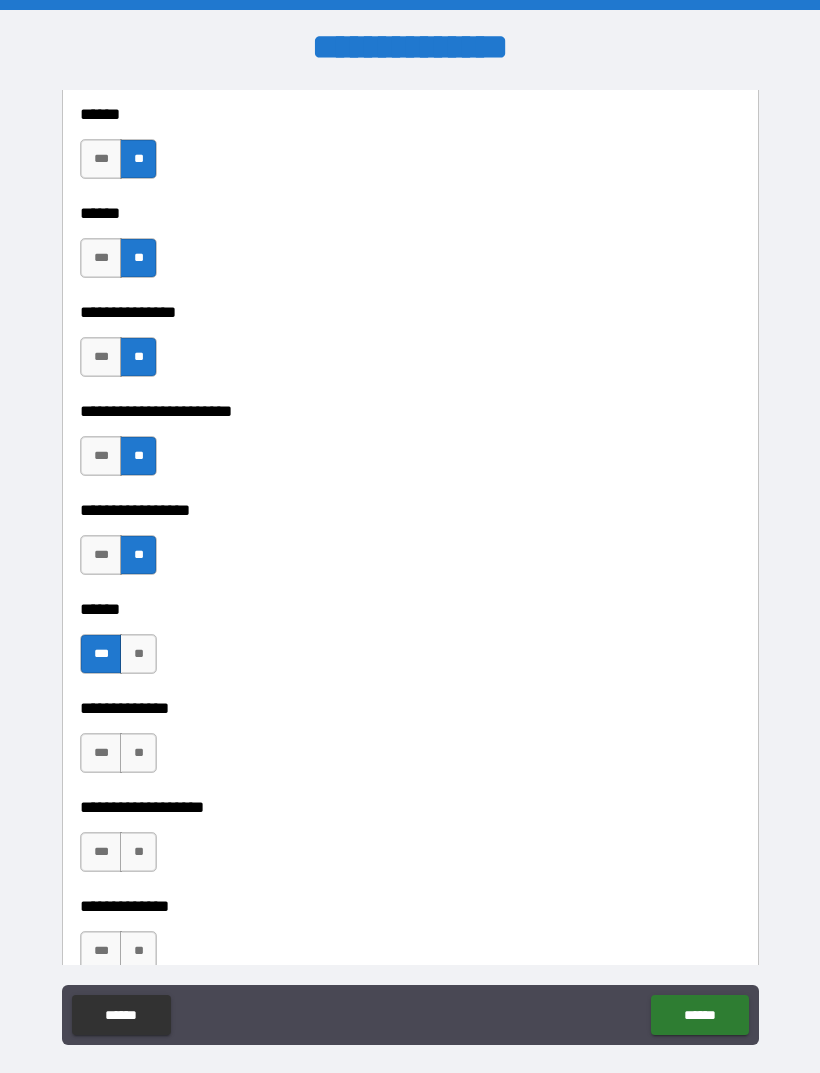 click on "**" at bounding box center (138, 753) 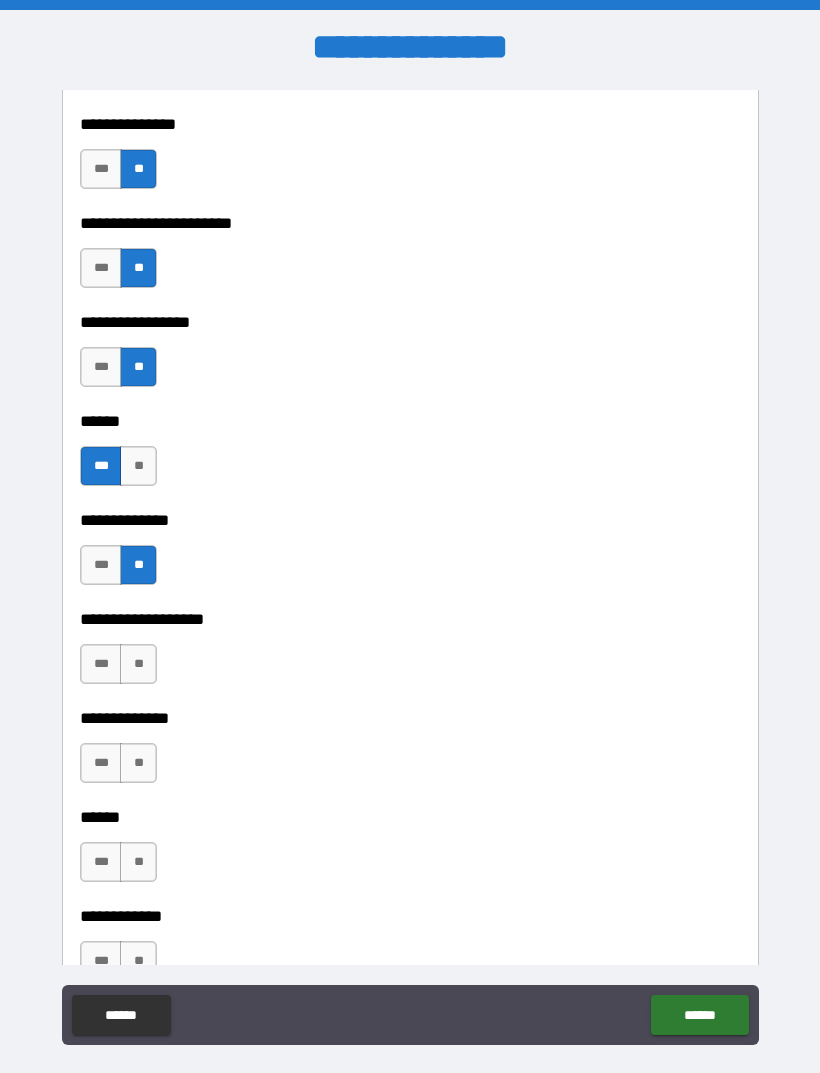 scroll, scrollTop: 3667, scrollLeft: 0, axis: vertical 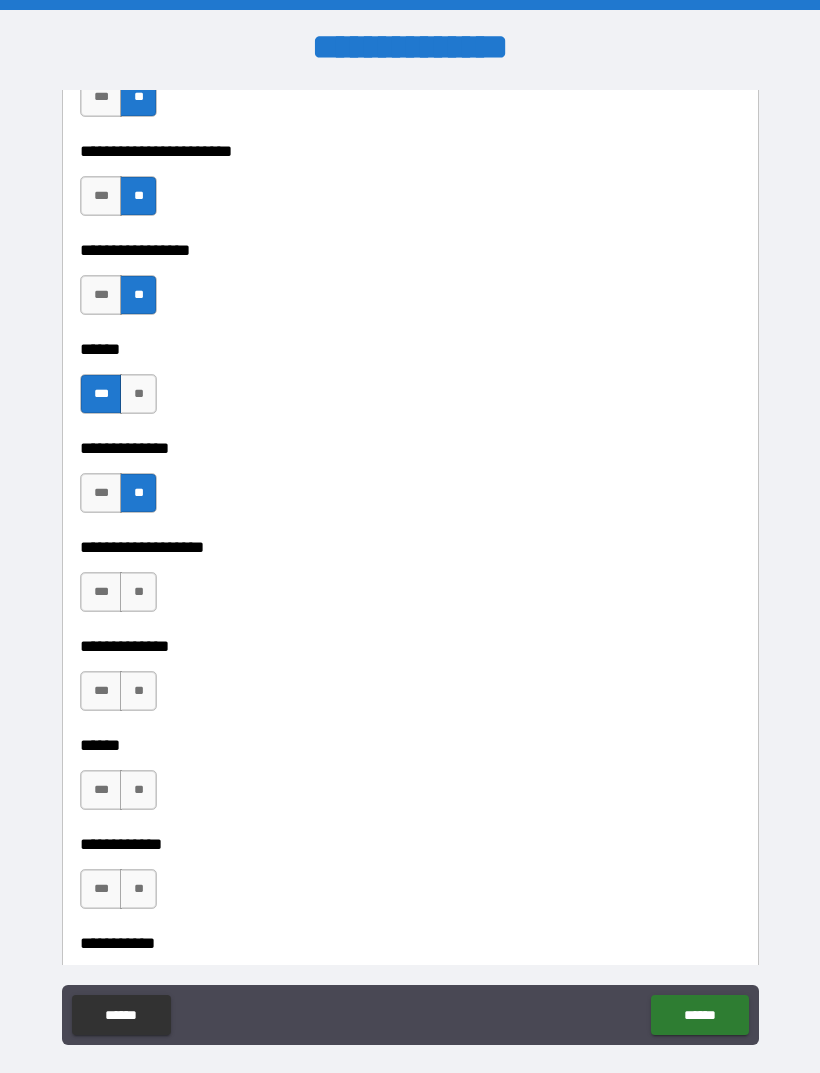 click on "**" at bounding box center [138, 592] 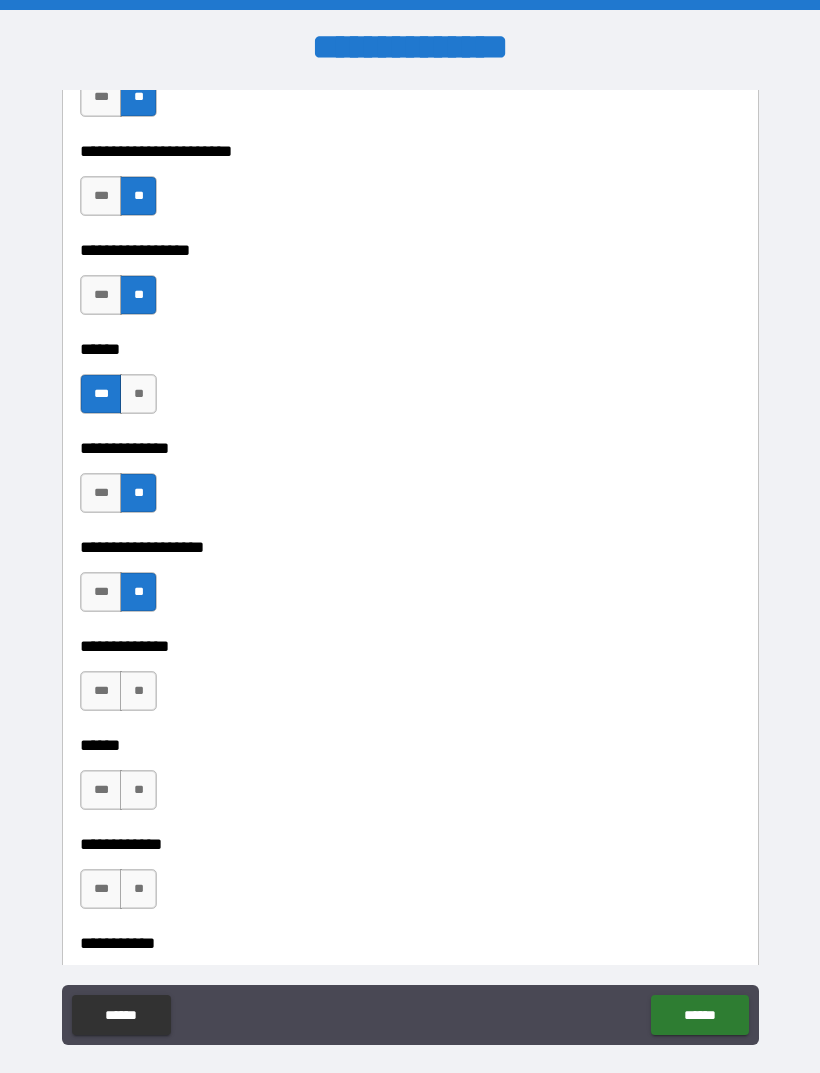 click on "**" at bounding box center [138, 691] 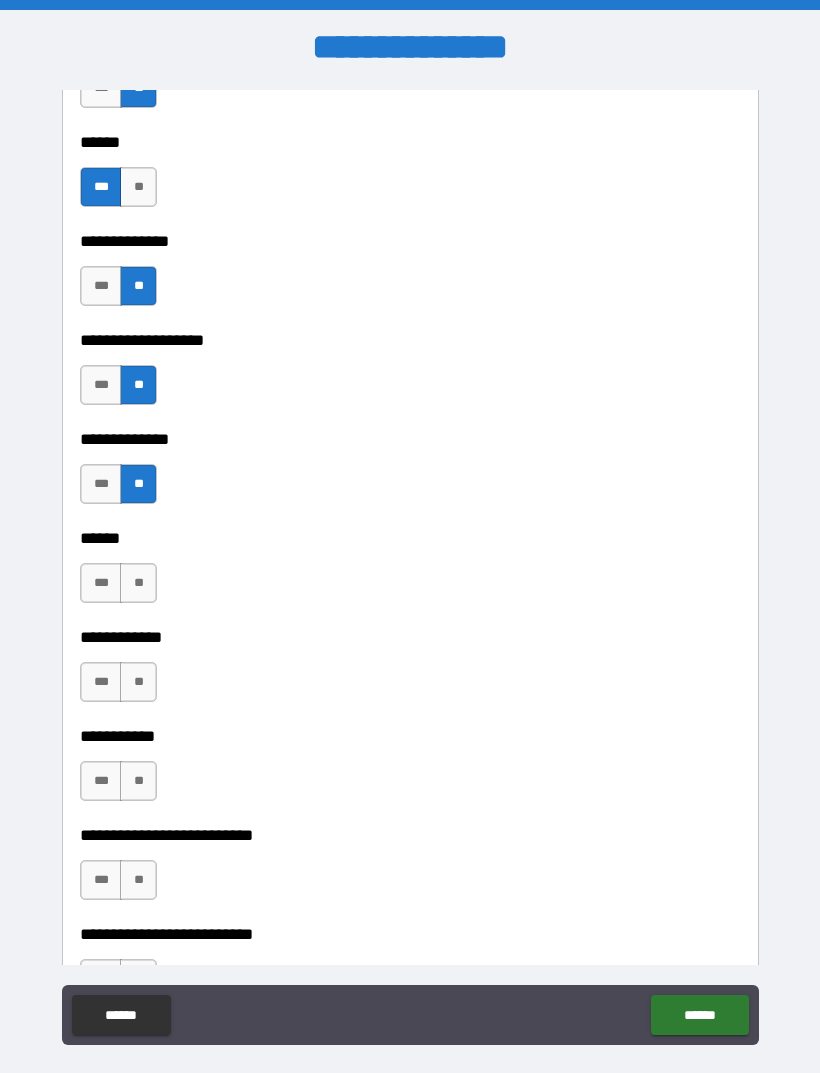 scroll, scrollTop: 3875, scrollLeft: 0, axis: vertical 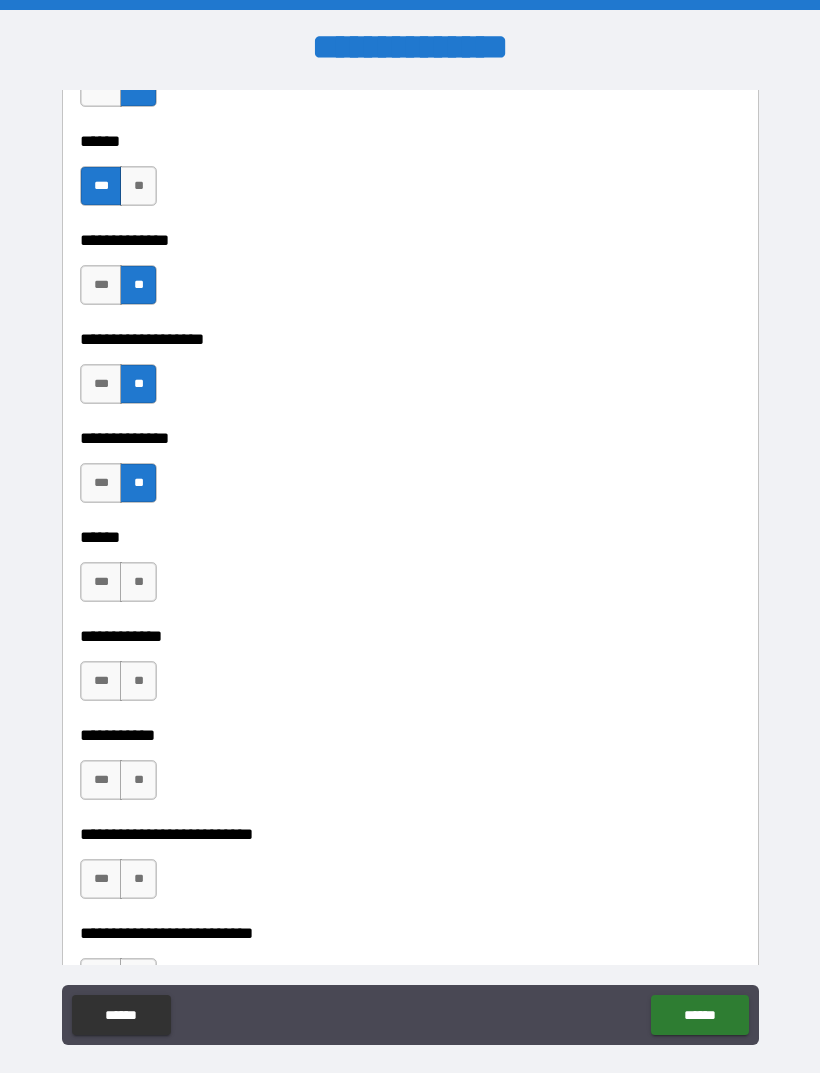 click on "**" at bounding box center [138, 582] 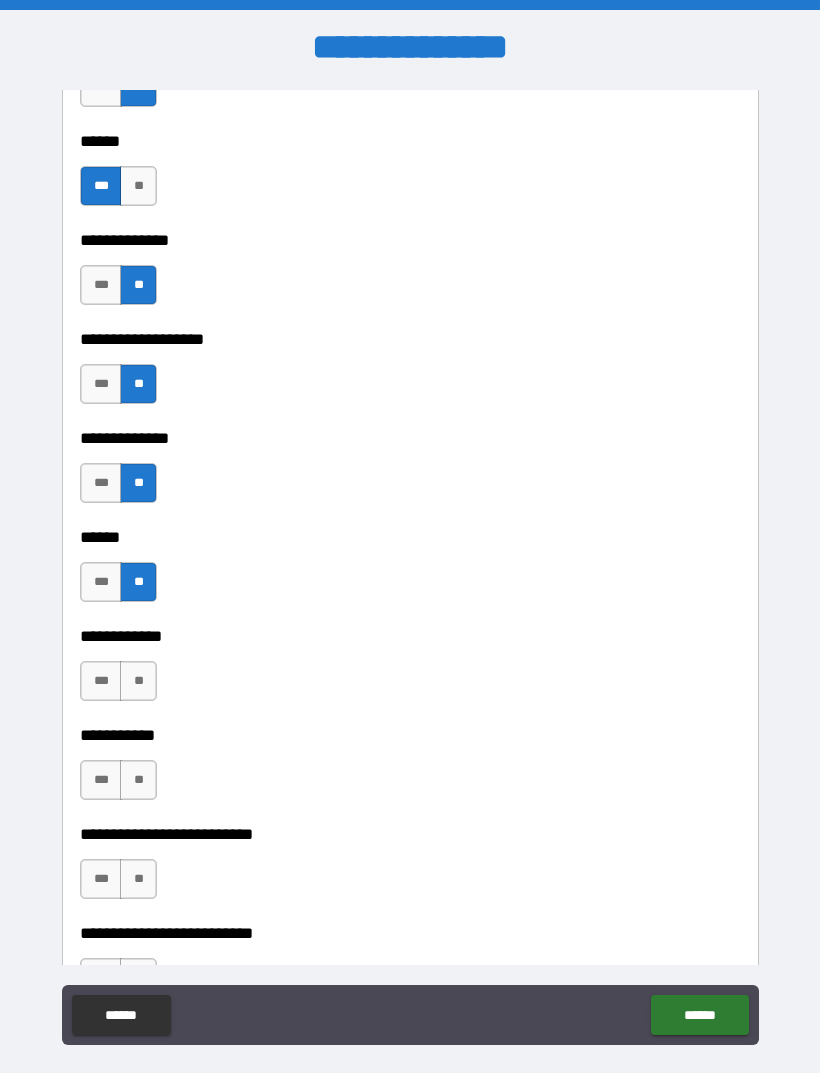 click on "**" at bounding box center (138, 681) 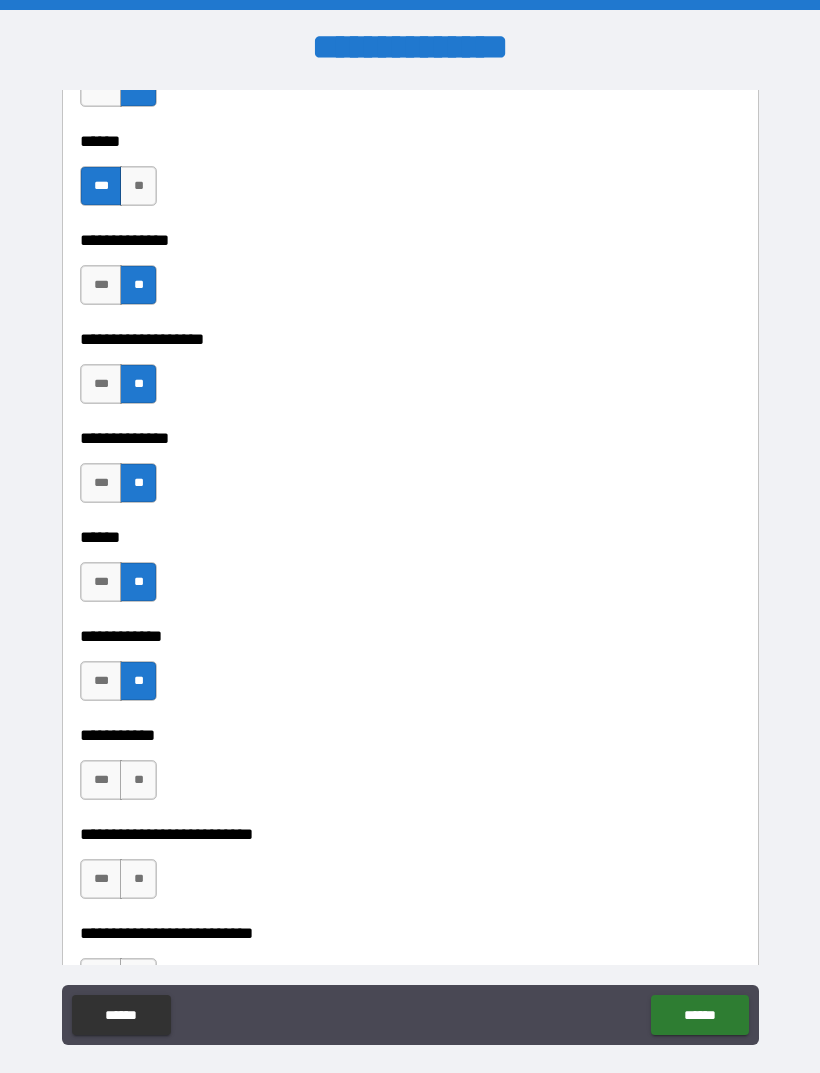 click on "**" at bounding box center (138, 780) 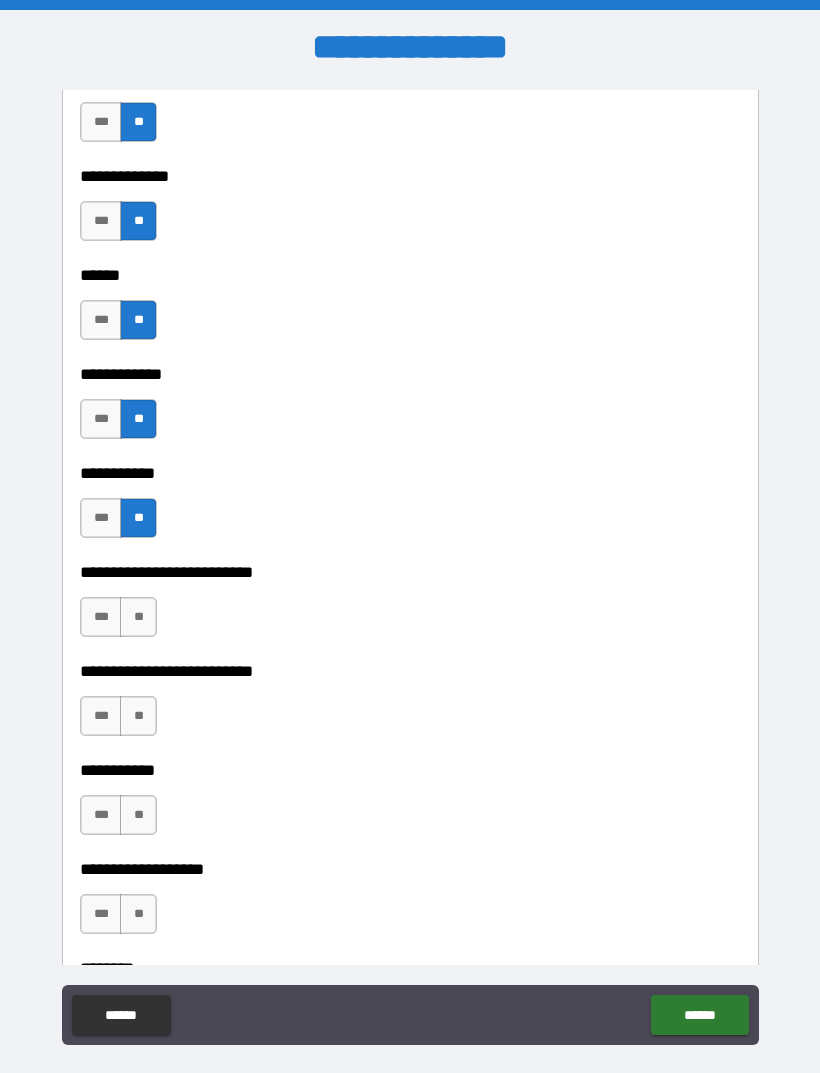 scroll, scrollTop: 4136, scrollLeft: 0, axis: vertical 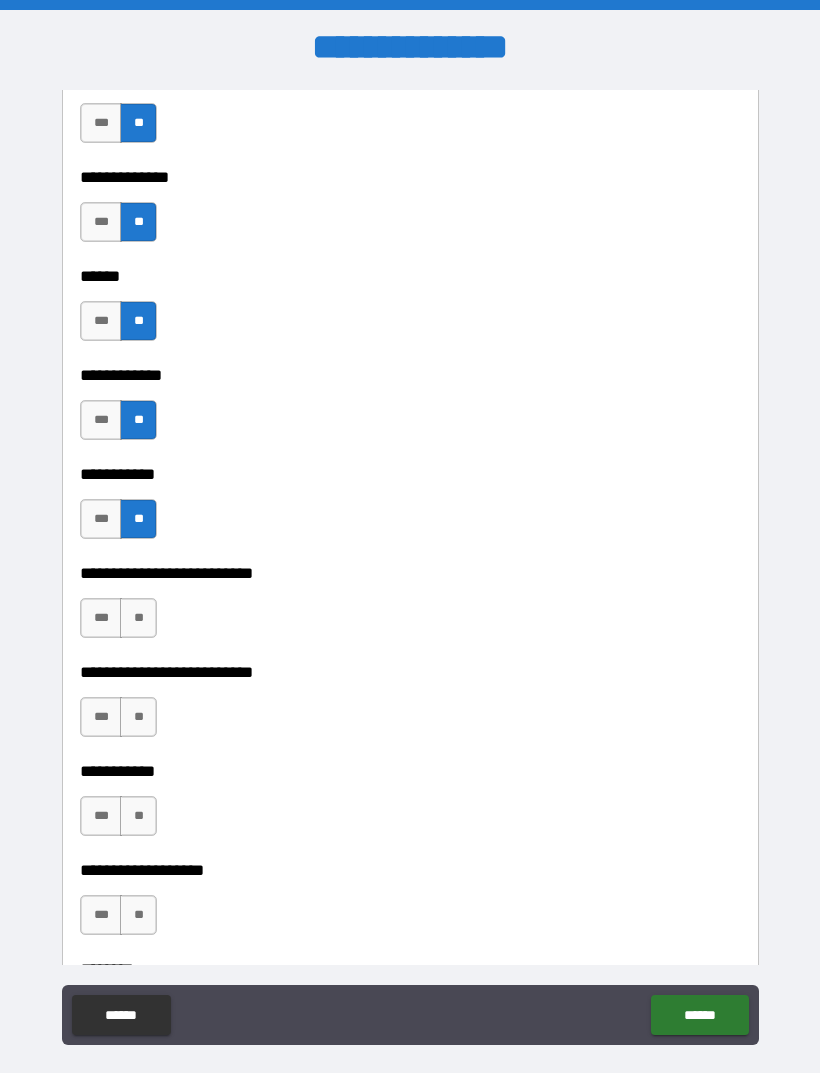 click on "**" at bounding box center [138, 618] 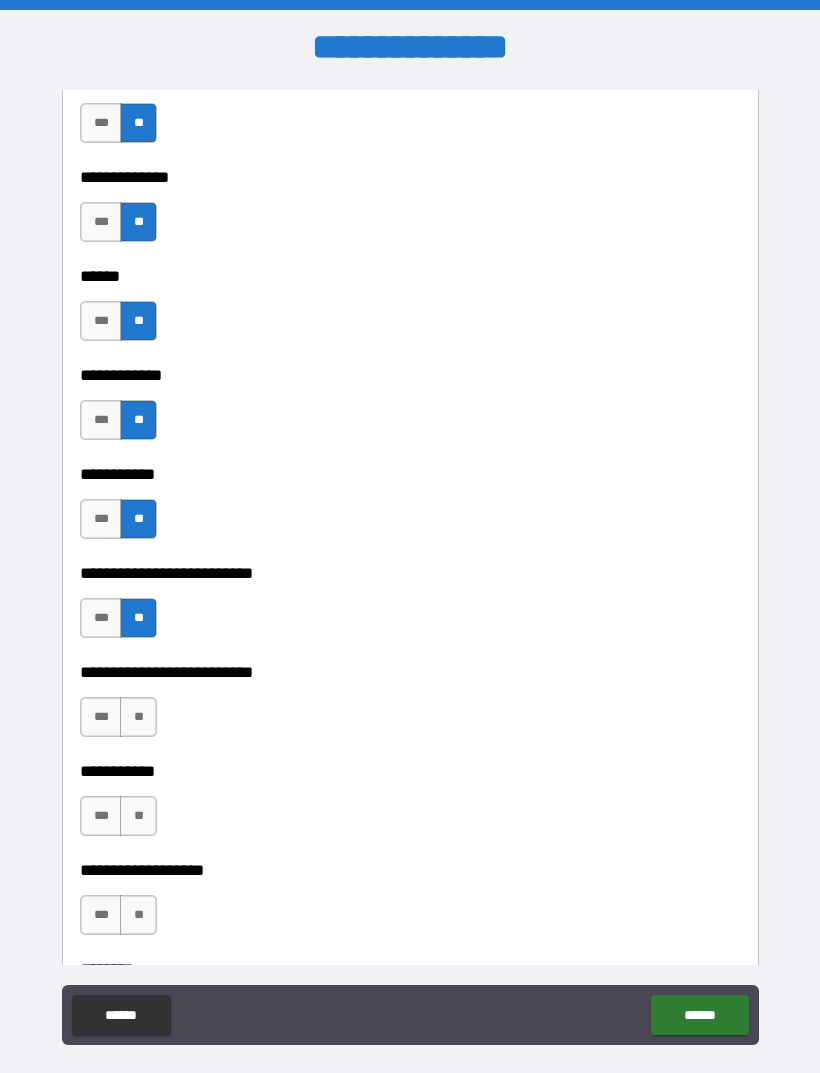 click on "**" at bounding box center [138, 717] 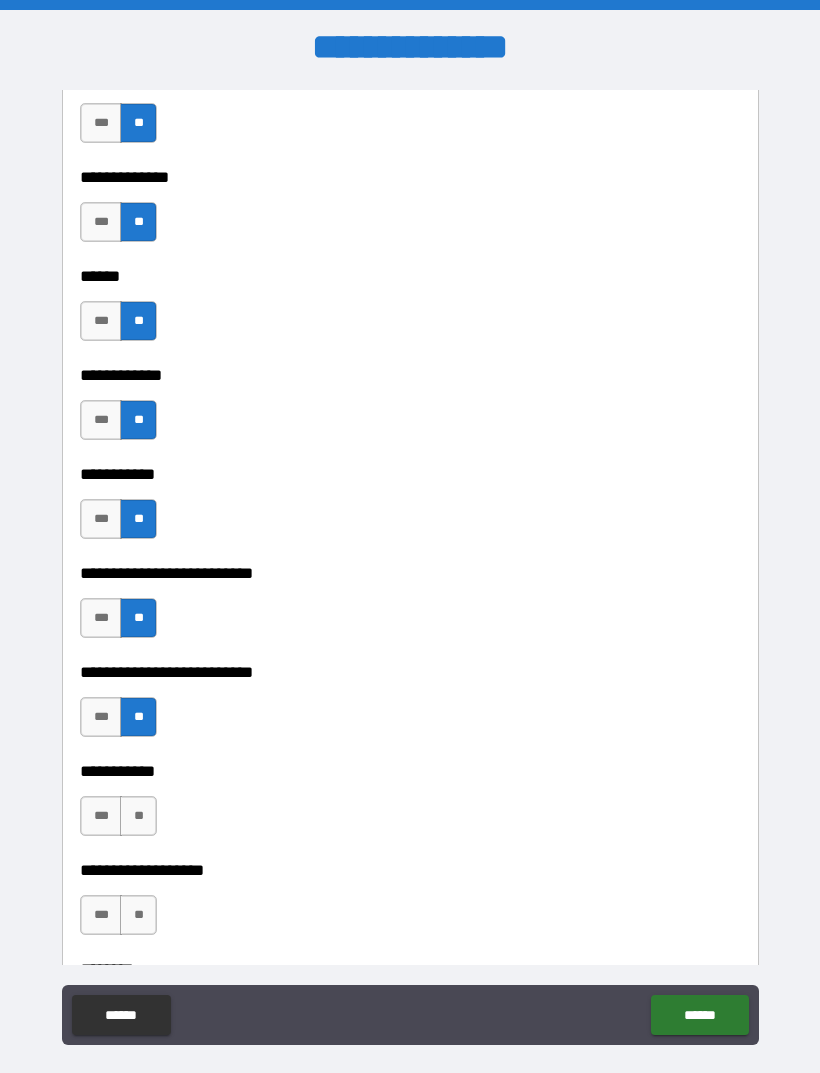 click on "**" at bounding box center [138, 816] 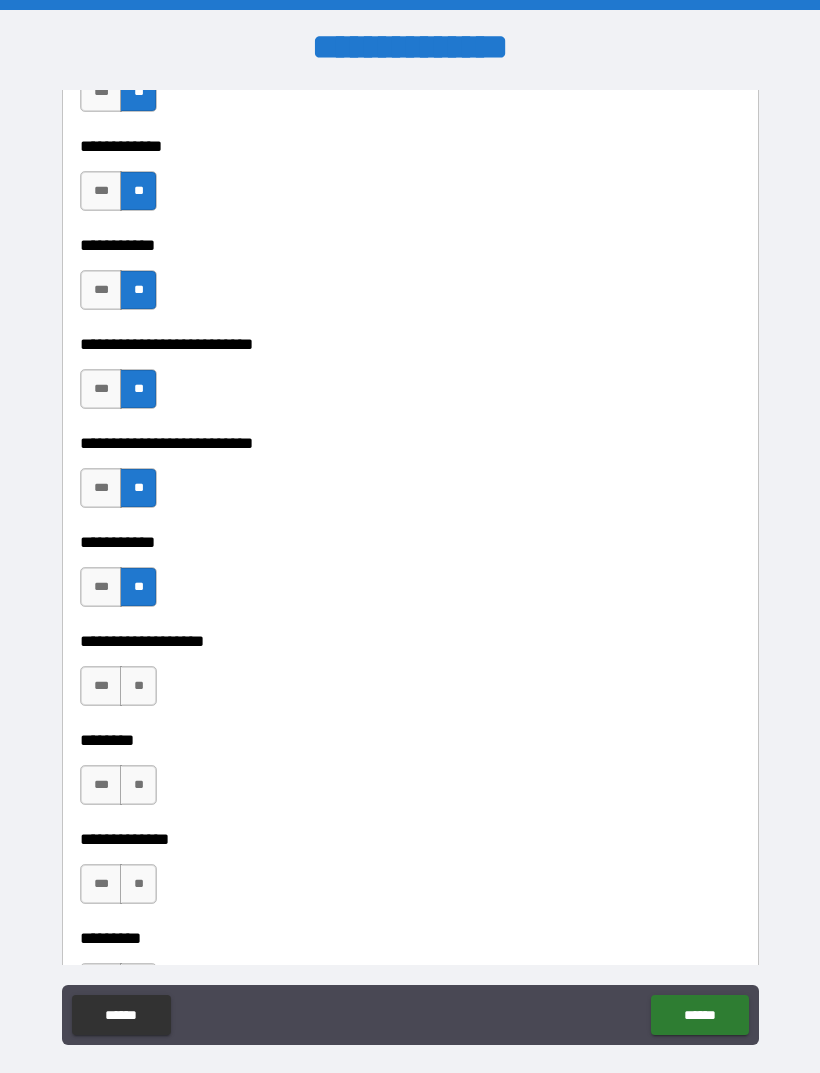scroll, scrollTop: 4445, scrollLeft: 0, axis: vertical 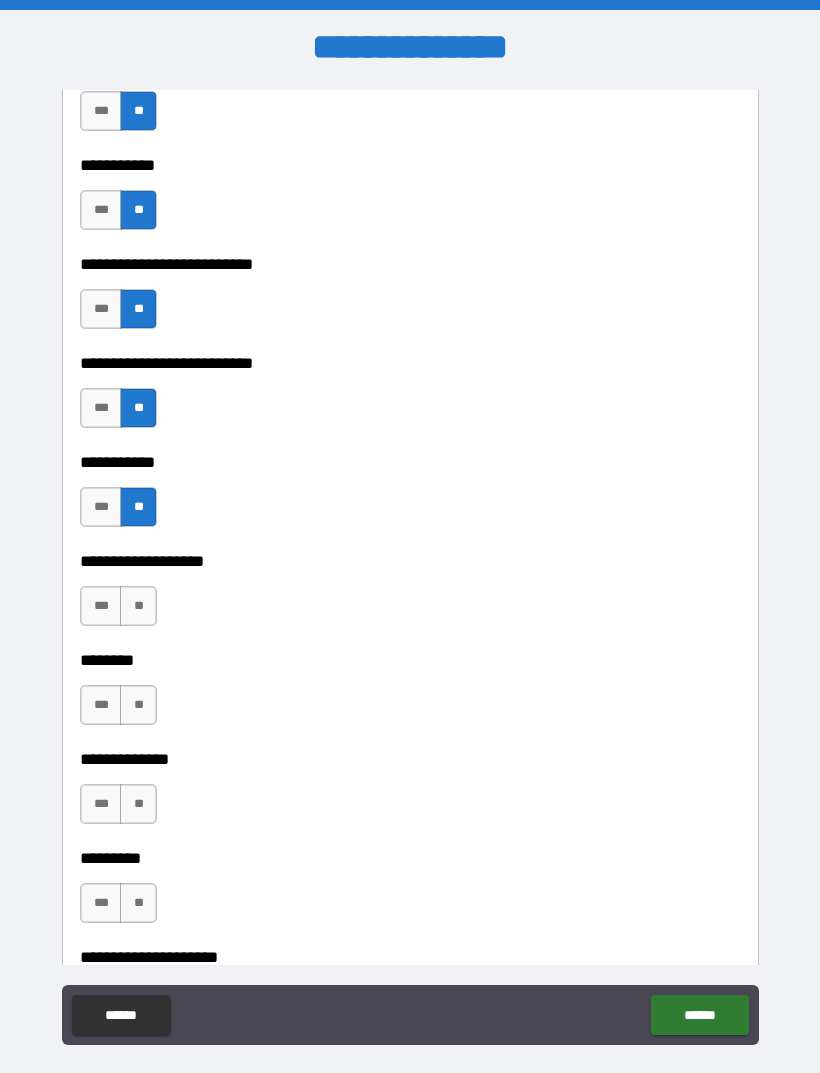 click on "**" at bounding box center (138, 606) 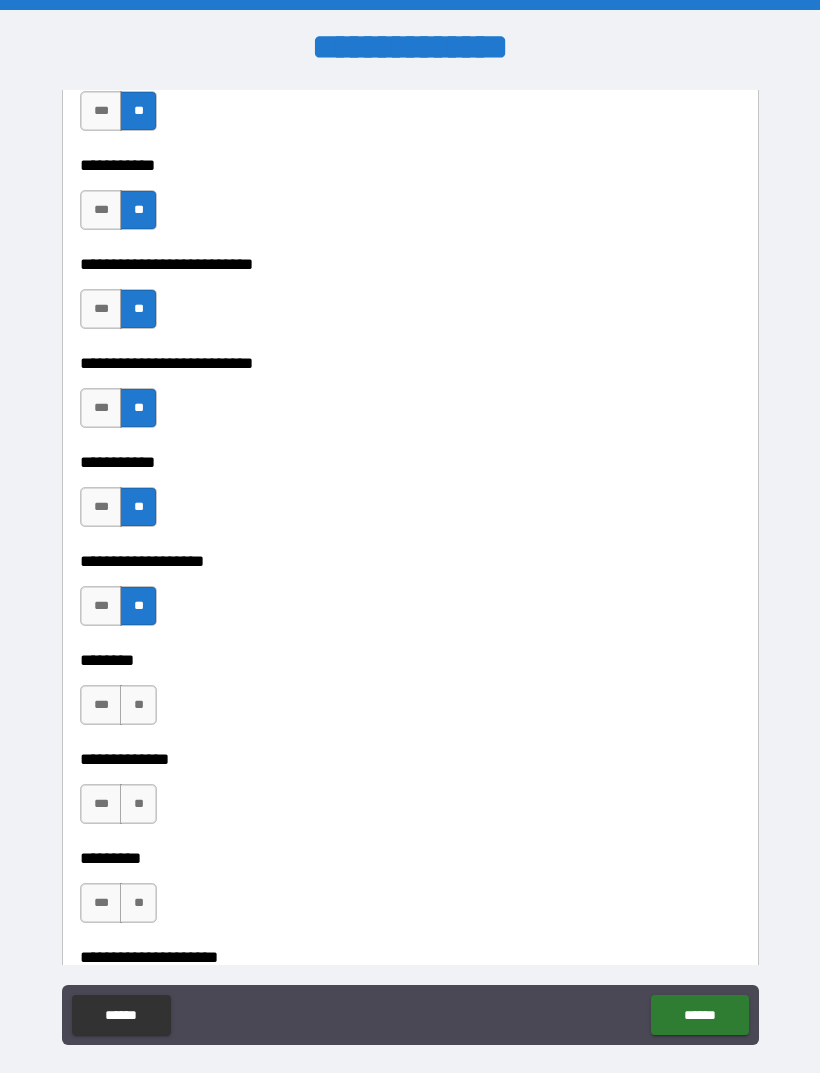 click on "**" at bounding box center [138, 705] 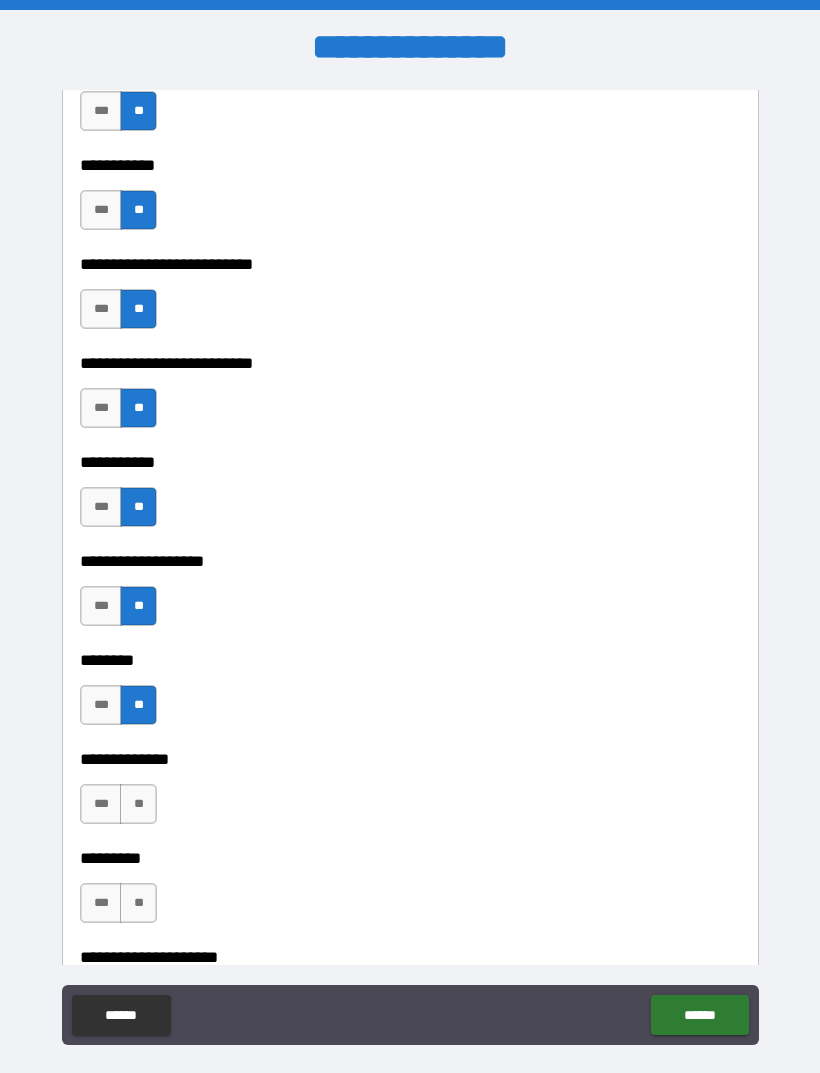 click on "**" at bounding box center [138, 804] 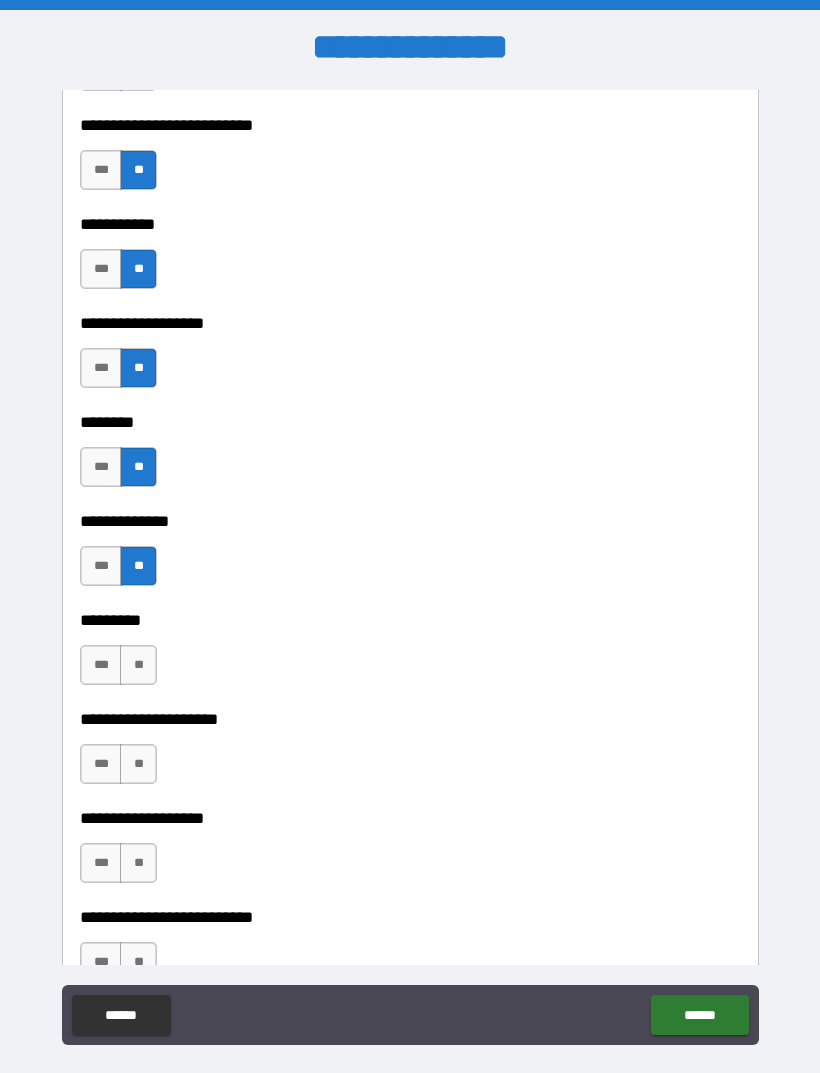 scroll, scrollTop: 4696, scrollLeft: 0, axis: vertical 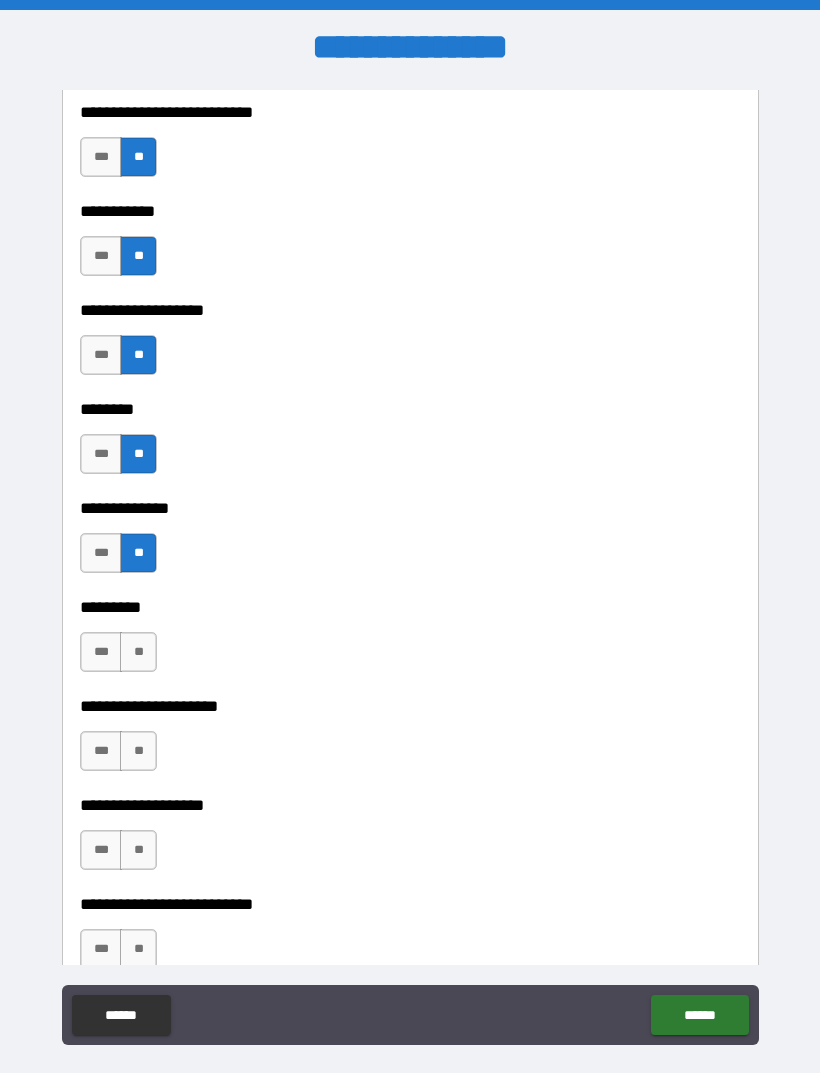 click on "**" at bounding box center [138, 652] 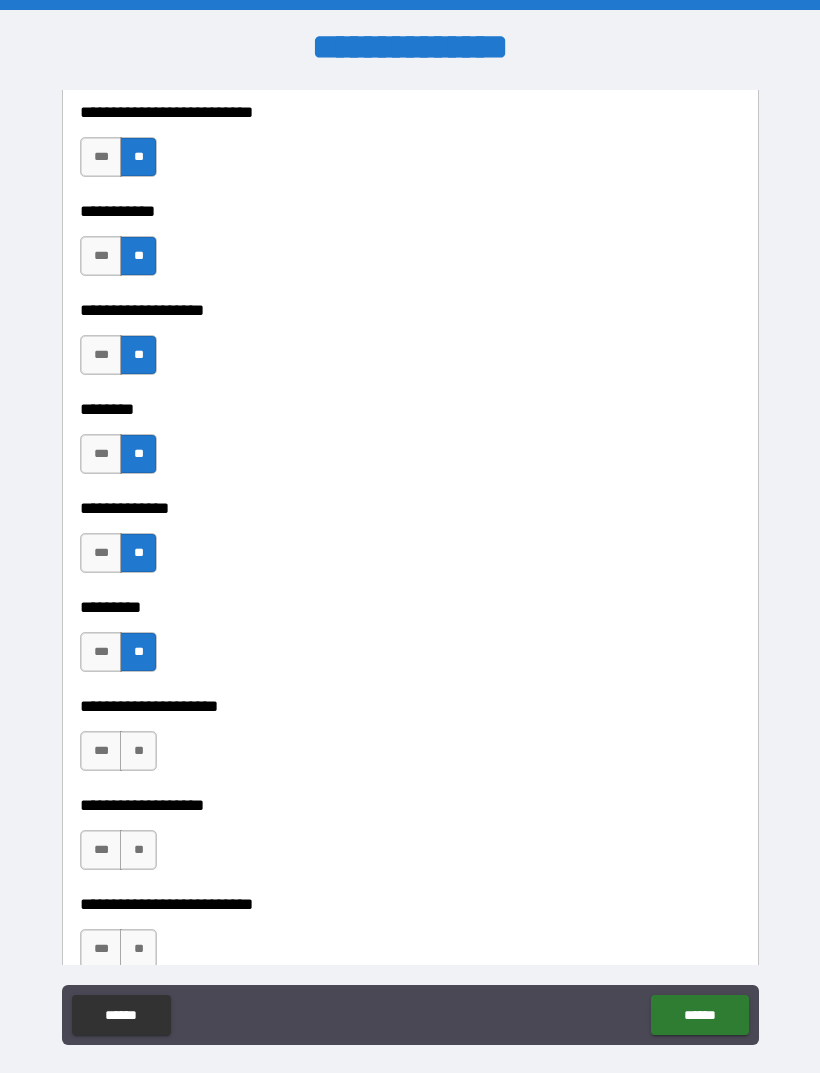click on "**" at bounding box center (138, 751) 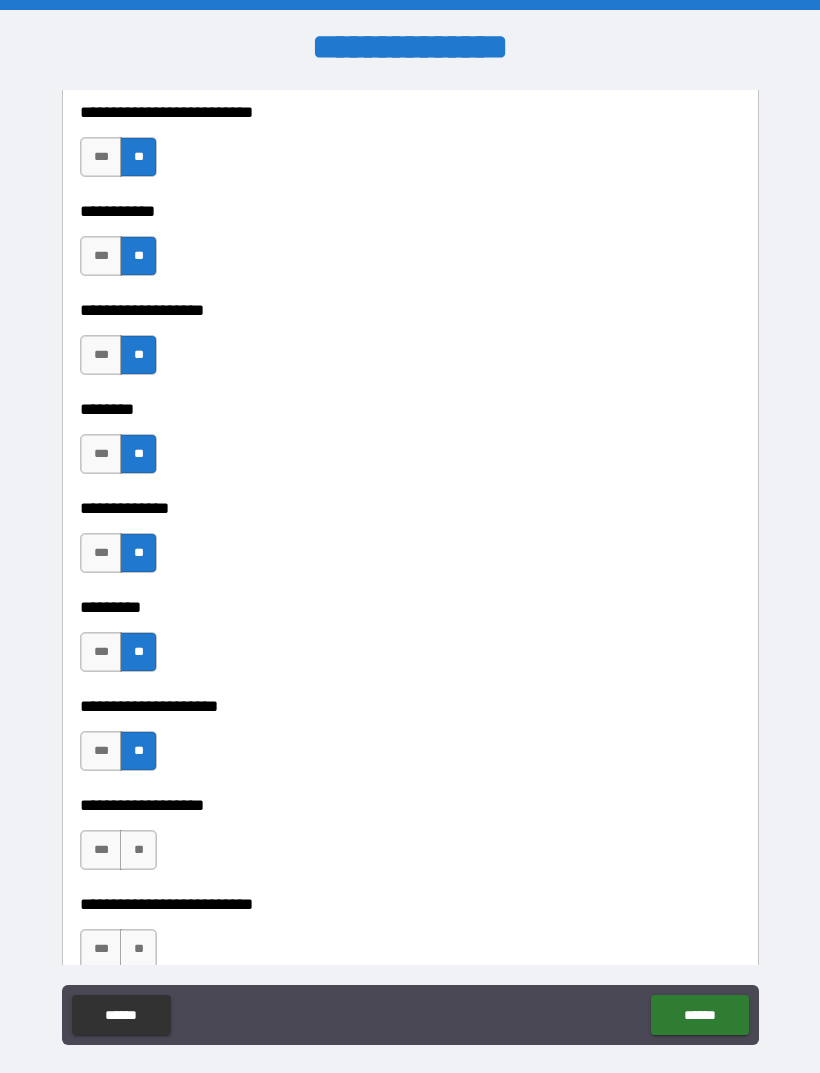 click on "**" at bounding box center (138, 850) 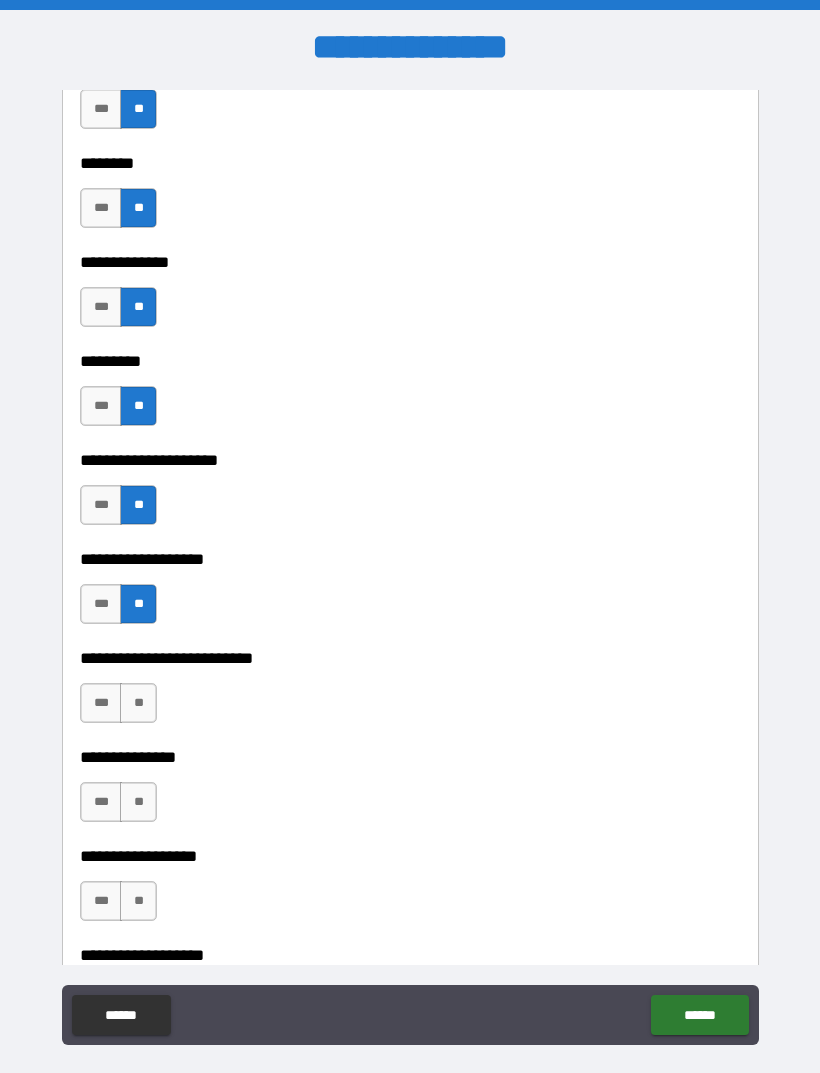scroll, scrollTop: 4961, scrollLeft: 0, axis: vertical 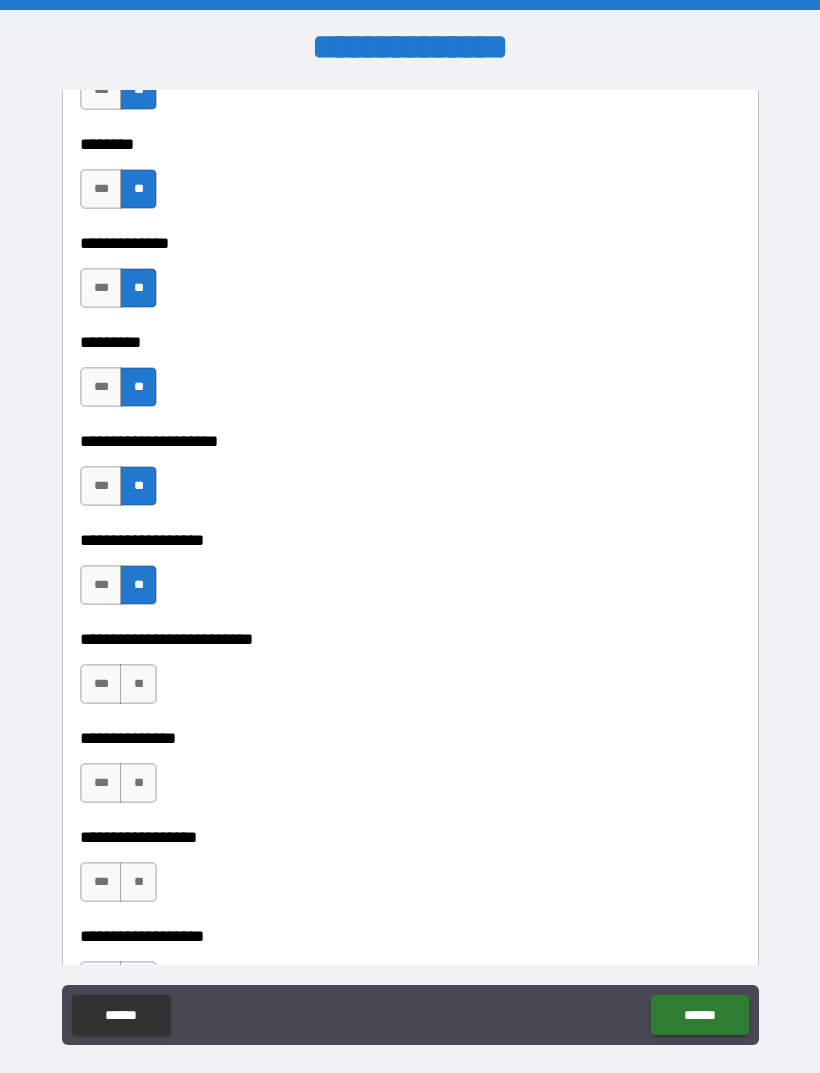 click on "**" at bounding box center (138, 684) 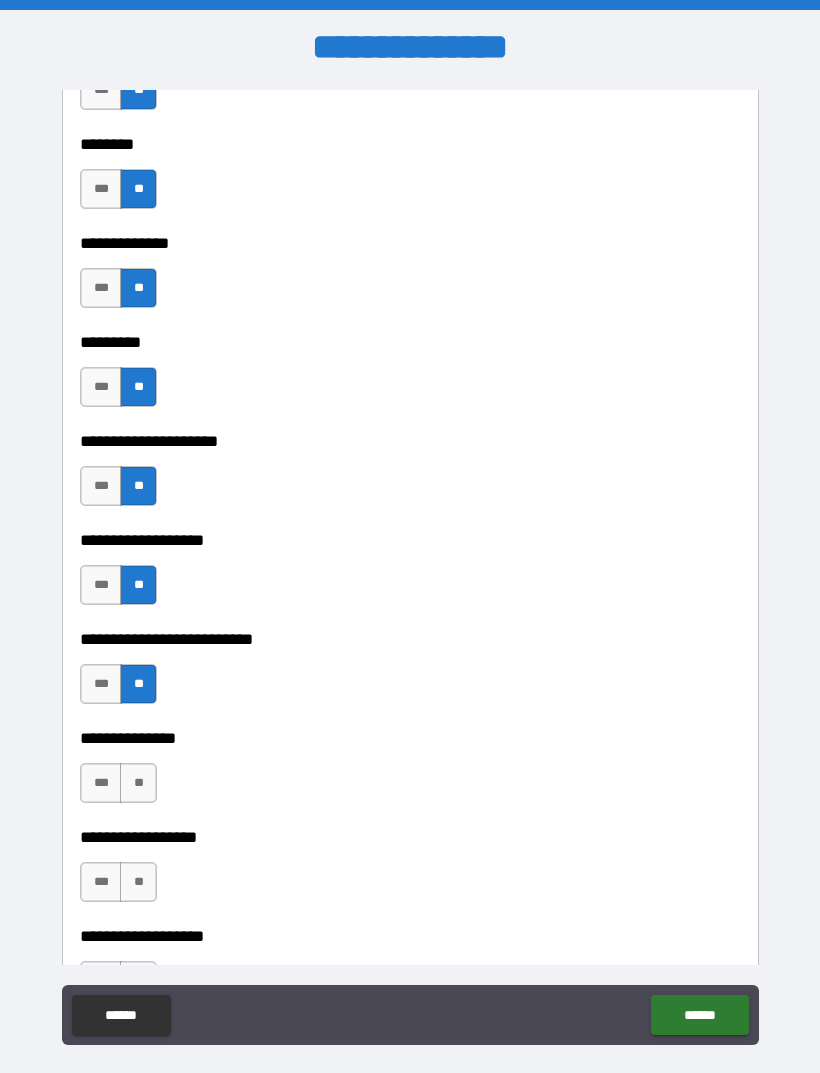 click on "**" at bounding box center [138, 783] 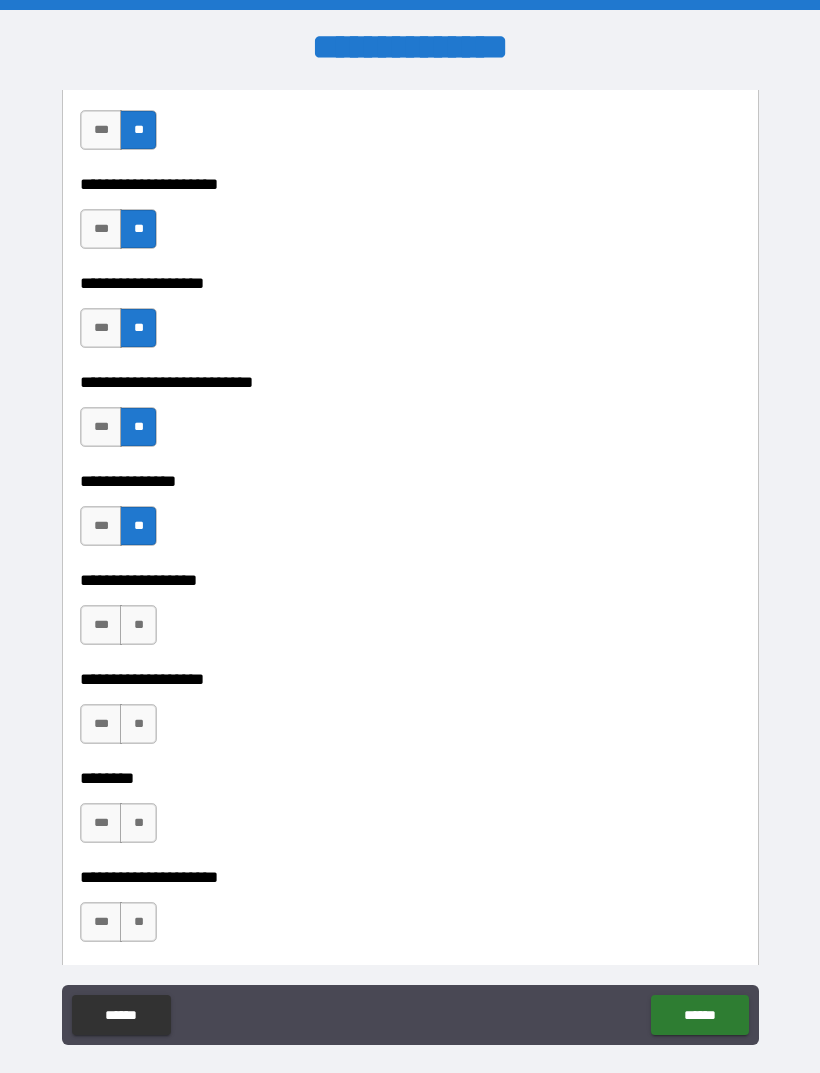 scroll, scrollTop: 5226, scrollLeft: 0, axis: vertical 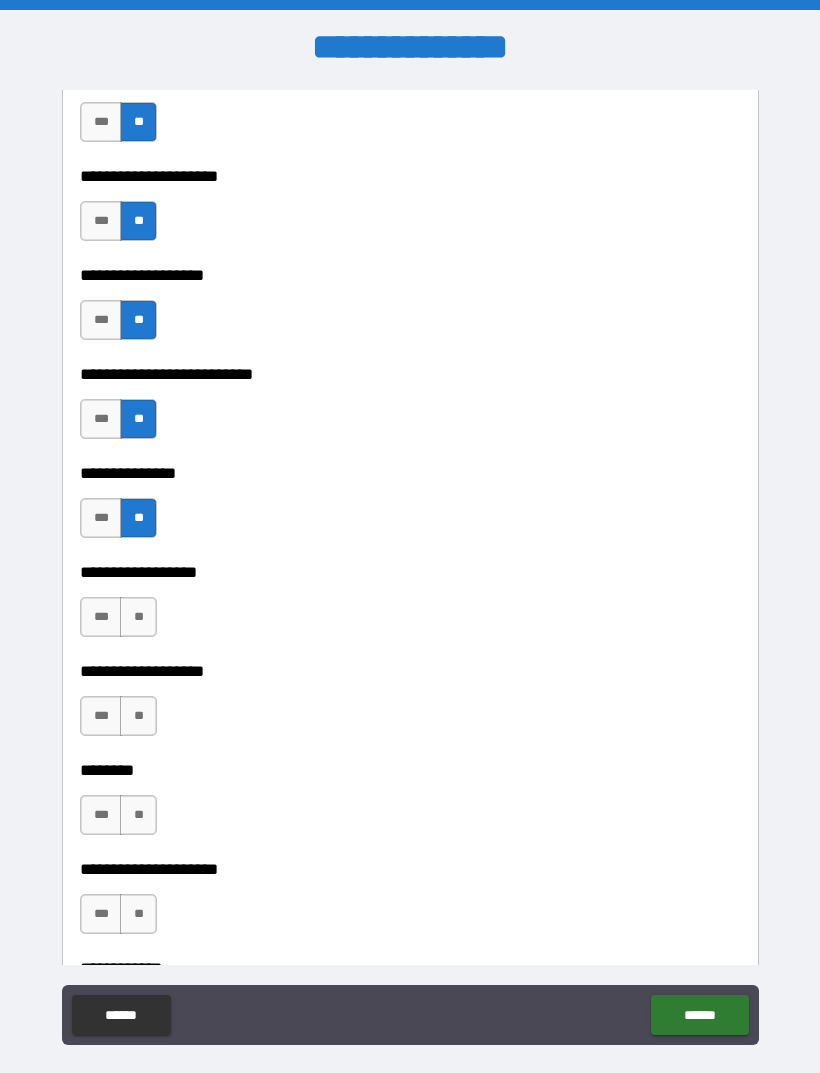 click on "**" at bounding box center (138, 617) 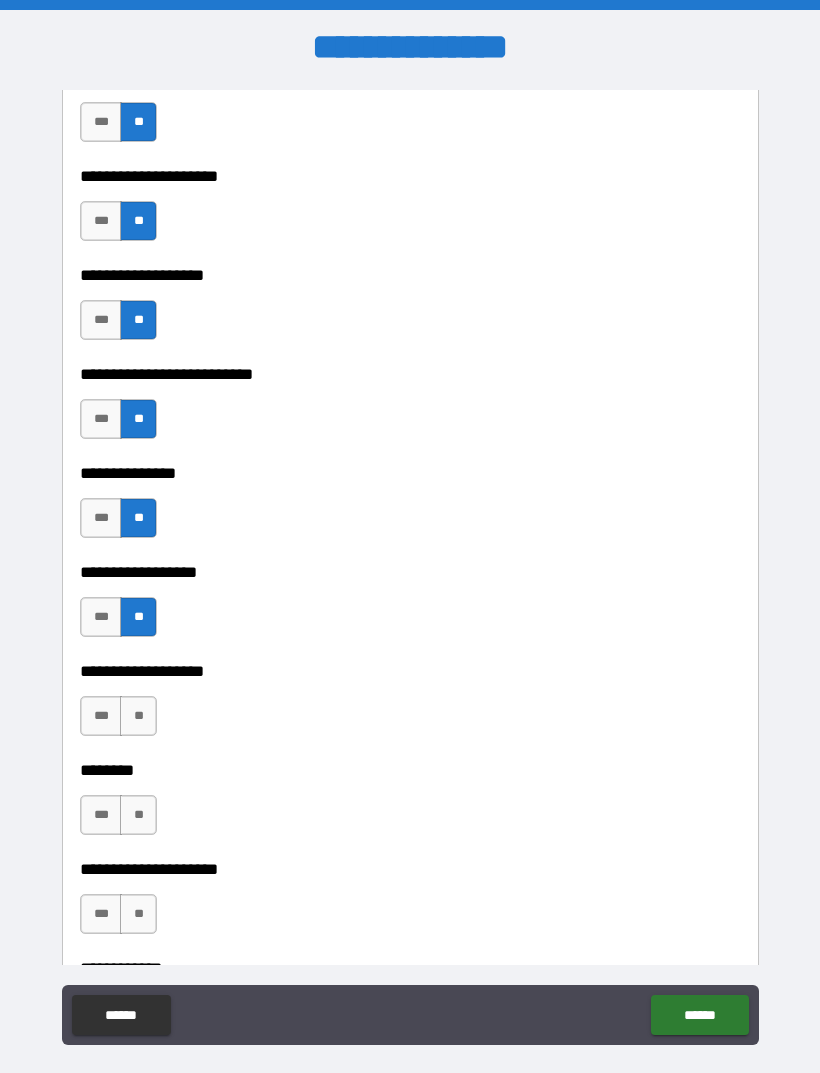 click on "**" at bounding box center [138, 716] 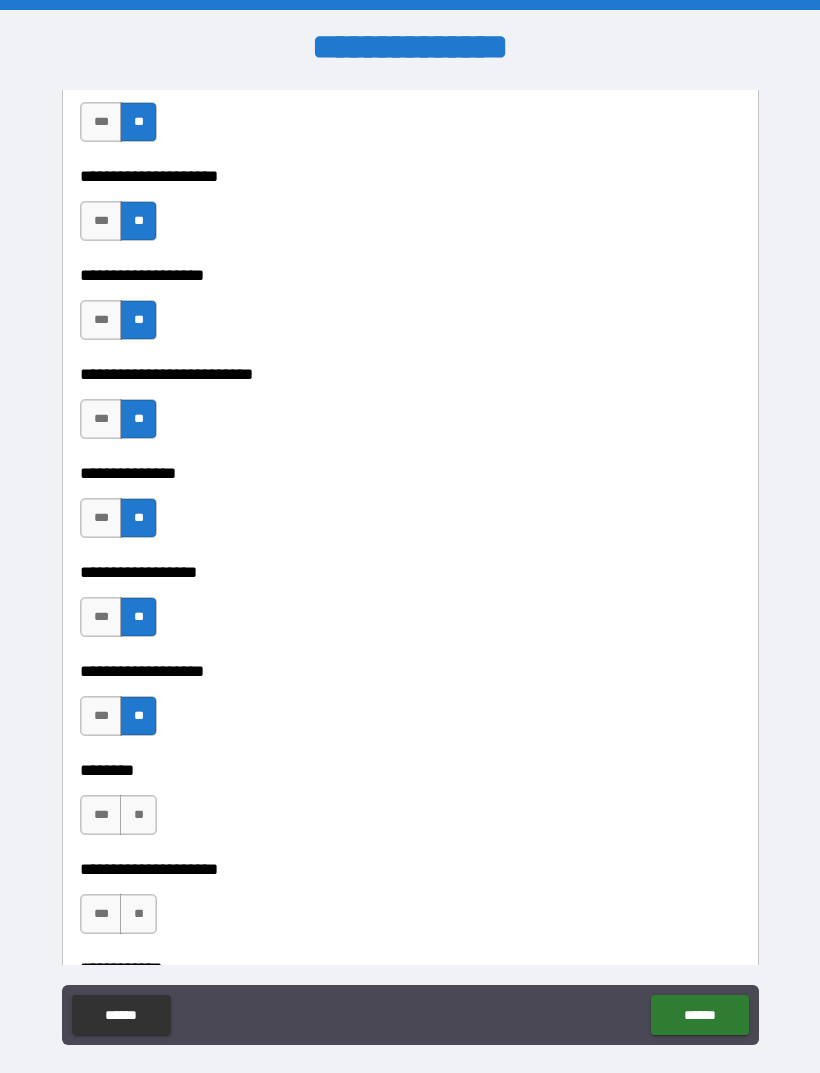 click on "**" at bounding box center [138, 815] 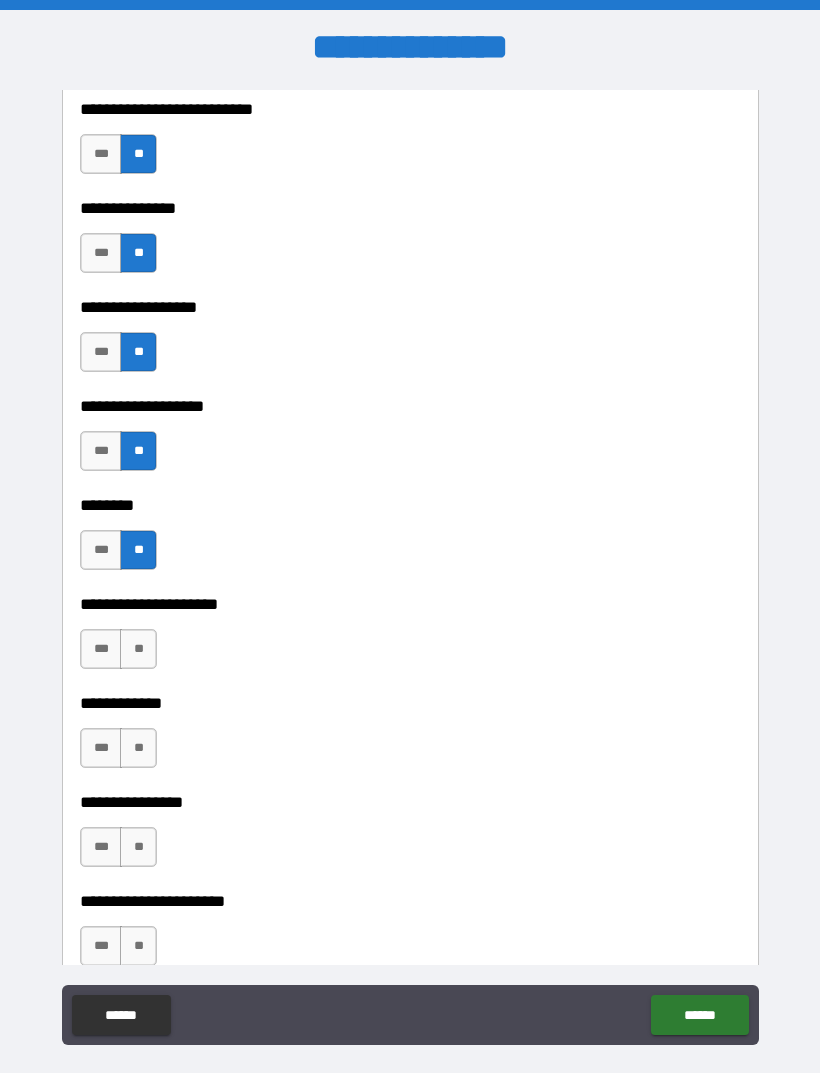 scroll, scrollTop: 5519, scrollLeft: 0, axis: vertical 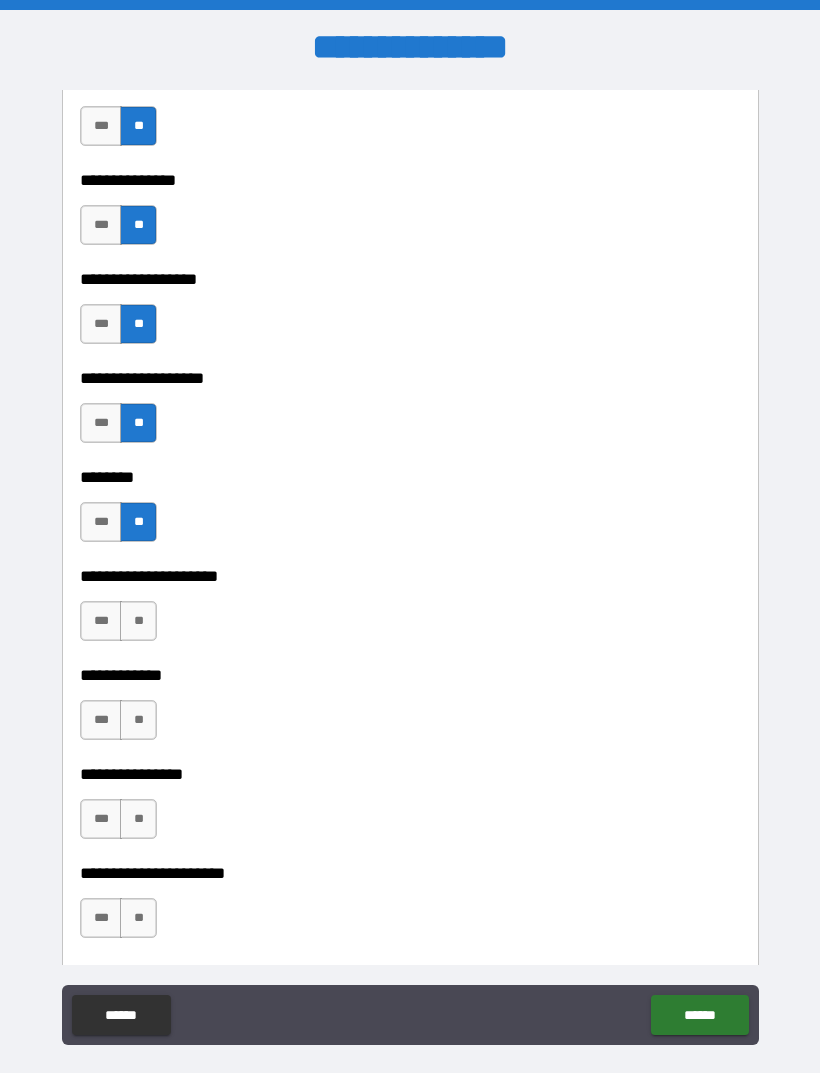 click on "**" at bounding box center (138, 621) 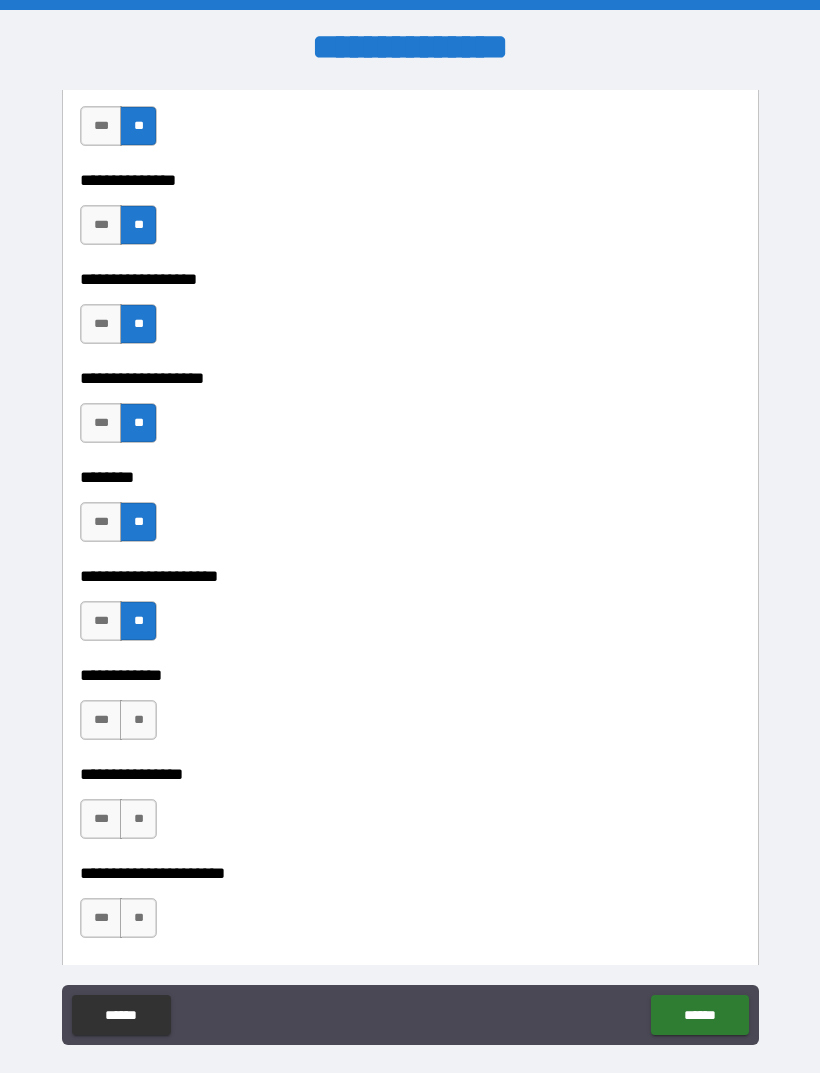 click on "**" at bounding box center (138, 720) 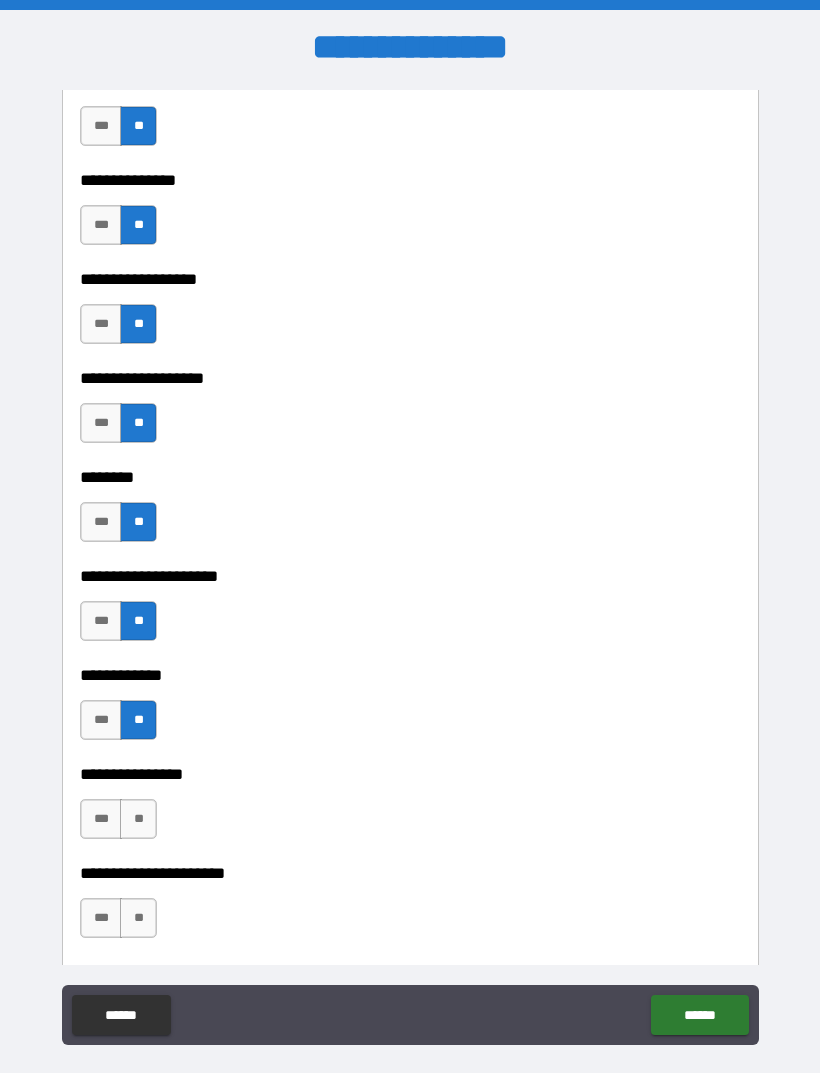 click on "**" at bounding box center (138, 819) 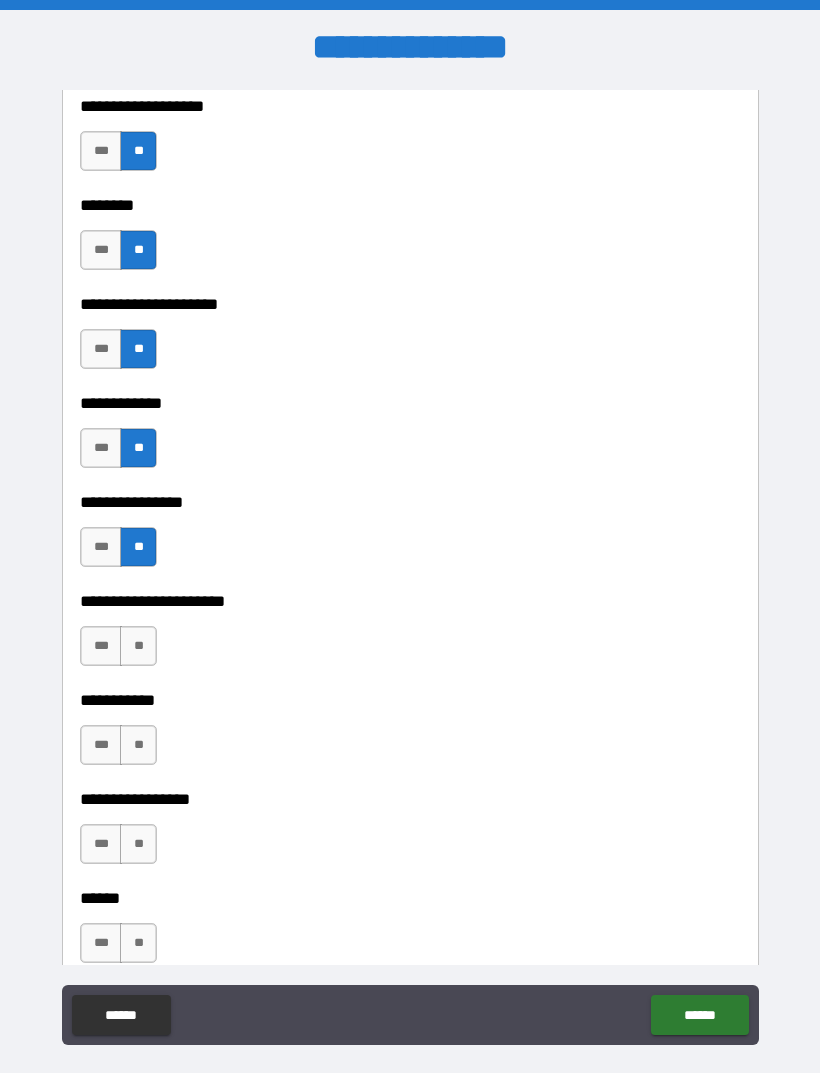 scroll, scrollTop: 5795, scrollLeft: 0, axis: vertical 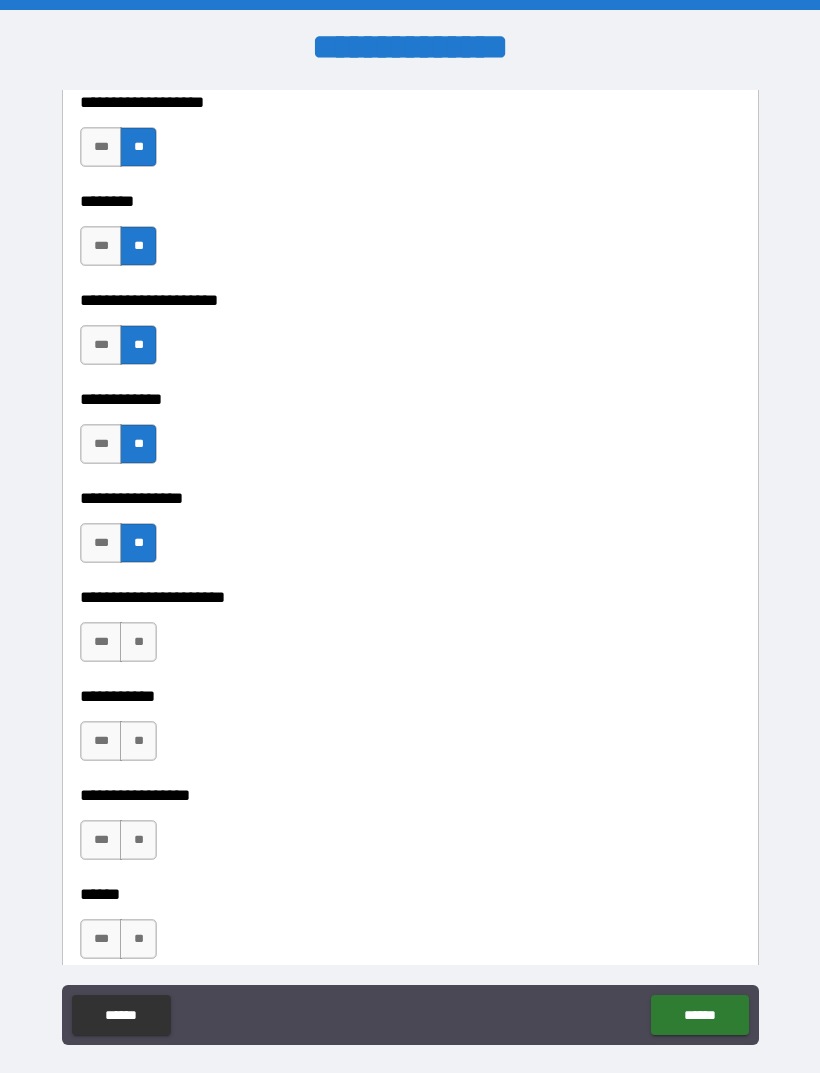 click on "**" at bounding box center (138, 642) 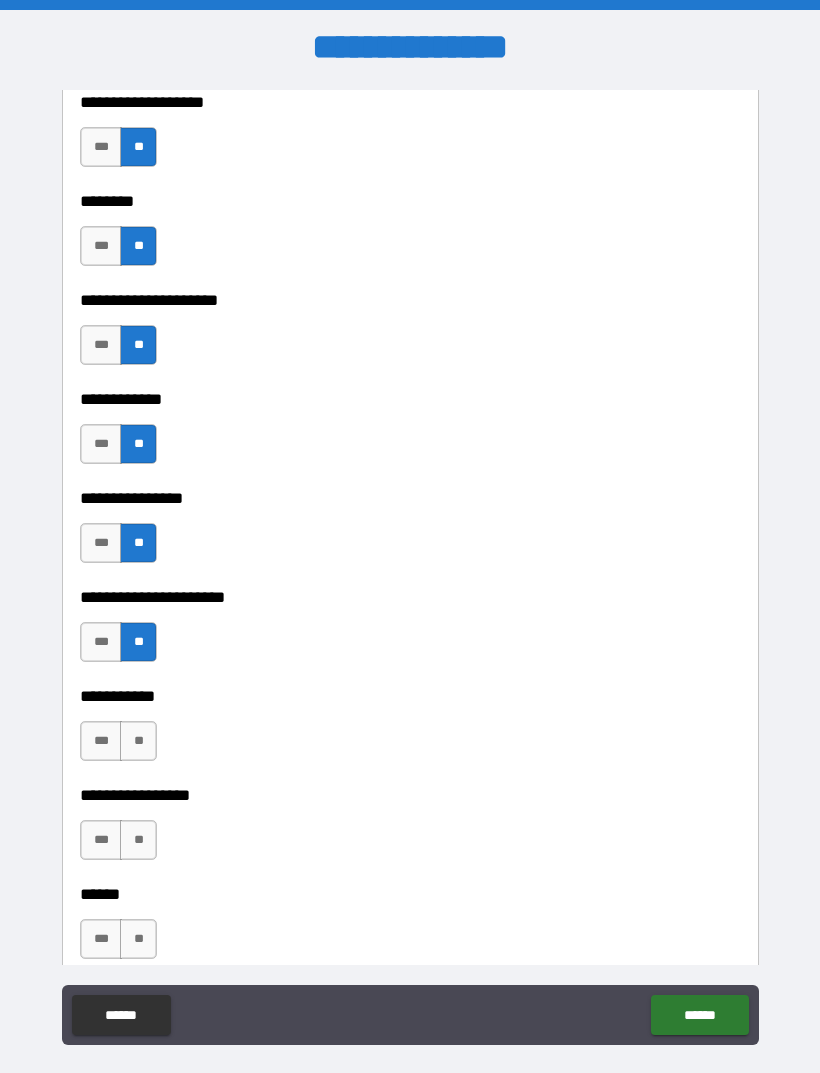 click on "**" at bounding box center (138, 741) 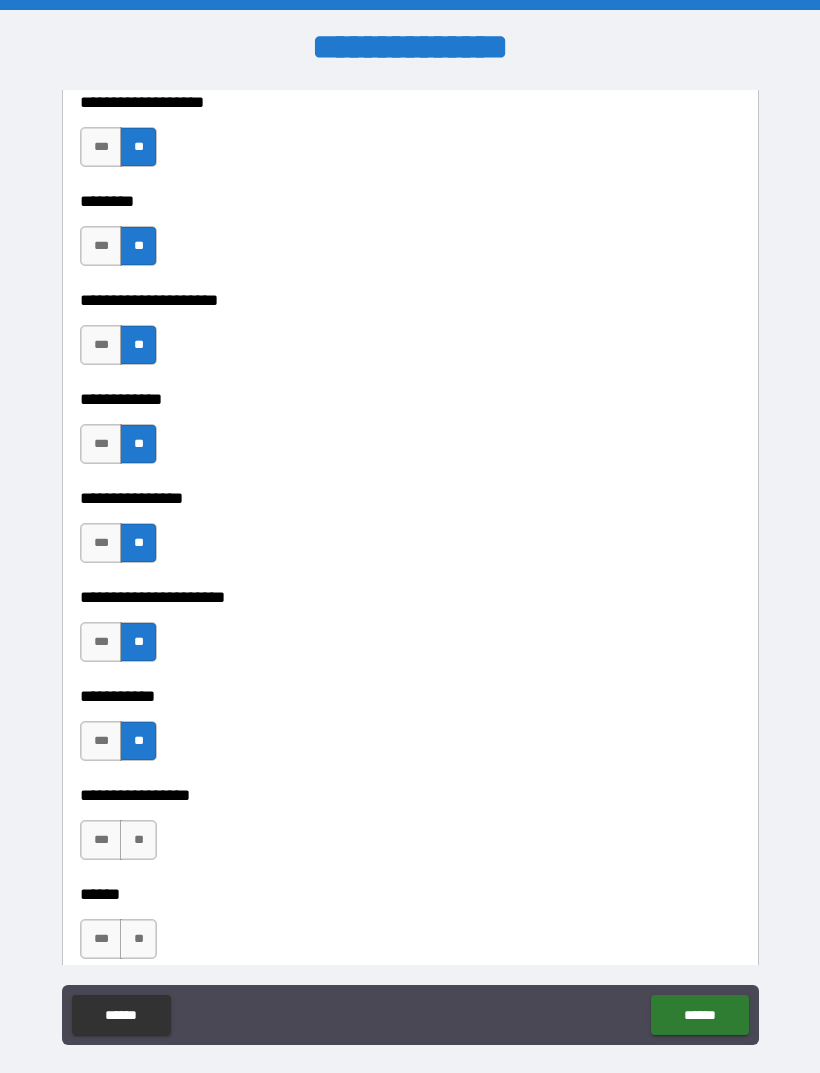 click on "**" at bounding box center (138, 840) 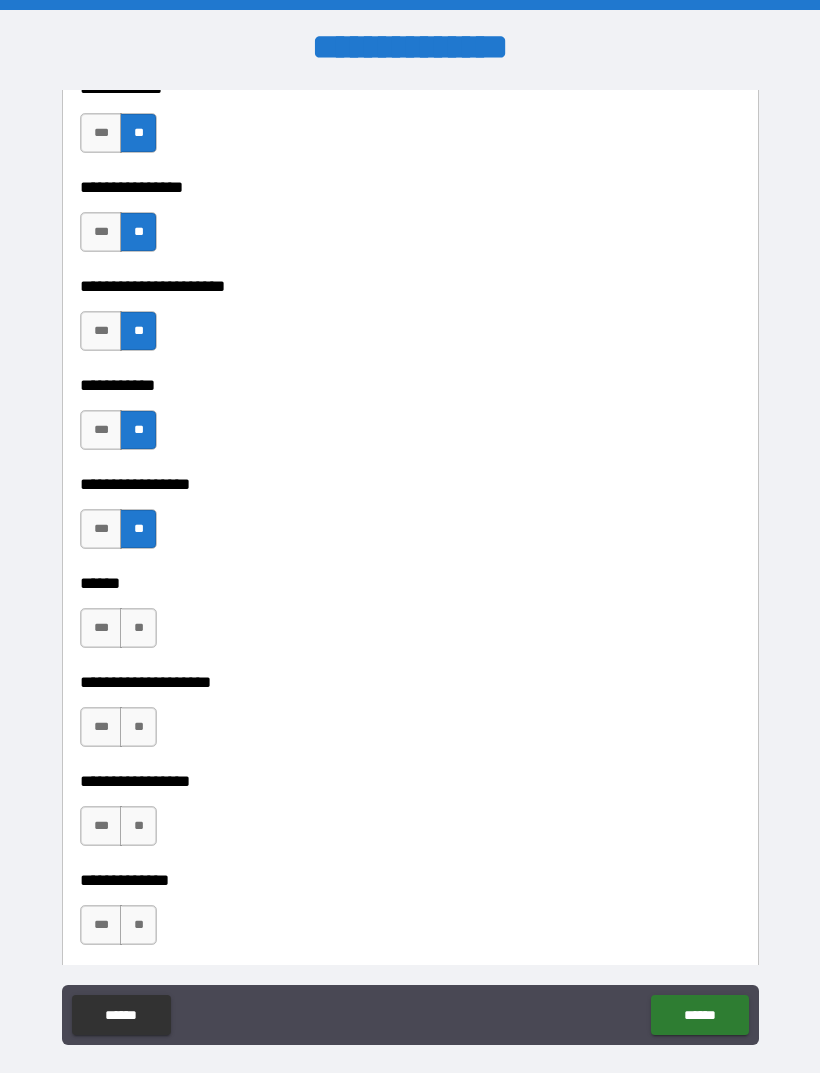 scroll, scrollTop: 6123, scrollLeft: 0, axis: vertical 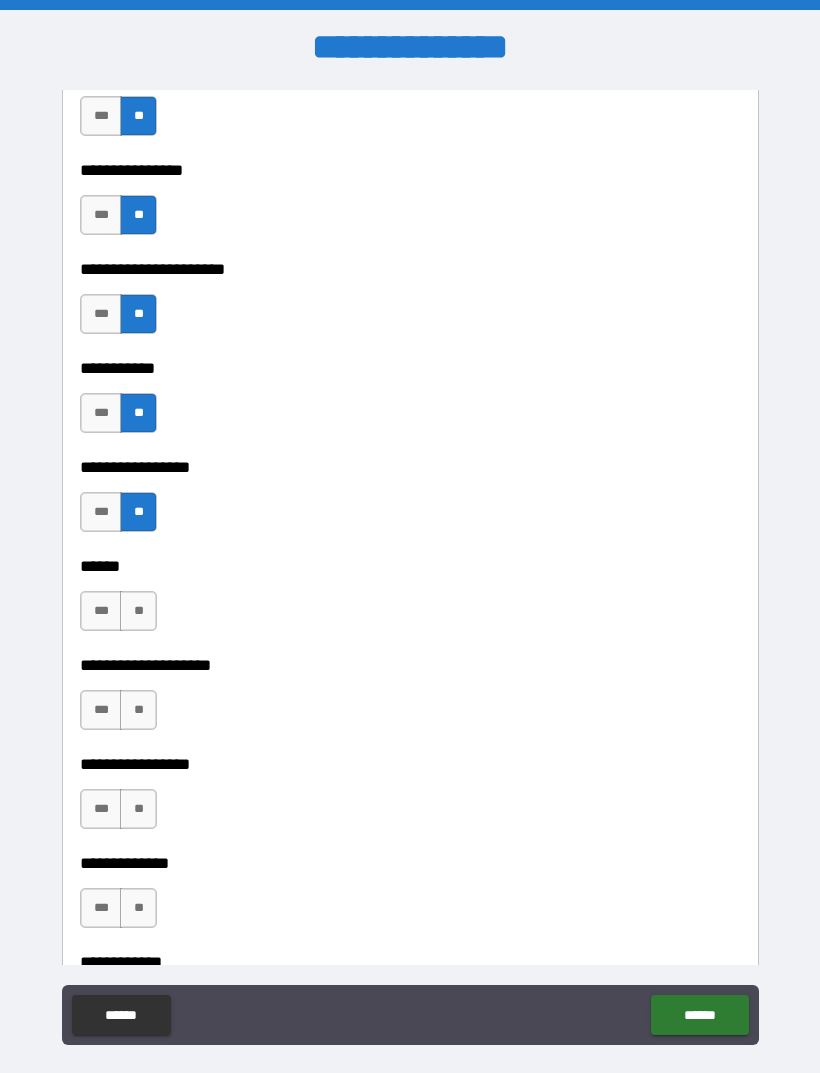 click on "**" at bounding box center (138, 611) 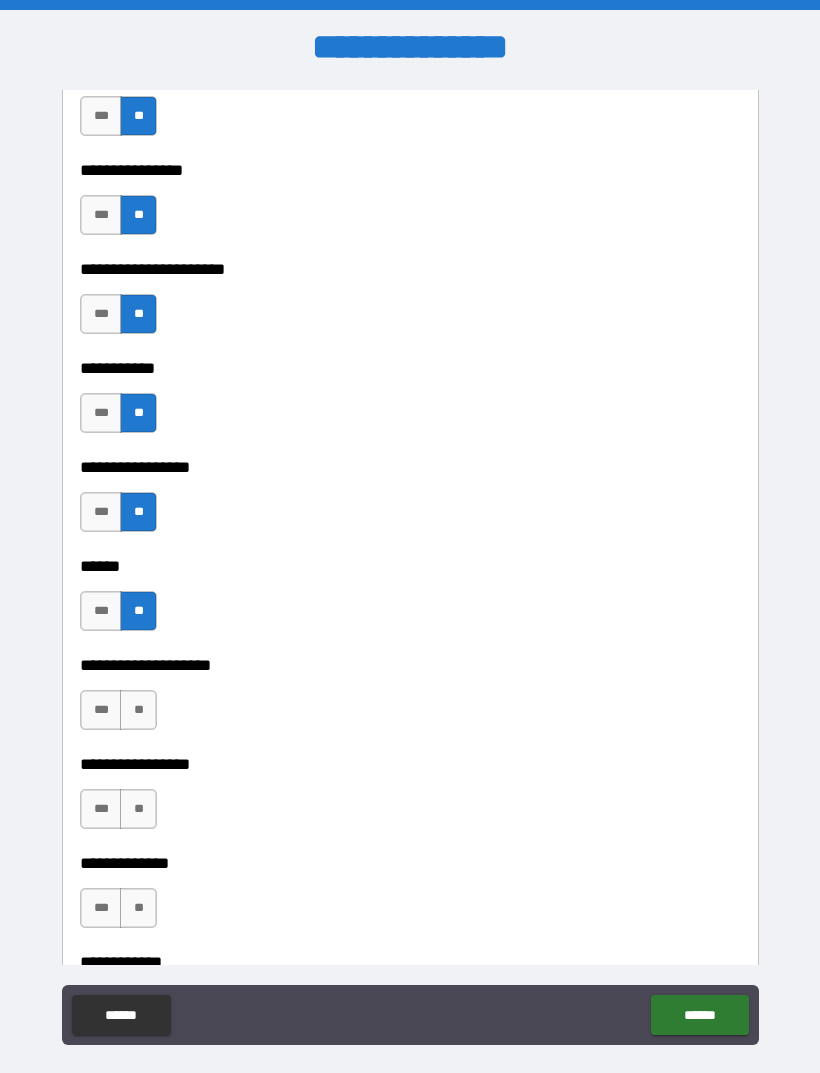 click on "**" at bounding box center (138, 710) 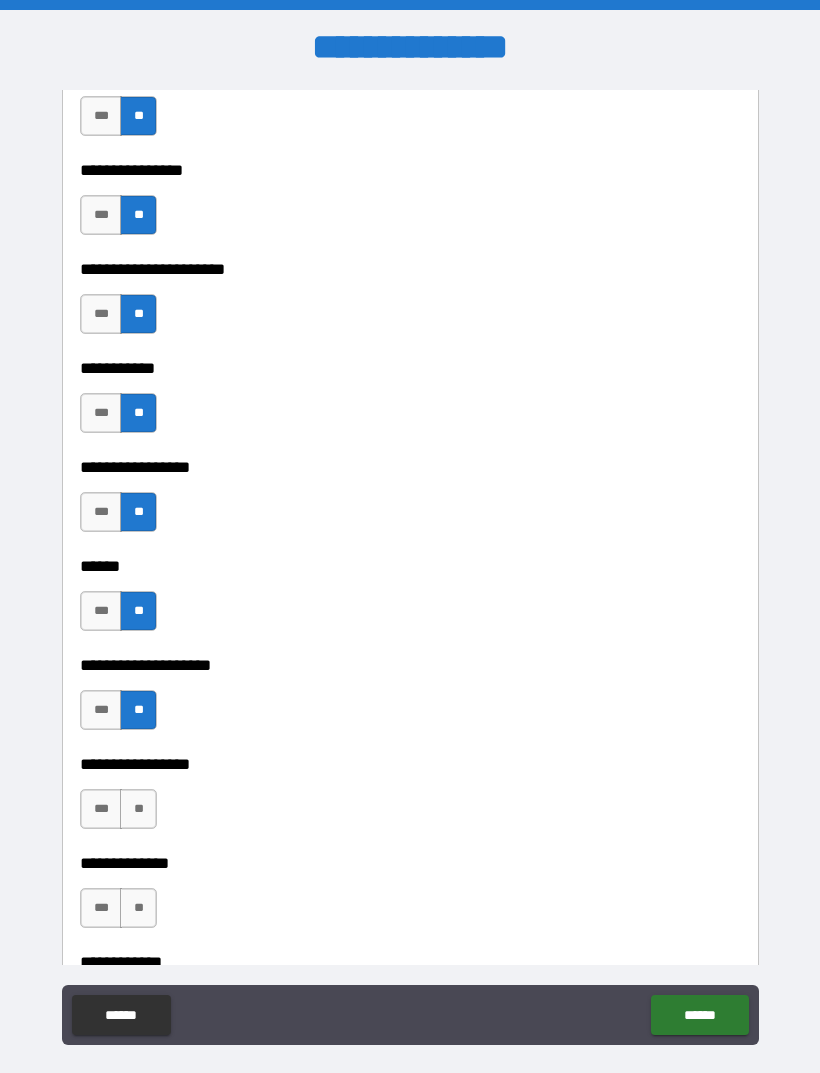 click on "**" at bounding box center [138, 809] 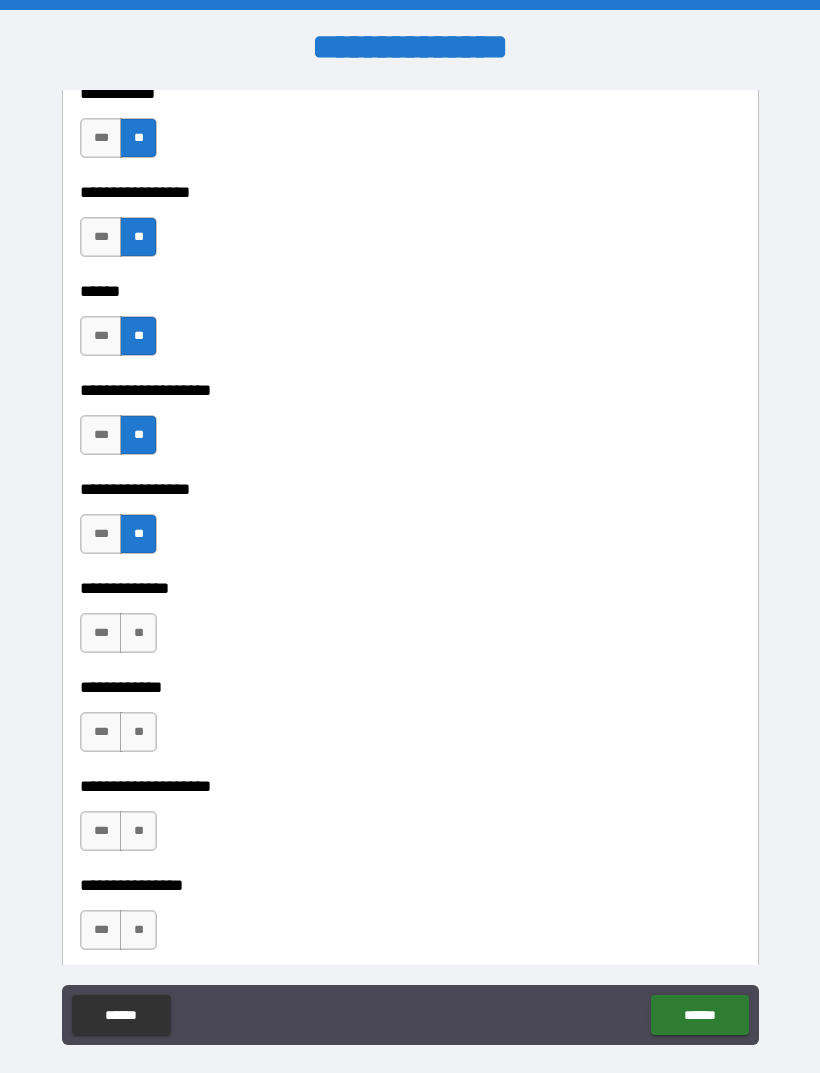 scroll, scrollTop: 6400, scrollLeft: 0, axis: vertical 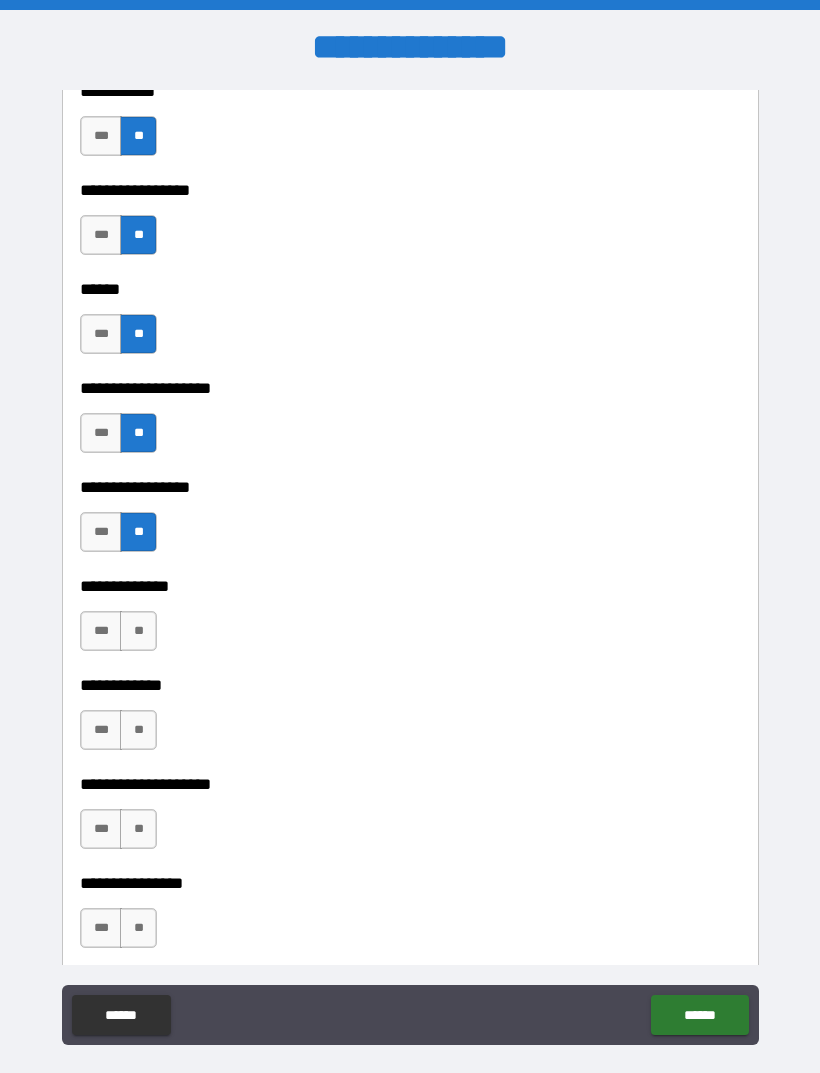 click on "**" at bounding box center [138, 631] 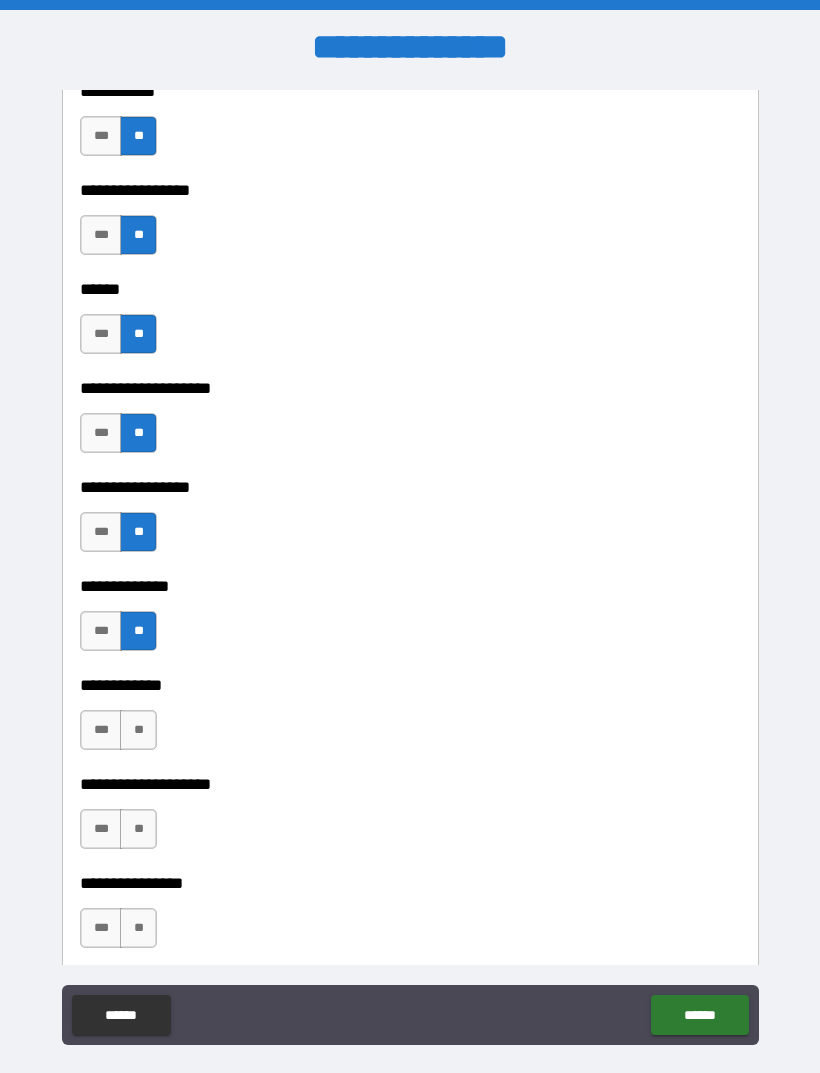 click on "**" at bounding box center (138, 730) 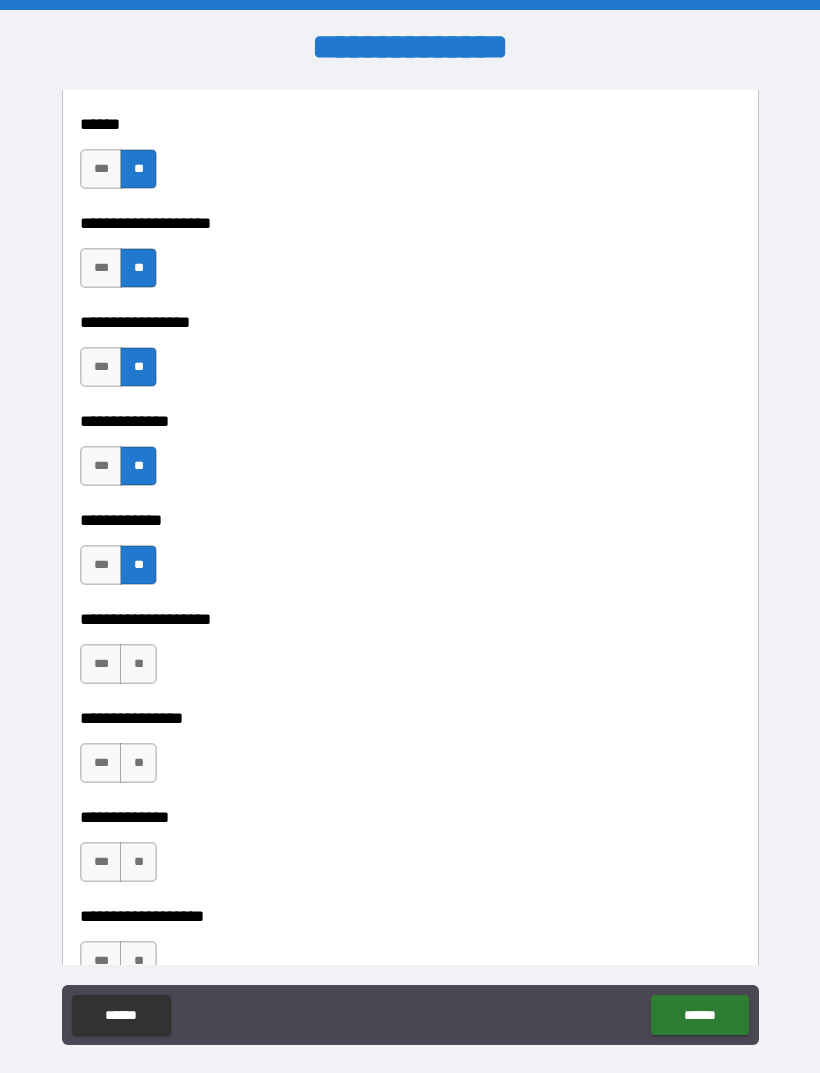 scroll, scrollTop: 6569, scrollLeft: 0, axis: vertical 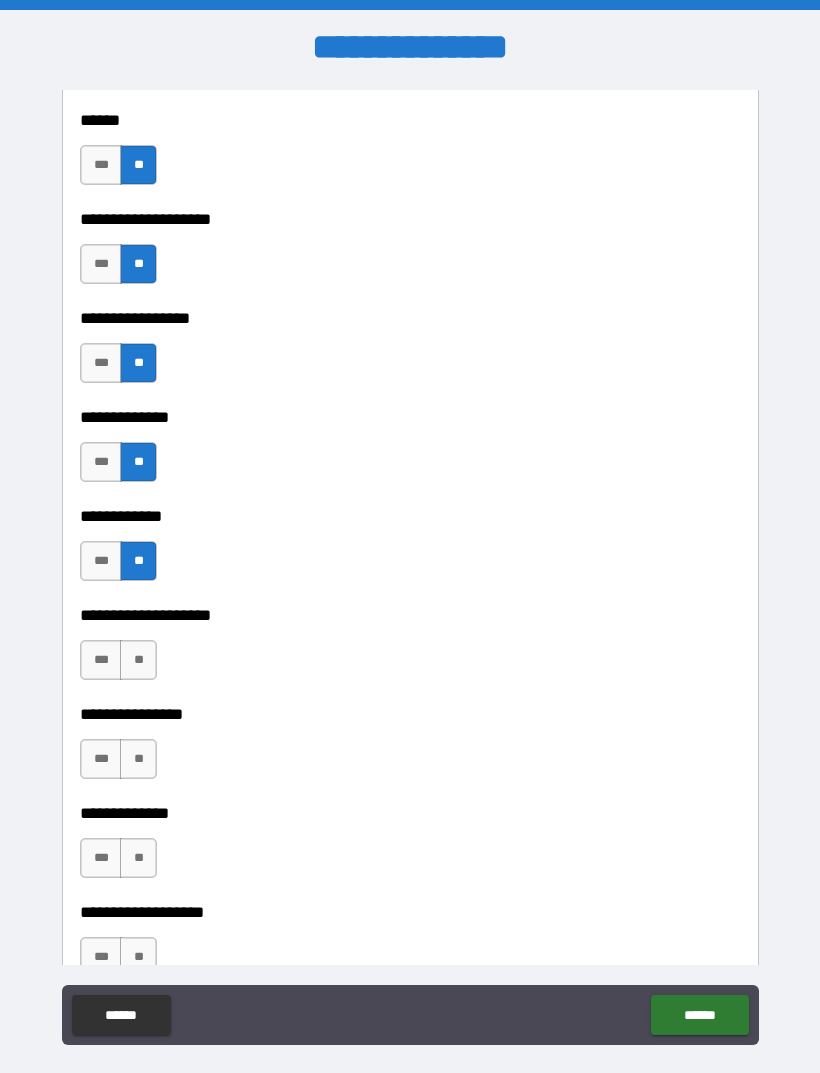 click on "**" at bounding box center [138, 660] 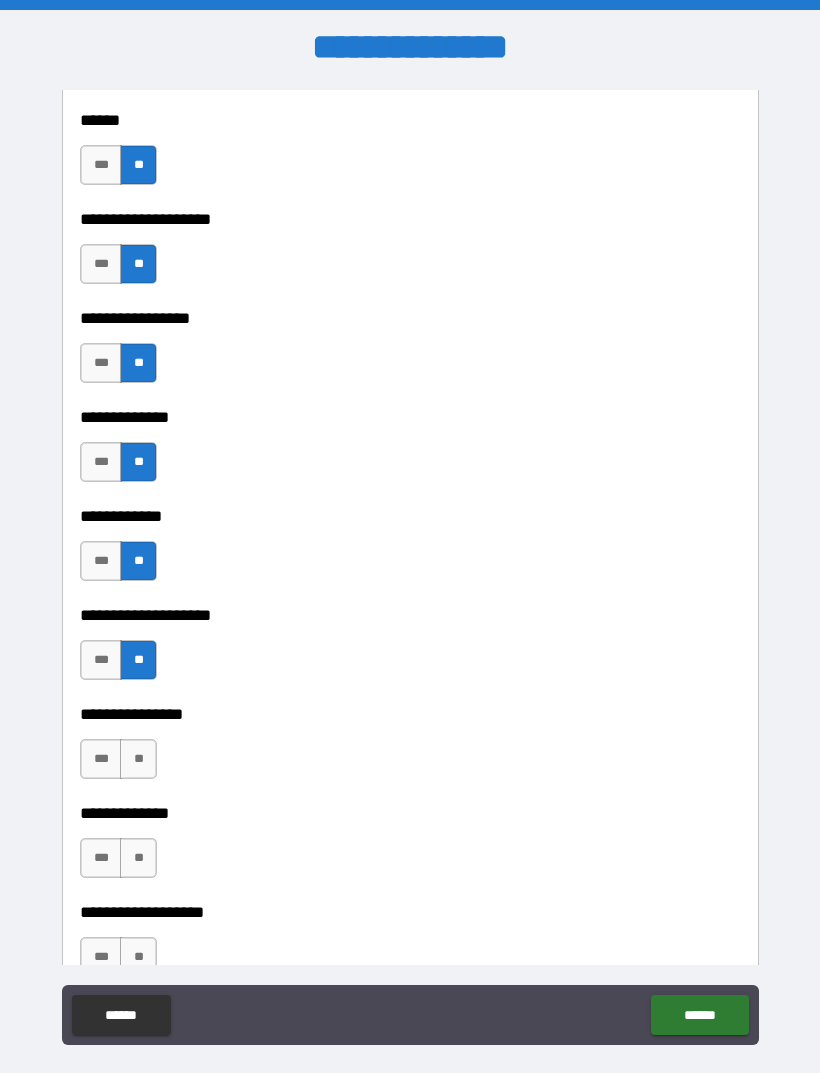 click on "**" at bounding box center (138, 759) 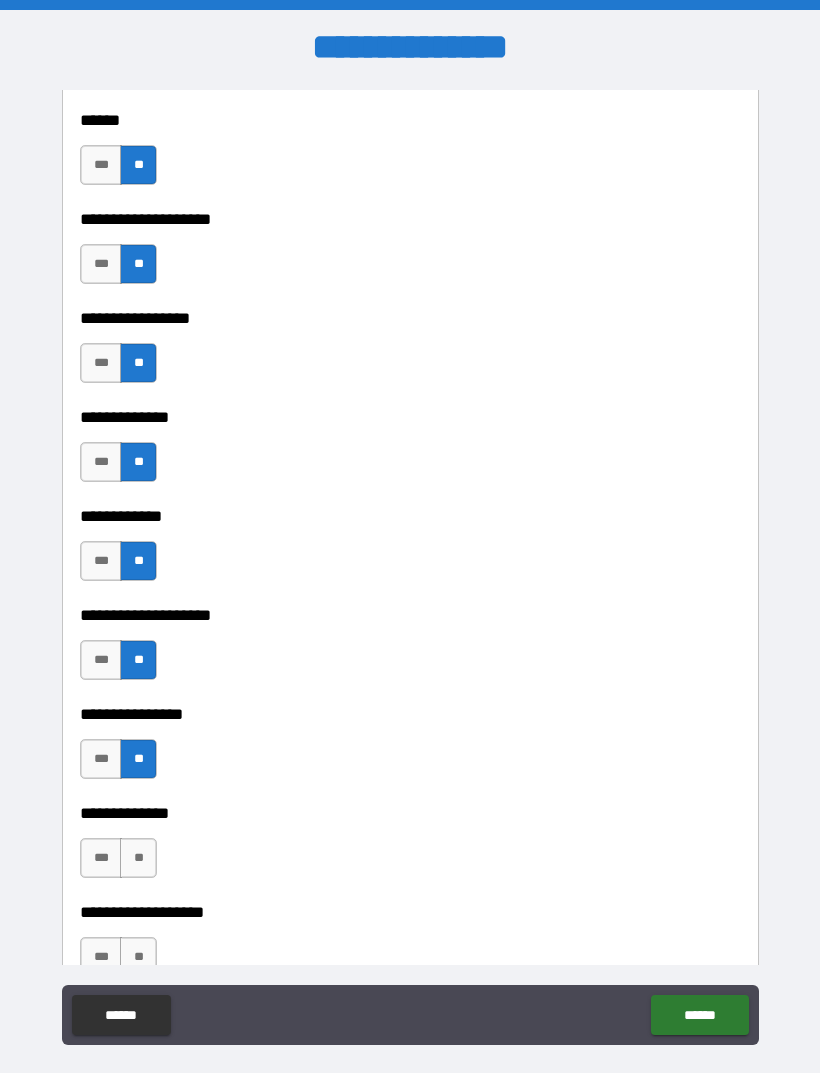 click on "**" at bounding box center (138, 858) 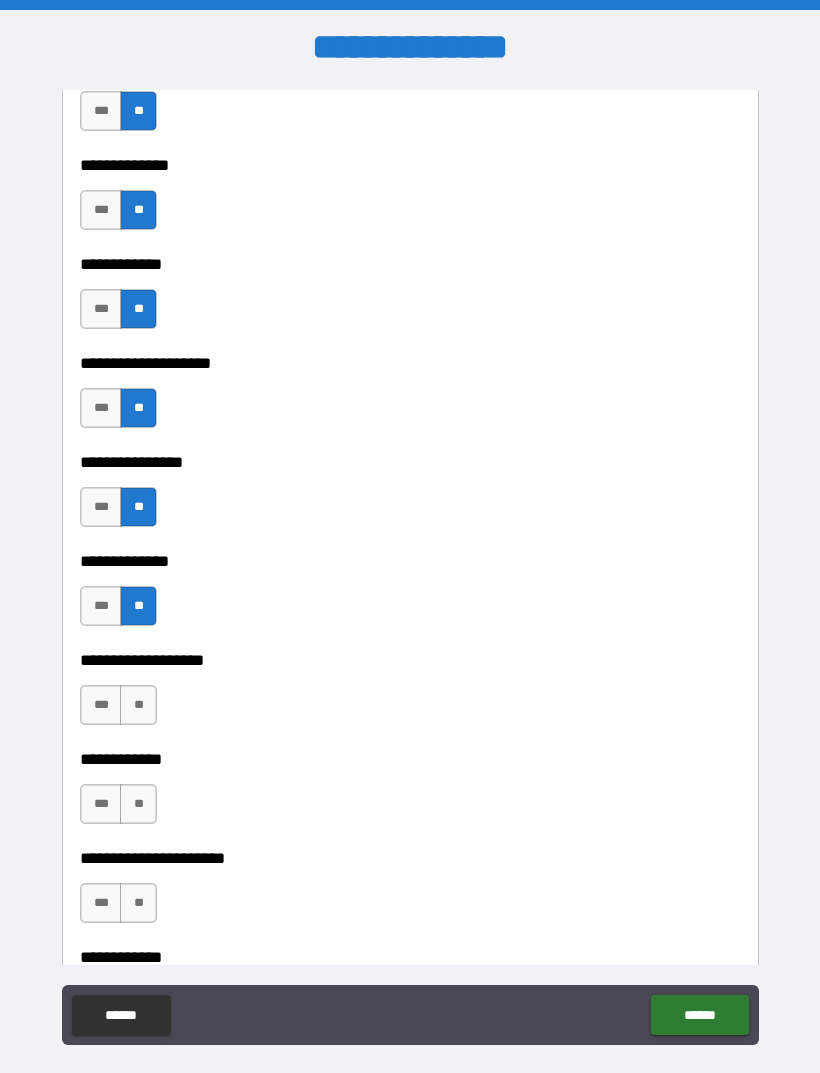 scroll, scrollTop: 6828, scrollLeft: 0, axis: vertical 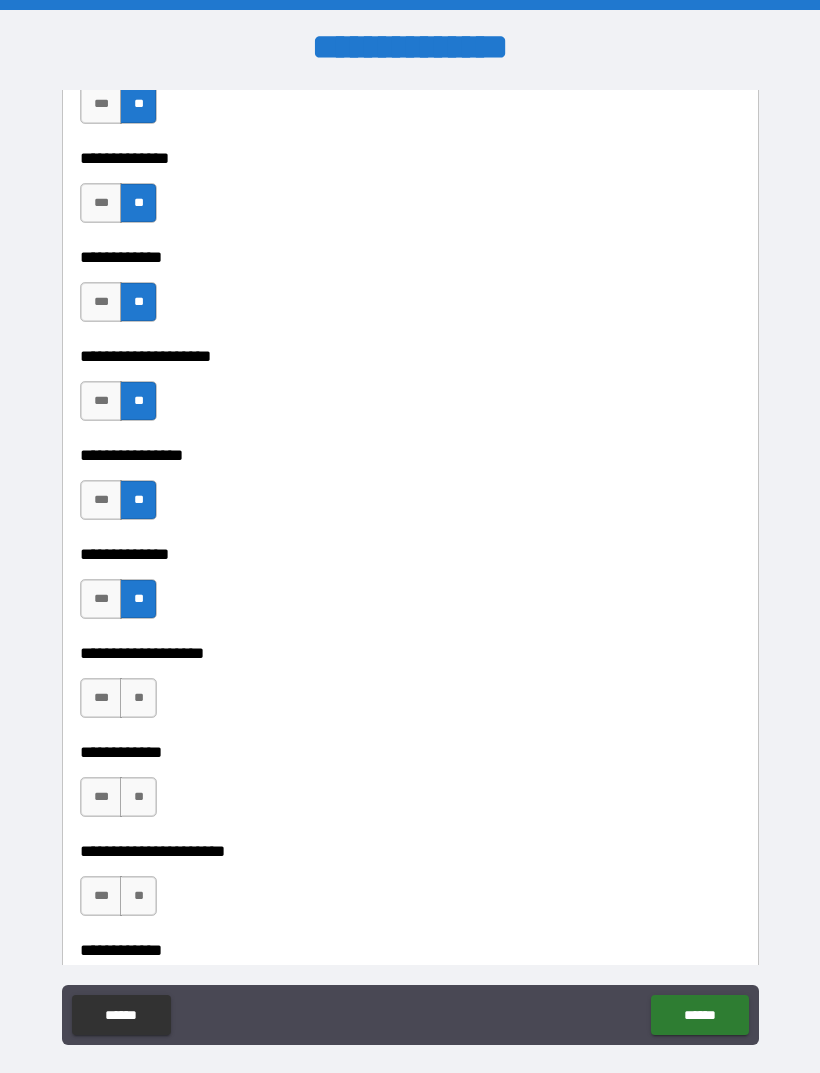 click on "**" at bounding box center (138, 698) 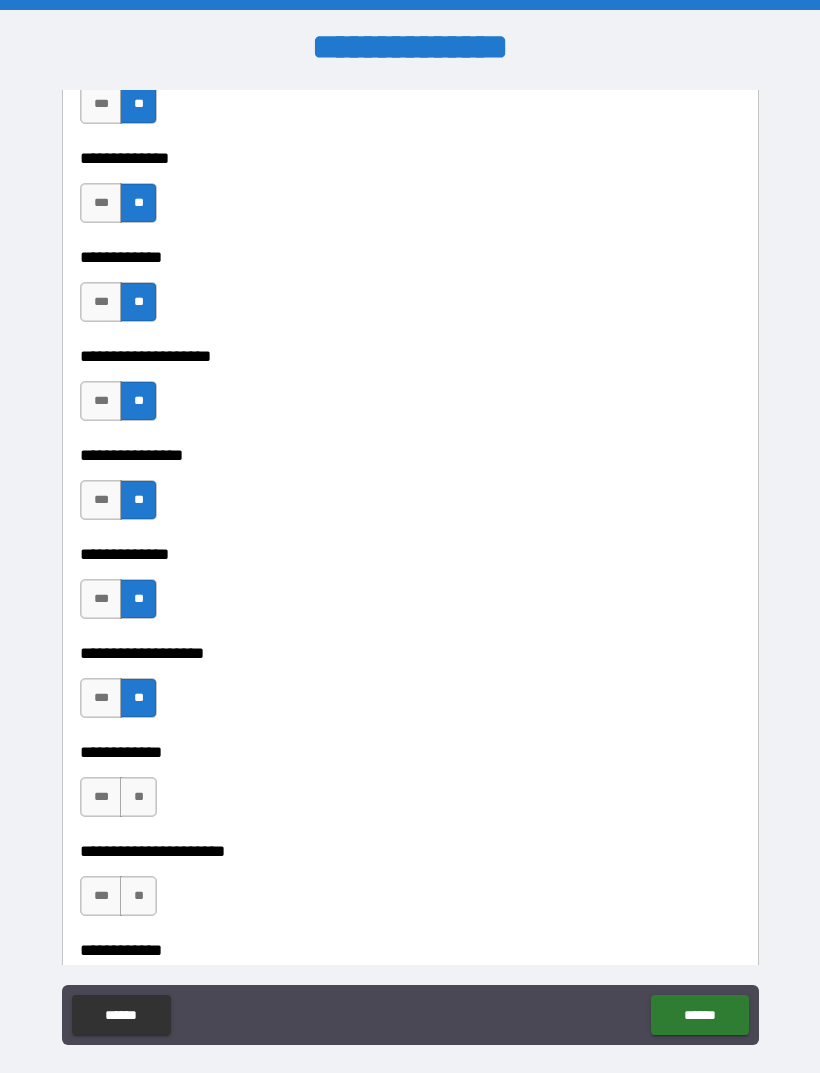 click on "**" at bounding box center (138, 797) 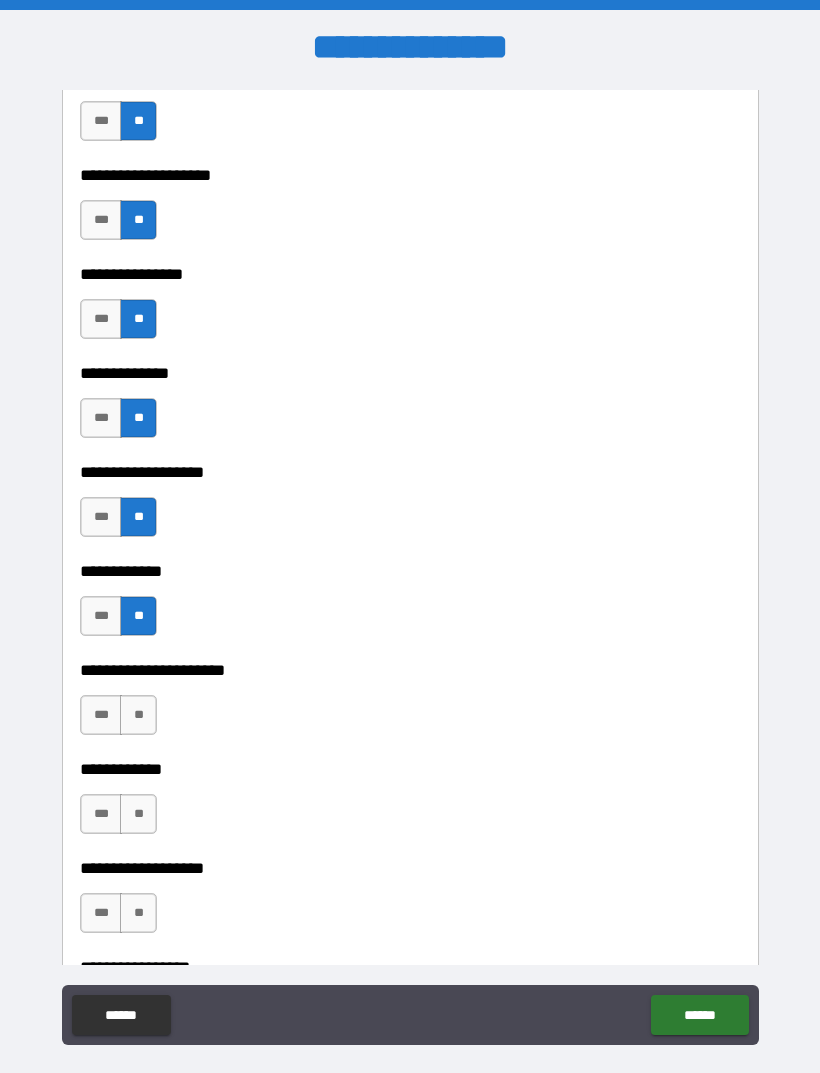 scroll, scrollTop: 7011, scrollLeft: 0, axis: vertical 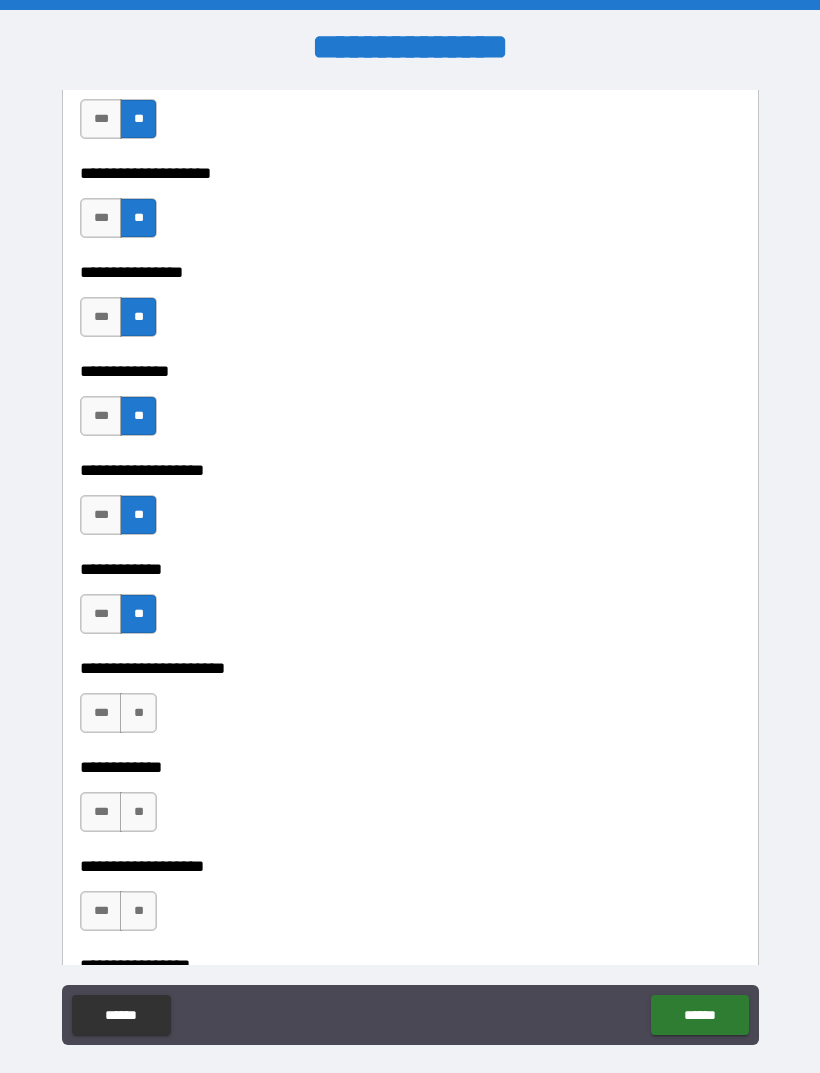 click on "**" at bounding box center [138, 713] 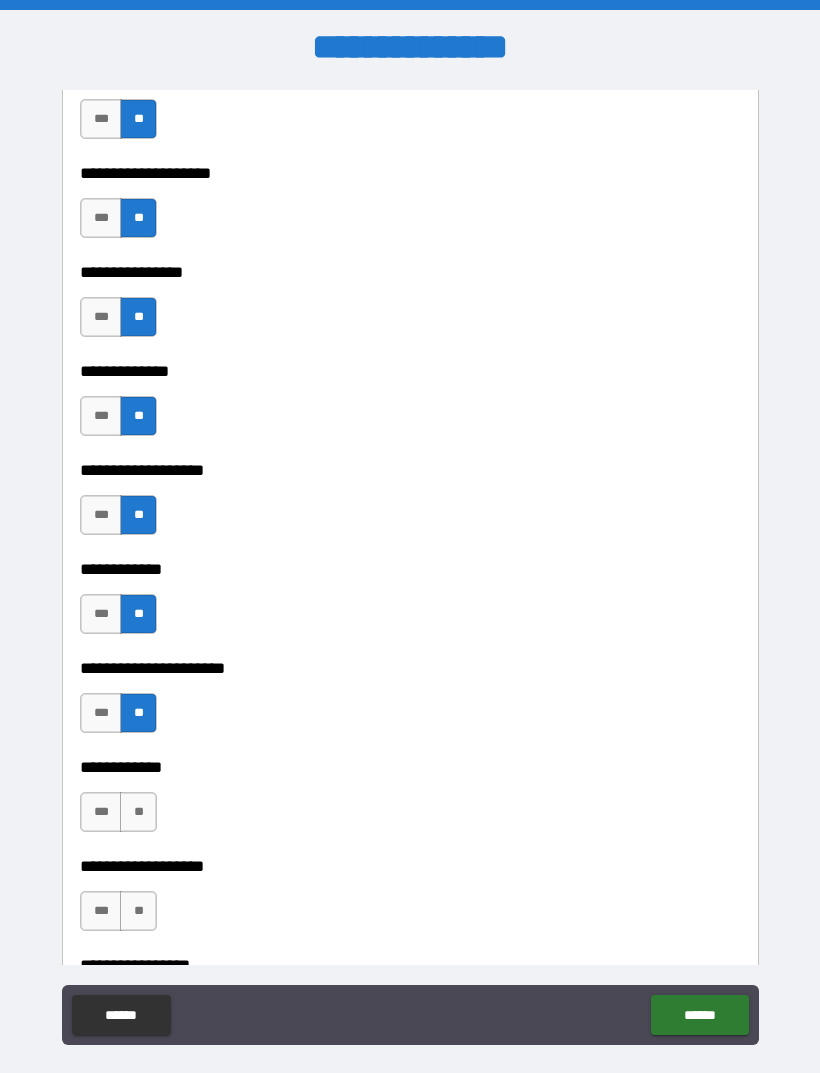 click on "**" at bounding box center [138, 812] 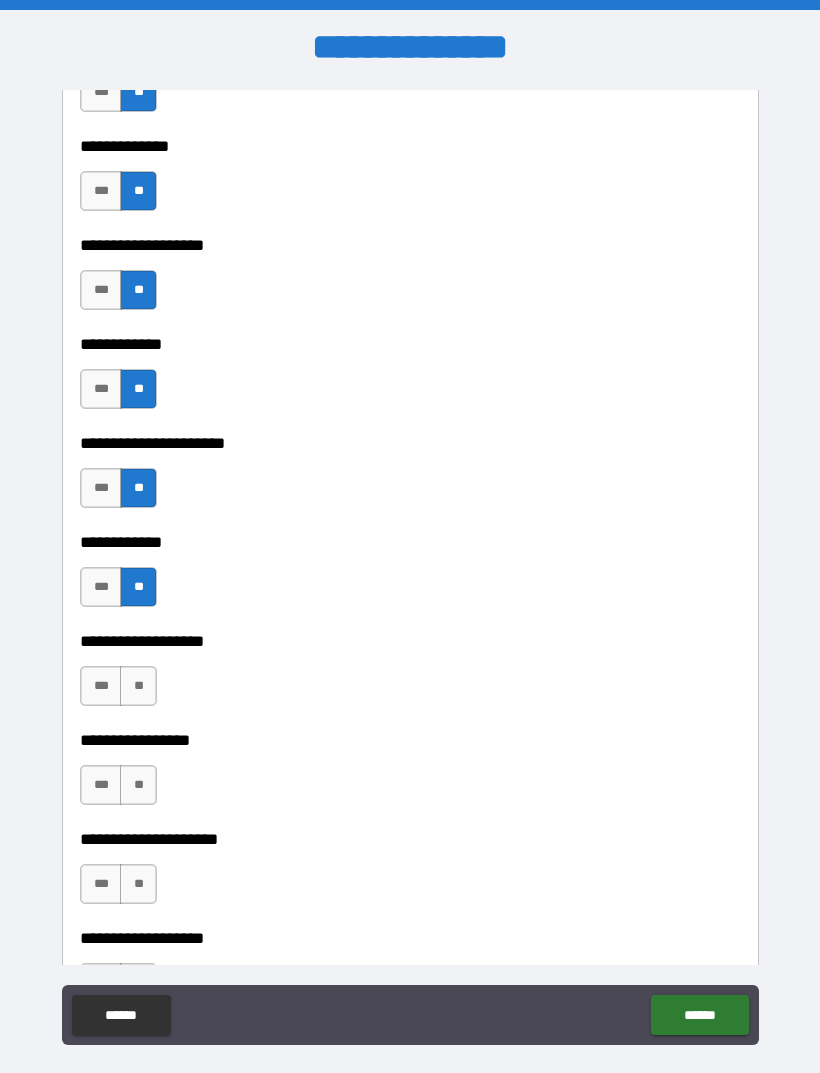 scroll, scrollTop: 7243, scrollLeft: 0, axis: vertical 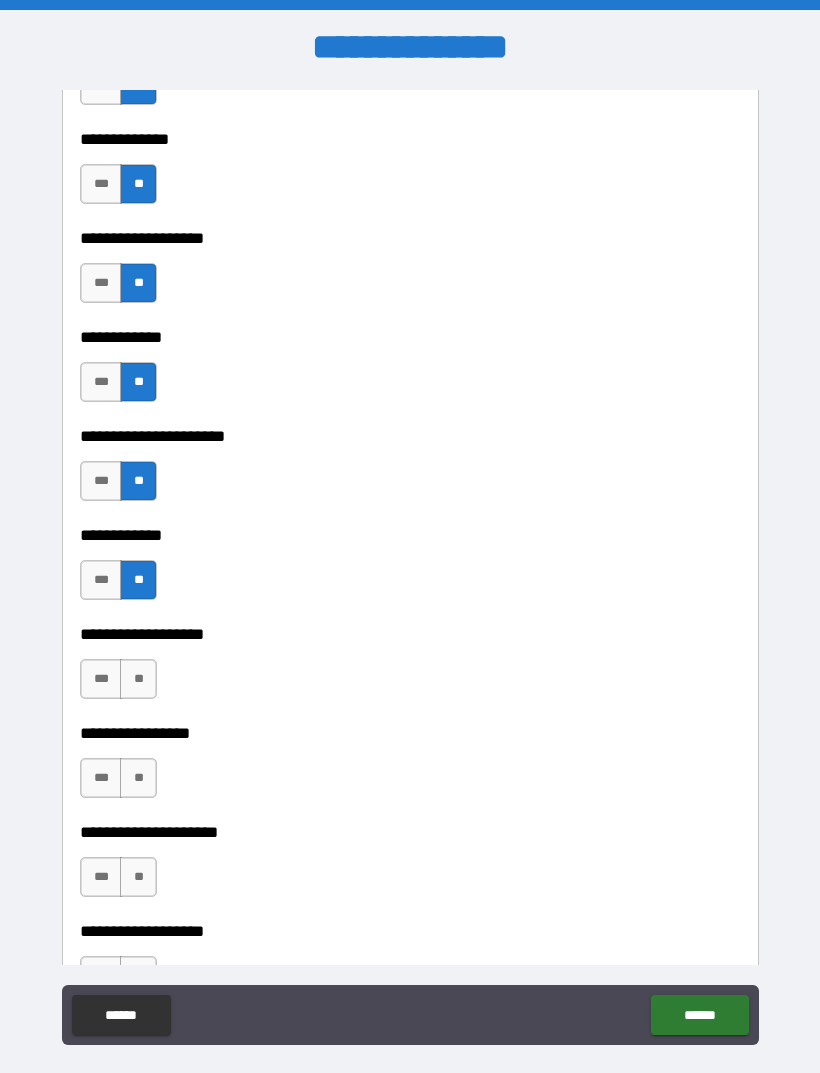 click on "**" at bounding box center [138, 679] 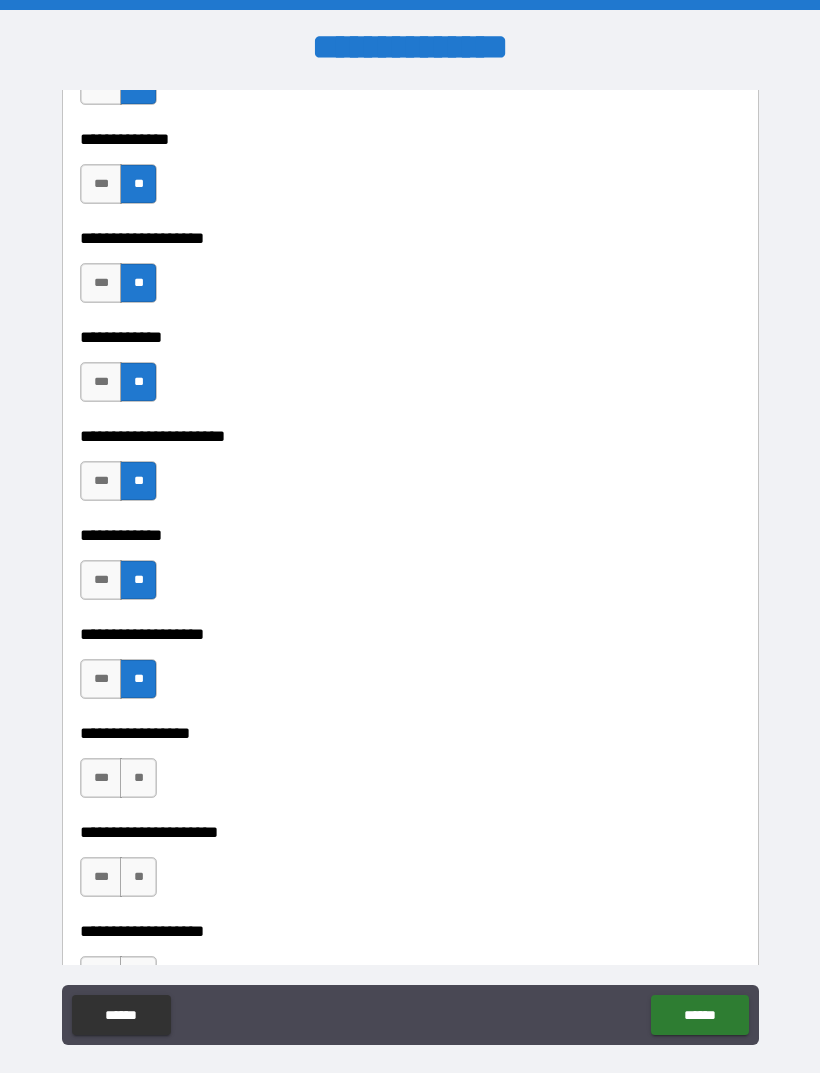 click on "**" at bounding box center (138, 778) 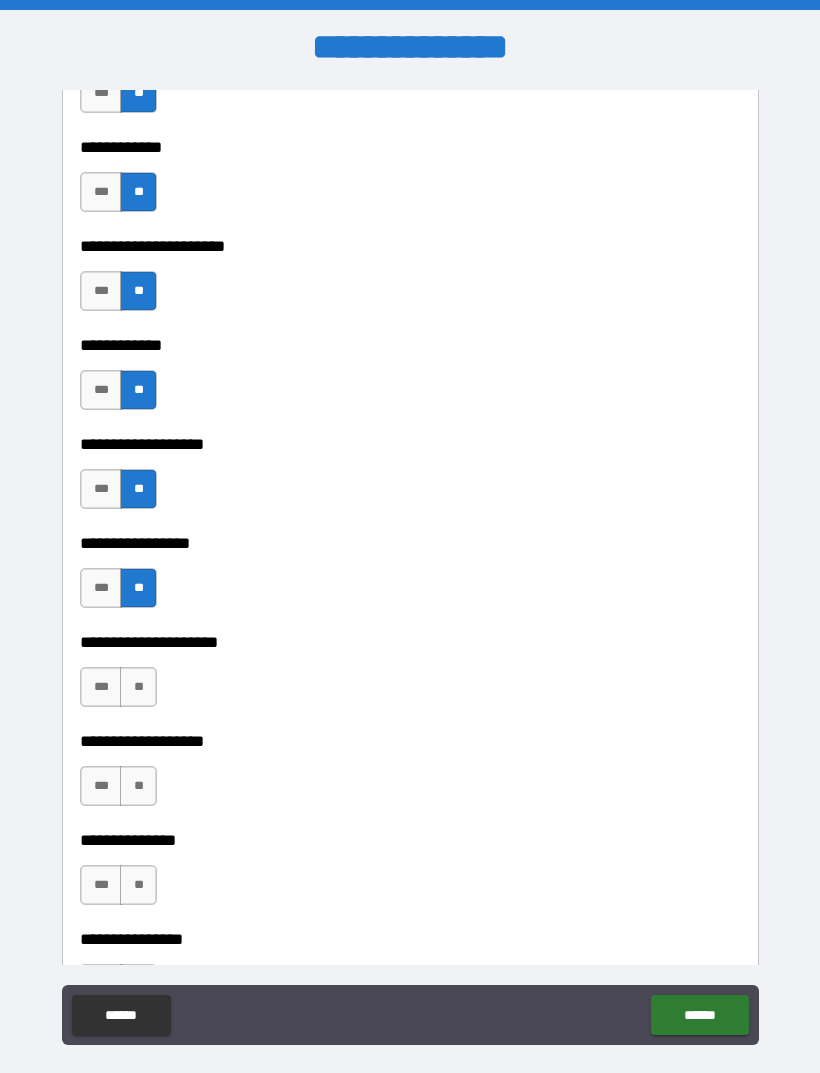 scroll, scrollTop: 7439, scrollLeft: 0, axis: vertical 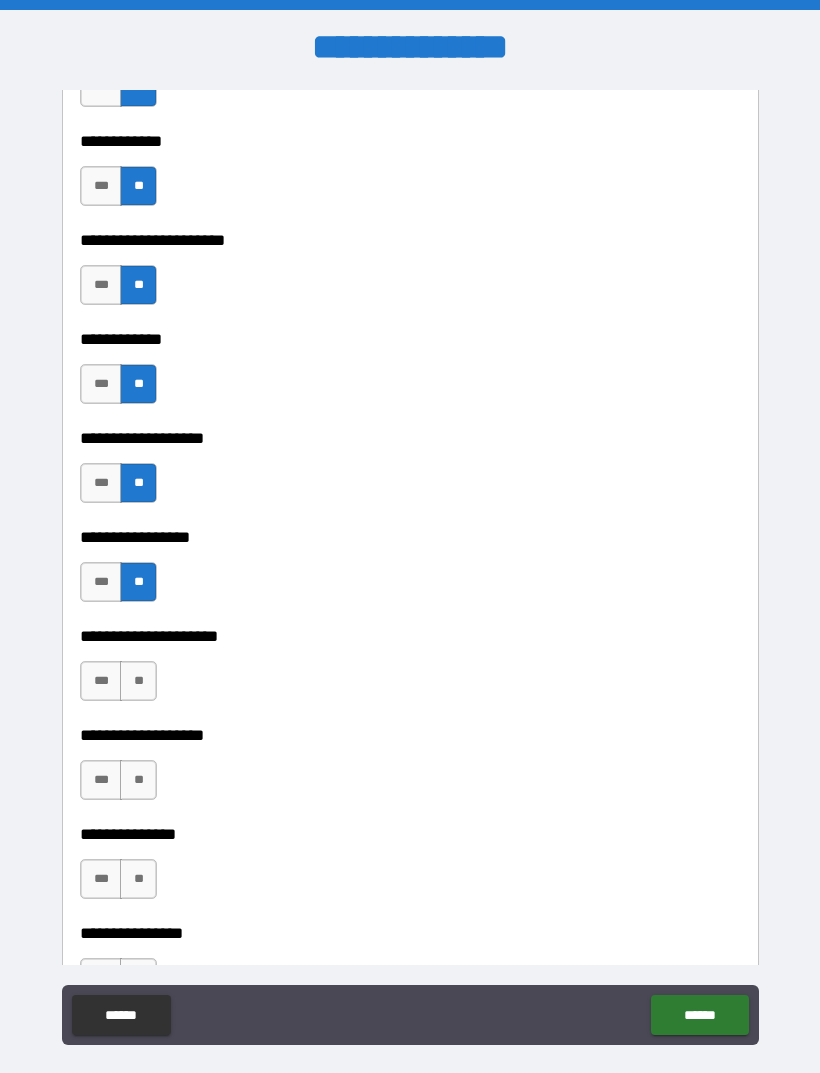click on "**" at bounding box center (138, 681) 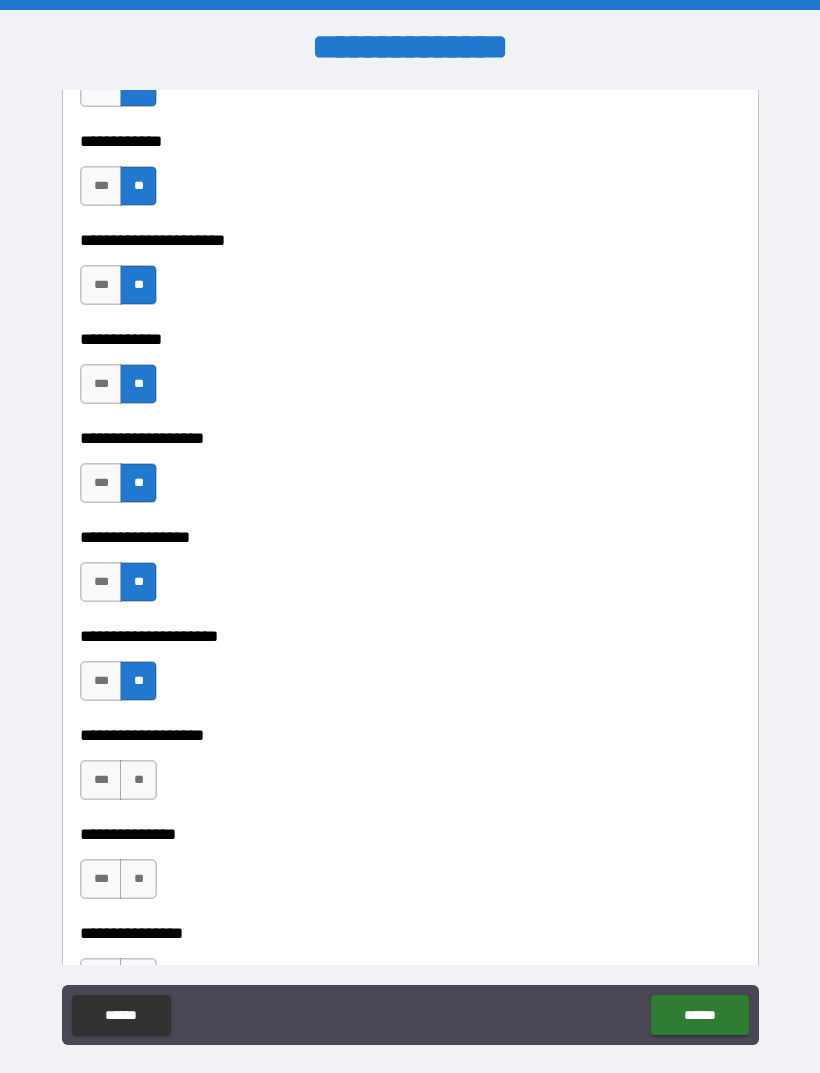 click on "**" at bounding box center [138, 780] 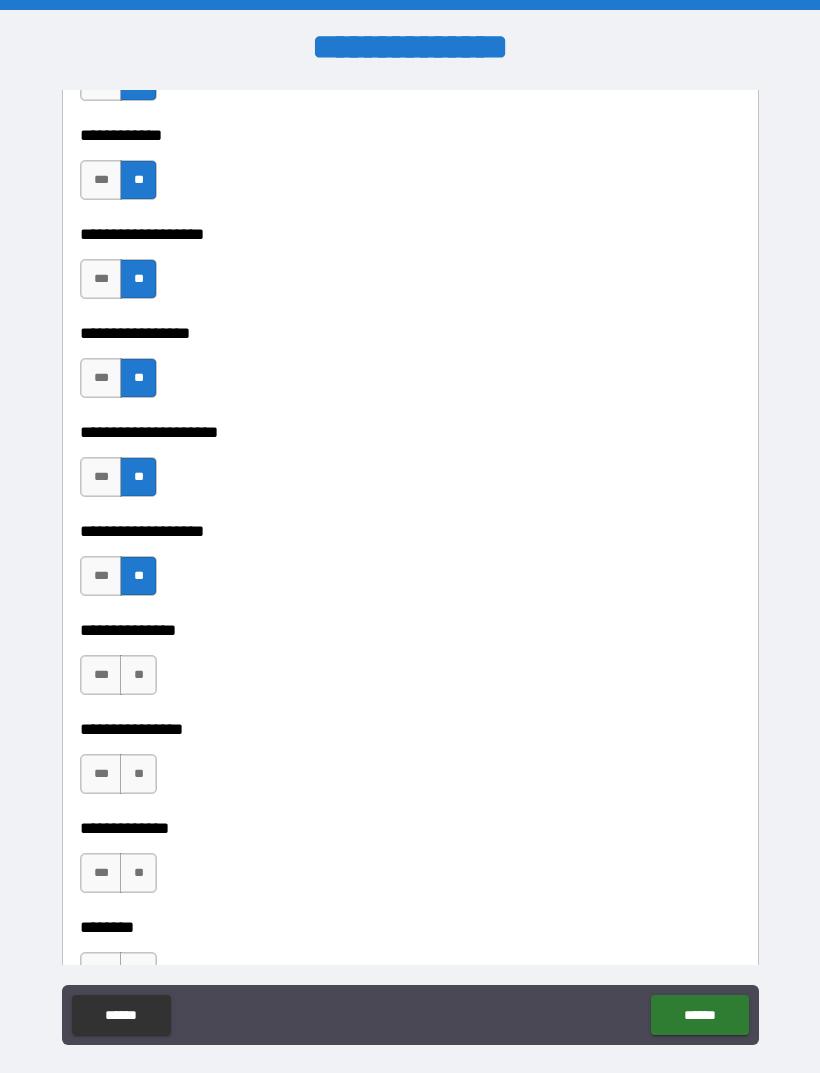 scroll, scrollTop: 7647, scrollLeft: 0, axis: vertical 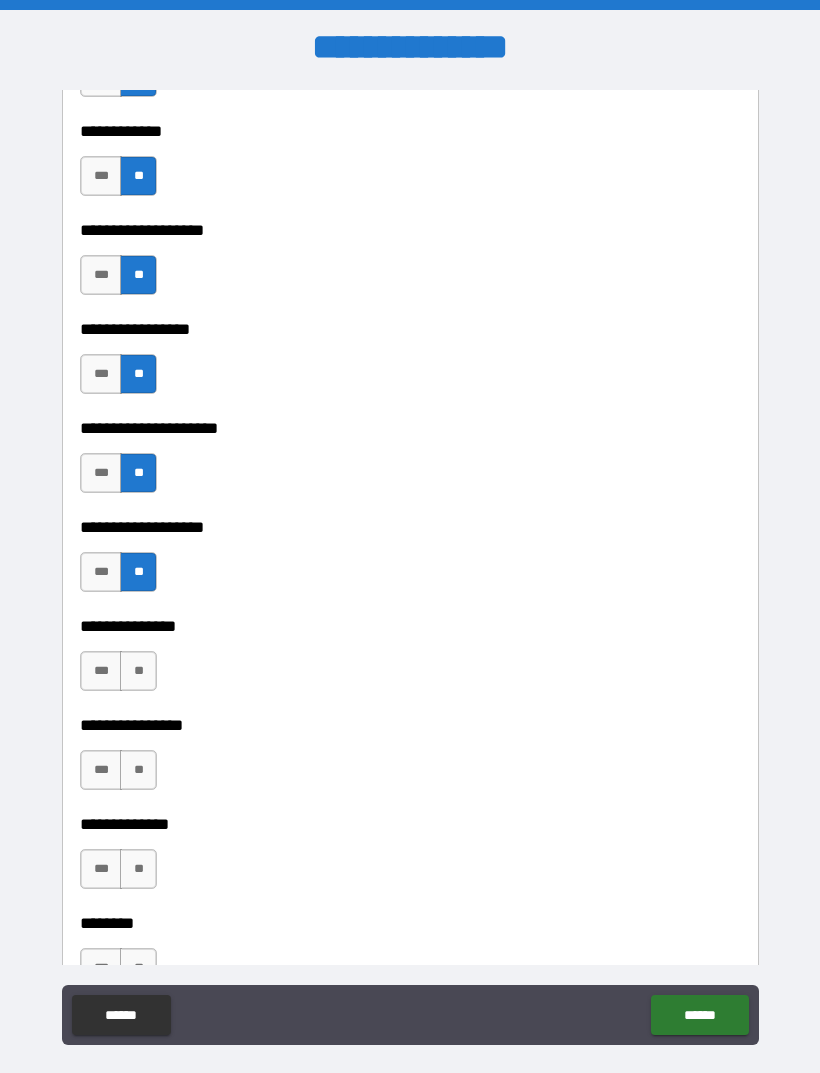 click on "**" at bounding box center [138, 671] 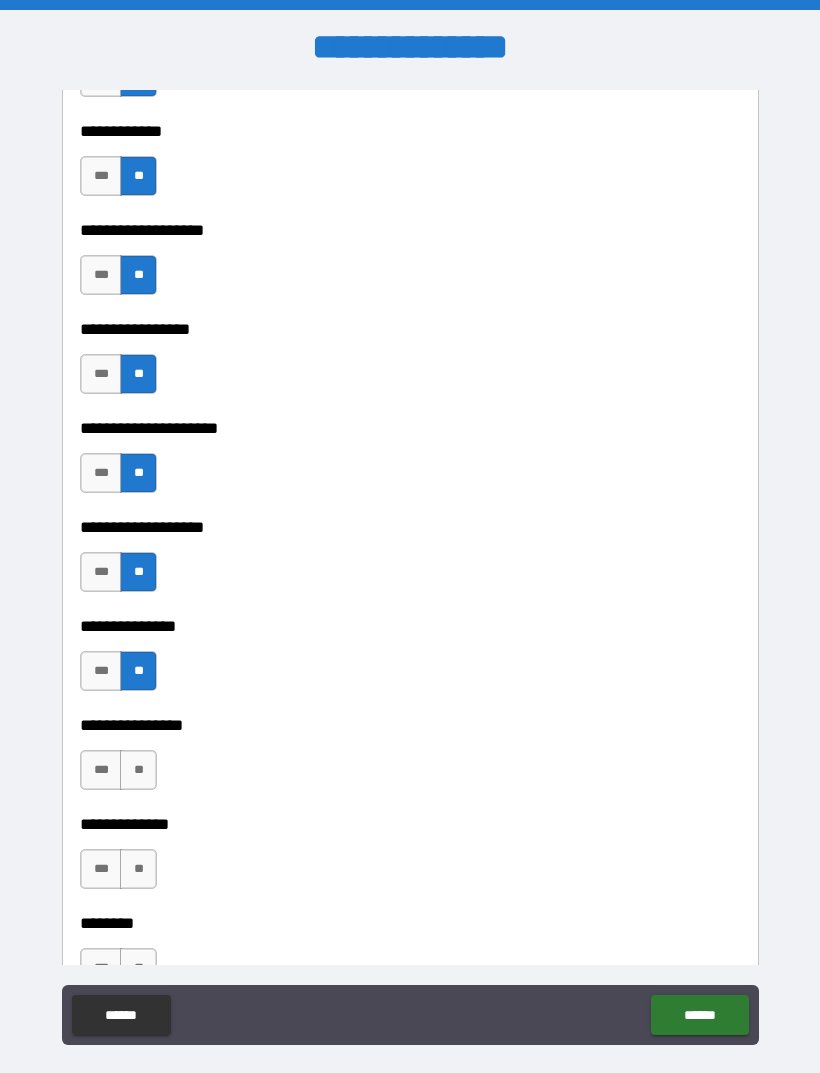 click on "**" at bounding box center [138, 770] 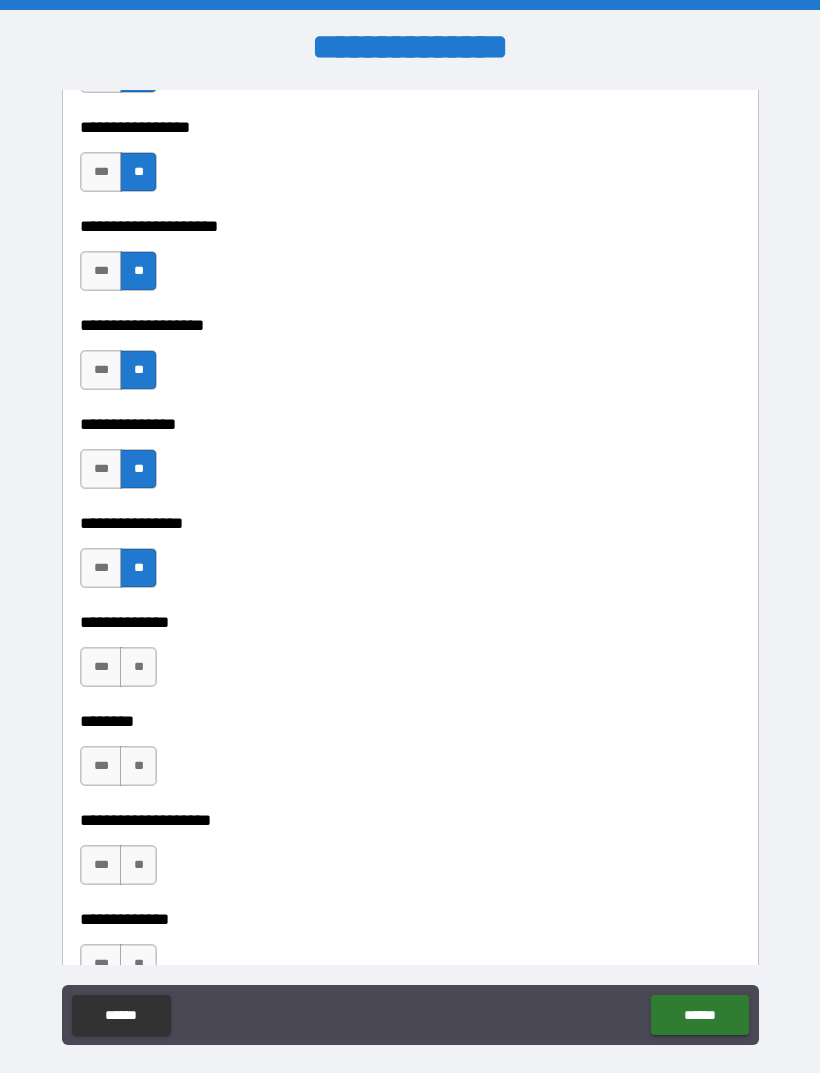 scroll, scrollTop: 7858, scrollLeft: 0, axis: vertical 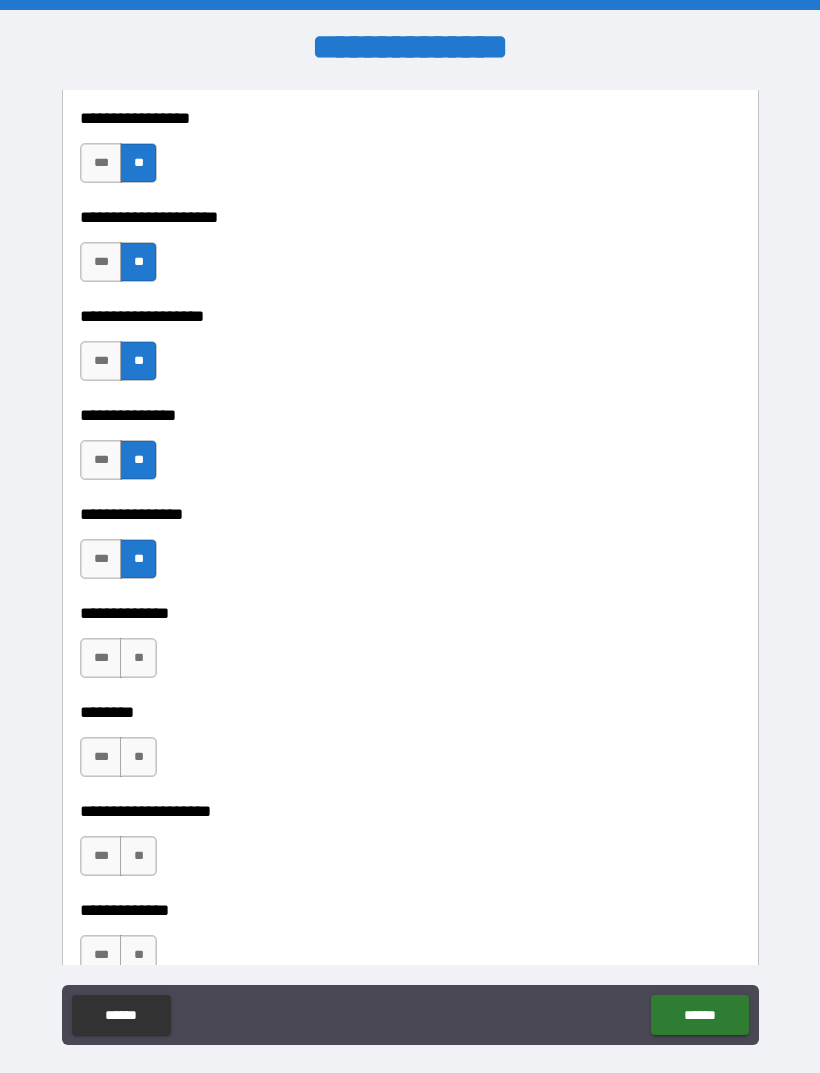 click on "**" at bounding box center (138, 658) 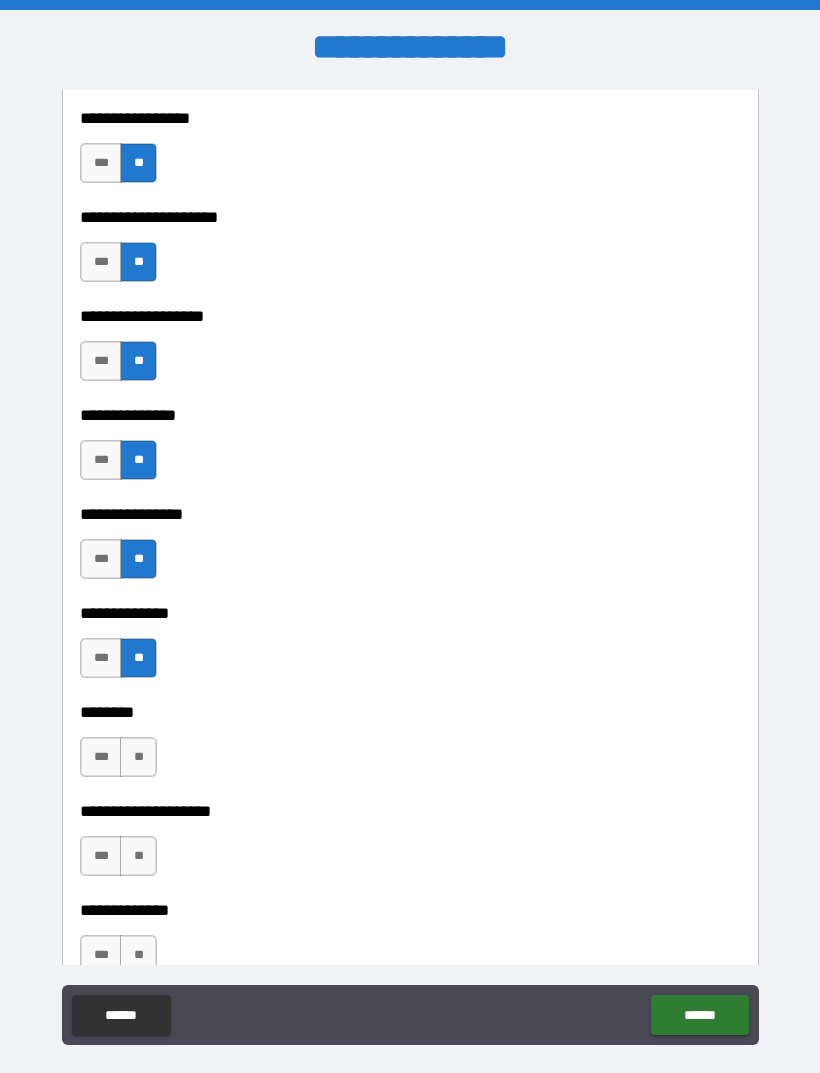 click on "**" at bounding box center [138, 757] 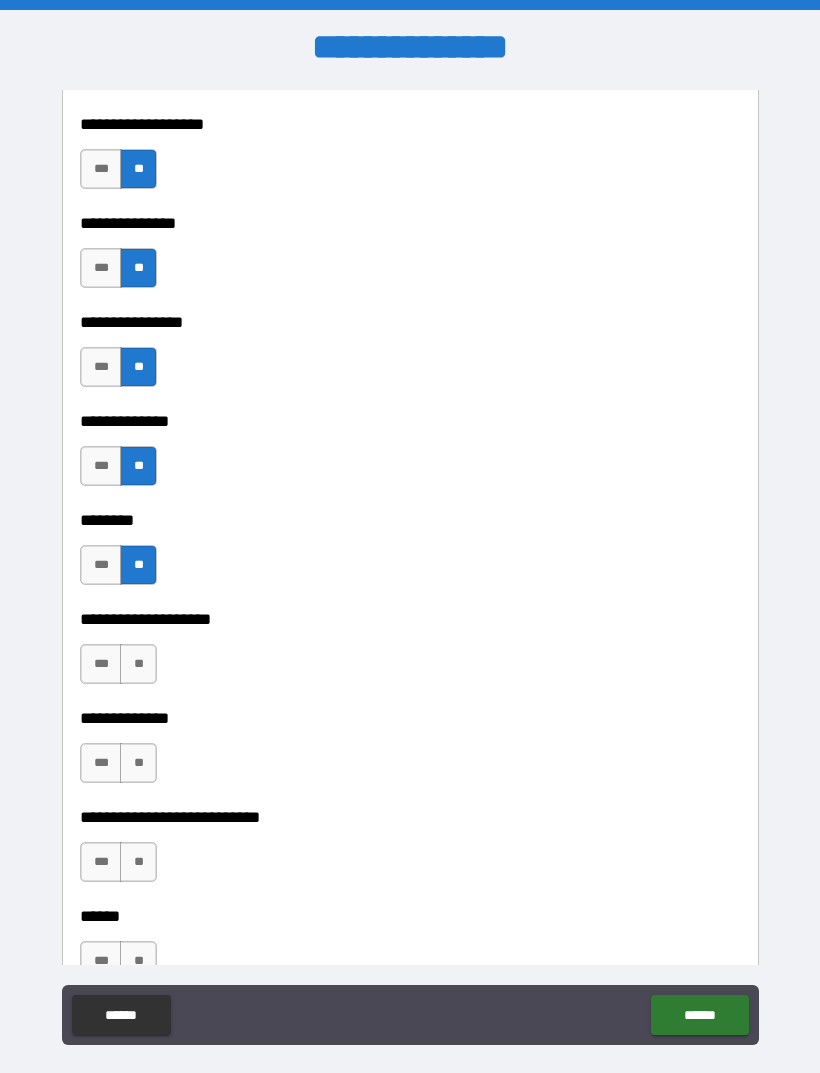 scroll, scrollTop: 8055, scrollLeft: 0, axis: vertical 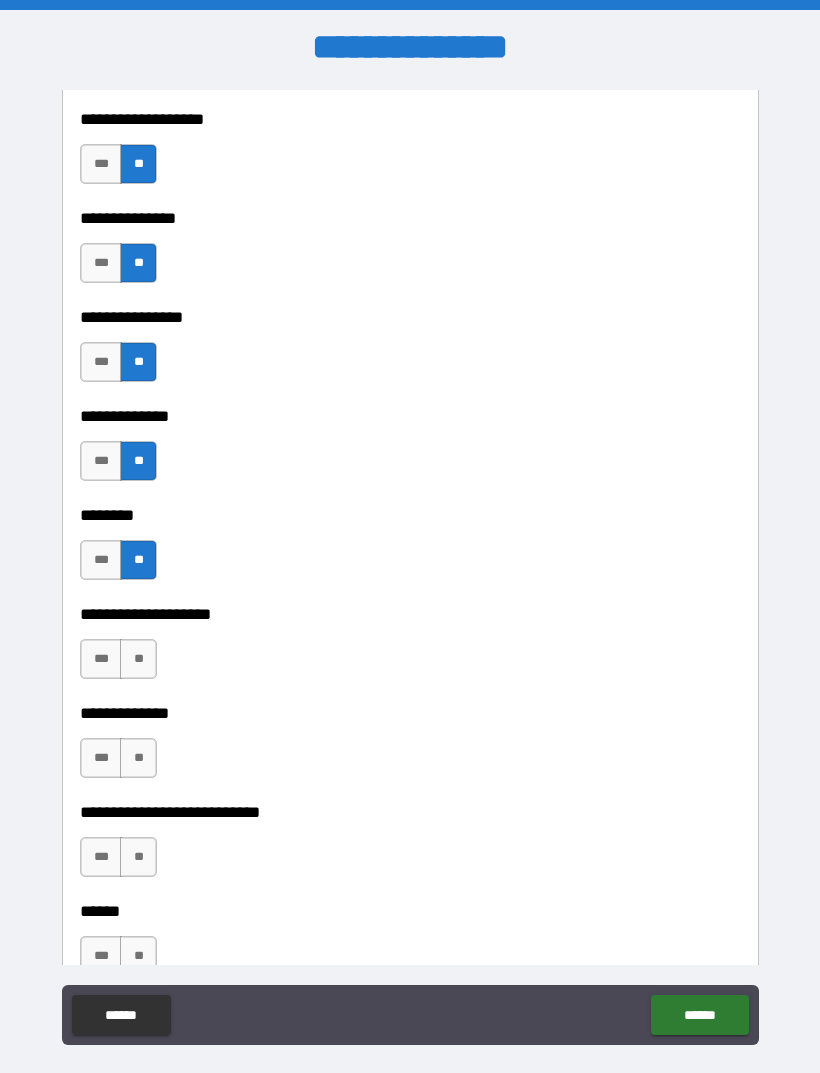click on "**" at bounding box center [138, 659] 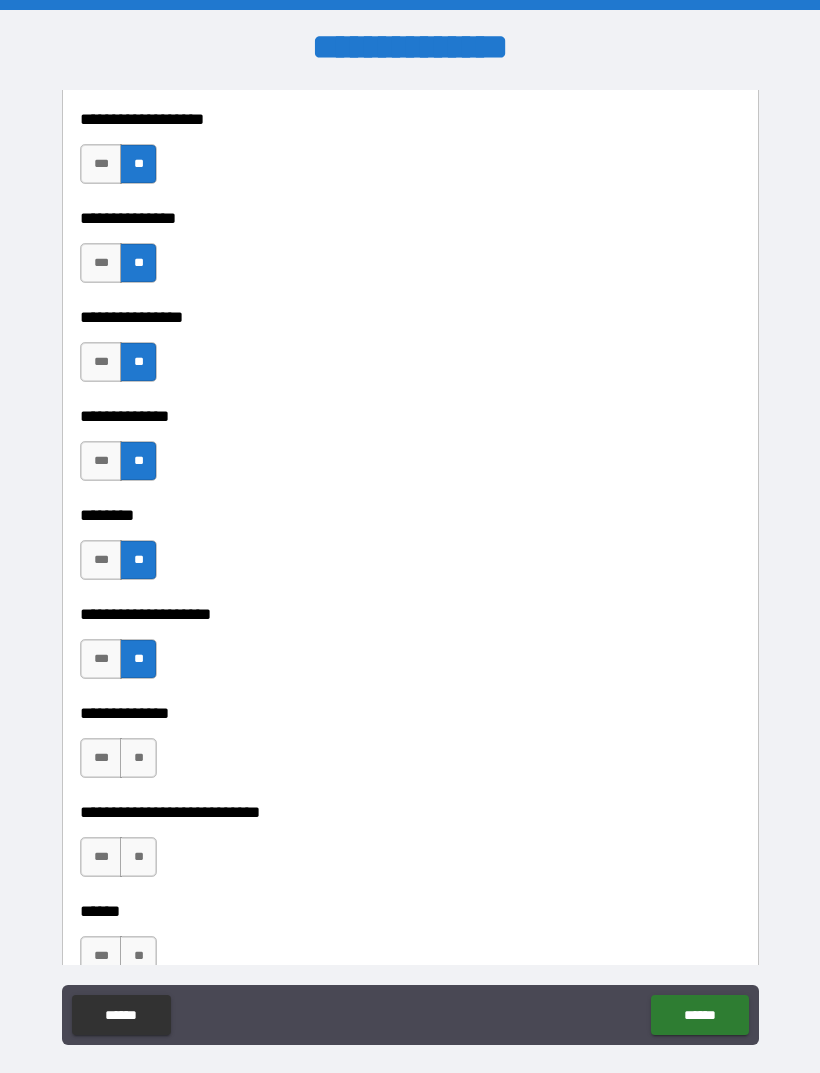 click on "***" at bounding box center (101, 758) 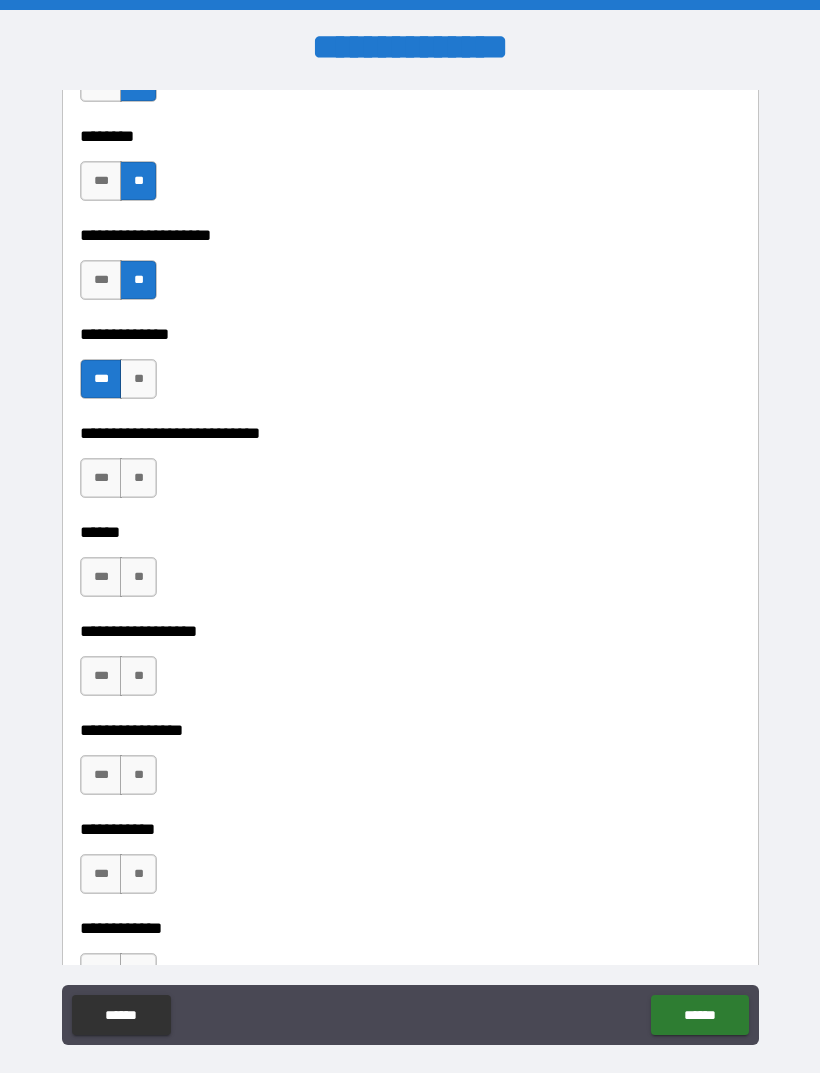 scroll, scrollTop: 8435, scrollLeft: 0, axis: vertical 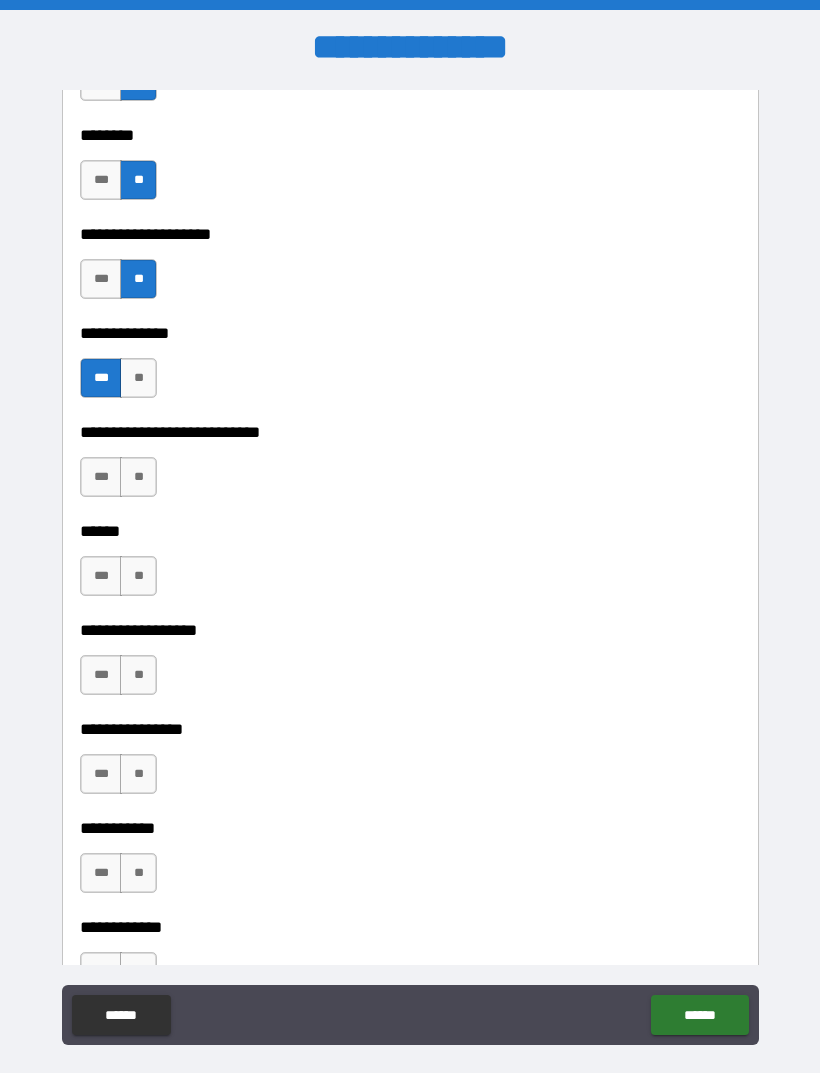 click on "**" at bounding box center [138, 477] 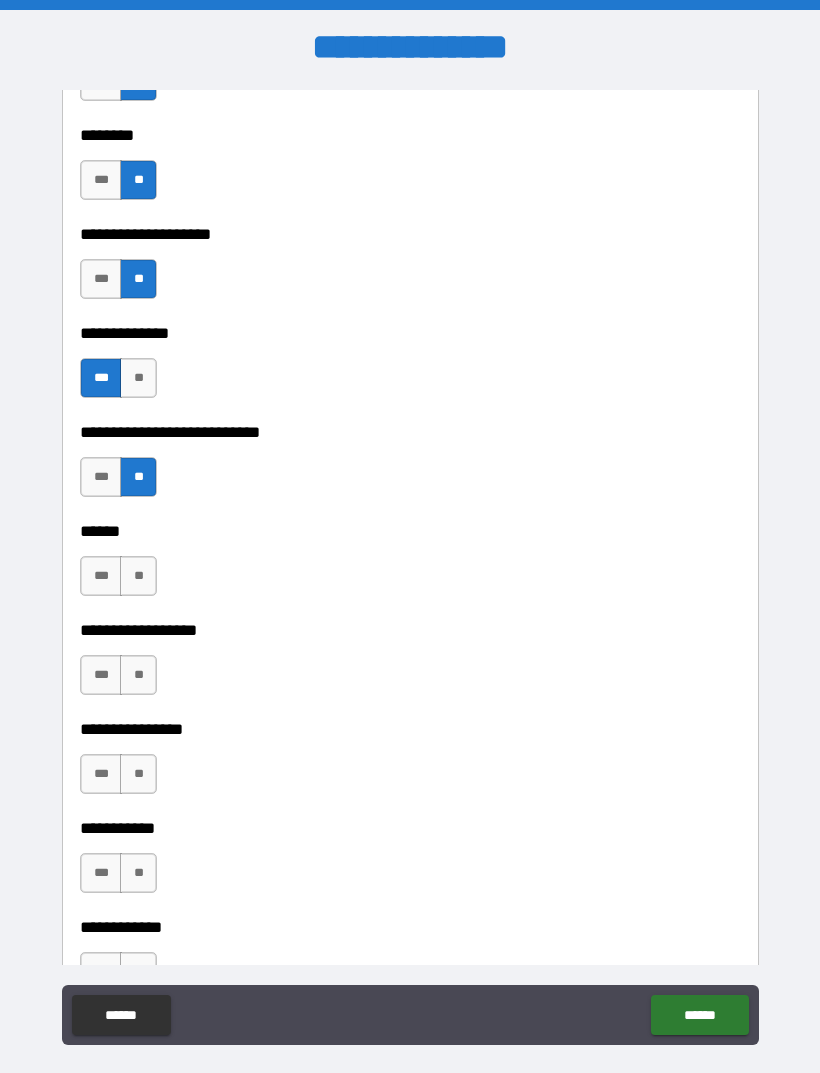 click on "**" at bounding box center (138, 576) 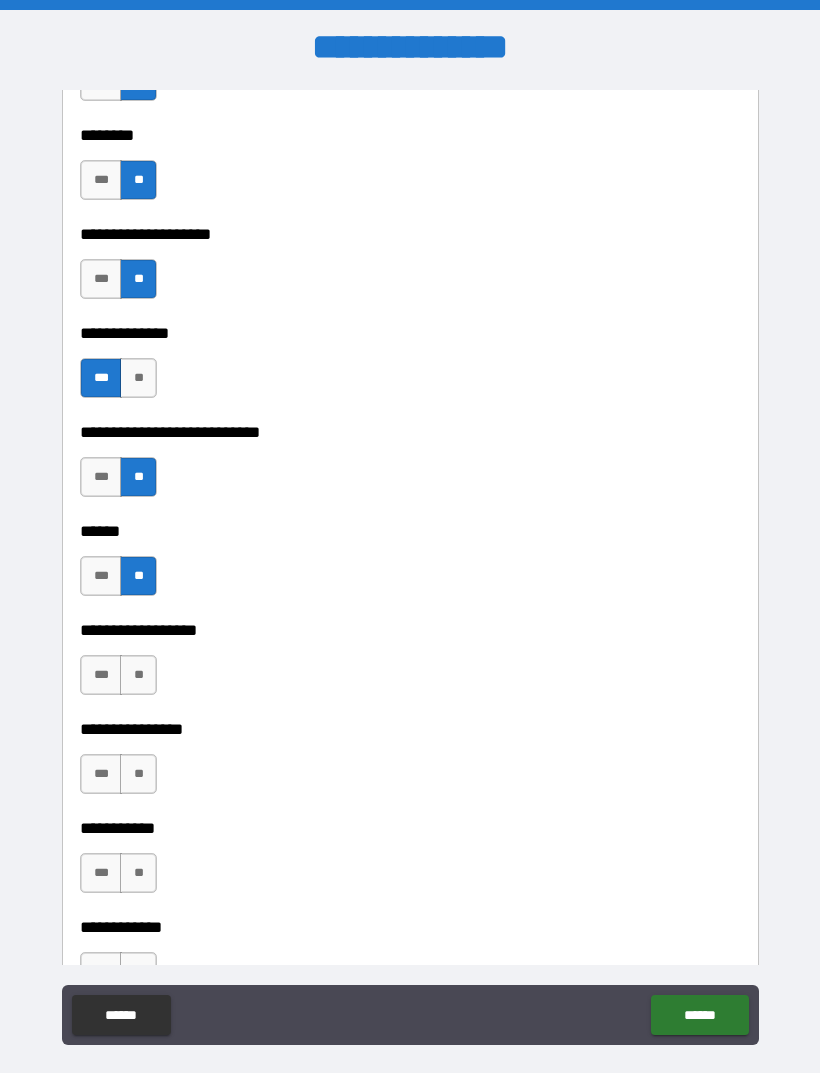 click on "**" at bounding box center [138, 675] 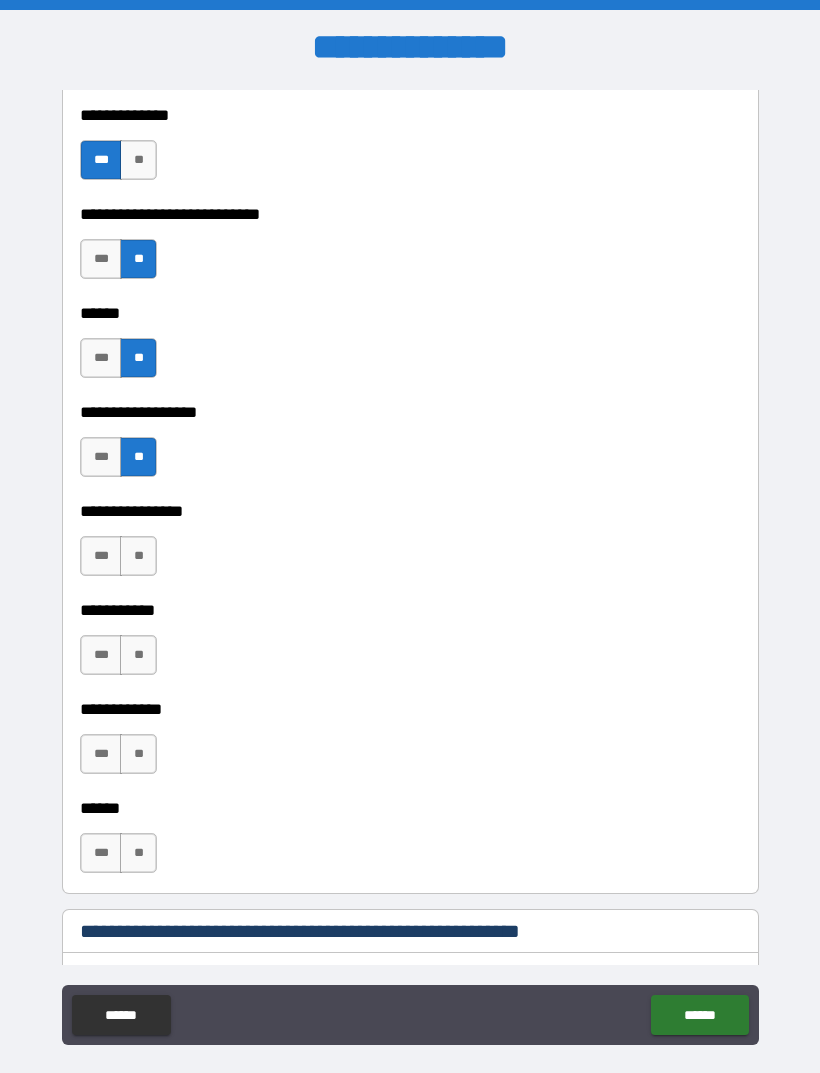 scroll, scrollTop: 8670, scrollLeft: 0, axis: vertical 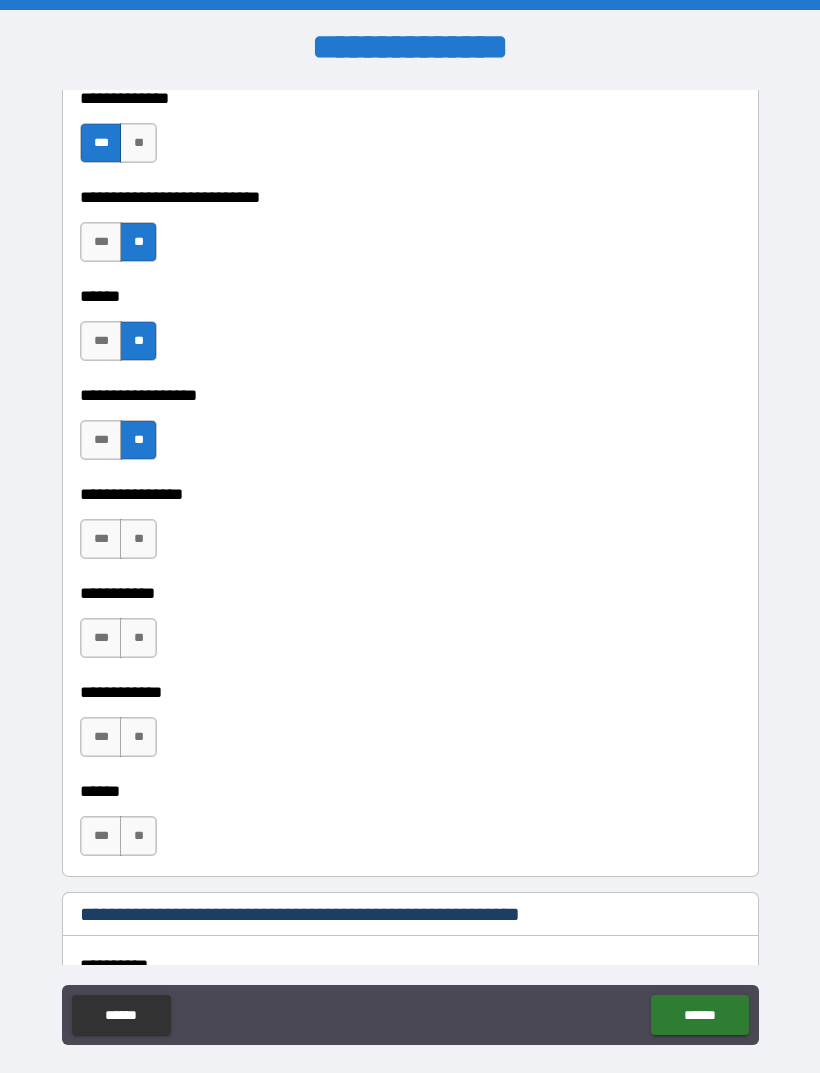 click on "**" at bounding box center (138, 539) 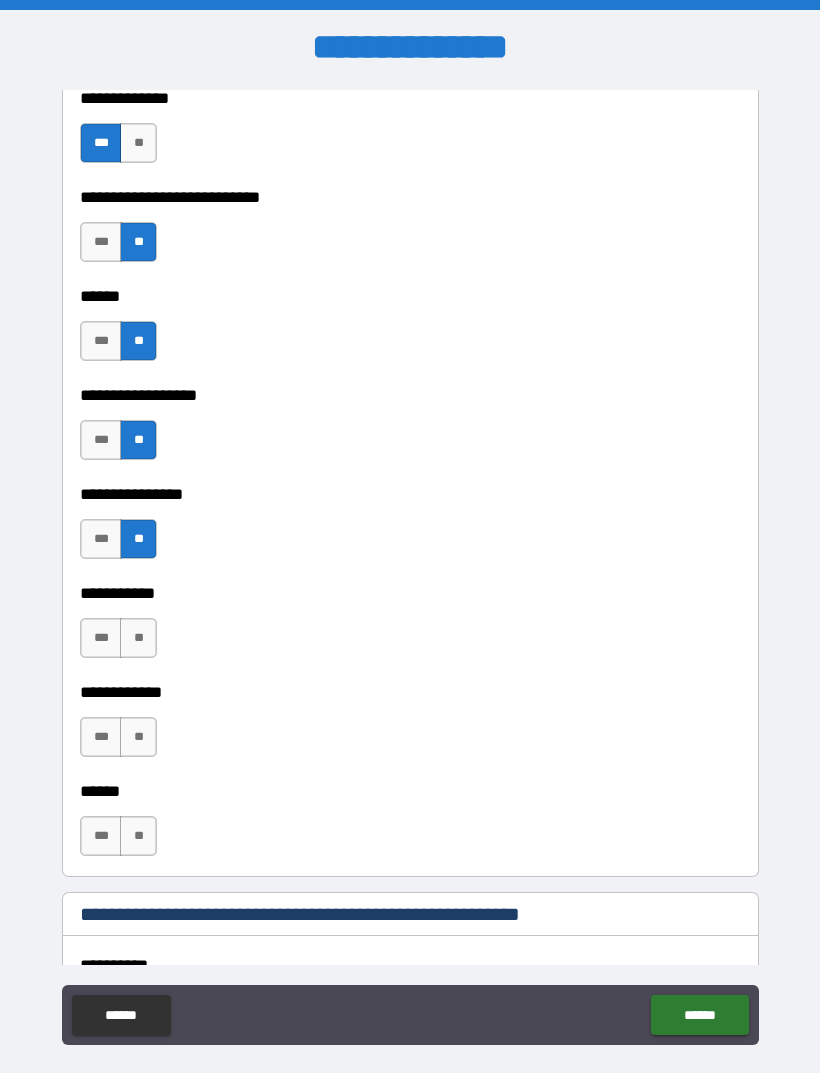 click on "**" at bounding box center [138, 638] 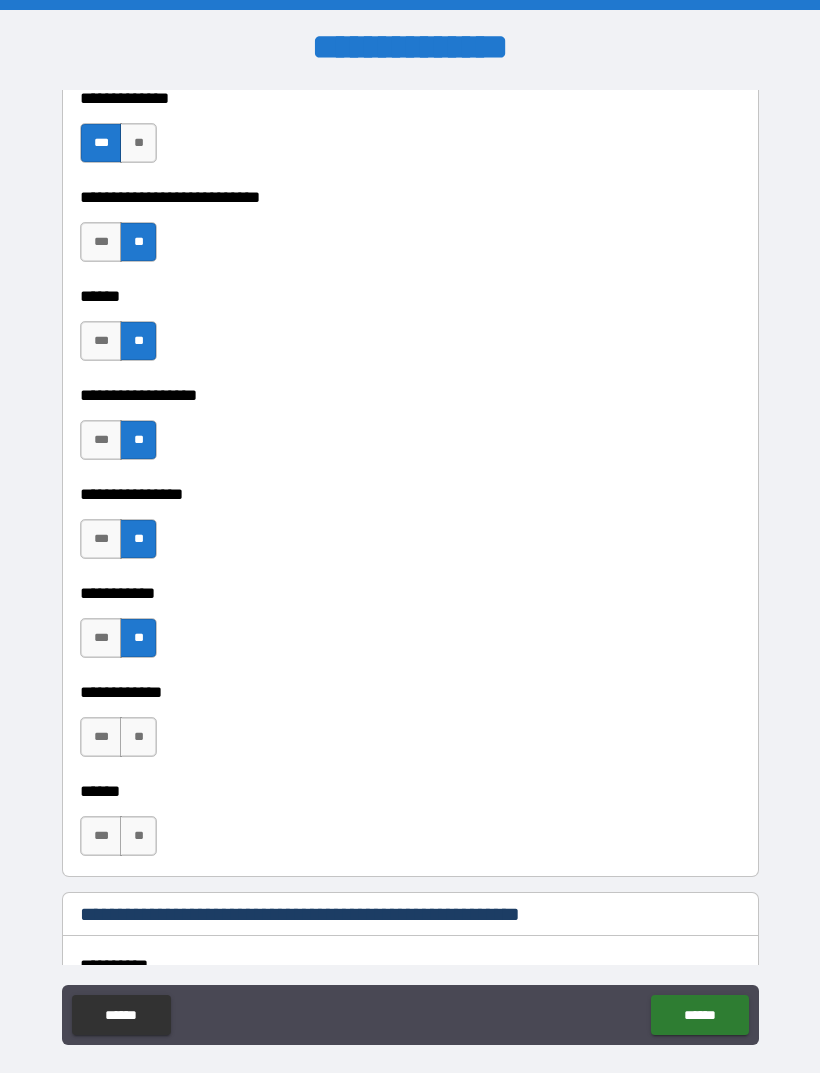 click on "**" at bounding box center (138, 737) 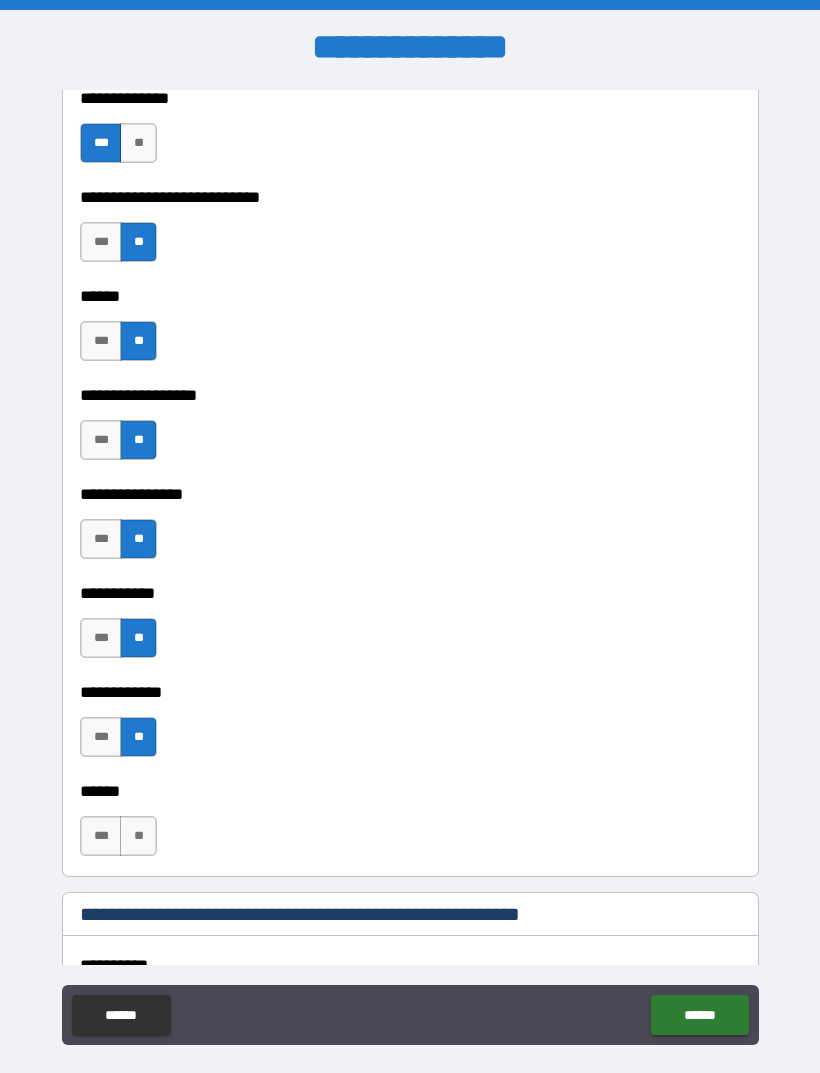 click on "**" at bounding box center [138, 836] 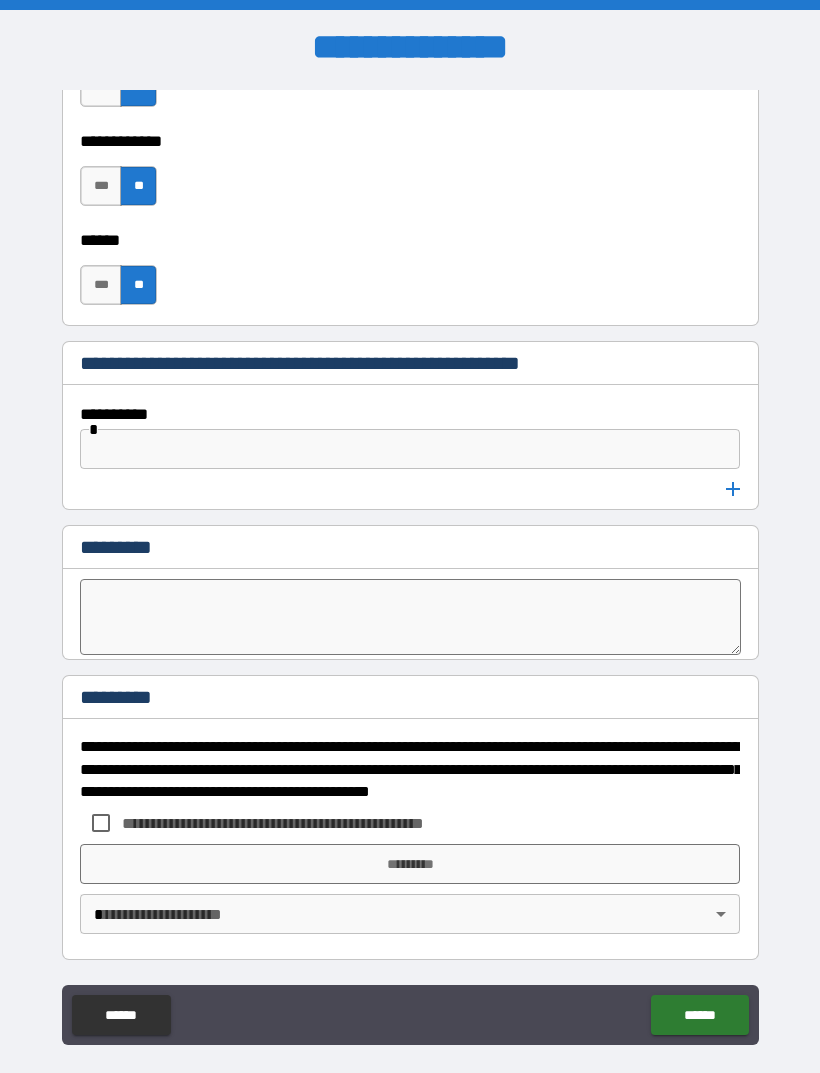 scroll, scrollTop: 9221, scrollLeft: 0, axis: vertical 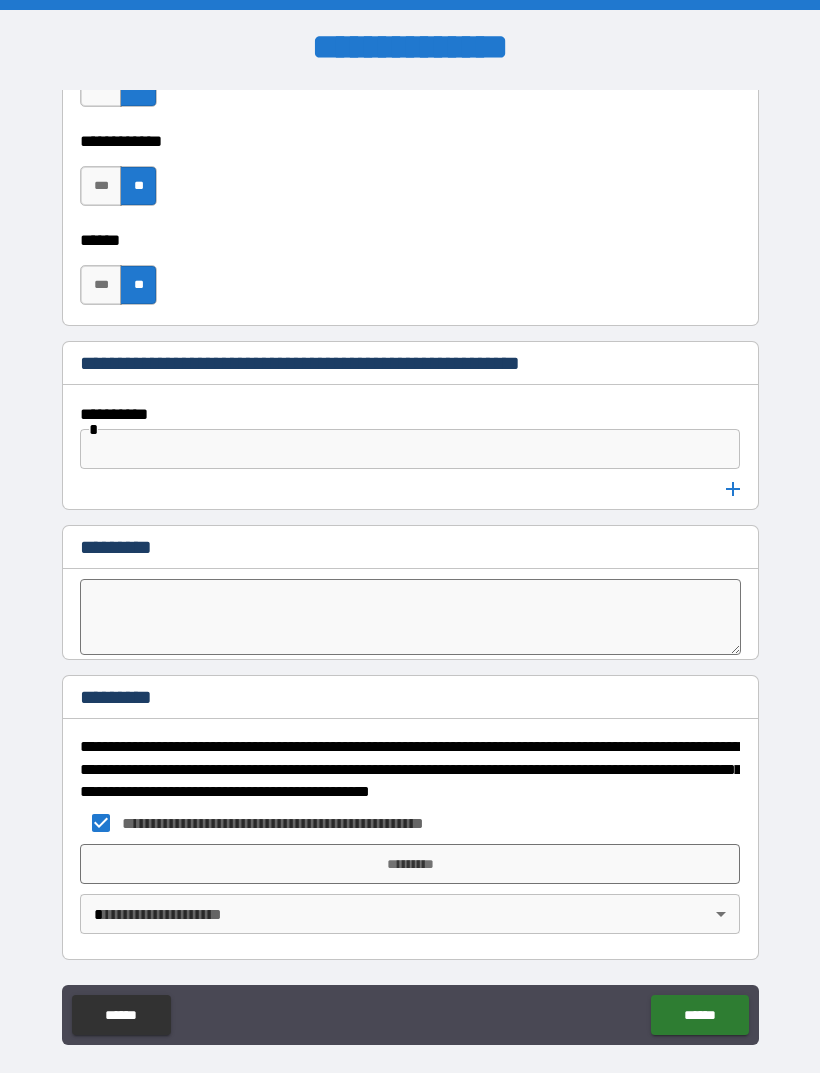 click on "*********" at bounding box center [410, 864] 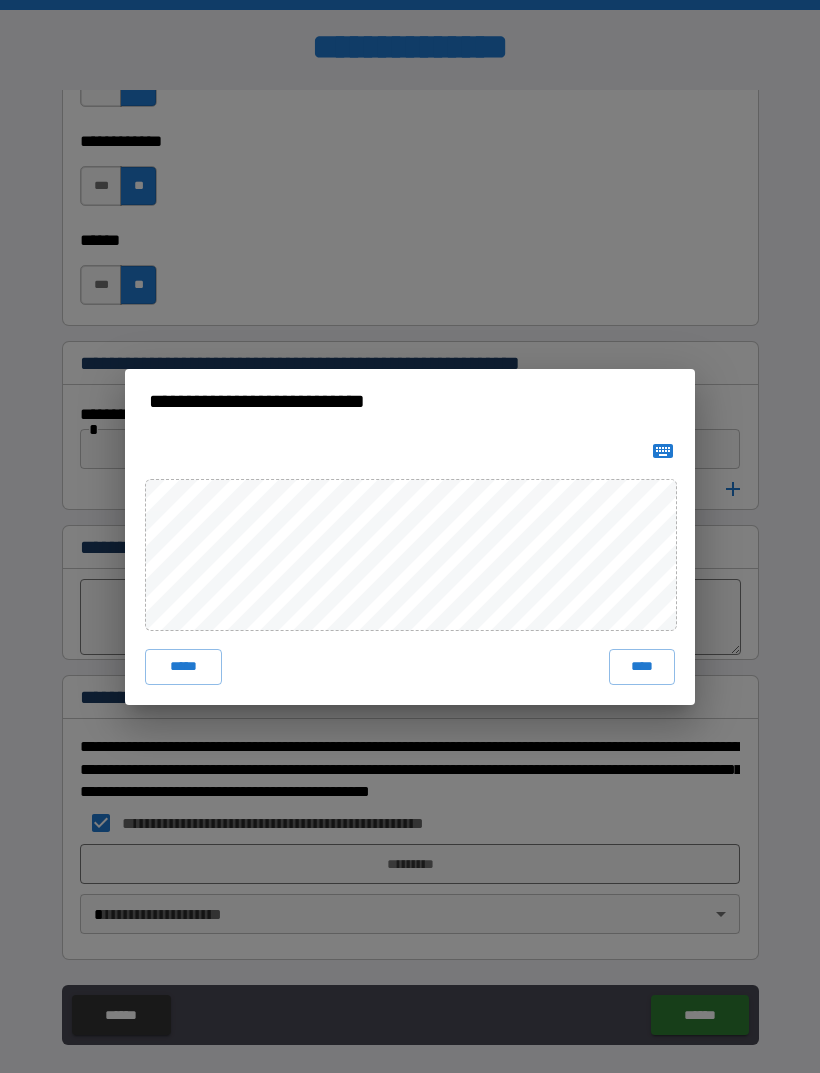 click on "****" at bounding box center [642, 667] 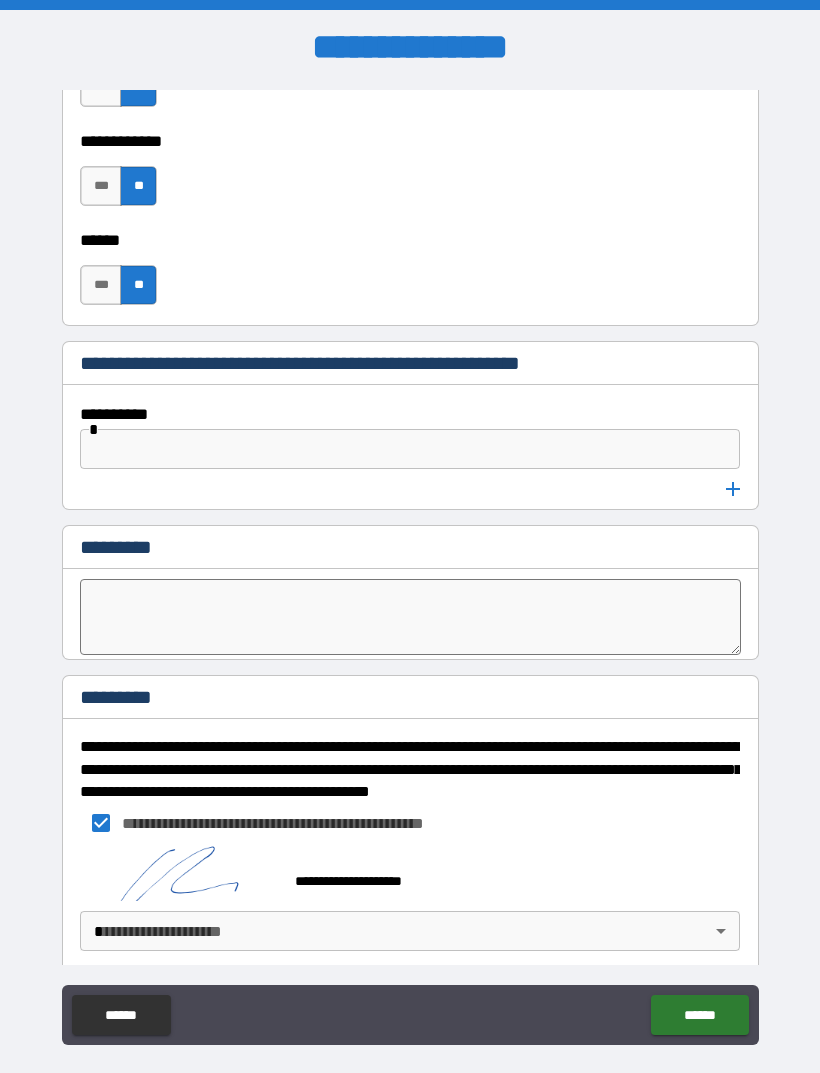 scroll, scrollTop: 9211, scrollLeft: 0, axis: vertical 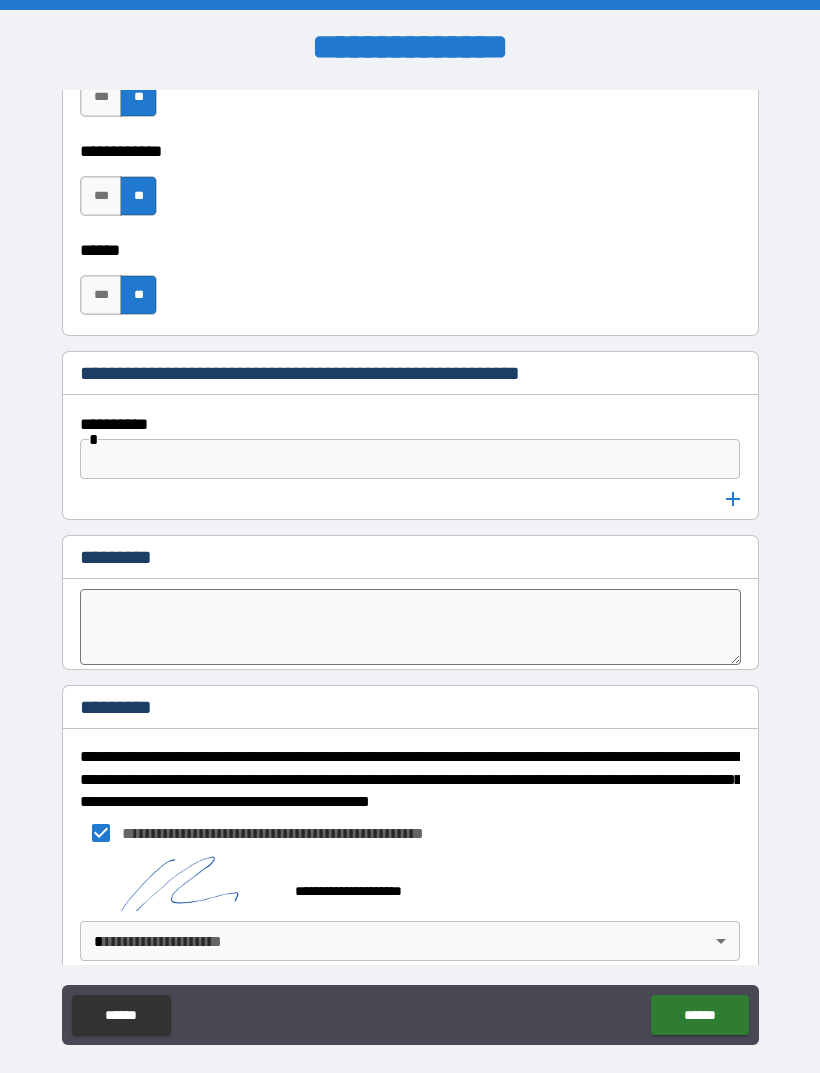 click on "******" at bounding box center [699, 1015] 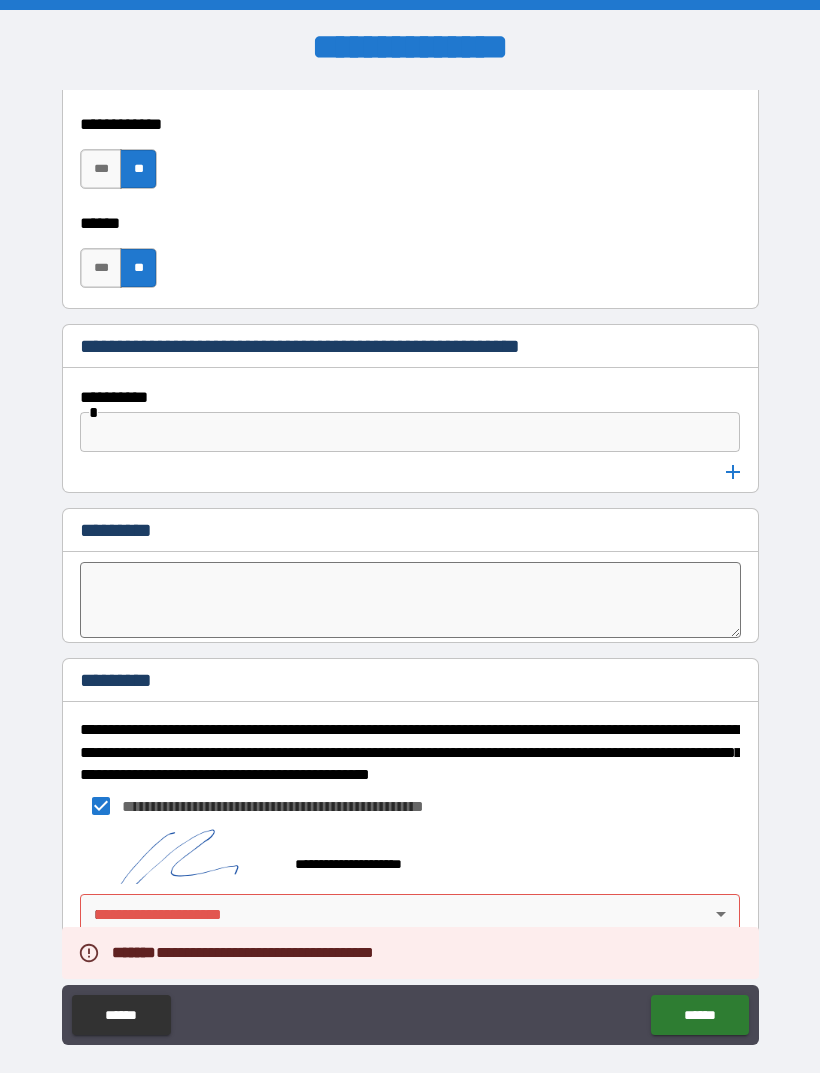 scroll, scrollTop: 9238, scrollLeft: 0, axis: vertical 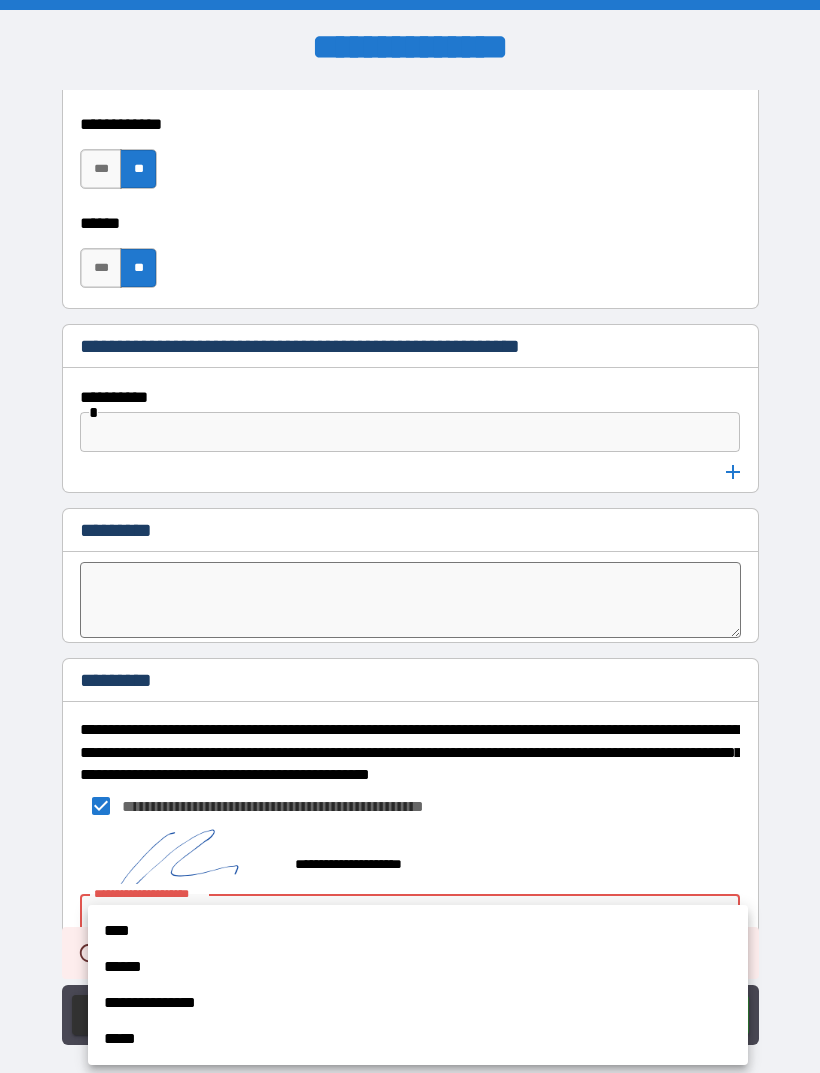 click on "****" at bounding box center [418, 931] 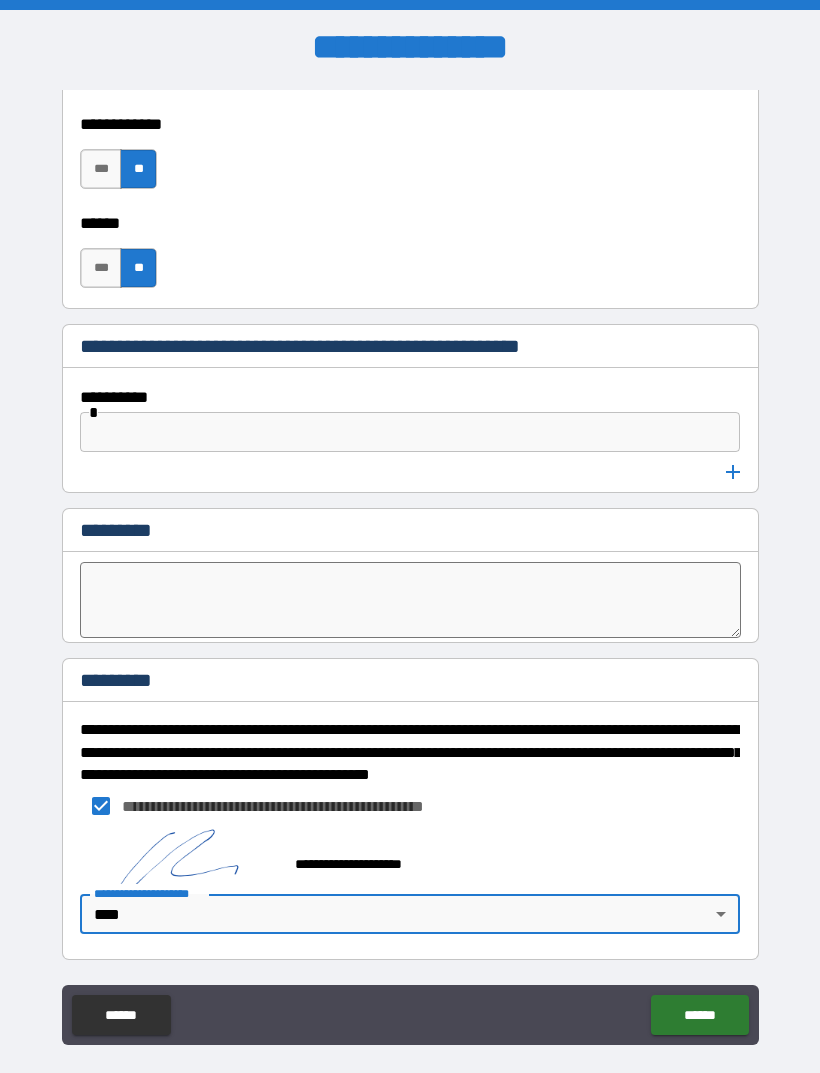 click on "******" at bounding box center [699, 1015] 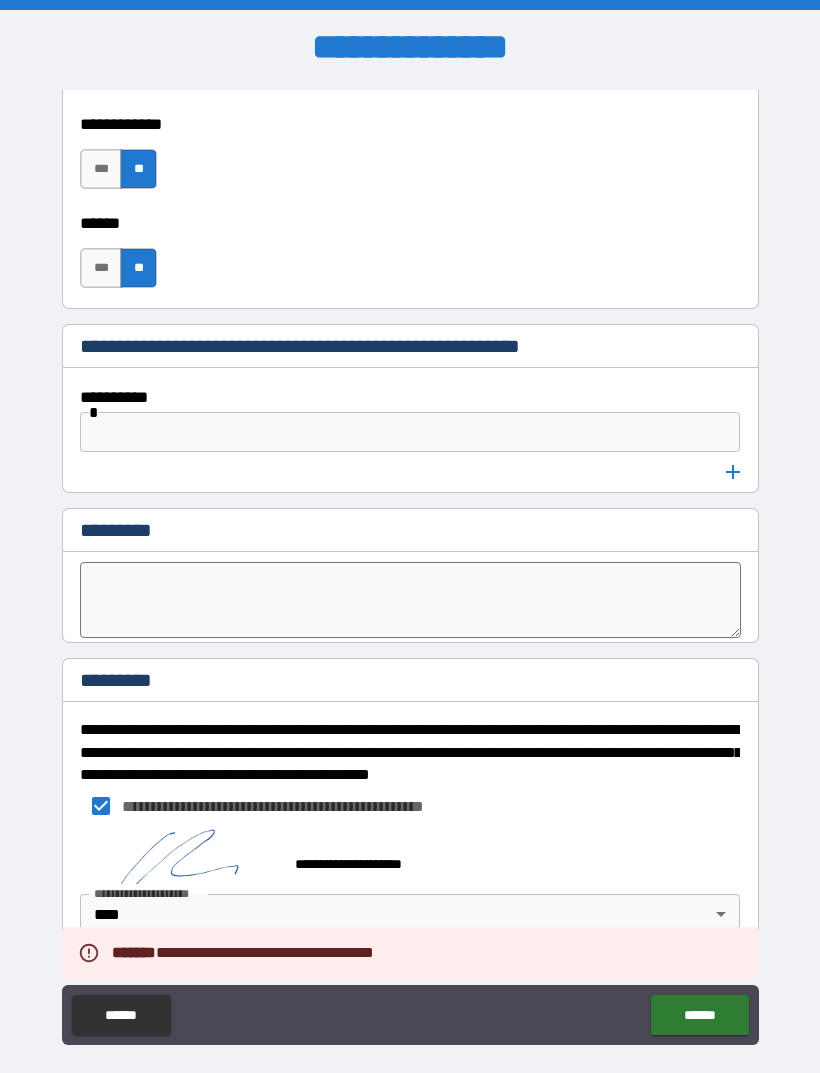 click on "******" at bounding box center [699, 1015] 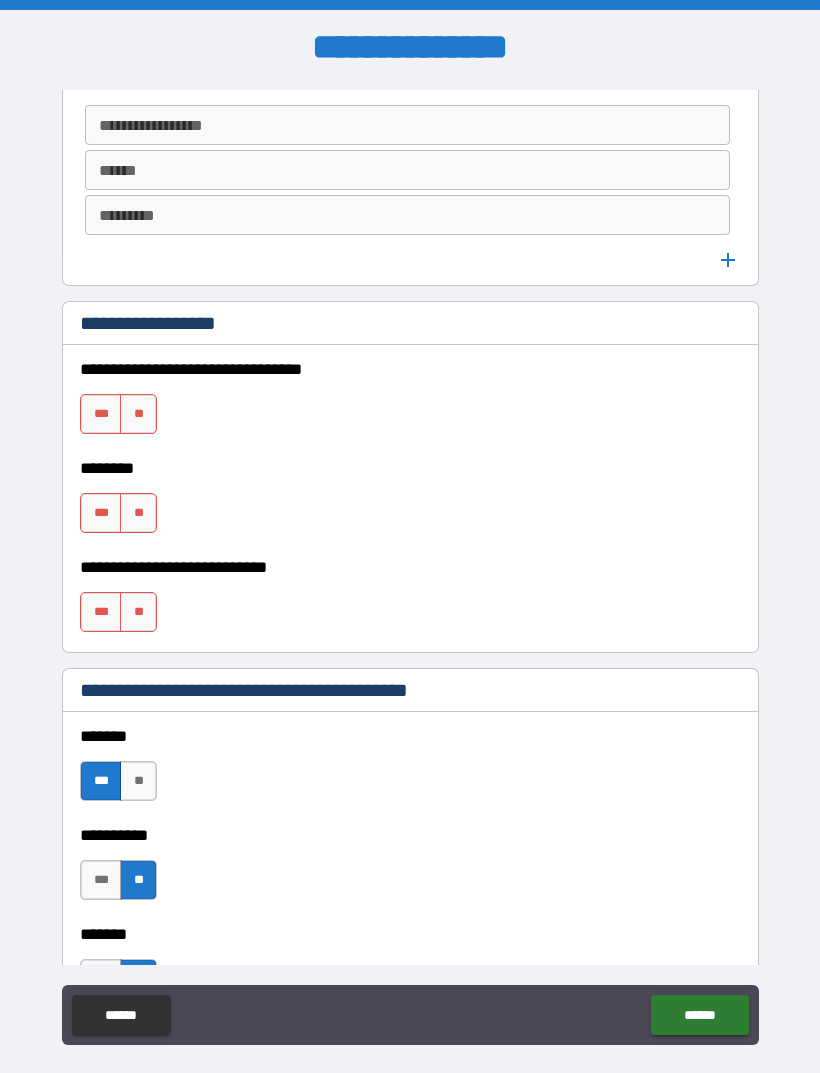 scroll, scrollTop: 1424, scrollLeft: 0, axis: vertical 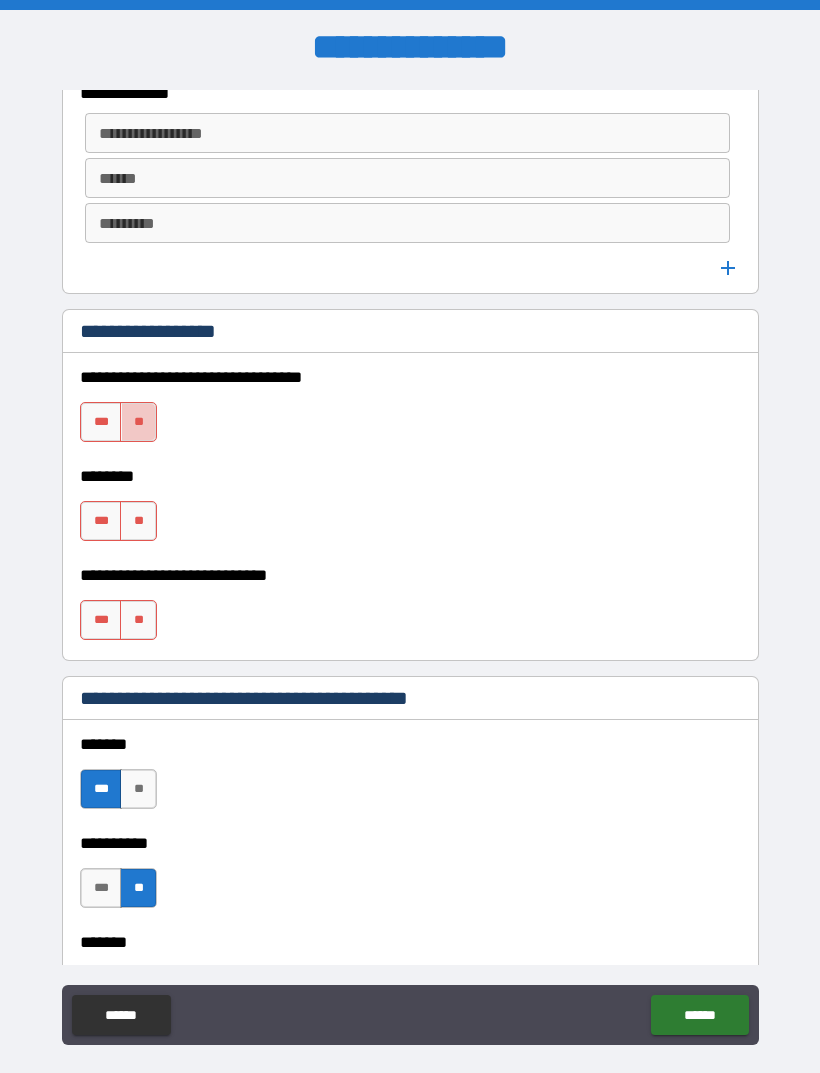 click on "**" at bounding box center (138, 422) 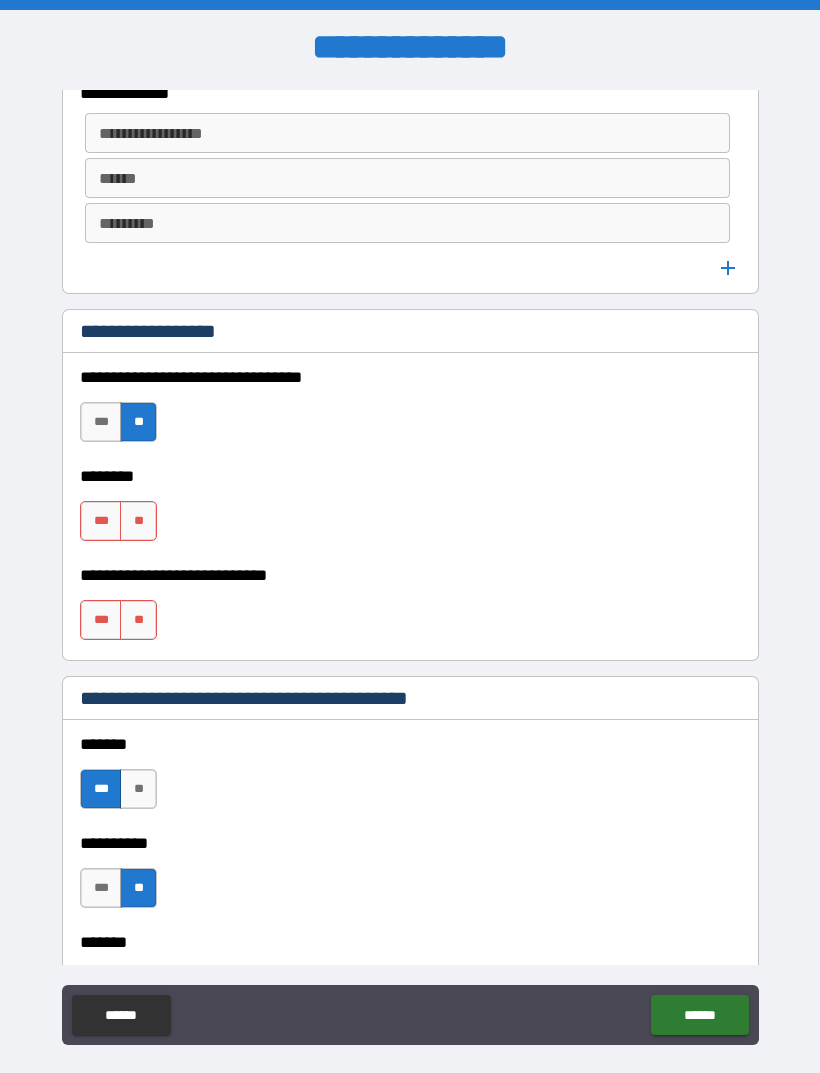 click on "**" at bounding box center [138, 521] 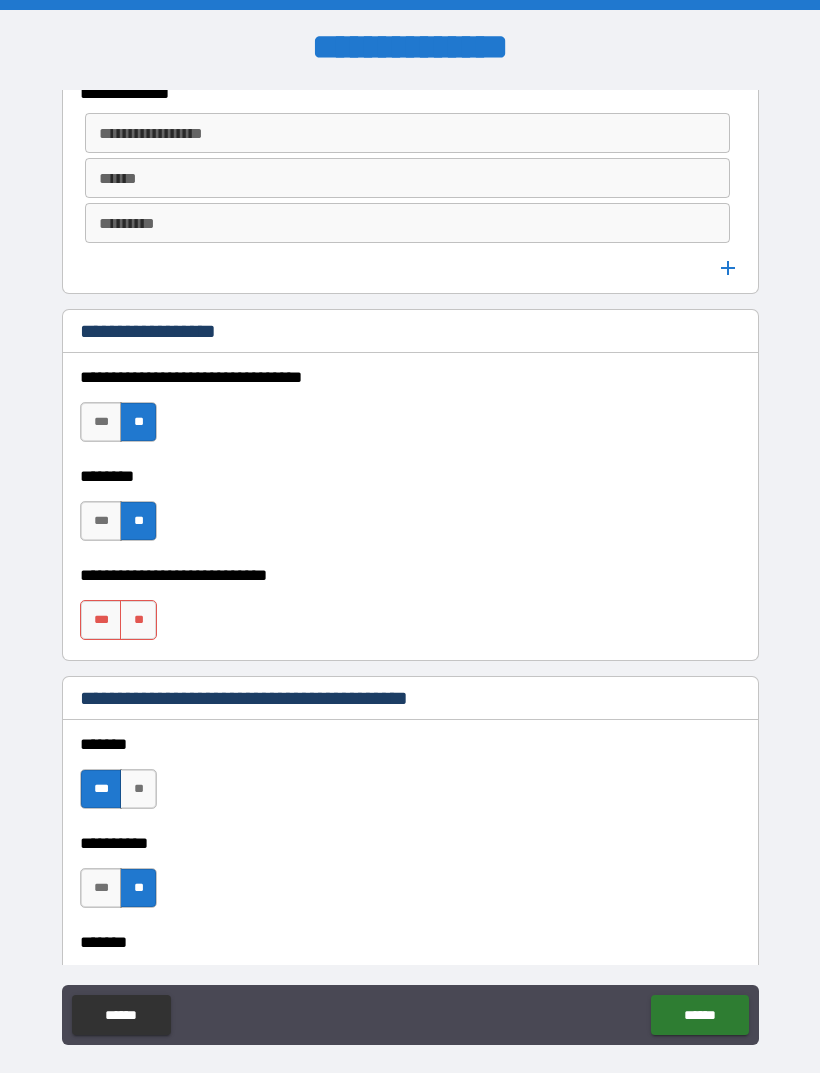 click on "**" at bounding box center (138, 620) 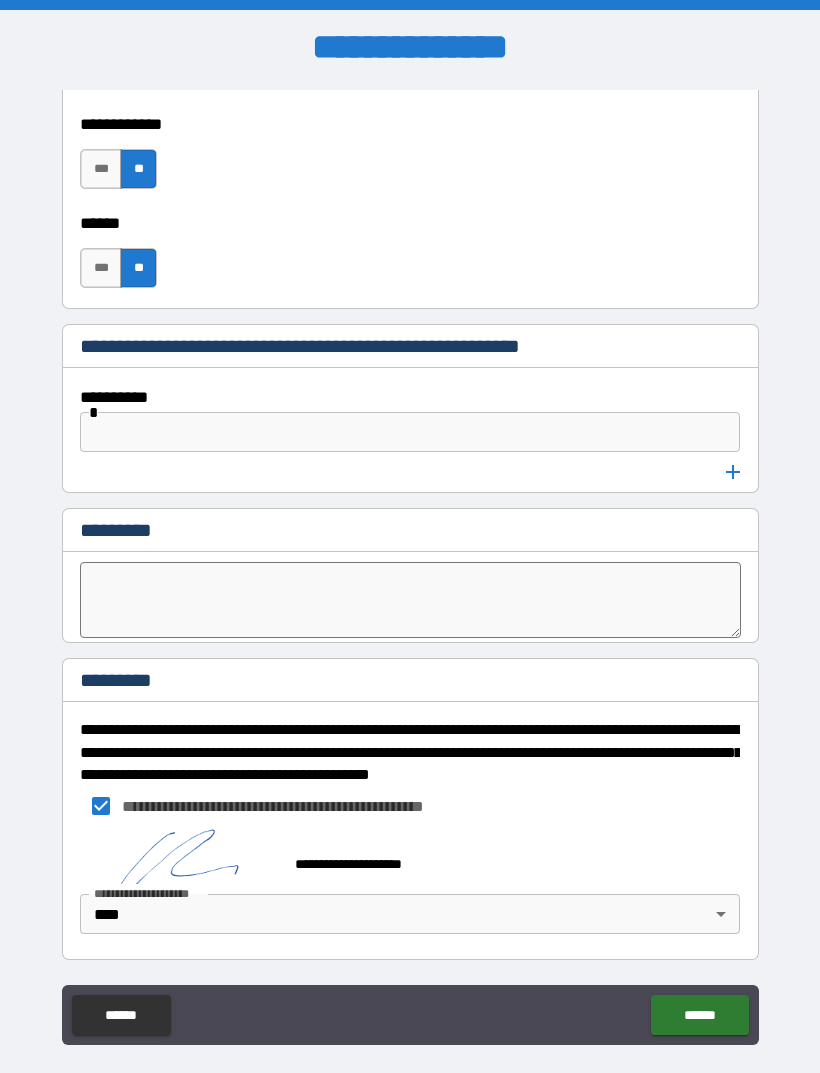 scroll, scrollTop: 9238, scrollLeft: 0, axis: vertical 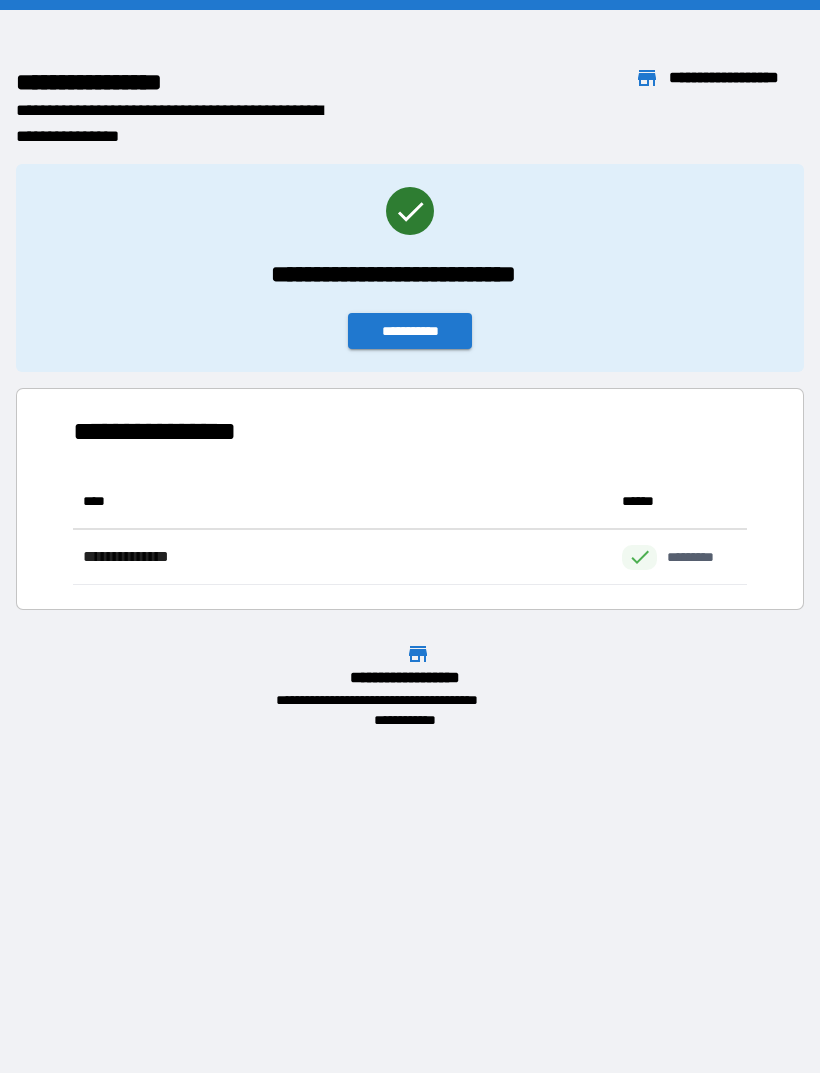 click on "**********" at bounding box center (410, 331) 